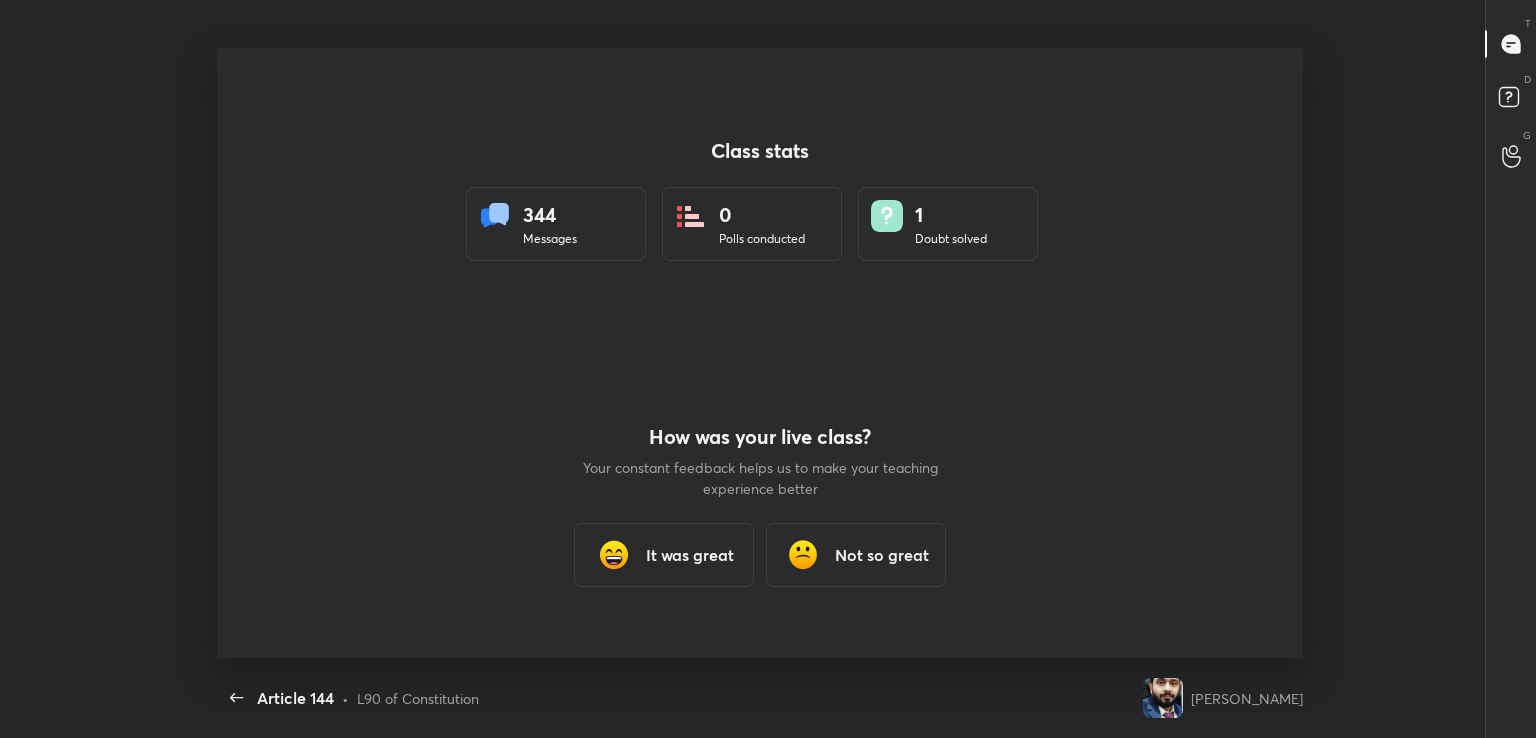 scroll, scrollTop: 0, scrollLeft: 0, axis: both 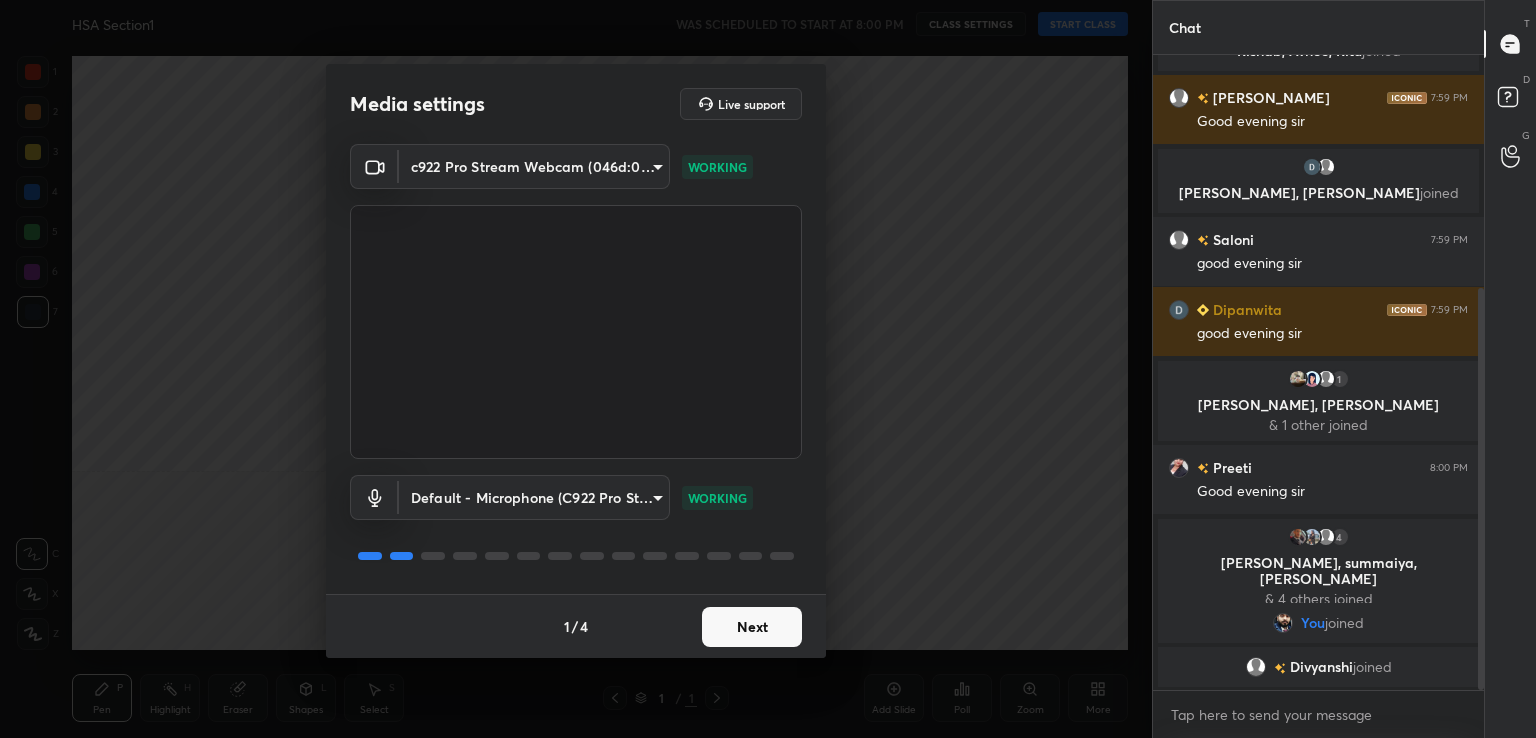 click on "Next" at bounding box center (752, 627) 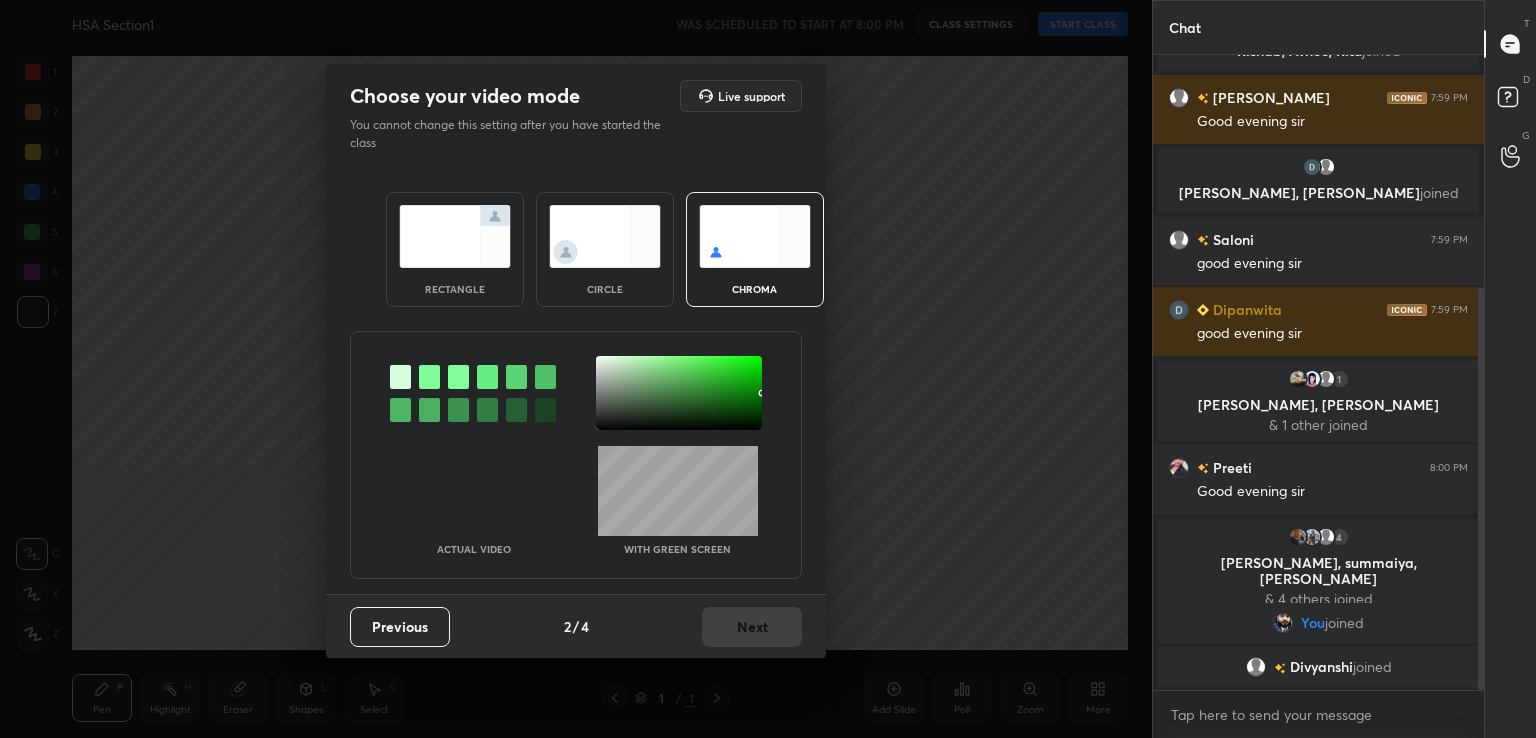 click at bounding box center [429, 377] 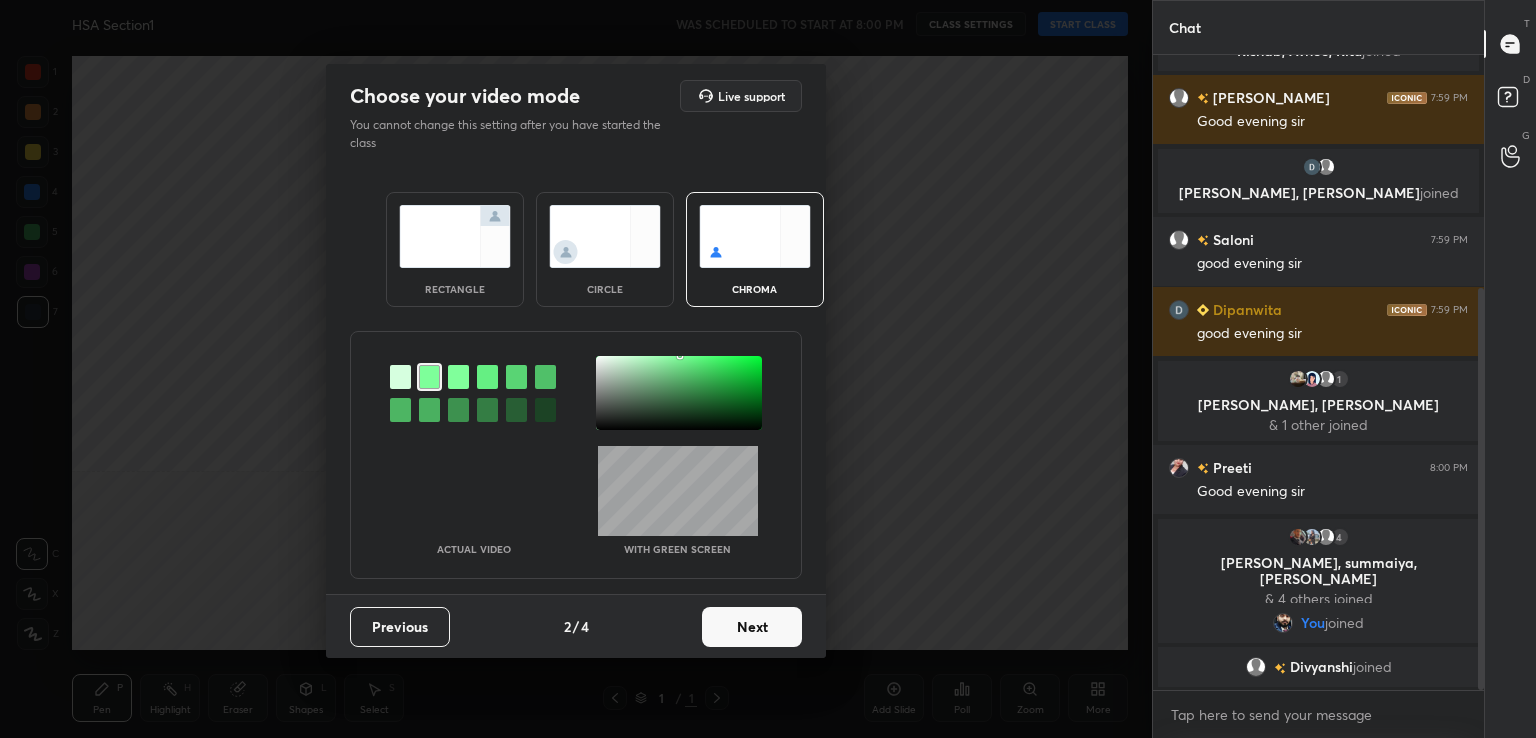 scroll, scrollTop: 438, scrollLeft: 0, axis: vertical 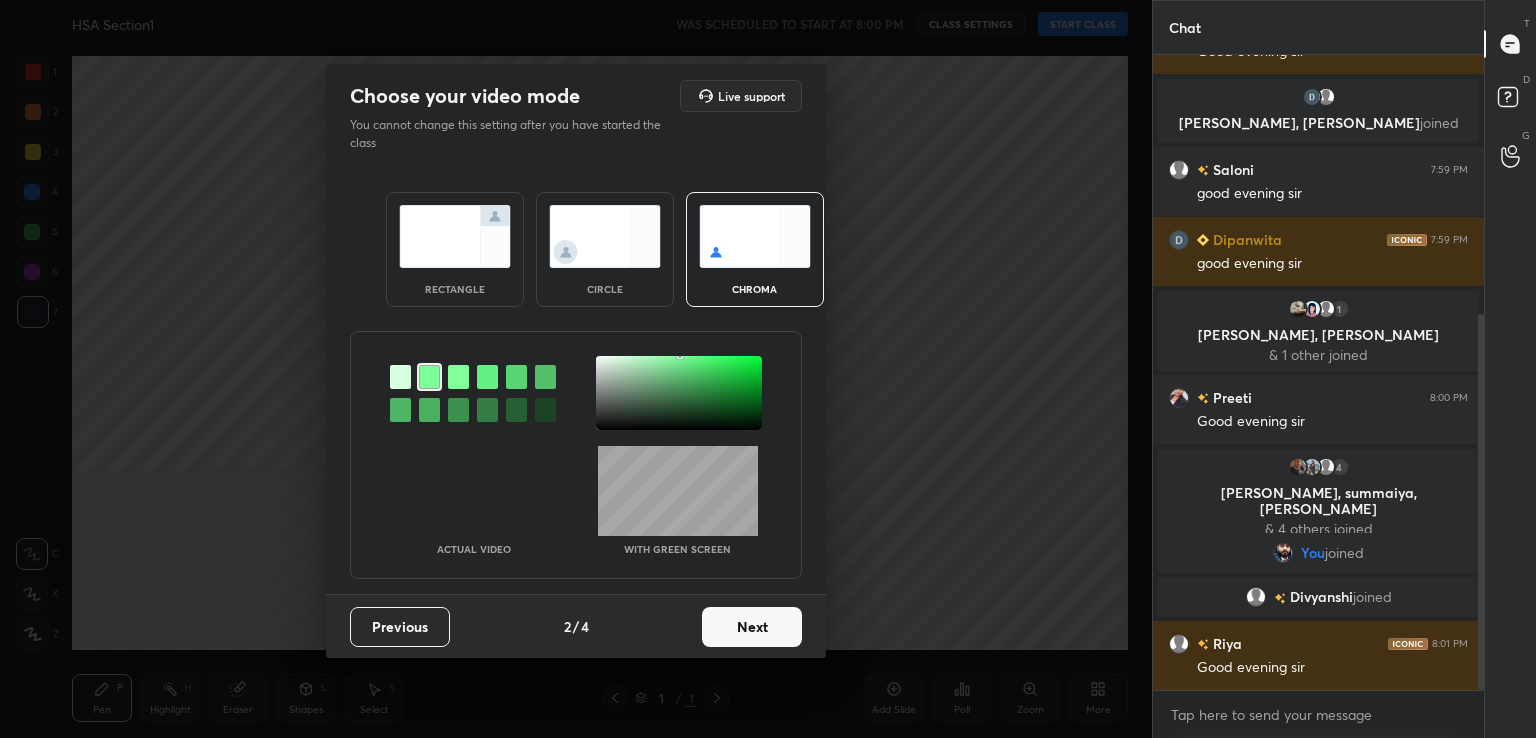 click at bounding box center [679, 393] 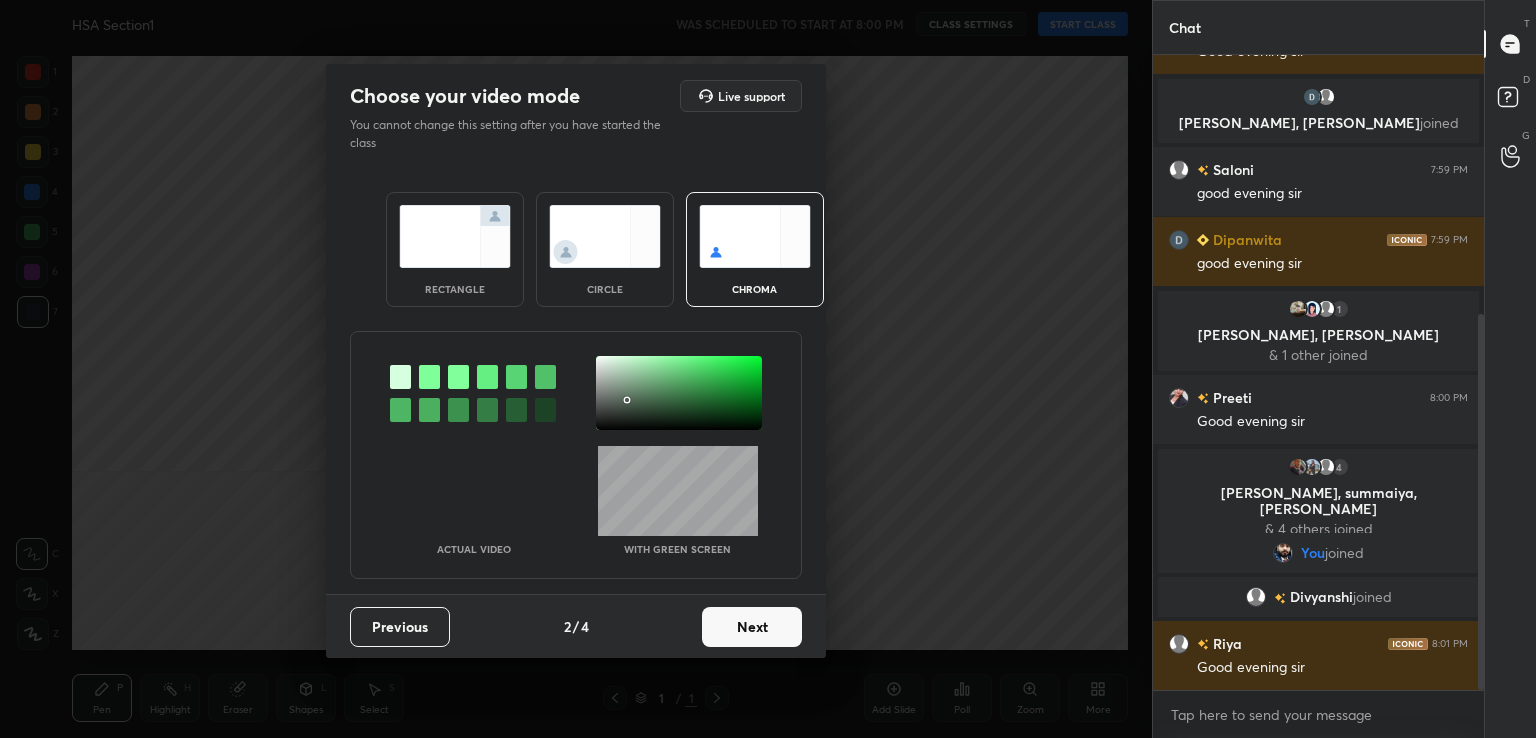 click on "Next" at bounding box center [752, 627] 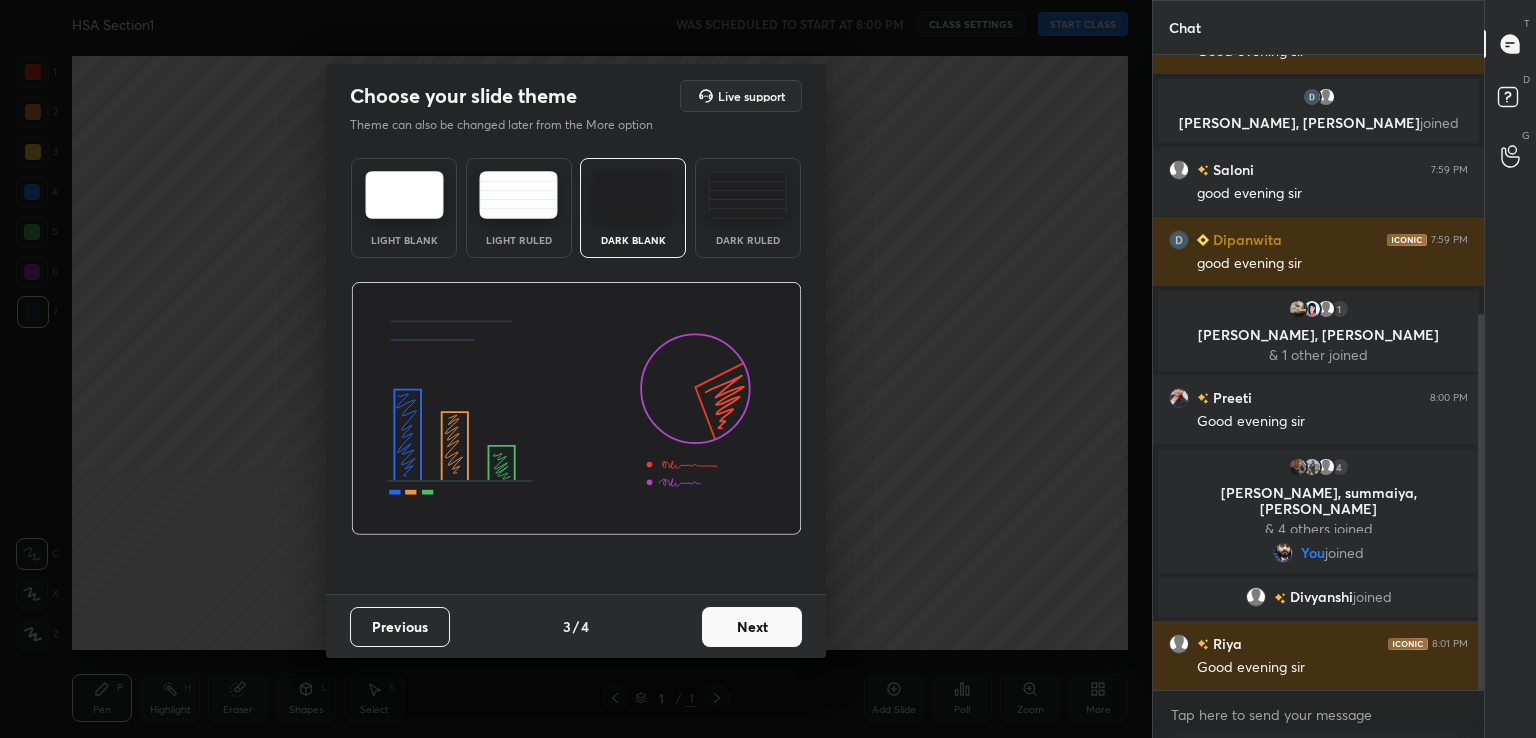 click on "Previous 3 / 4 Next" at bounding box center (576, 626) 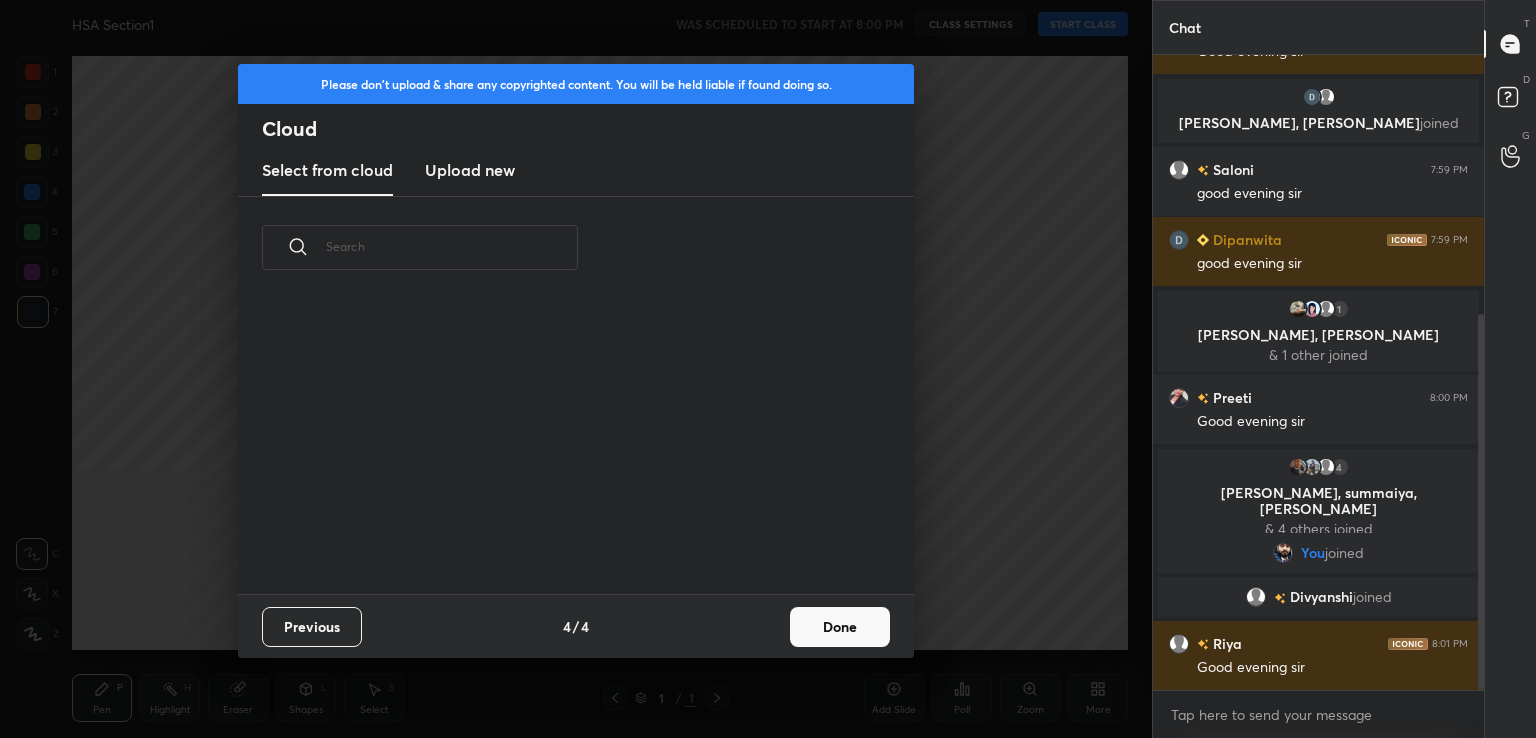 click on "Done" at bounding box center [840, 627] 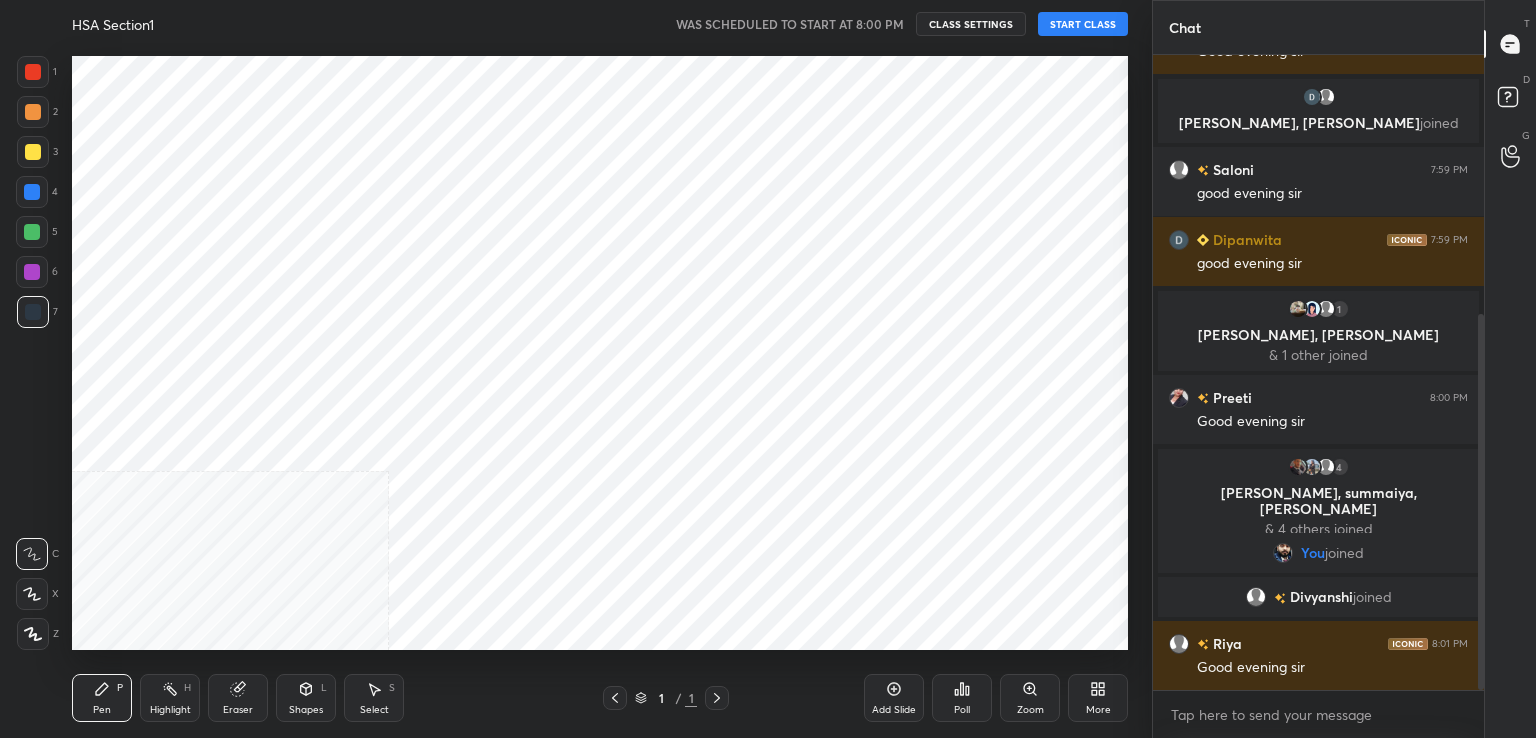 scroll, scrollTop: 0, scrollLeft: 0, axis: both 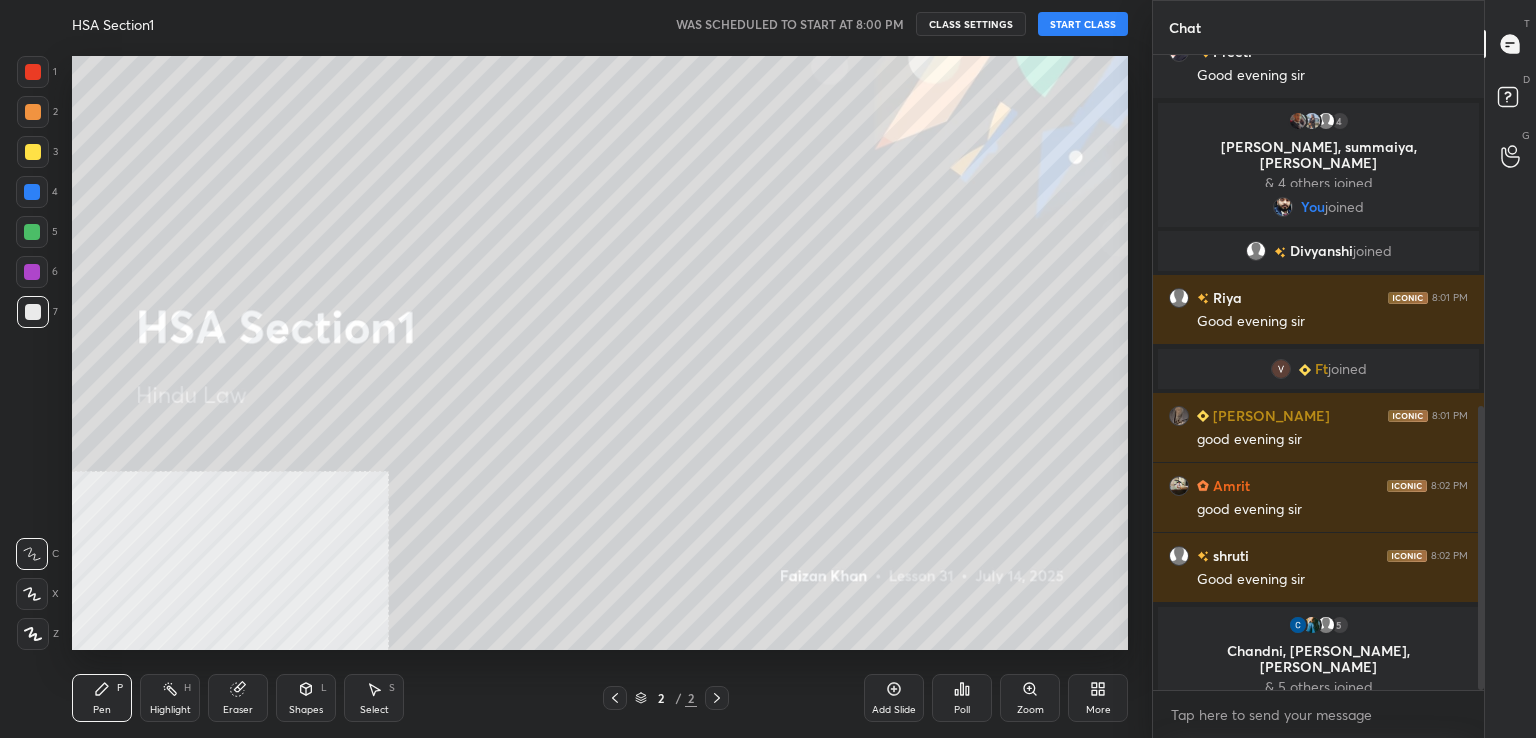 click on "START CLASS" at bounding box center (1083, 24) 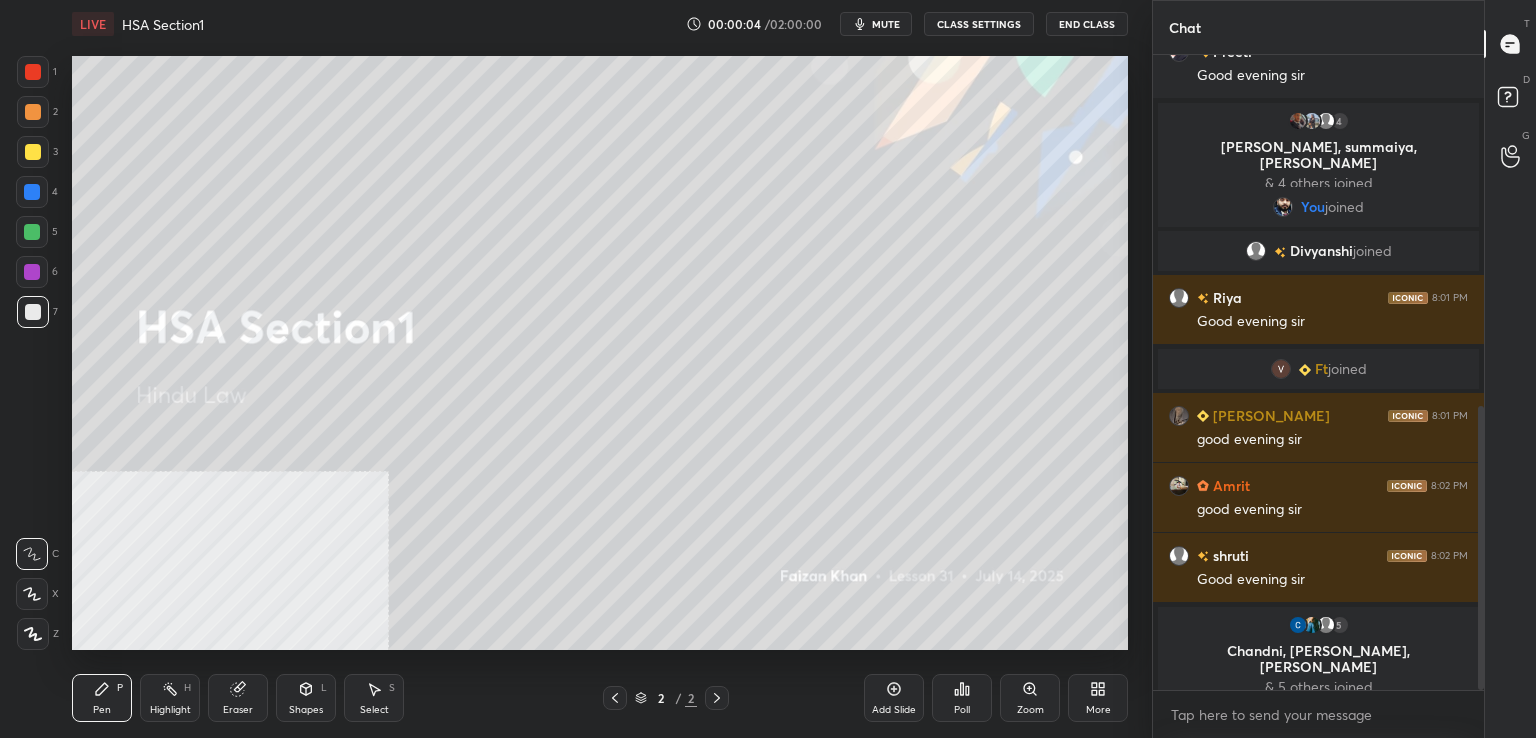 drag, startPoint x: 872, startPoint y: 693, endPoint x: 889, endPoint y: 695, distance: 17.117243 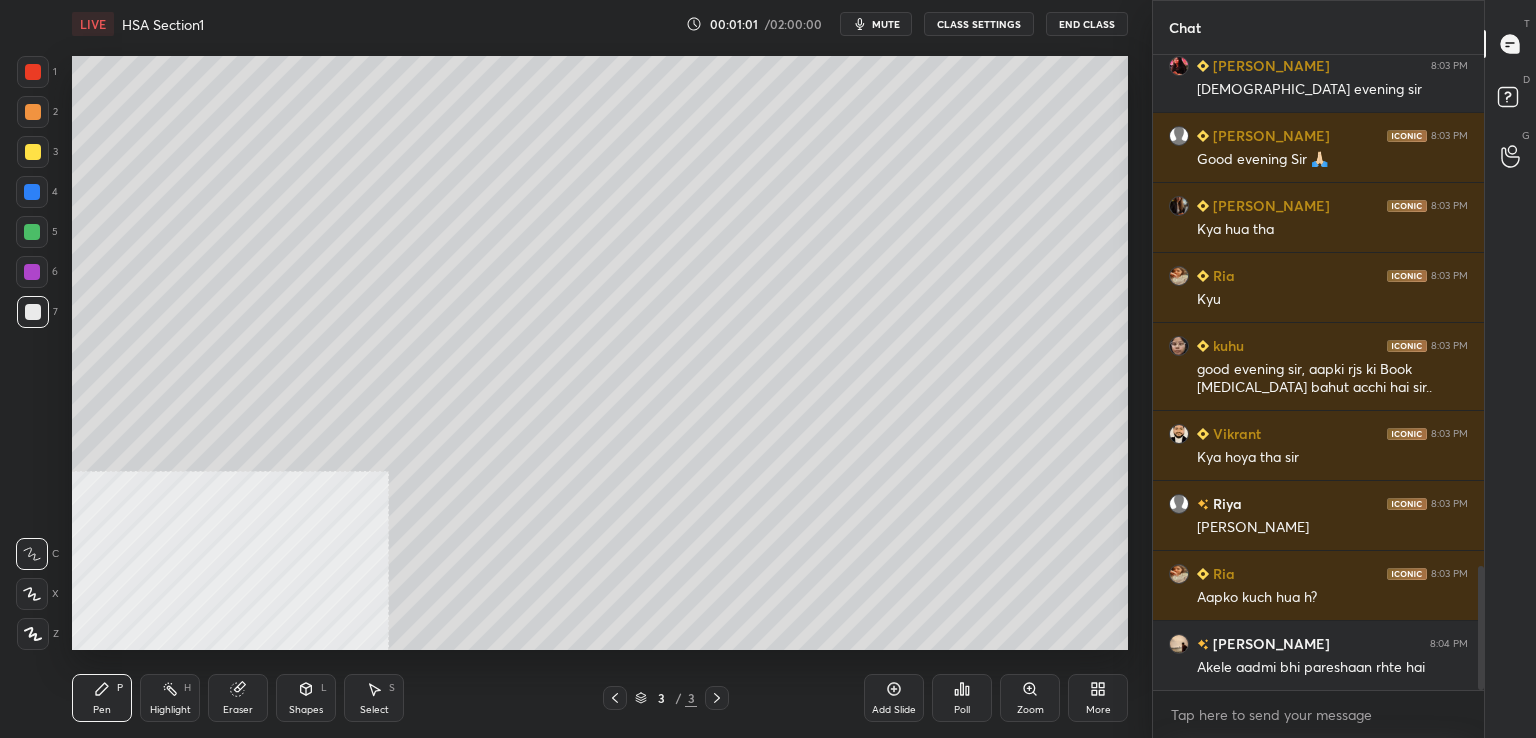 scroll, scrollTop: 2678, scrollLeft: 0, axis: vertical 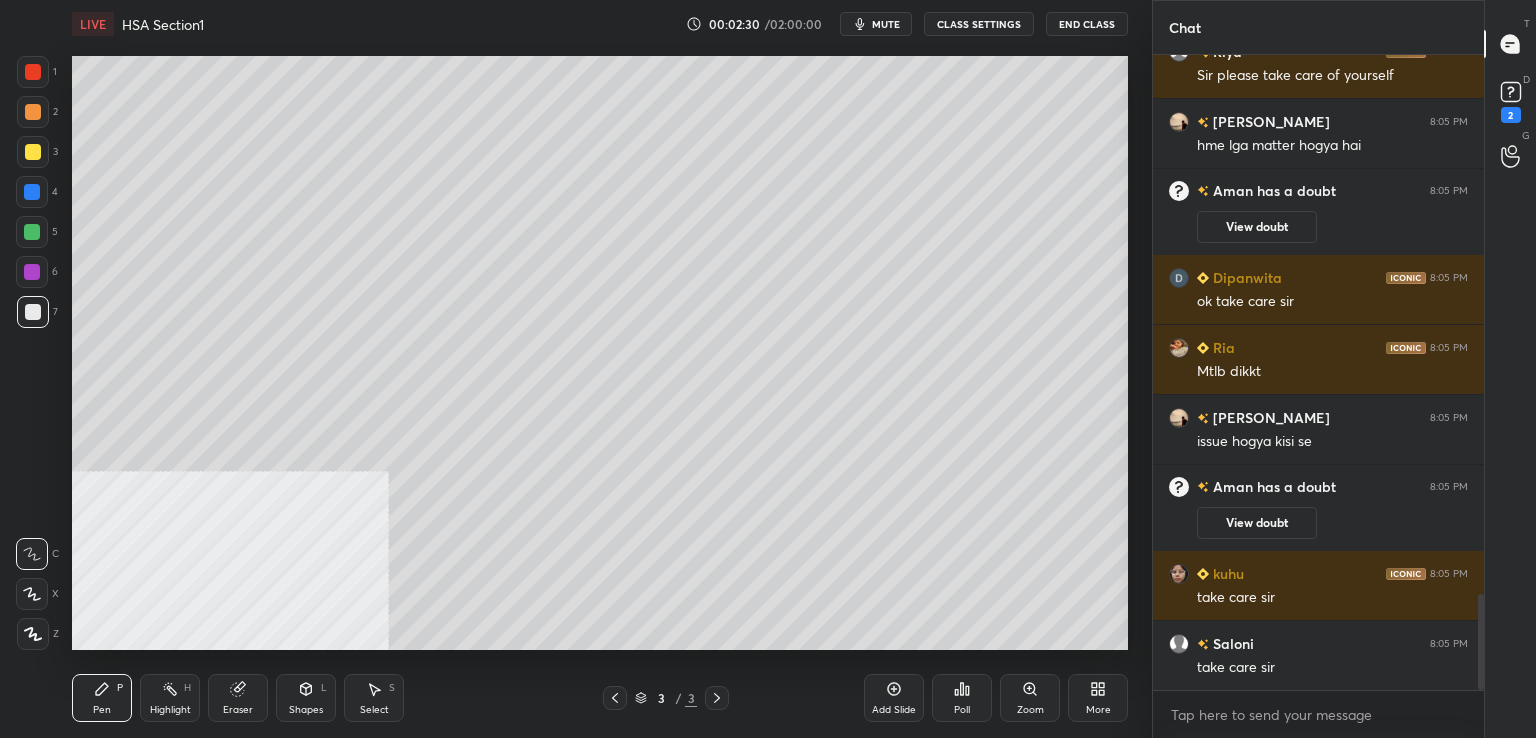click at bounding box center (33, 72) 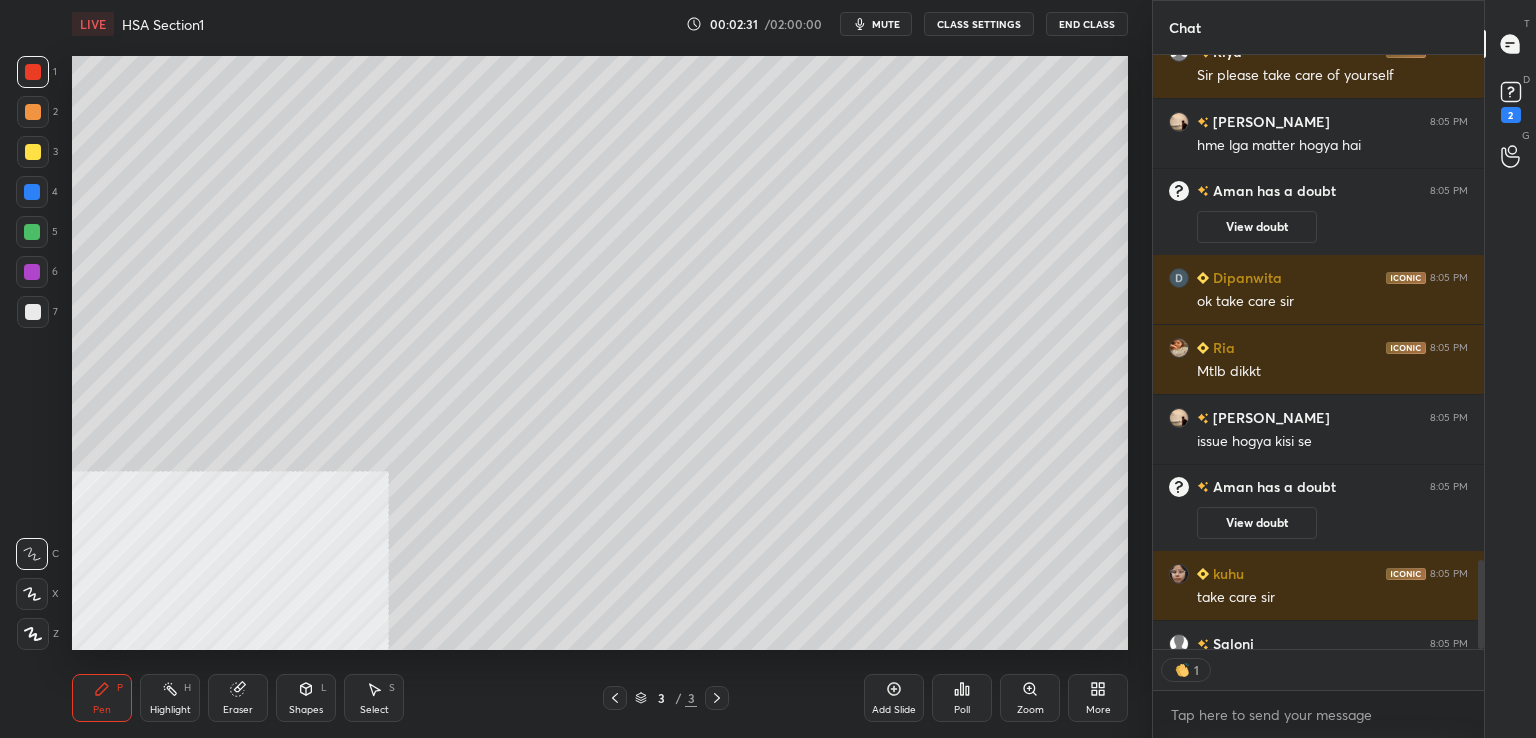 scroll, scrollTop: 7, scrollLeft: 6, axis: both 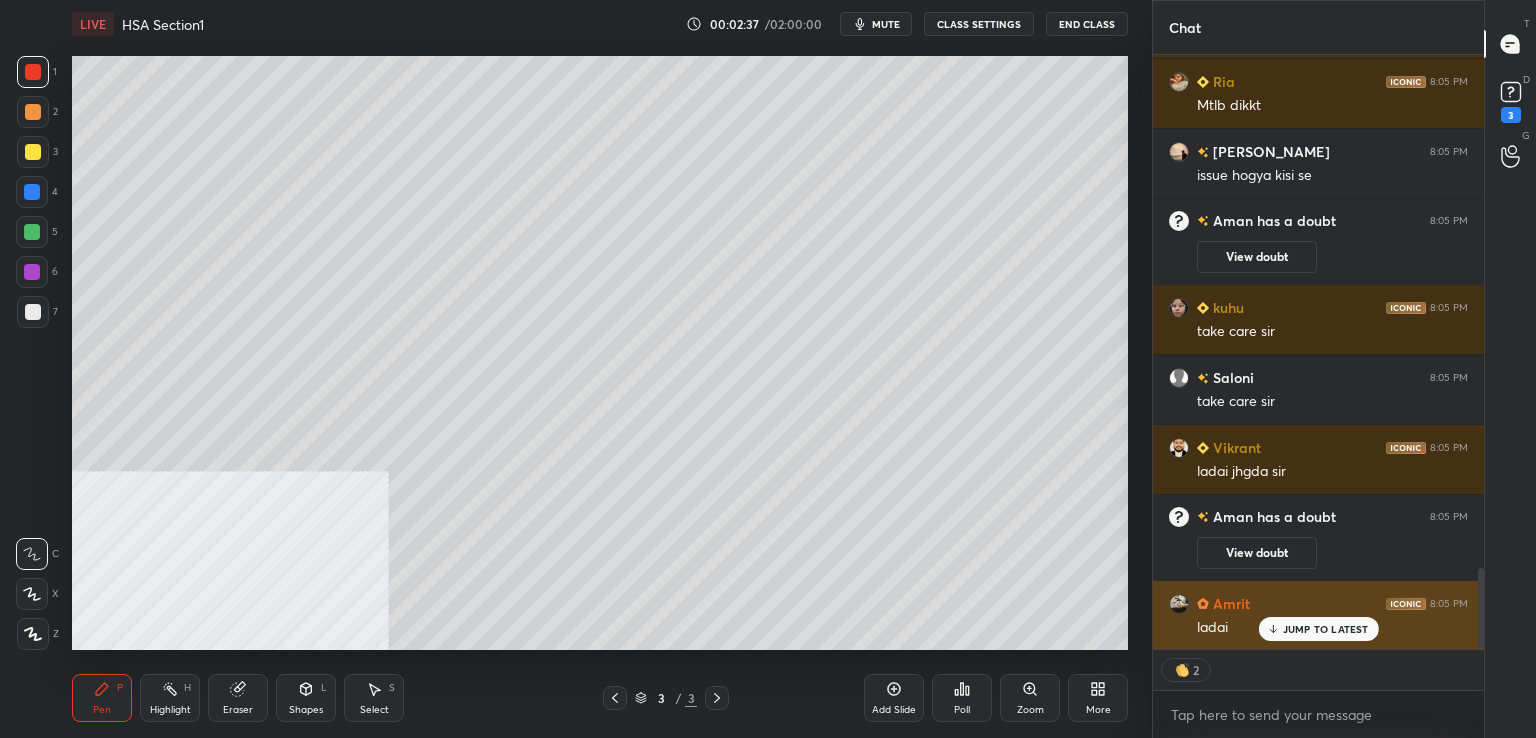 click on "JUMP TO LATEST" at bounding box center (1326, 629) 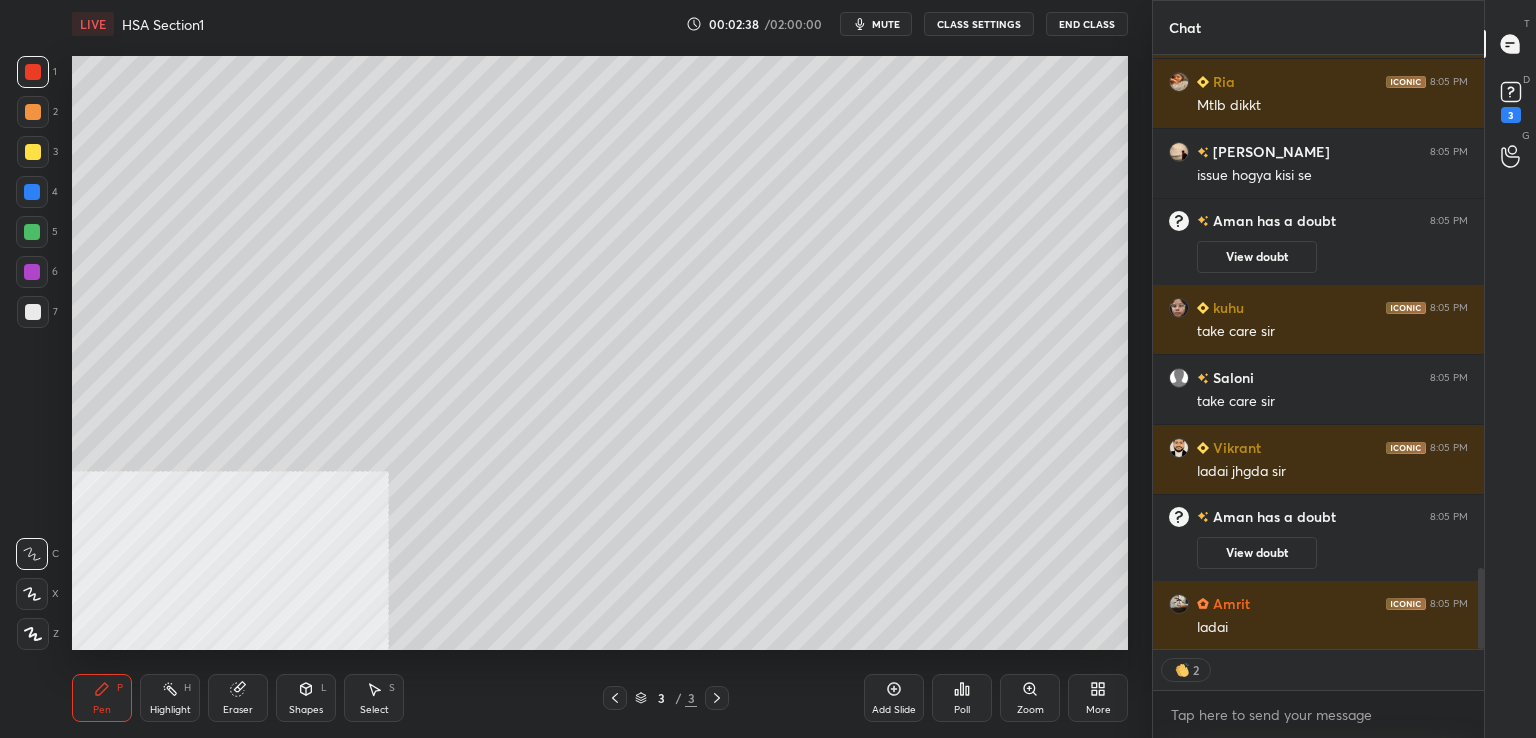 scroll, scrollTop: 3851, scrollLeft: 0, axis: vertical 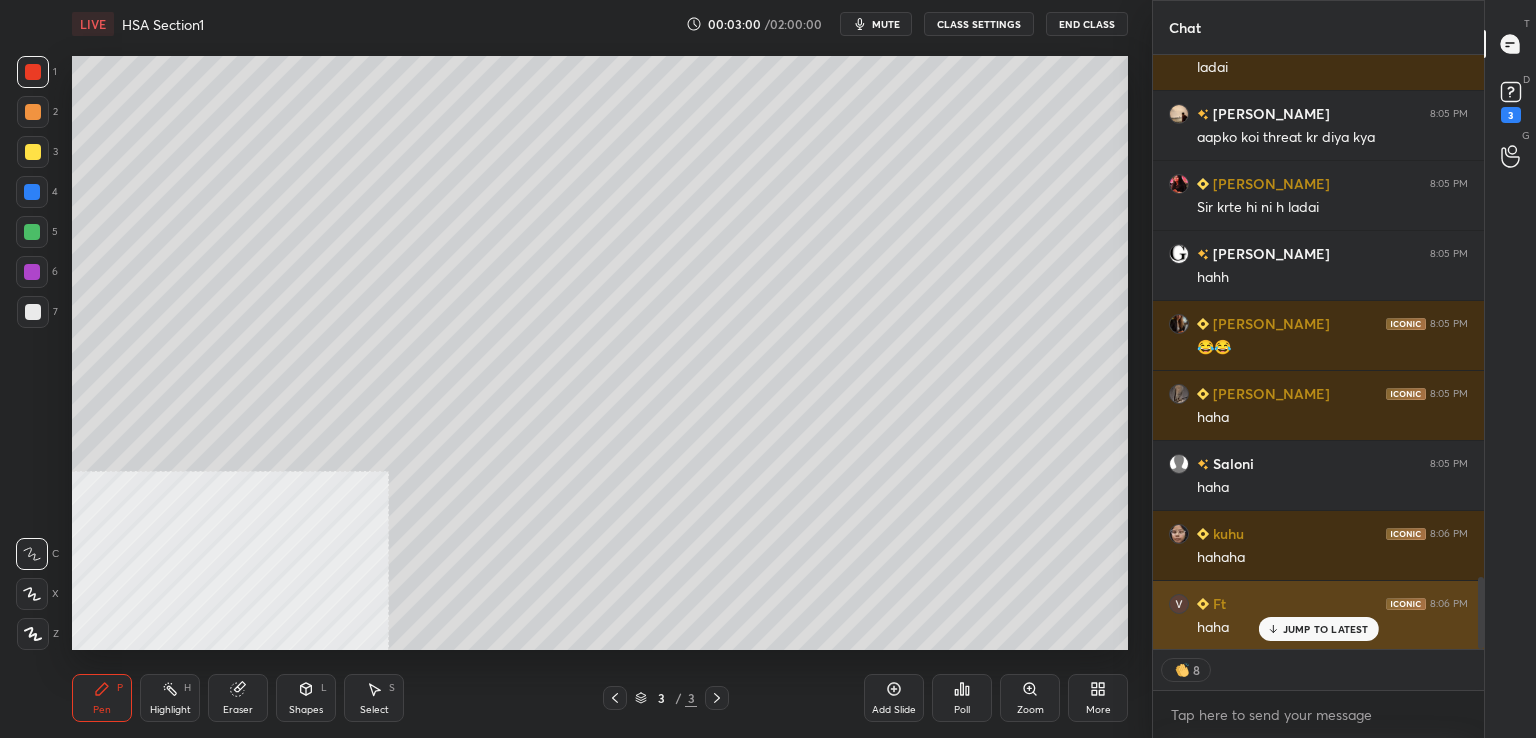 drag, startPoint x: 1316, startPoint y: 628, endPoint x: 1298, endPoint y: 621, distance: 19.313208 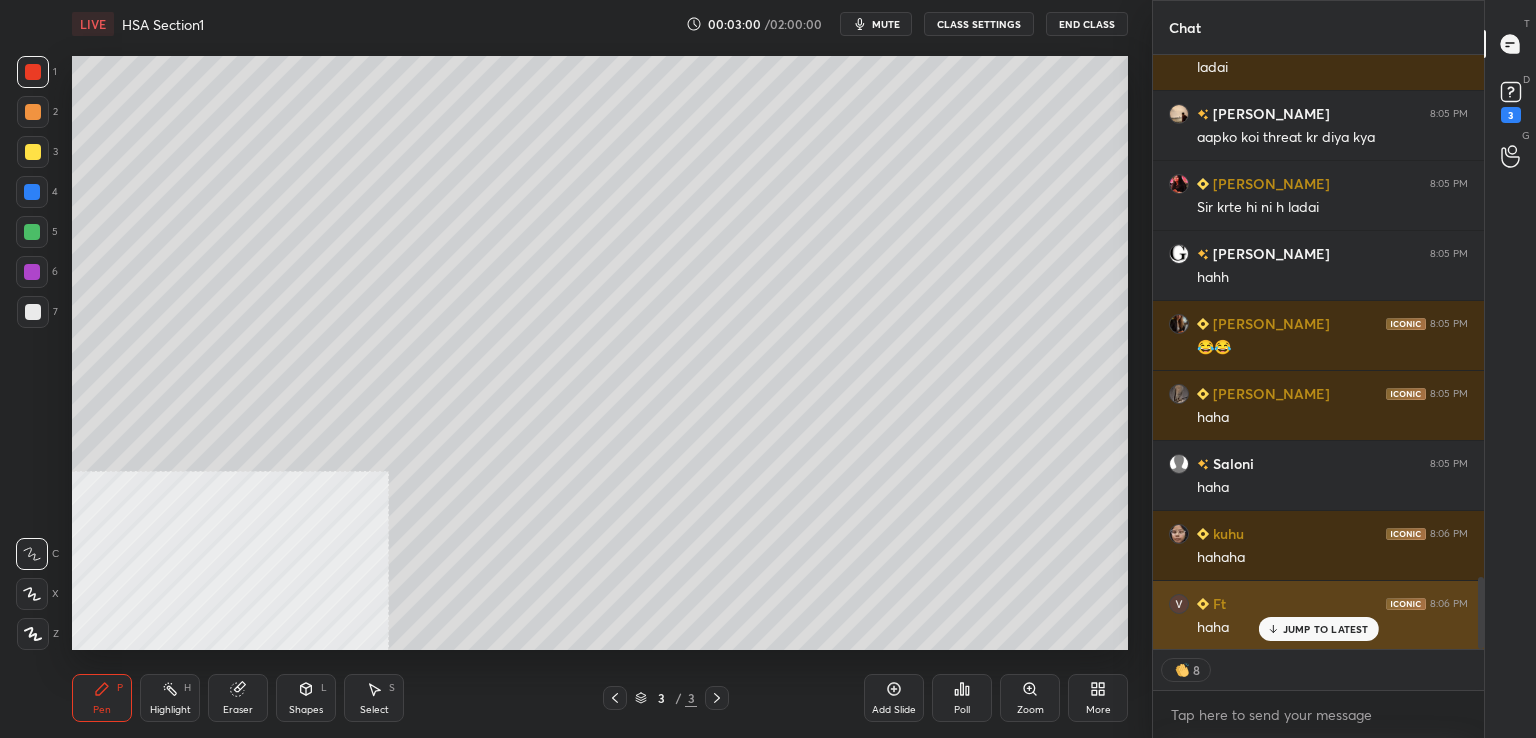 click on "JUMP TO LATEST" at bounding box center [1326, 629] 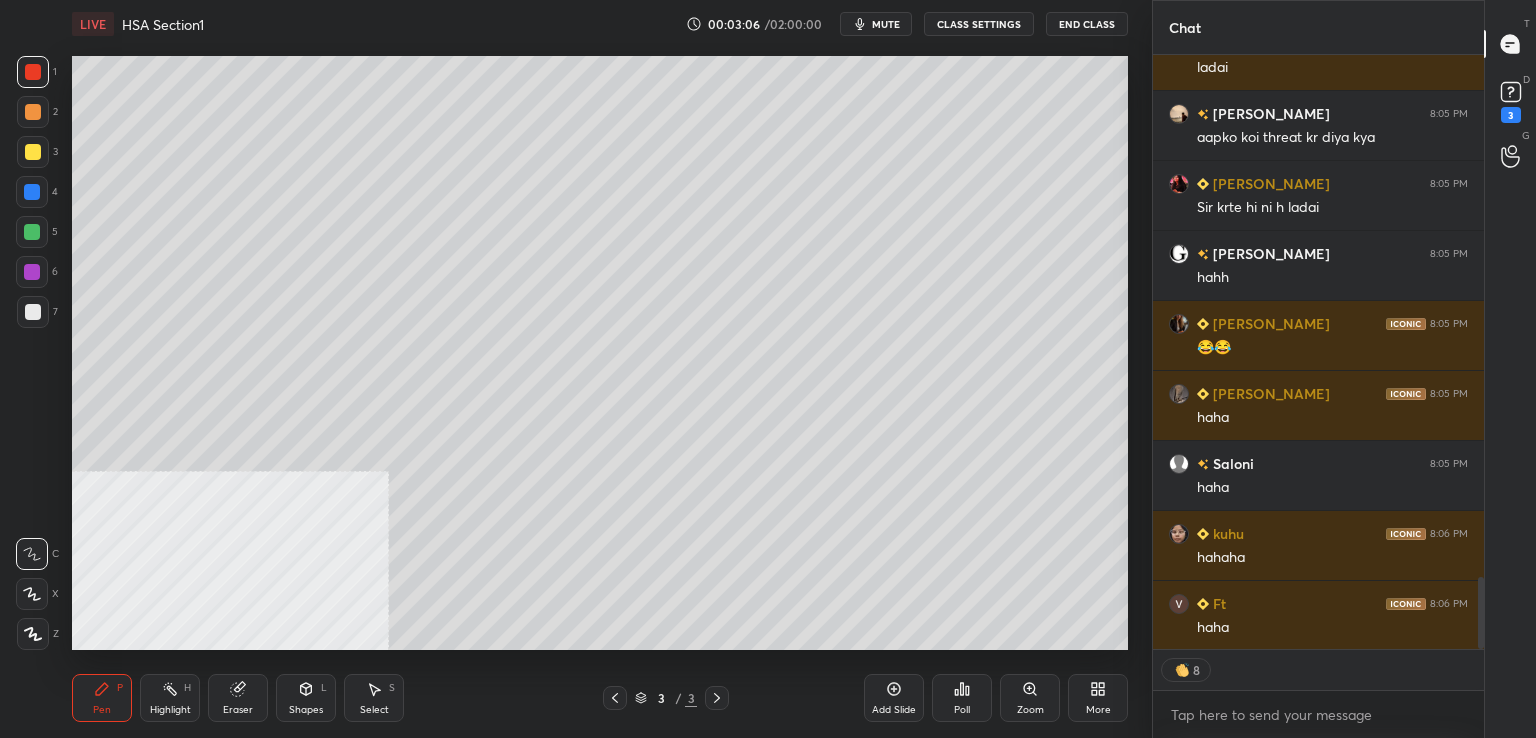 scroll, scrollTop: 6, scrollLeft: 6, axis: both 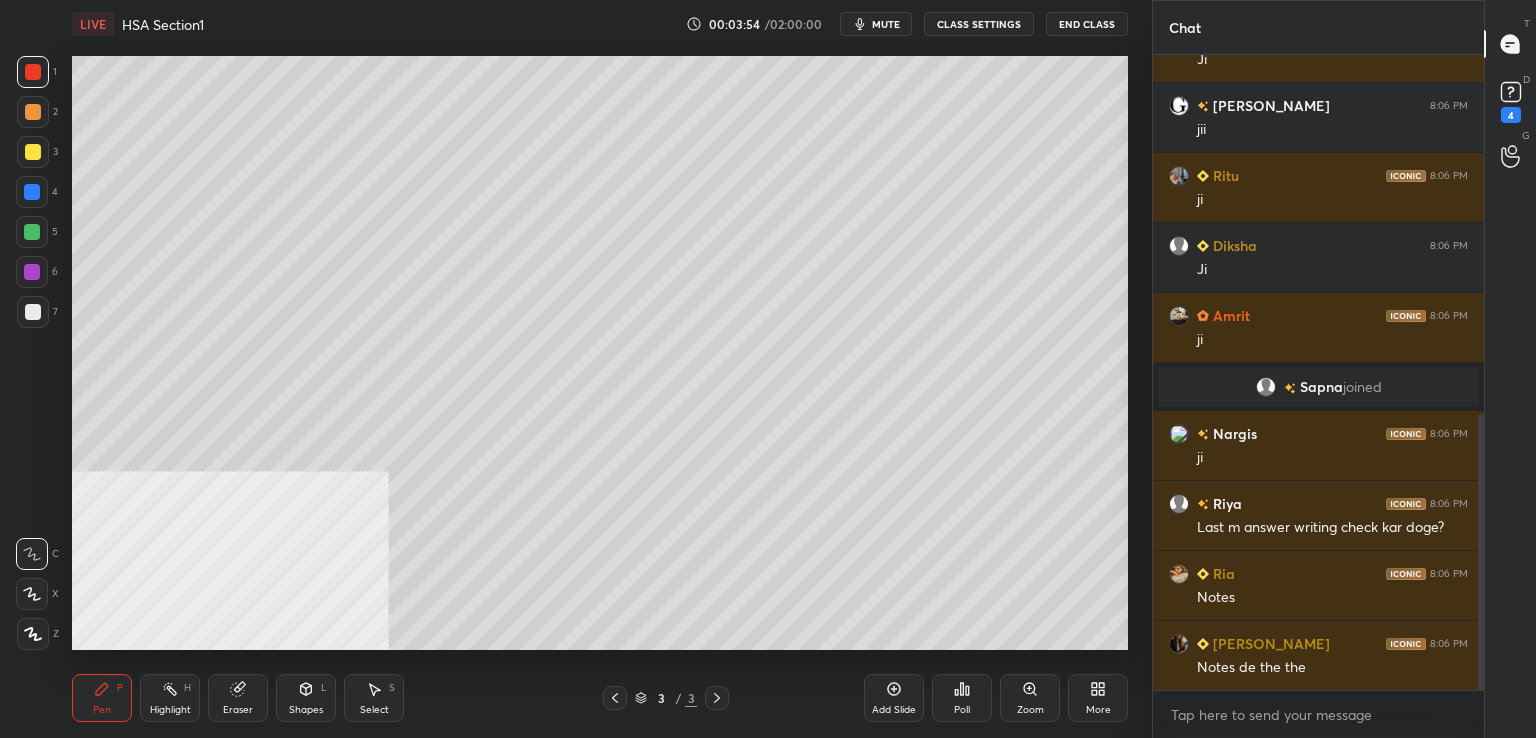 click at bounding box center (33, 312) 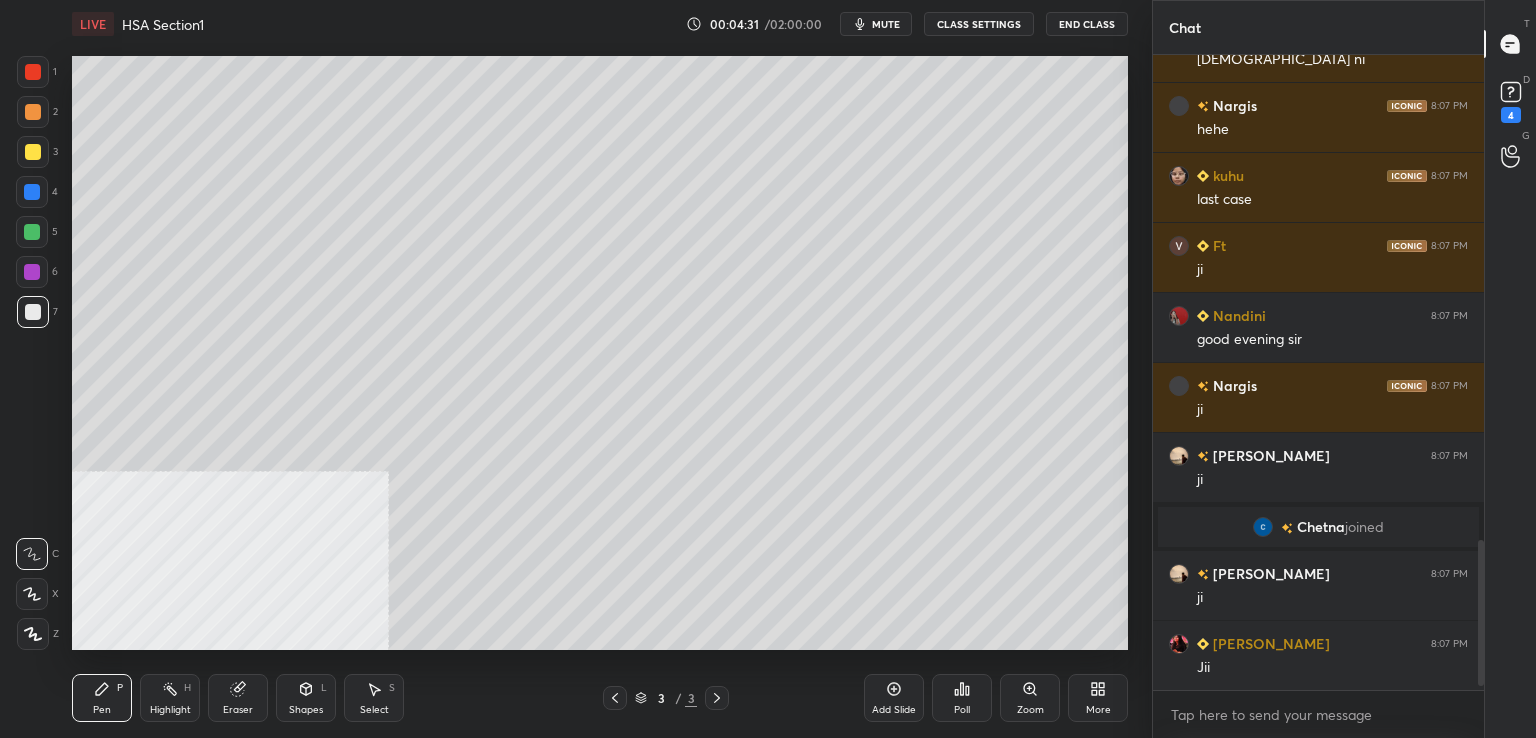 scroll, scrollTop: 2120, scrollLeft: 0, axis: vertical 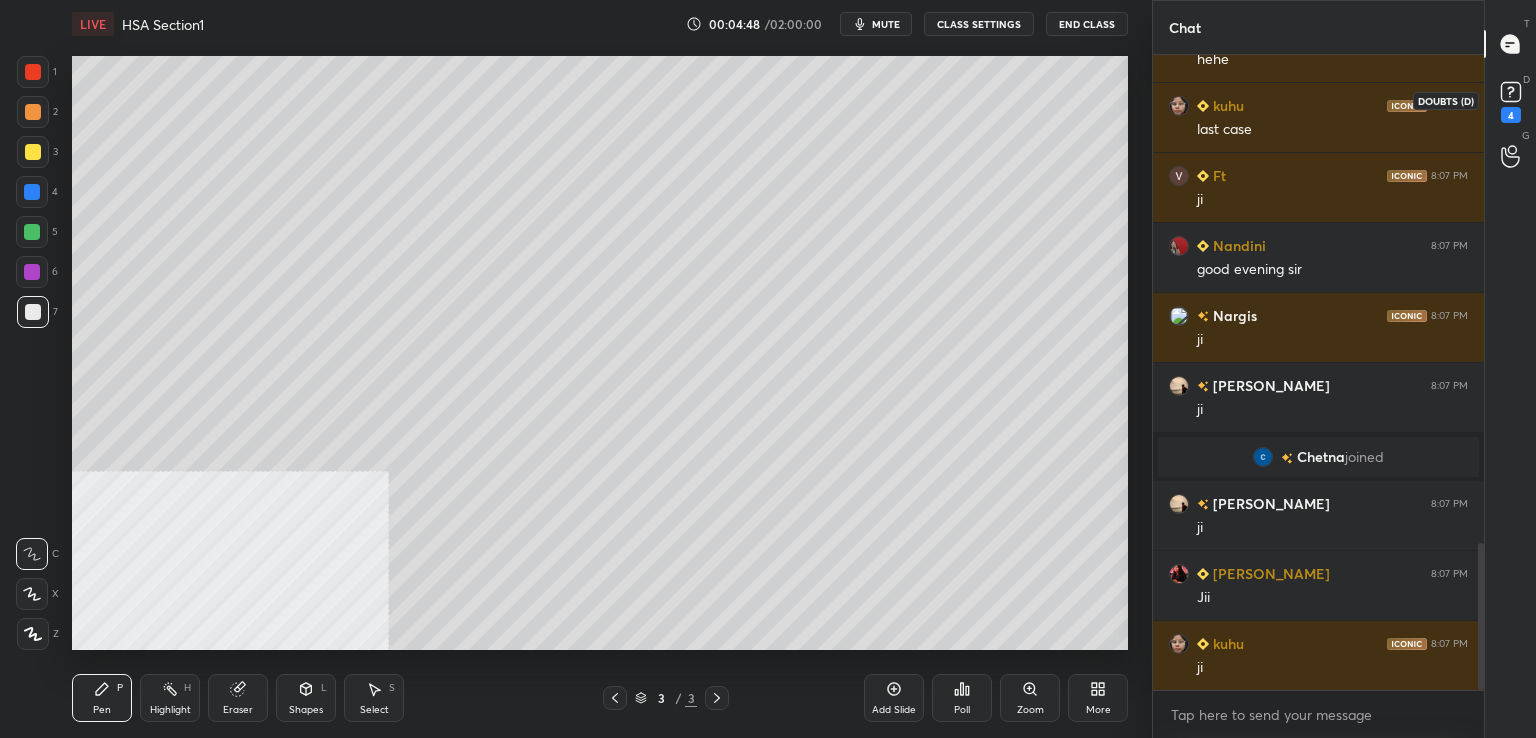 click on "4" at bounding box center (1511, 115) 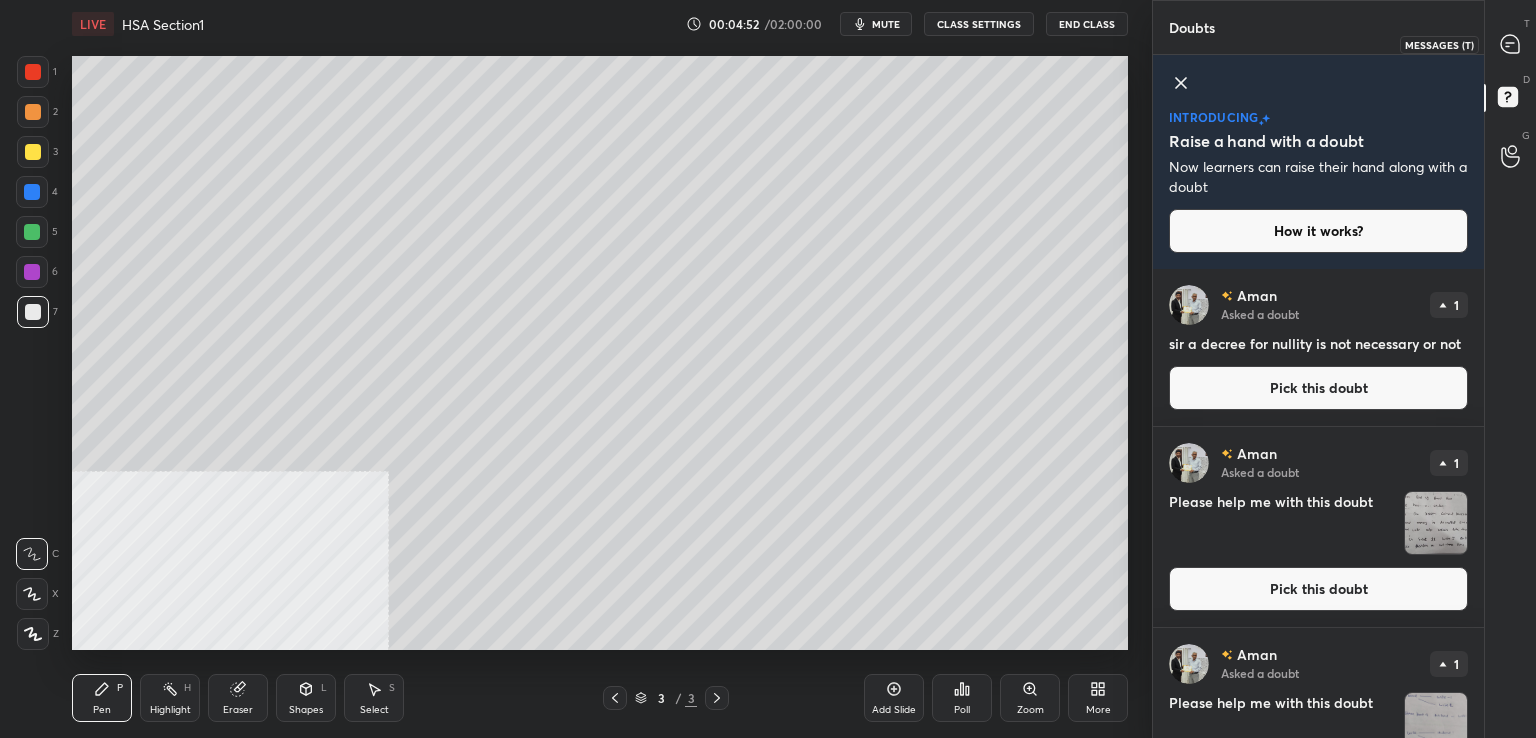 click 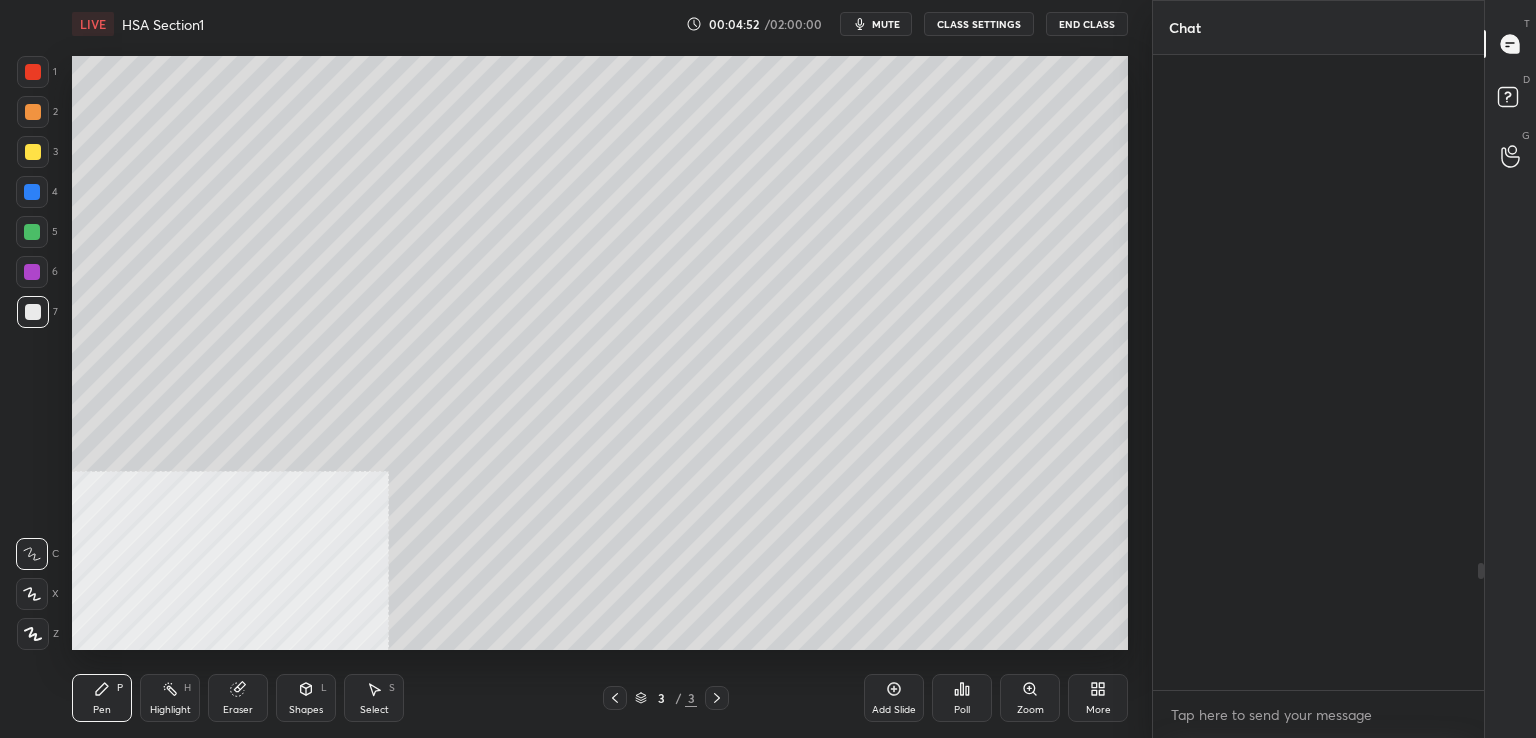 scroll, scrollTop: 2534, scrollLeft: 0, axis: vertical 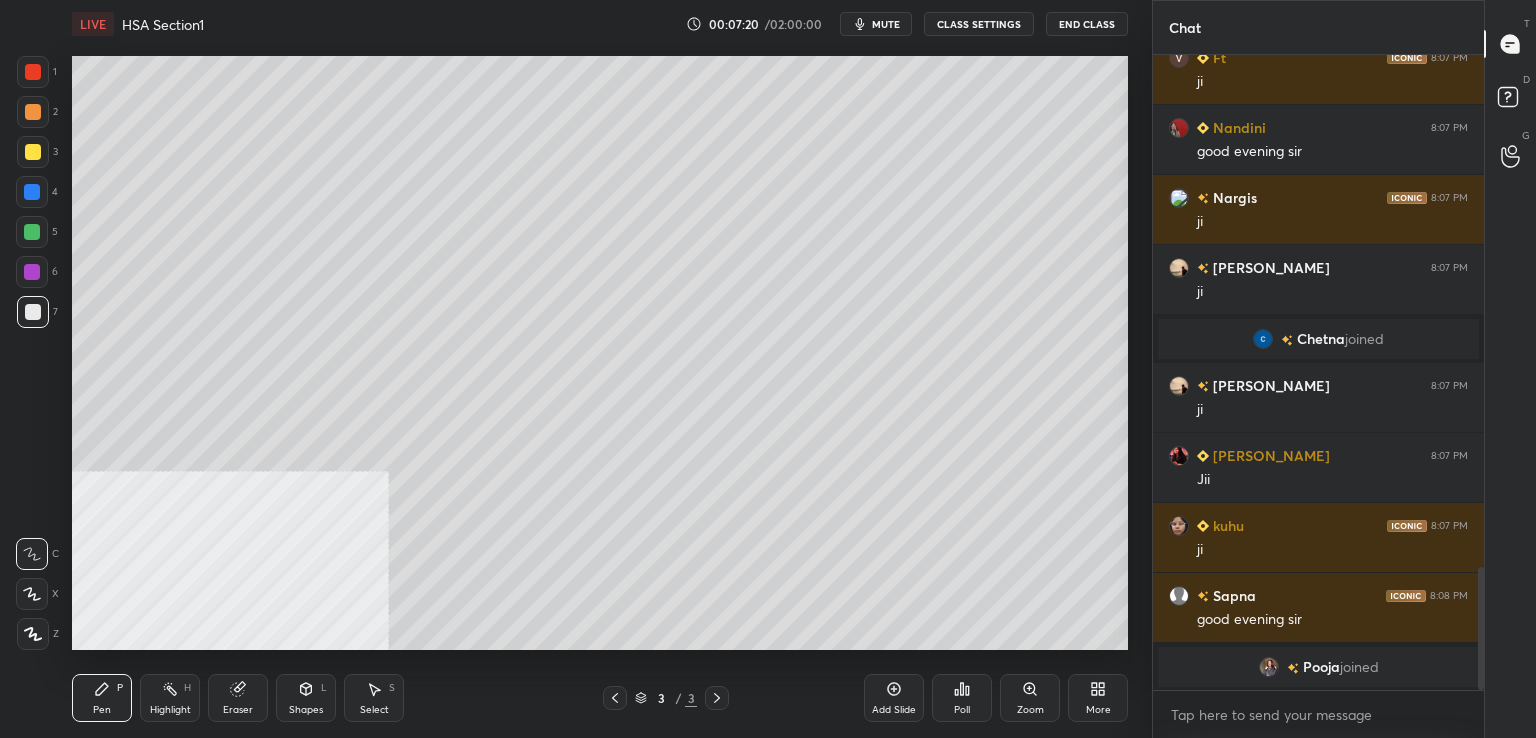 click at bounding box center (33, 312) 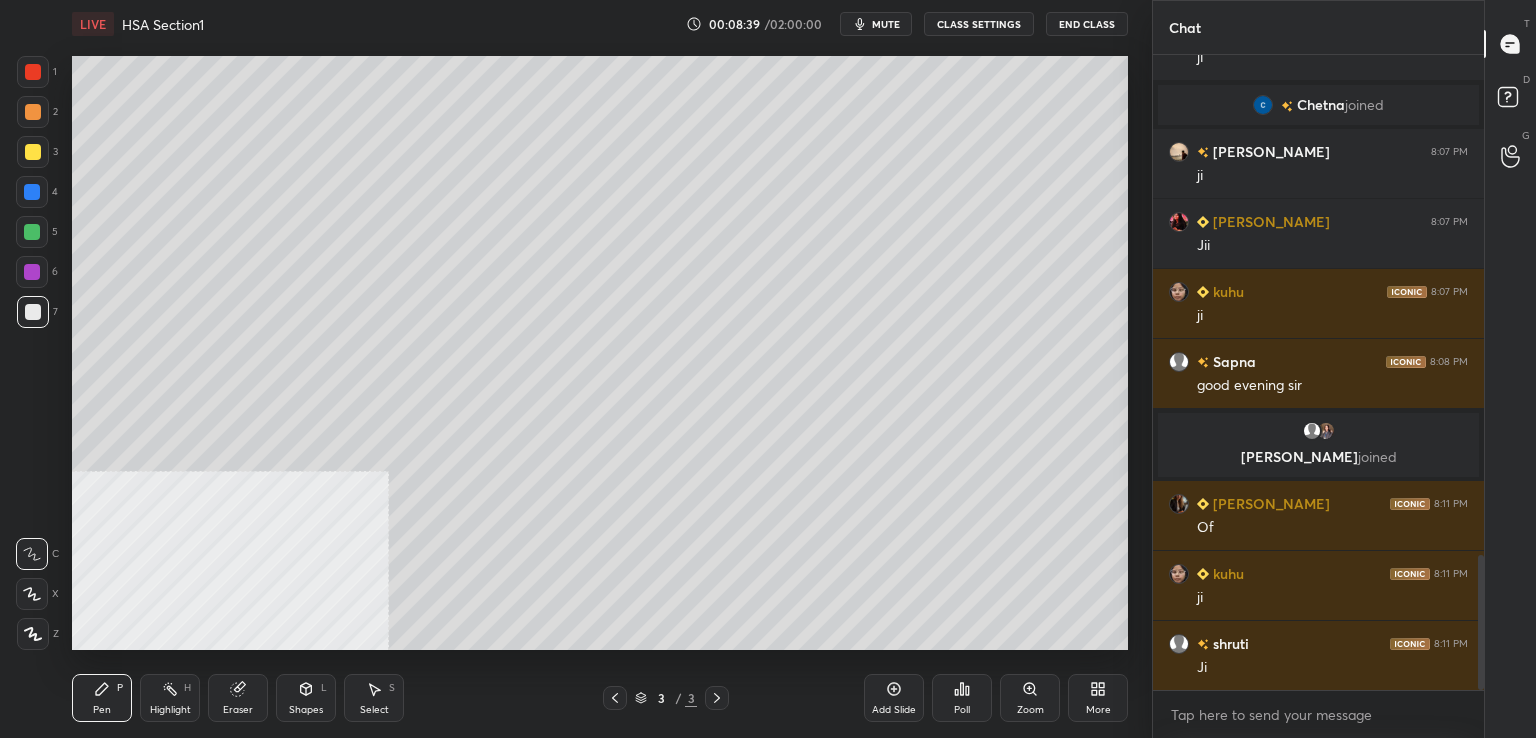 scroll, scrollTop: 2422, scrollLeft: 0, axis: vertical 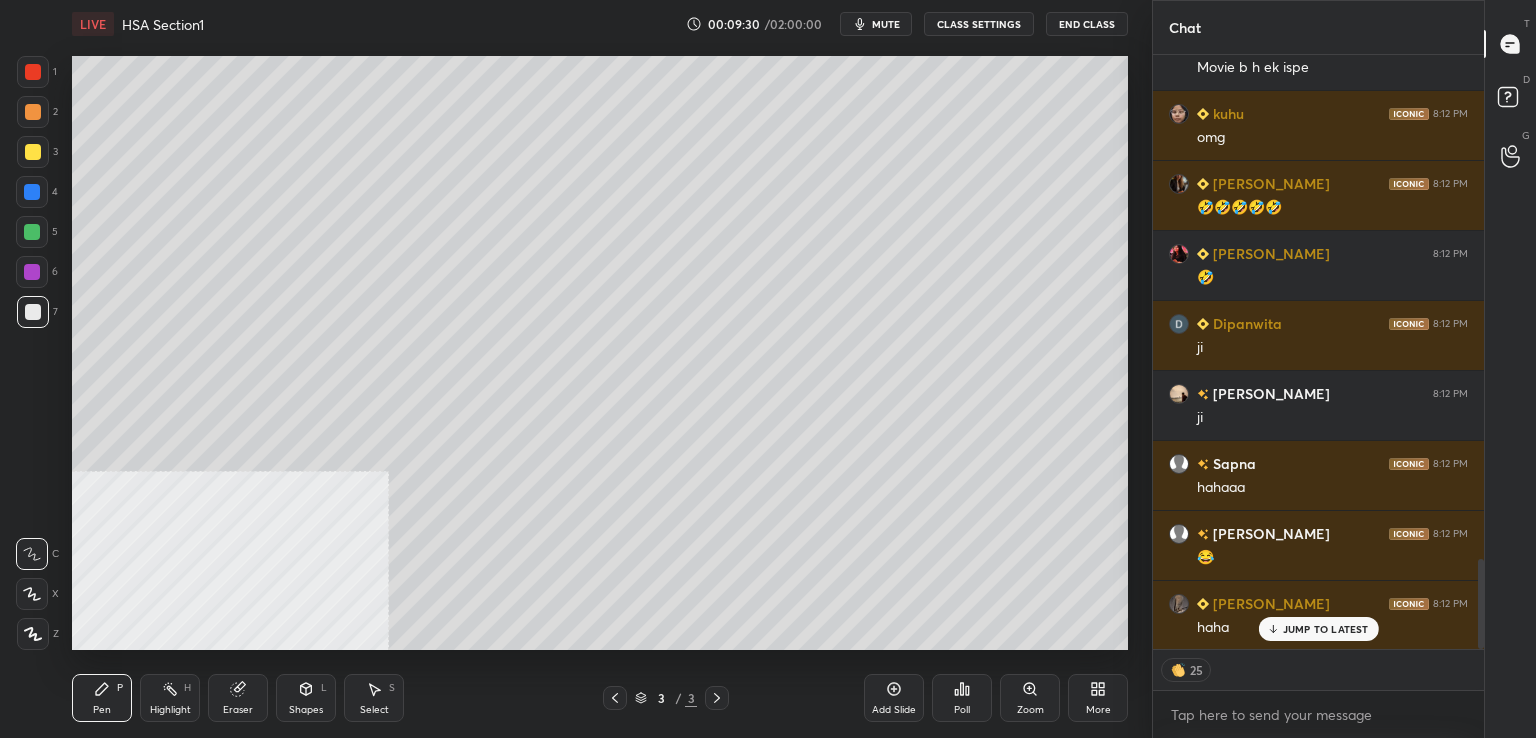 drag, startPoint x: 896, startPoint y: 691, endPoint x: 896, endPoint y: 676, distance: 15 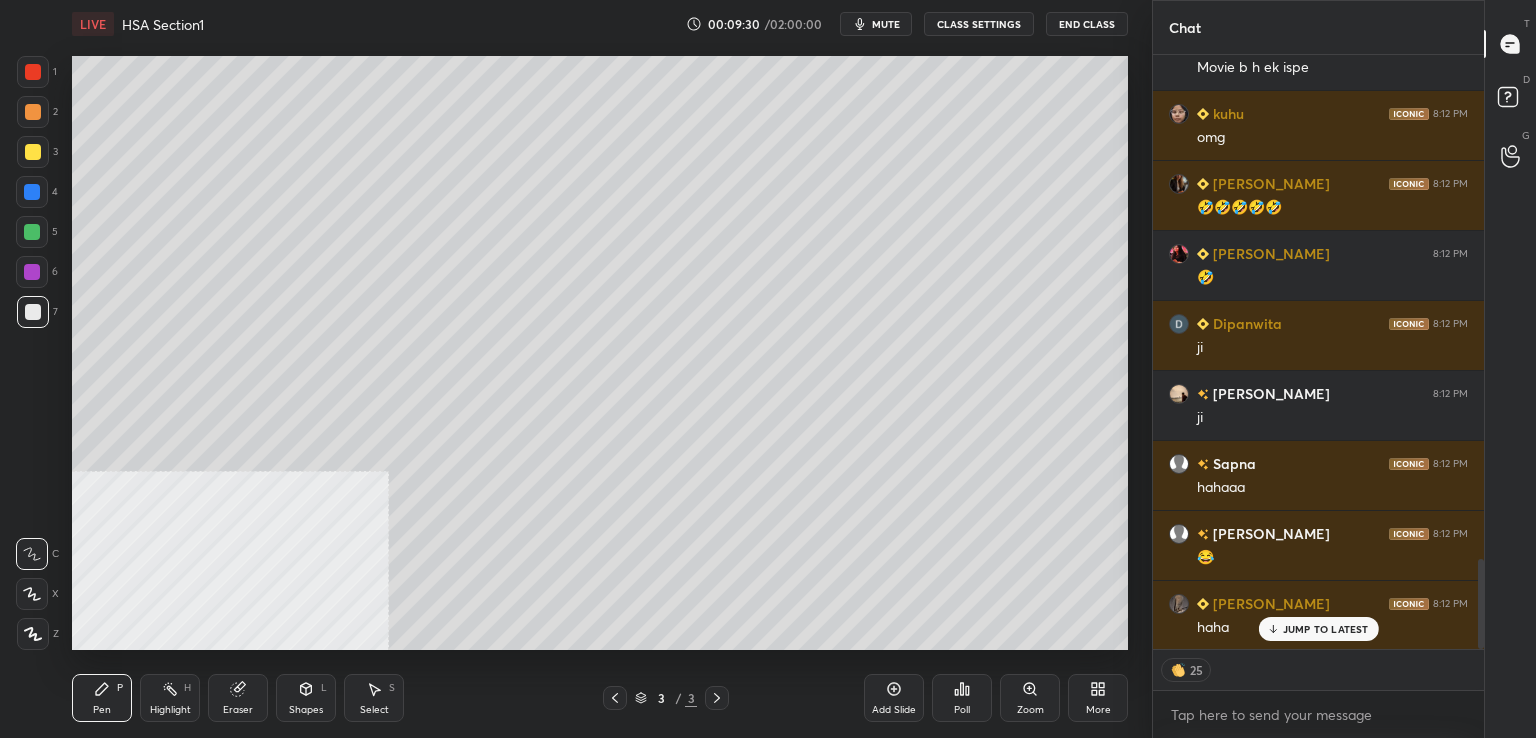 click 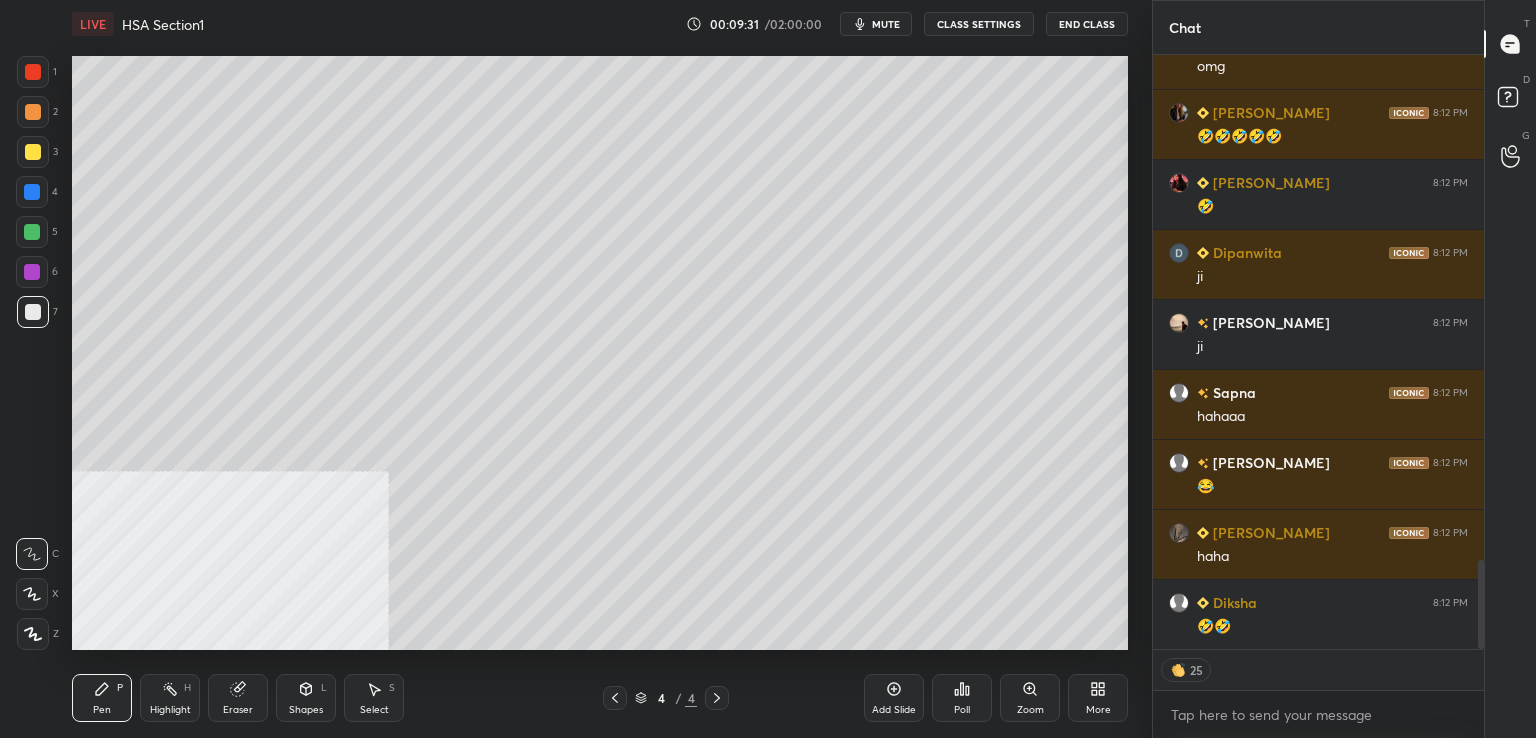 drag, startPoint x: 32, startPoint y: 144, endPoint x: 23, endPoint y: 149, distance: 10.29563 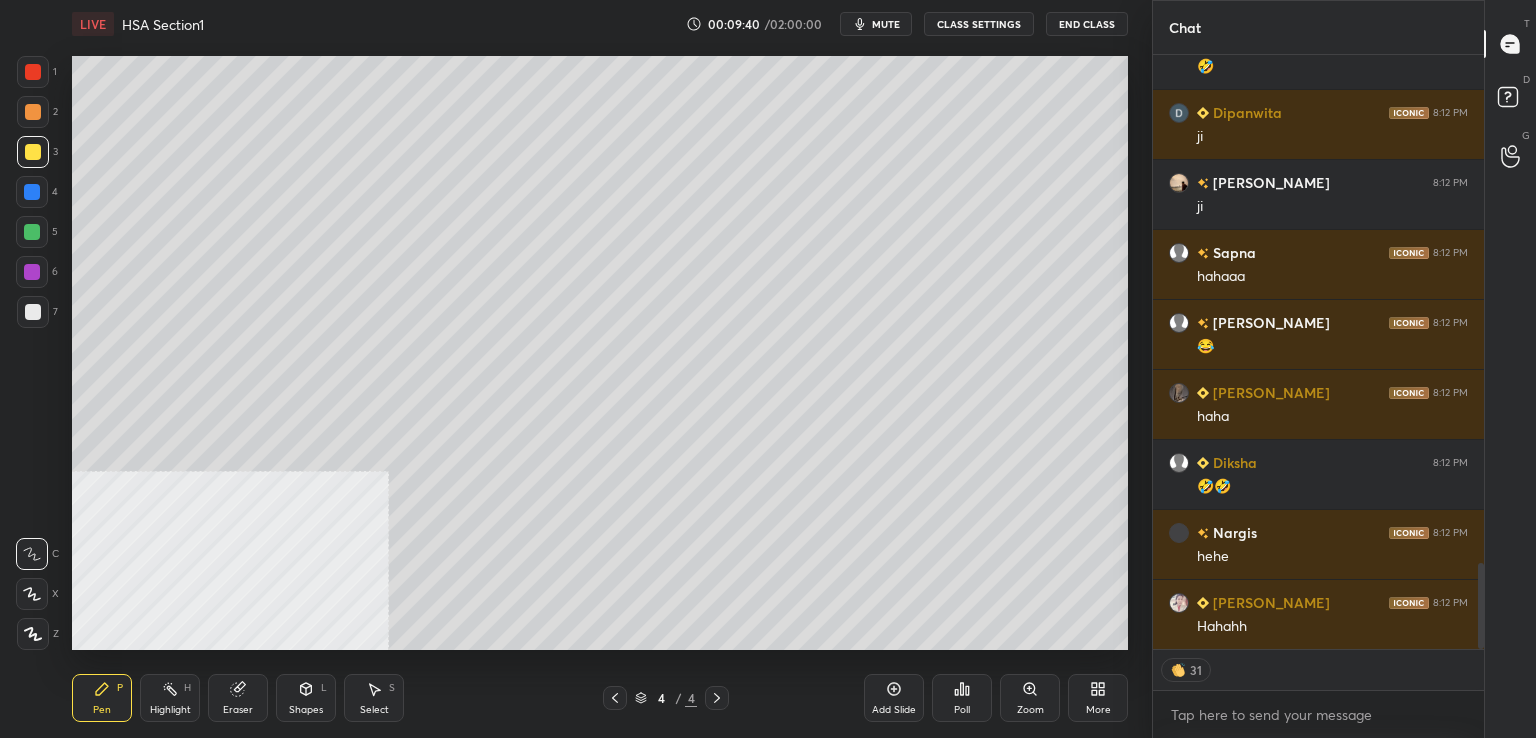 scroll, scrollTop: 3600, scrollLeft: 0, axis: vertical 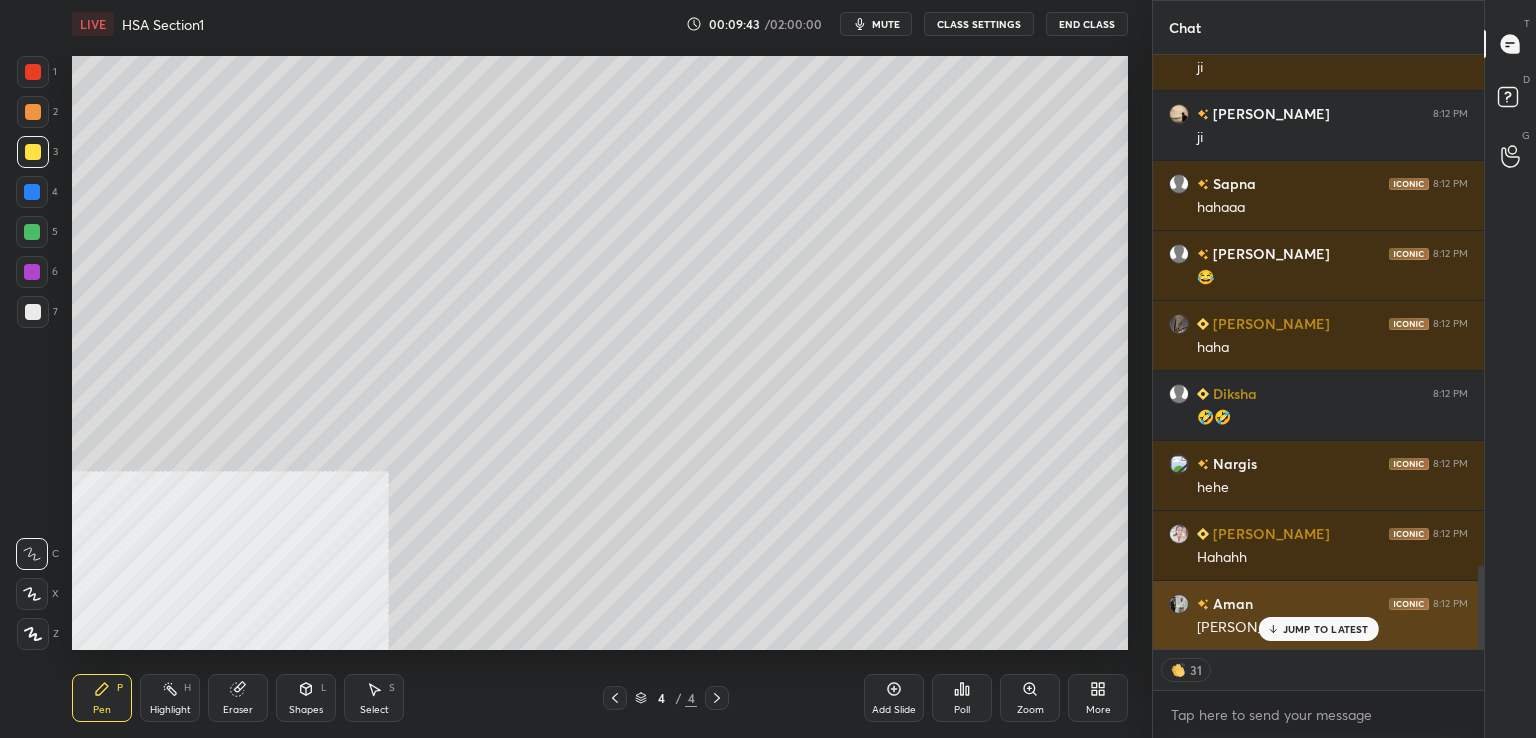 drag, startPoint x: 1305, startPoint y: 633, endPoint x: 1285, endPoint y: 625, distance: 21.540659 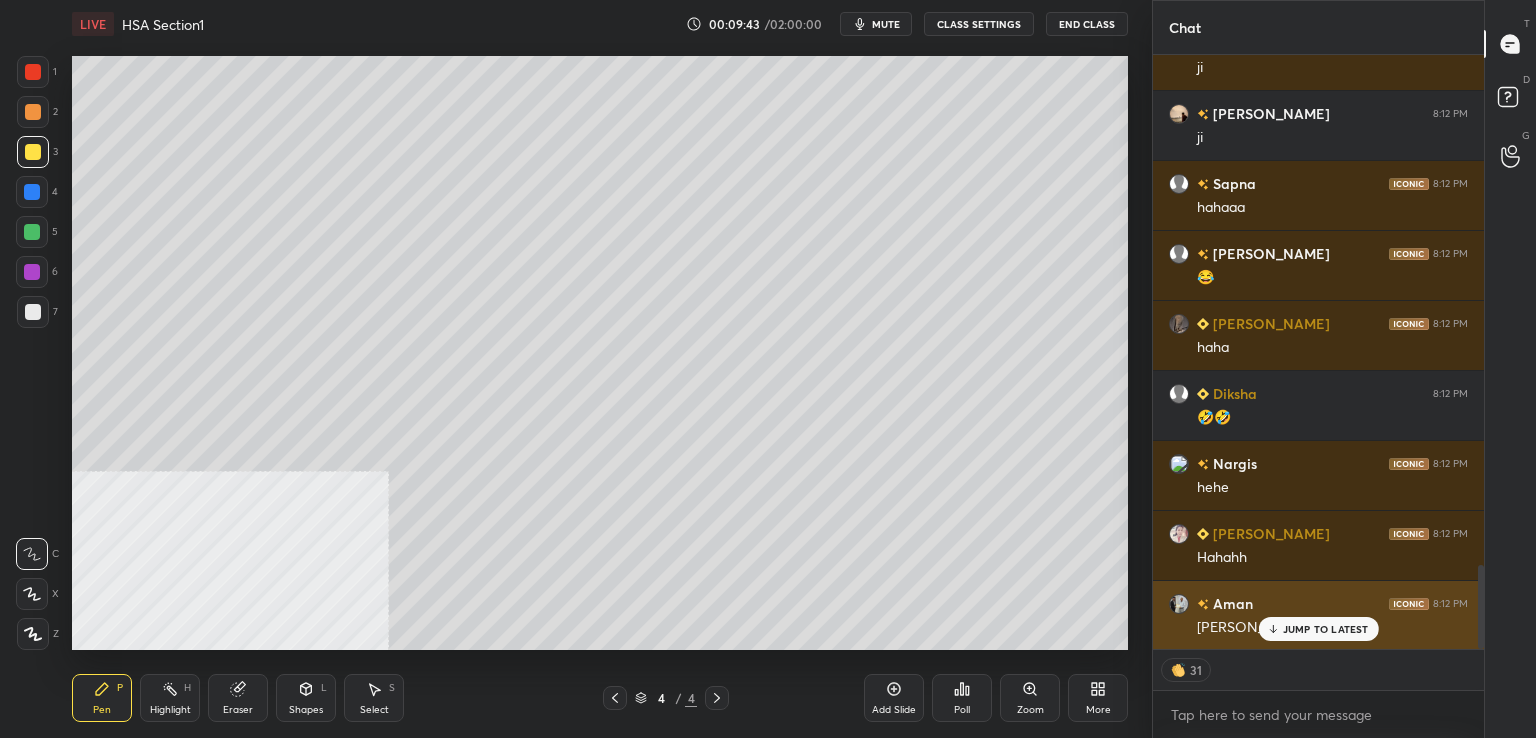 click on "JUMP TO LATEST" at bounding box center (1326, 629) 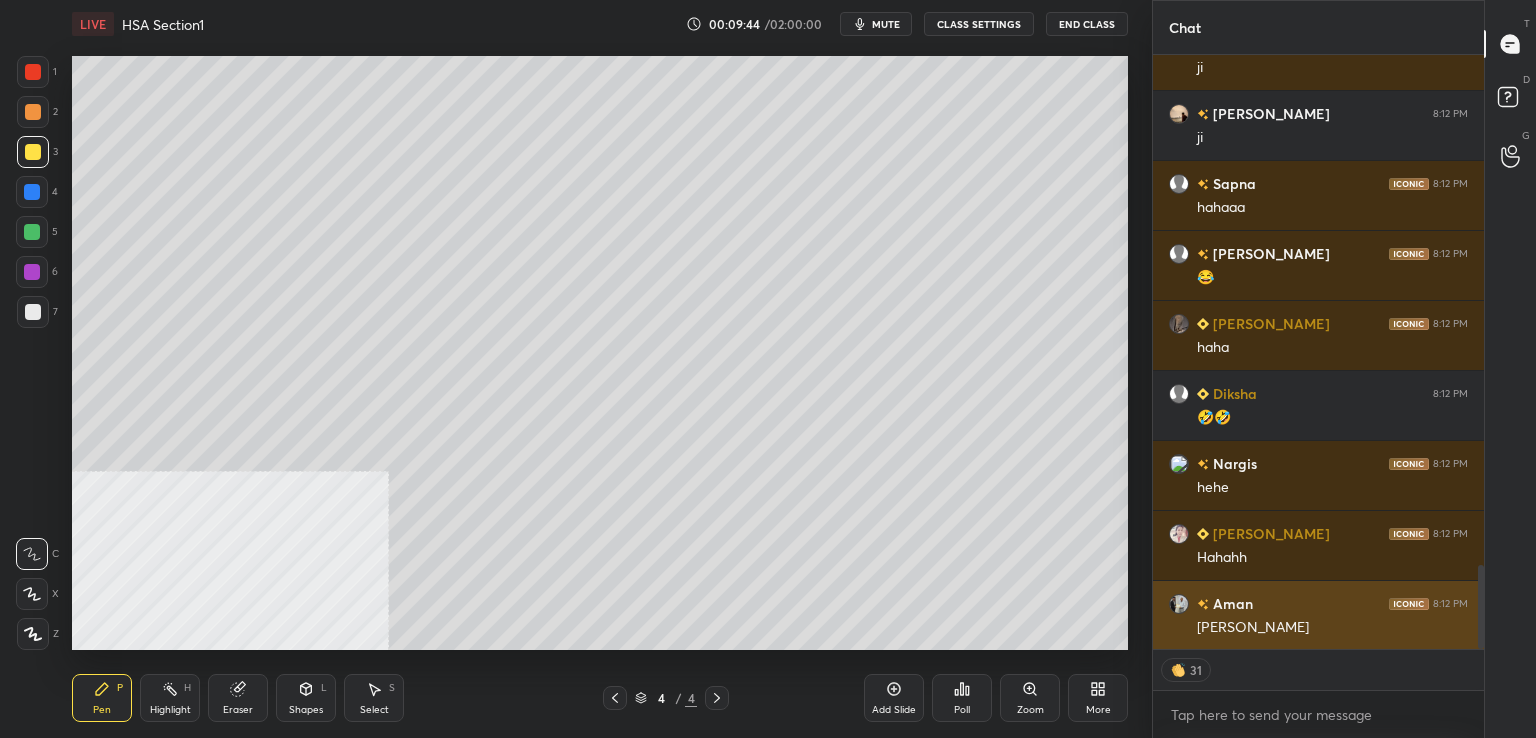 scroll, scrollTop: 6, scrollLeft: 6, axis: both 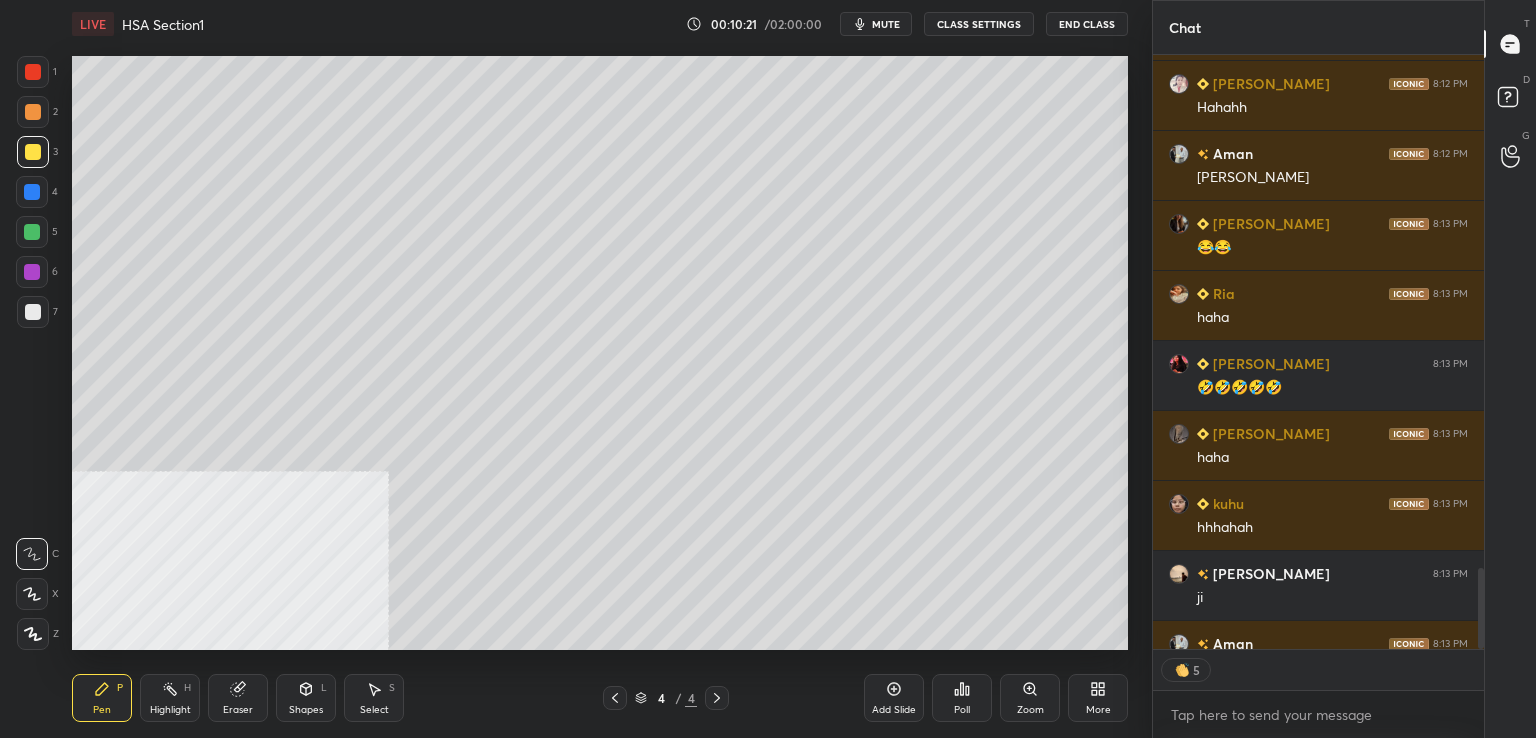 click at bounding box center [33, 312] 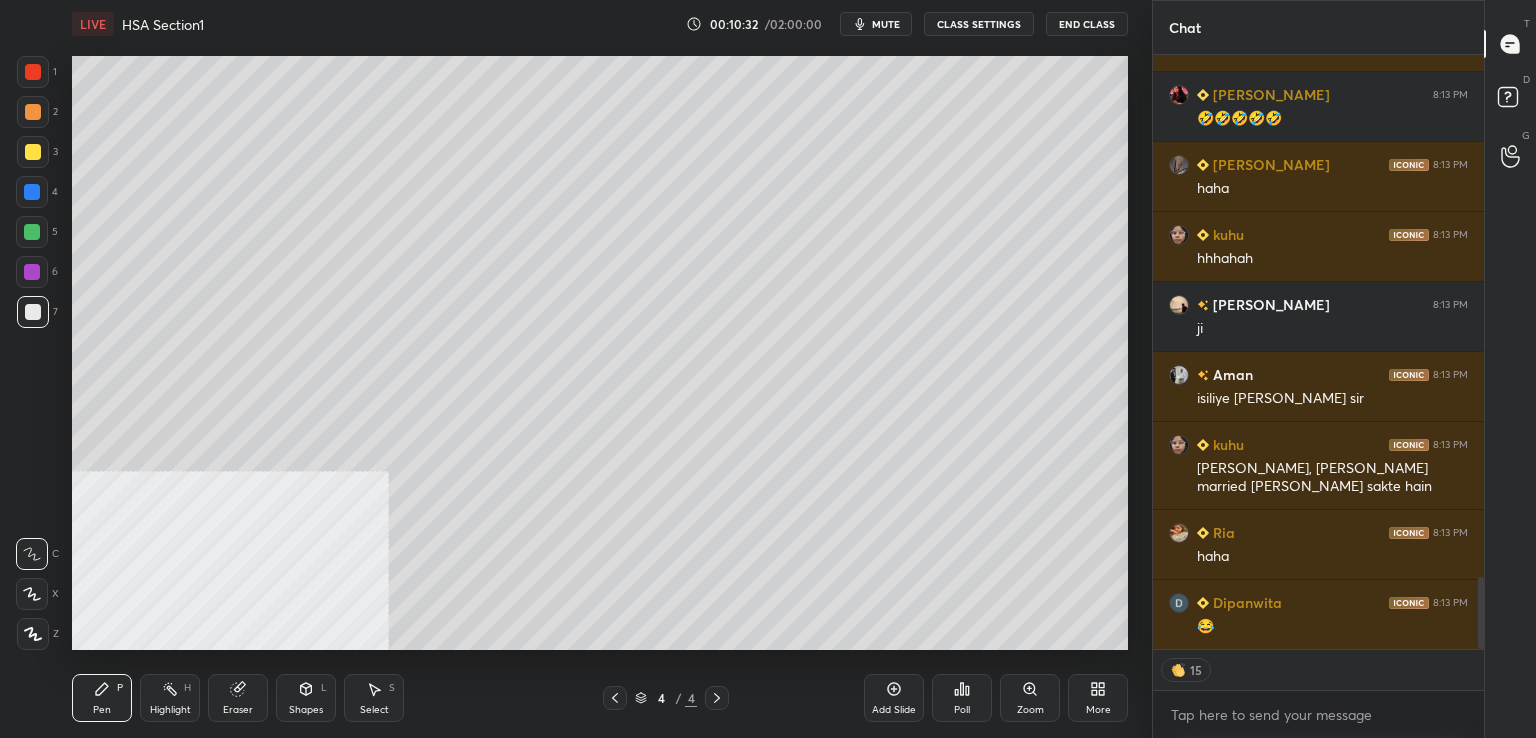 scroll, scrollTop: 4388, scrollLeft: 0, axis: vertical 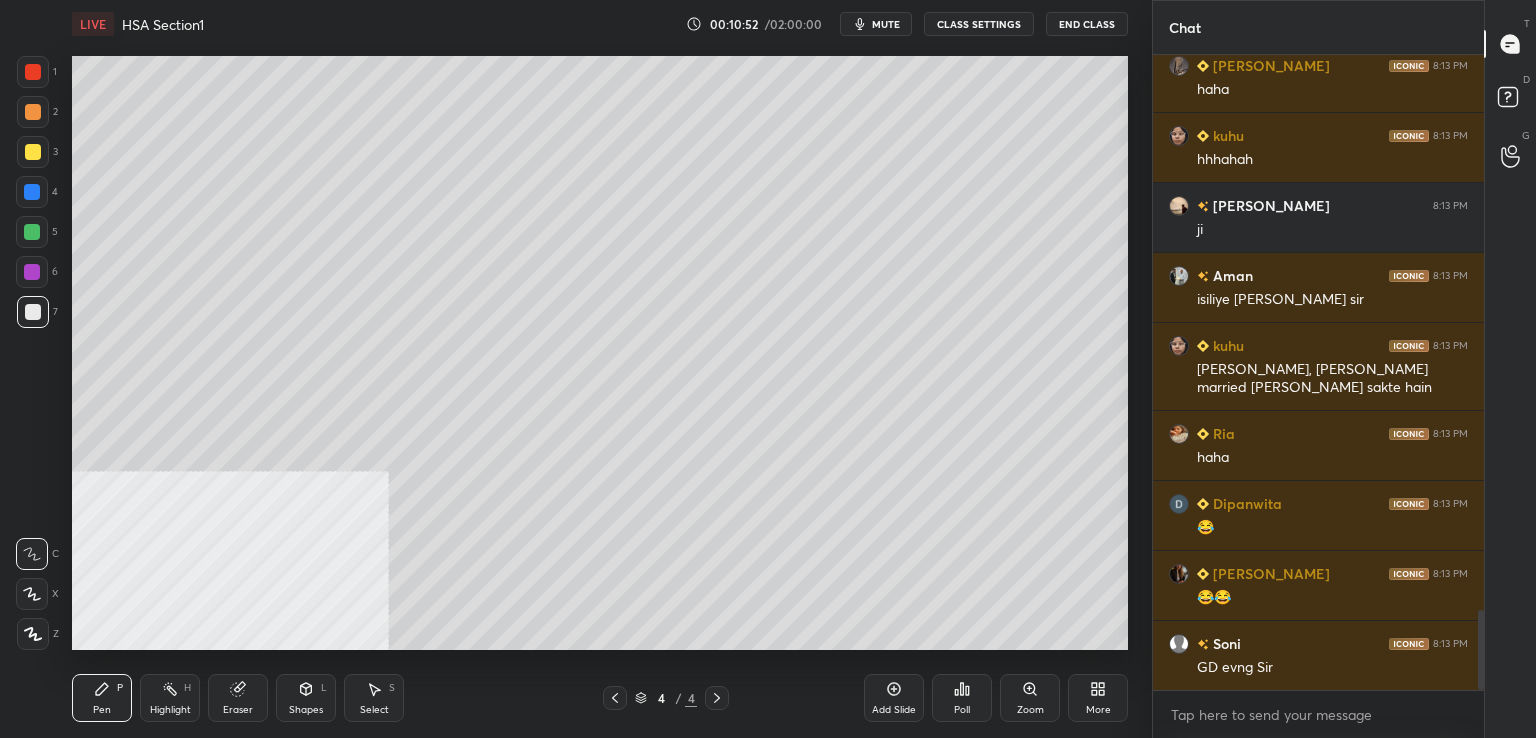 drag, startPoint x: 28, startPoint y: 316, endPoint x: 42, endPoint y: 317, distance: 14.035668 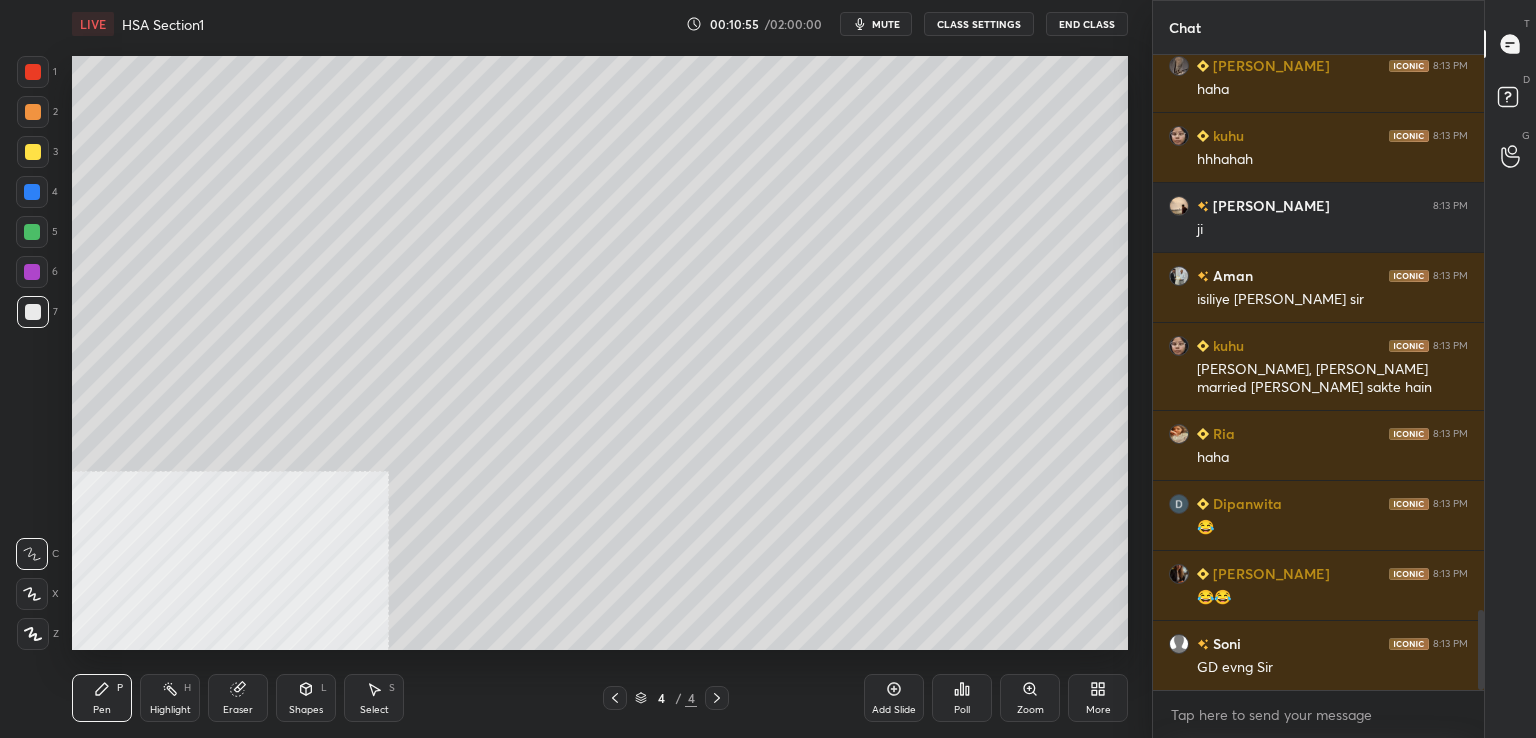 drag, startPoint x: 43, startPoint y: 277, endPoint x: 64, endPoint y: 275, distance: 21.095022 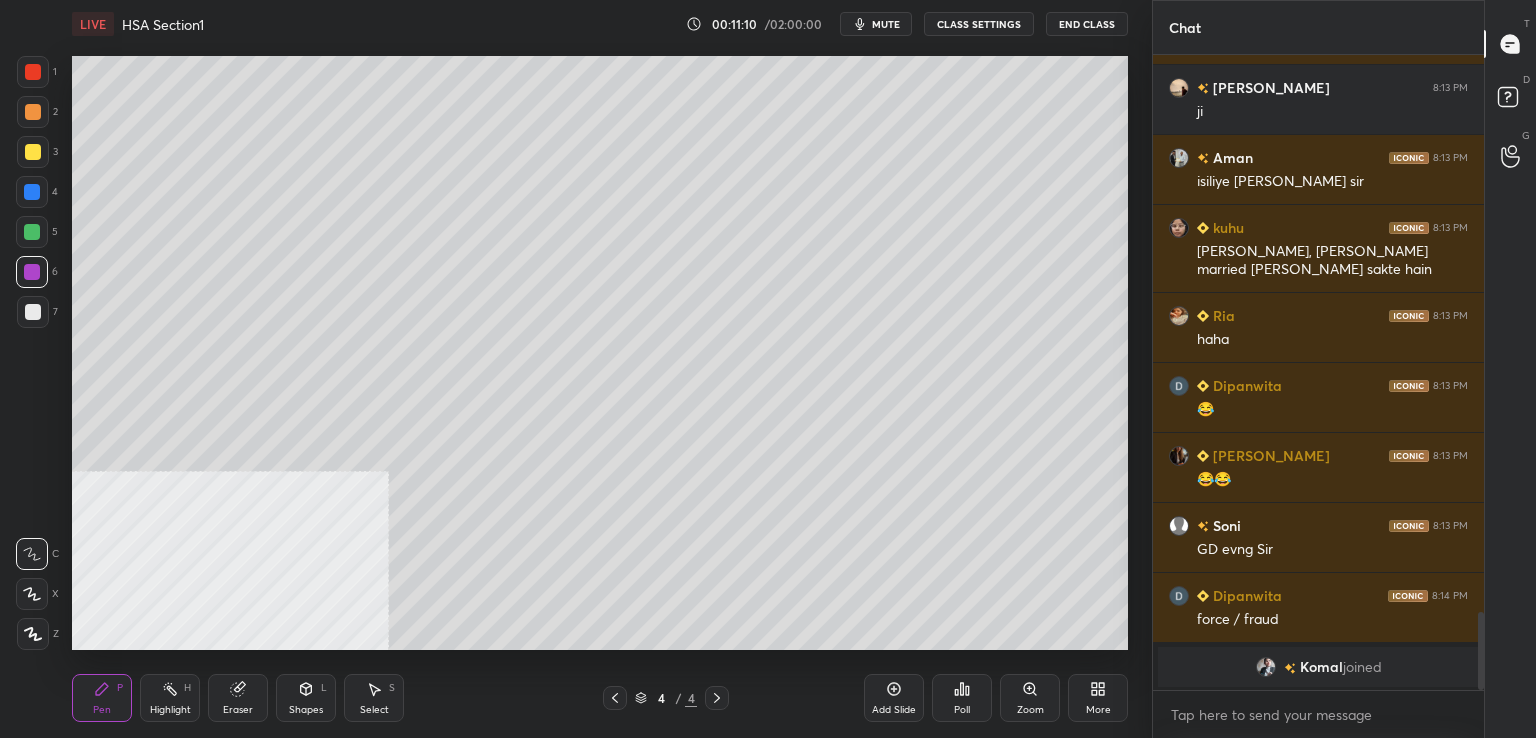 scroll, scrollTop: 4068, scrollLeft: 0, axis: vertical 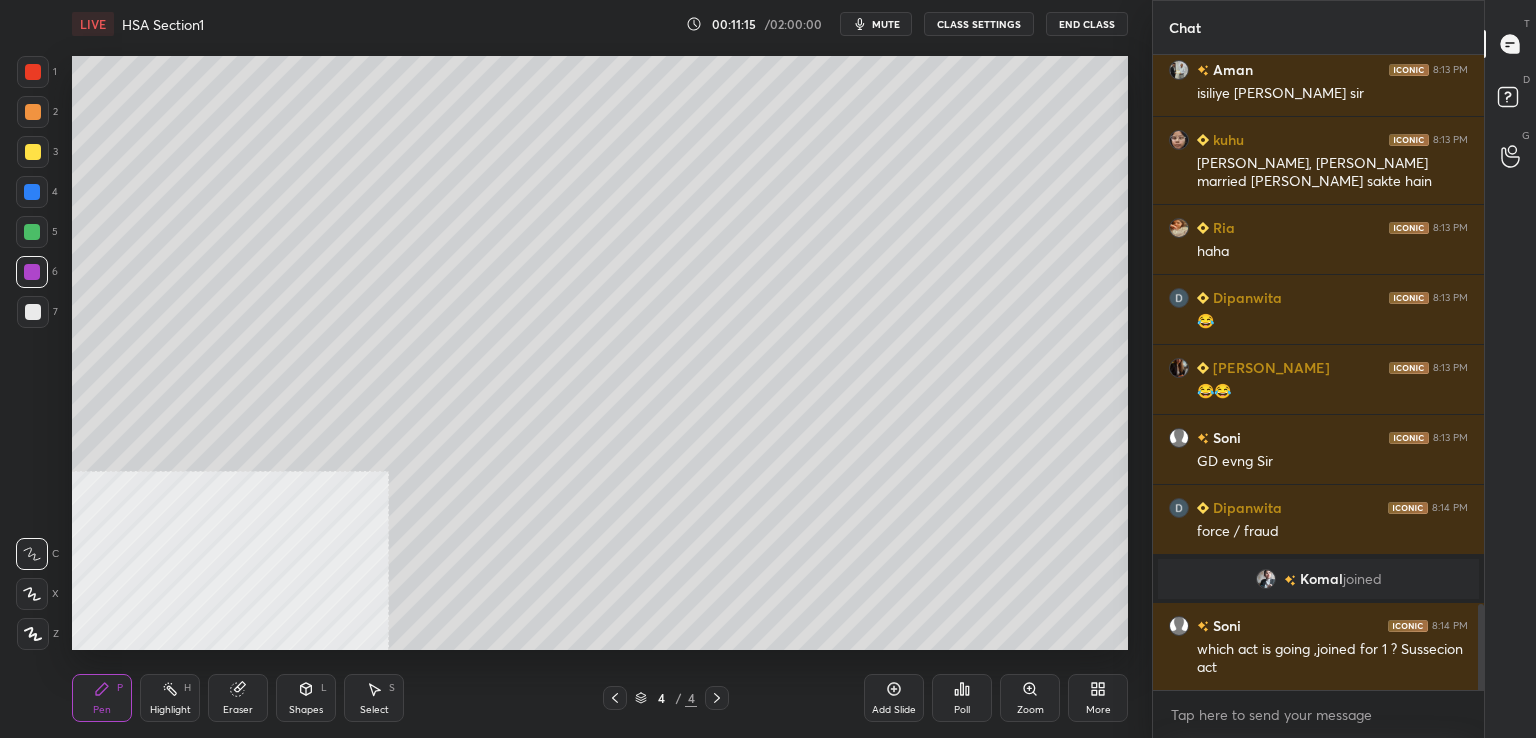 drag, startPoint x: 37, startPoint y: 316, endPoint x: 6, endPoint y: 310, distance: 31.575306 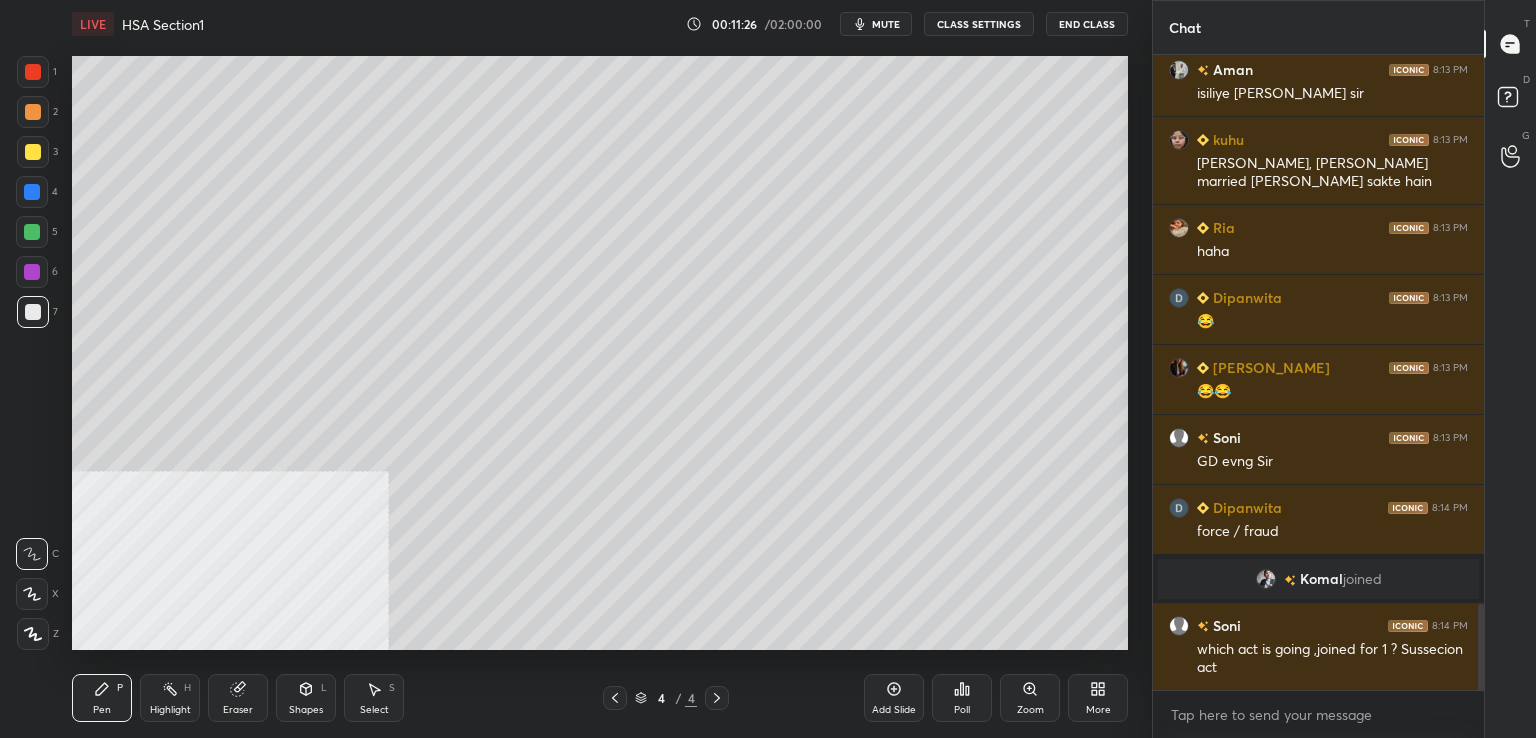 click at bounding box center [32, 192] 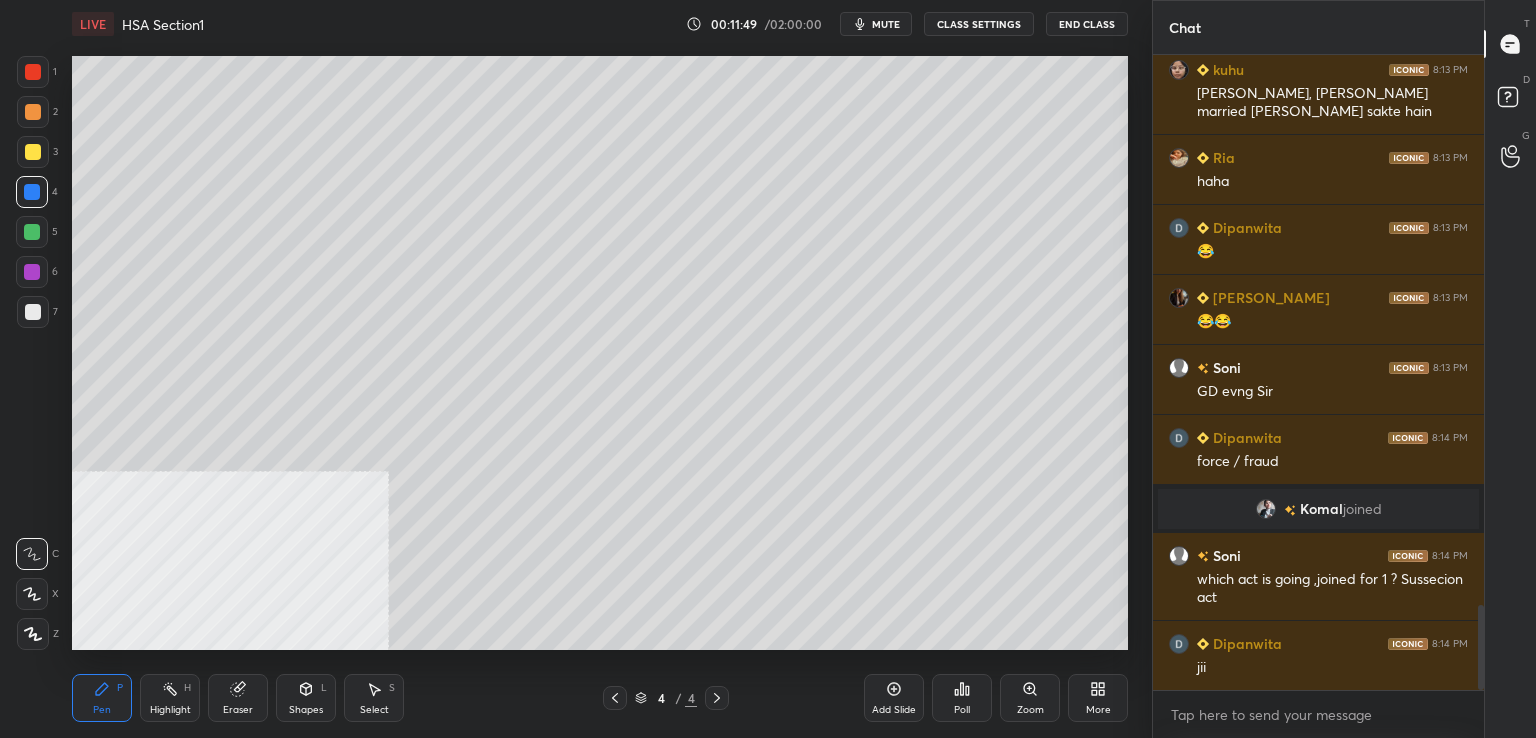 scroll, scrollTop: 4186, scrollLeft: 0, axis: vertical 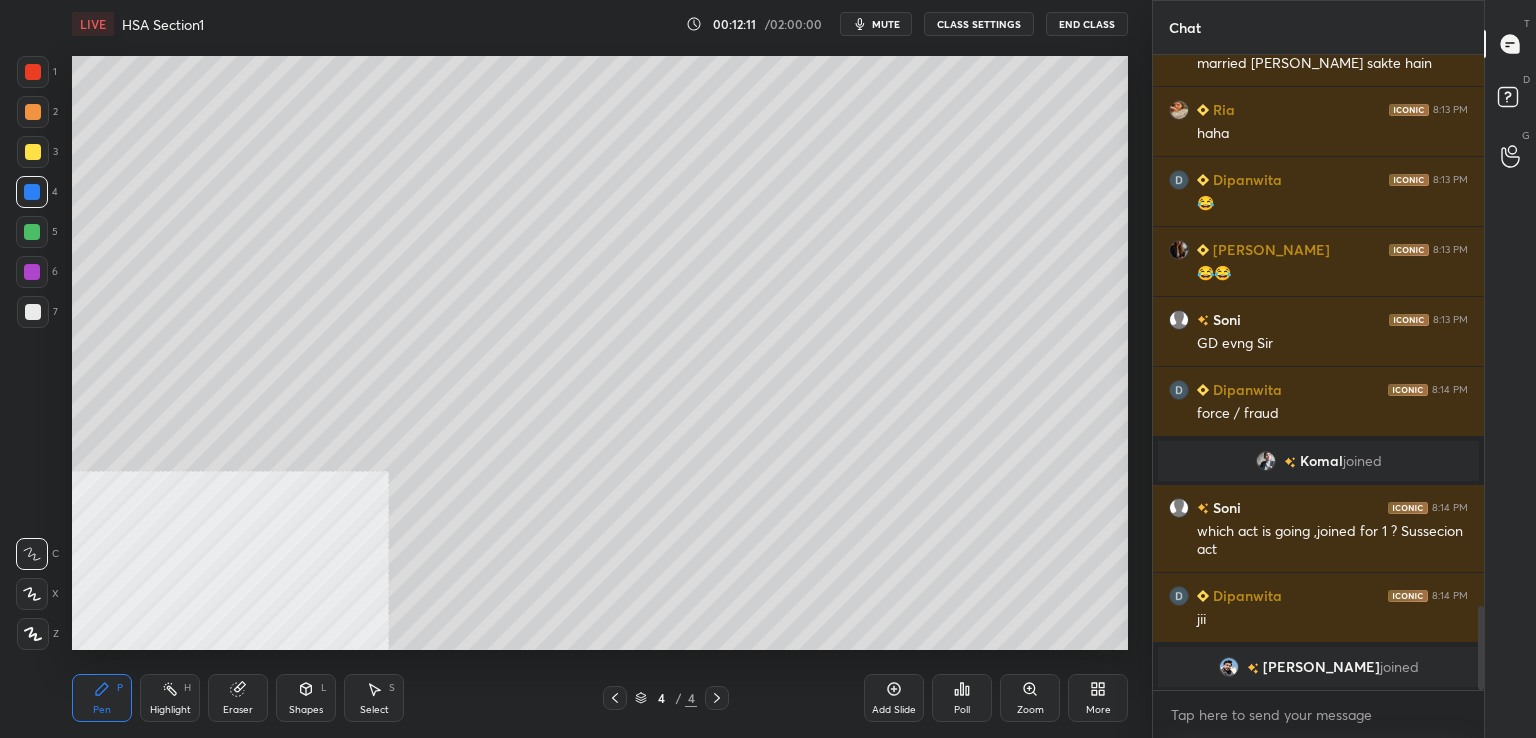 drag, startPoint x: 14, startPoint y: 149, endPoint x: 56, endPoint y: 162, distance: 43.965897 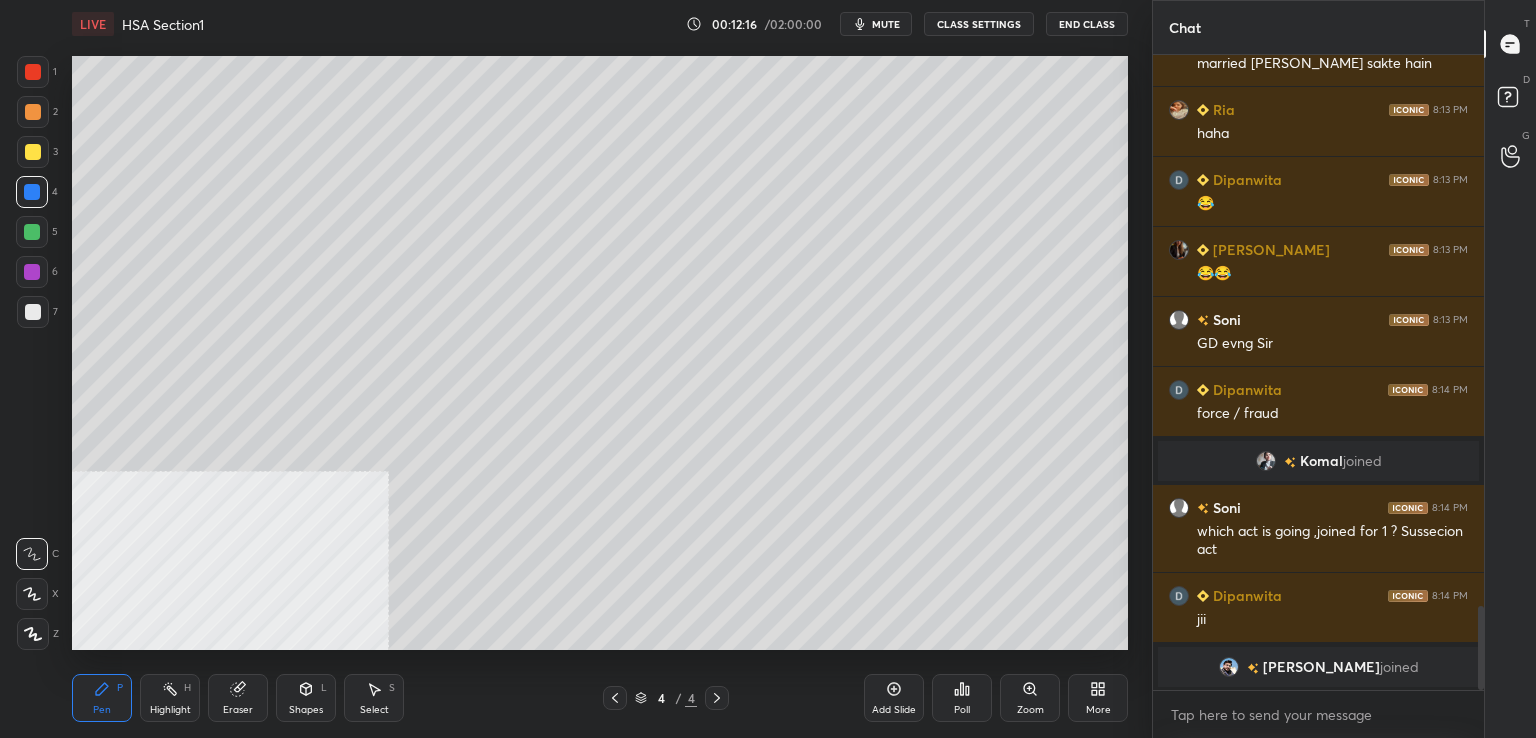 click at bounding box center (33, 152) 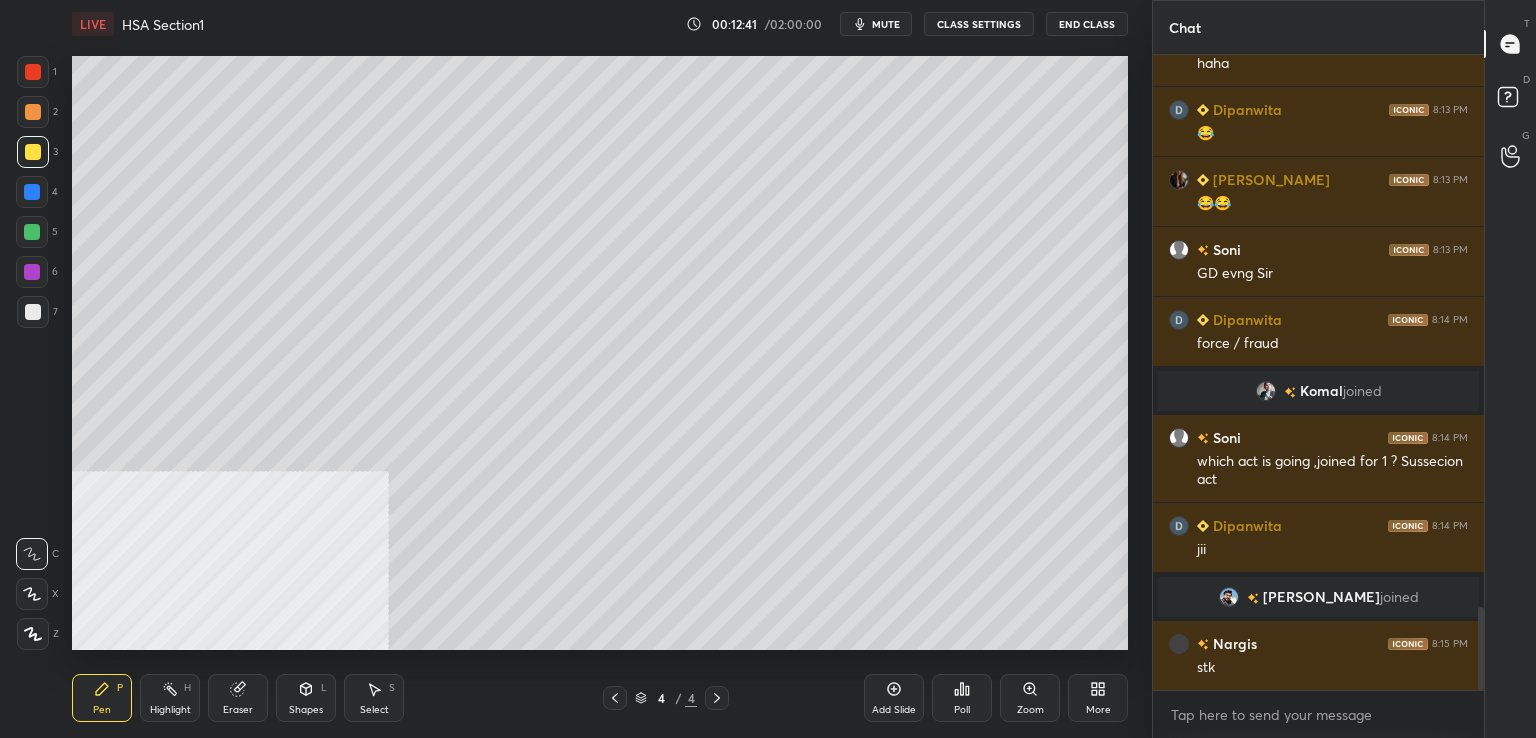 scroll, scrollTop: 4246, scrollLeft: 0, axis: vertical 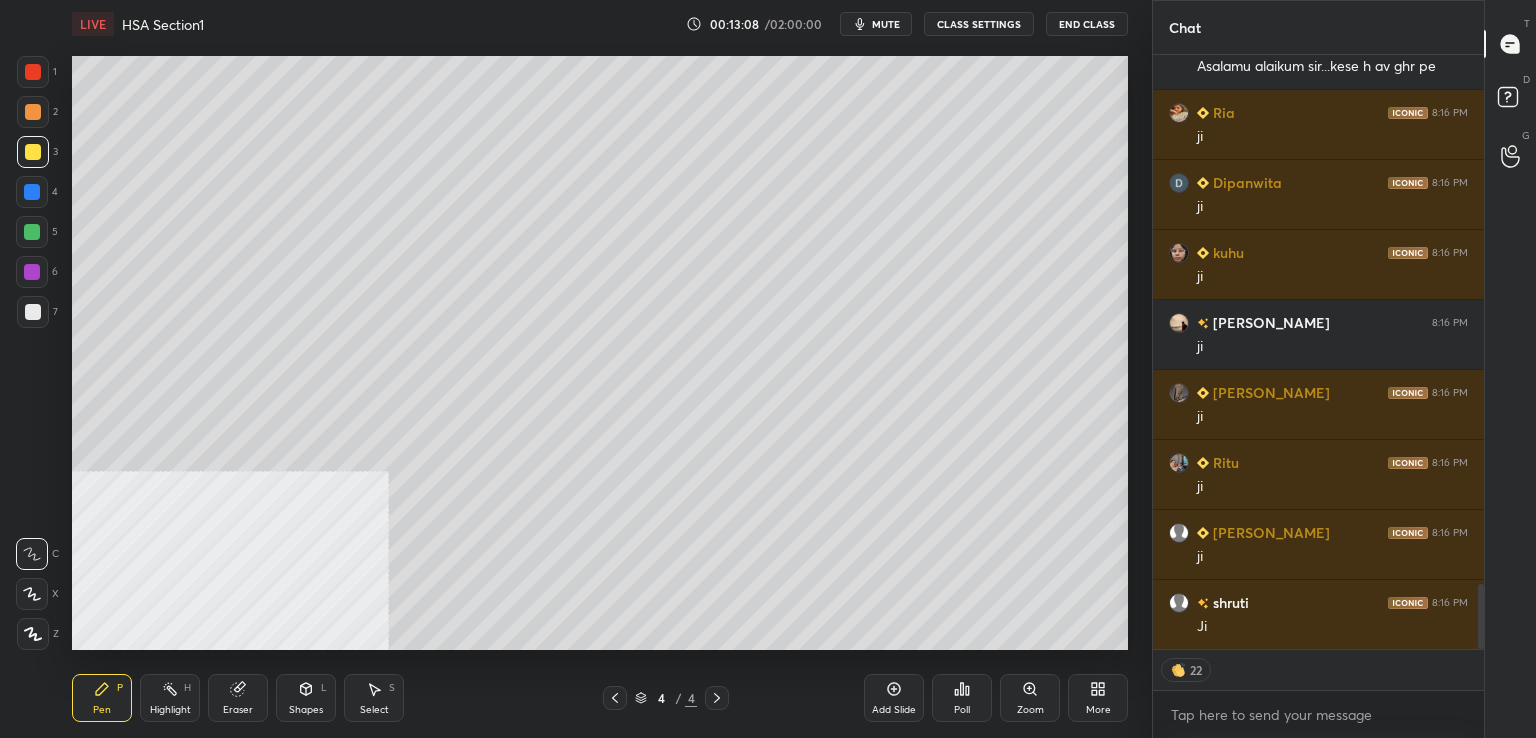 click at bounding box center [33, 72] 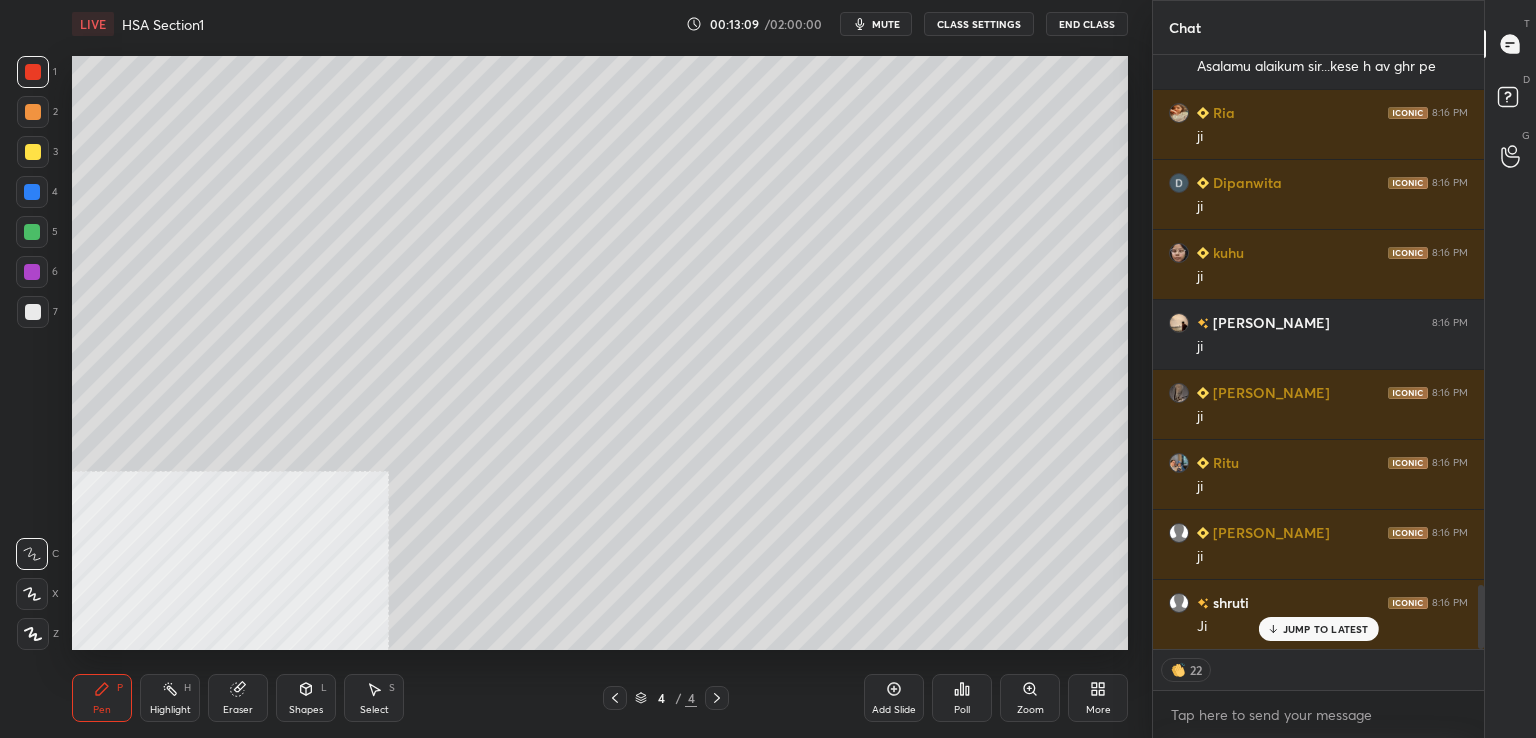 scroll, scrollTop: 4916, scrollLeft: 0, axis: vertical 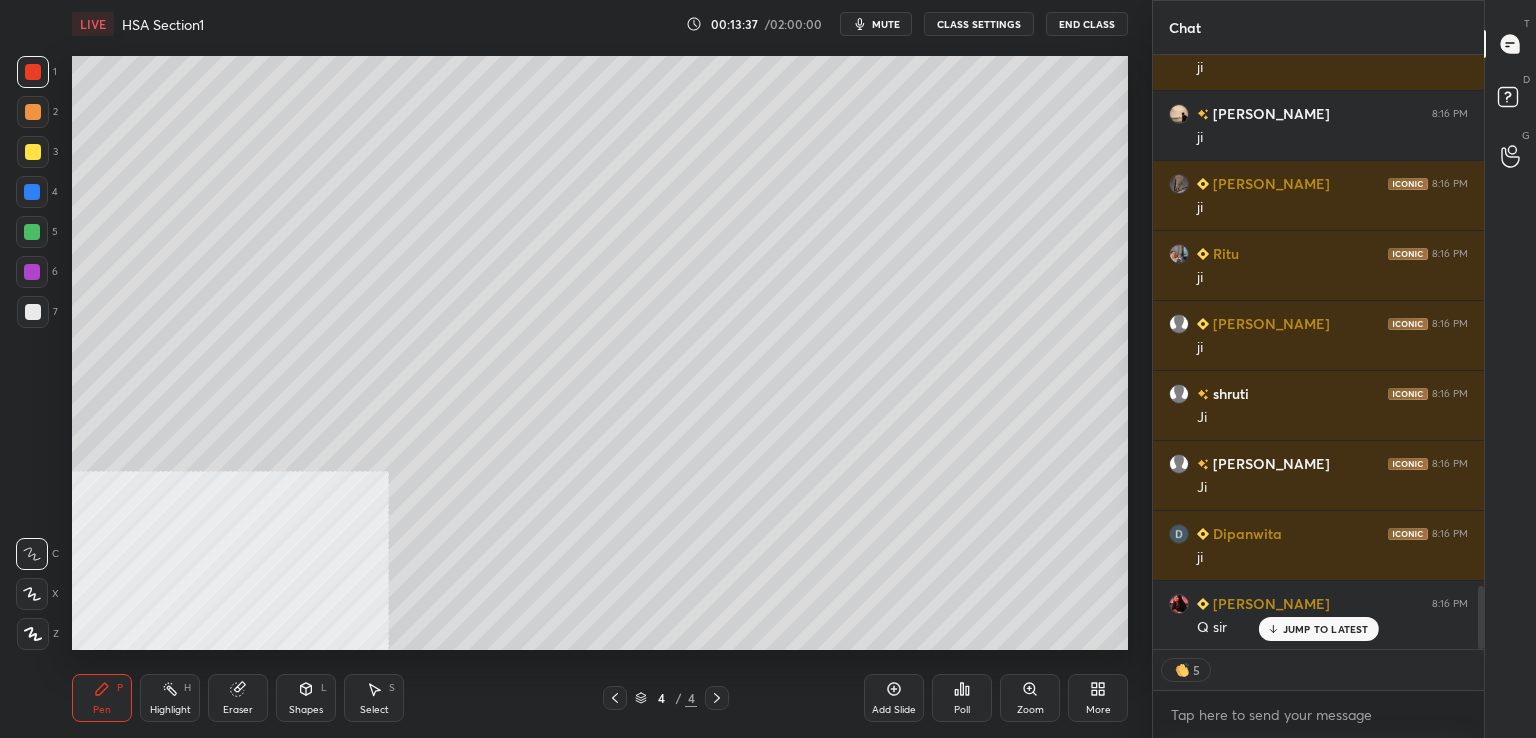 click at bounding box center (32, 232) 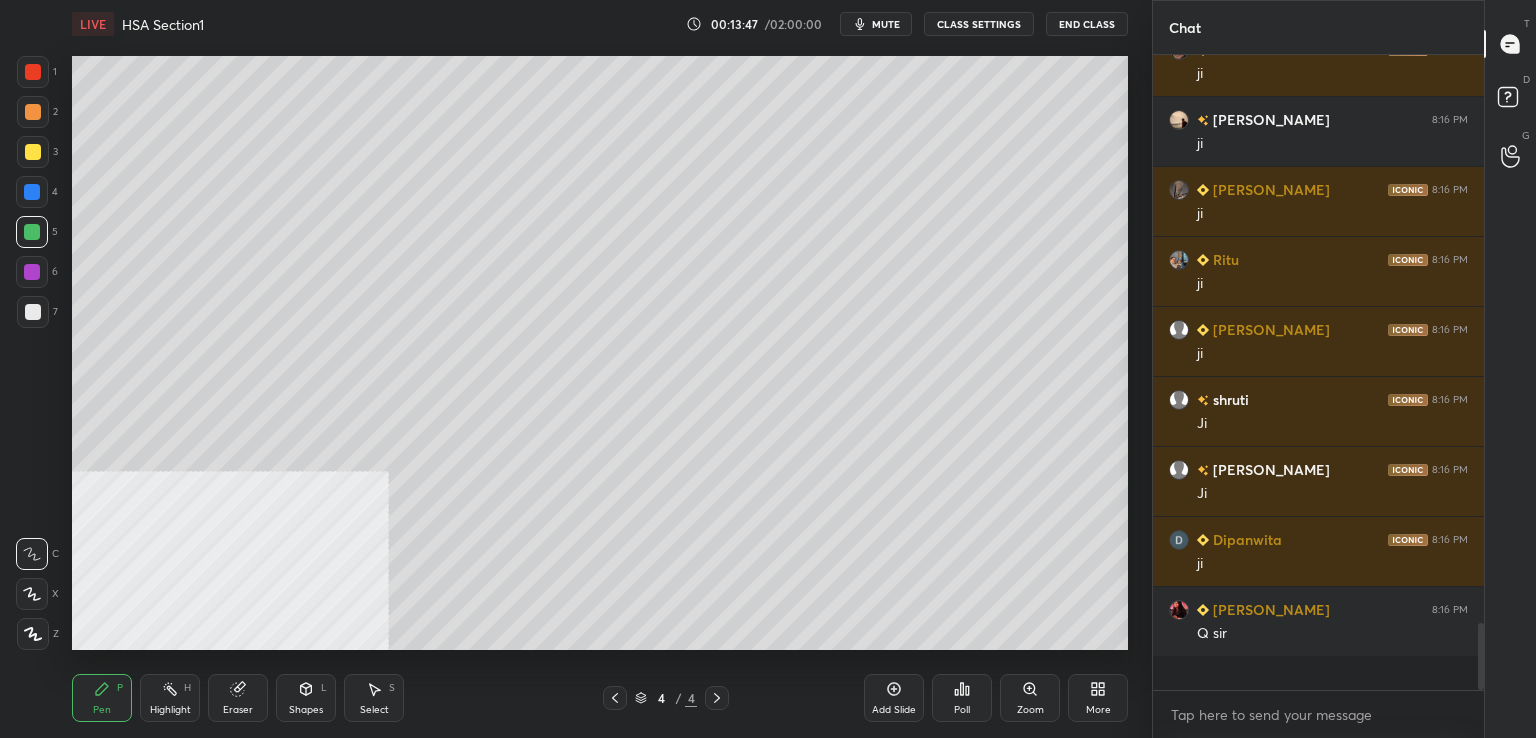 scroll, scrollTop: 6, scrollLeft: 6, axis: both 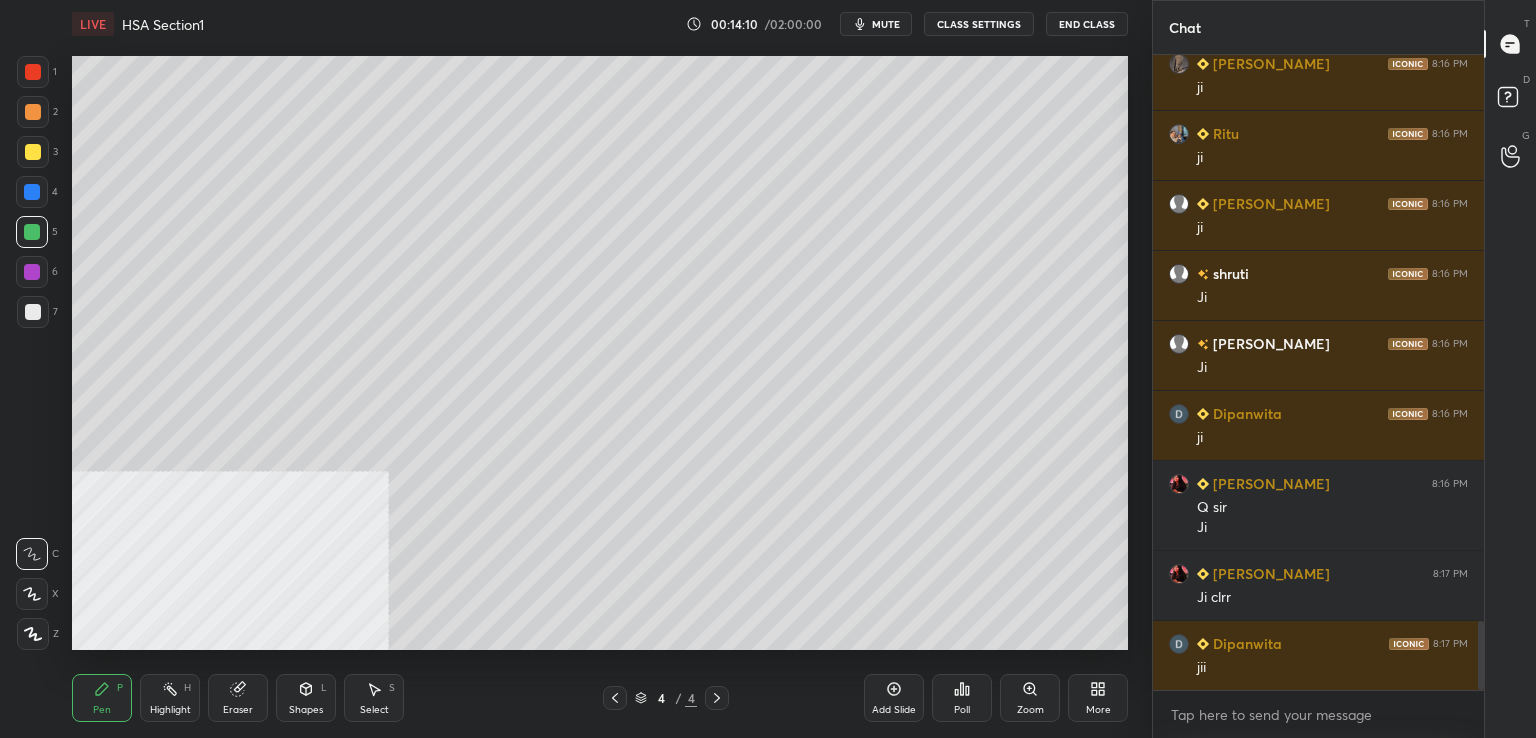 click at bounding box center (33, 312) 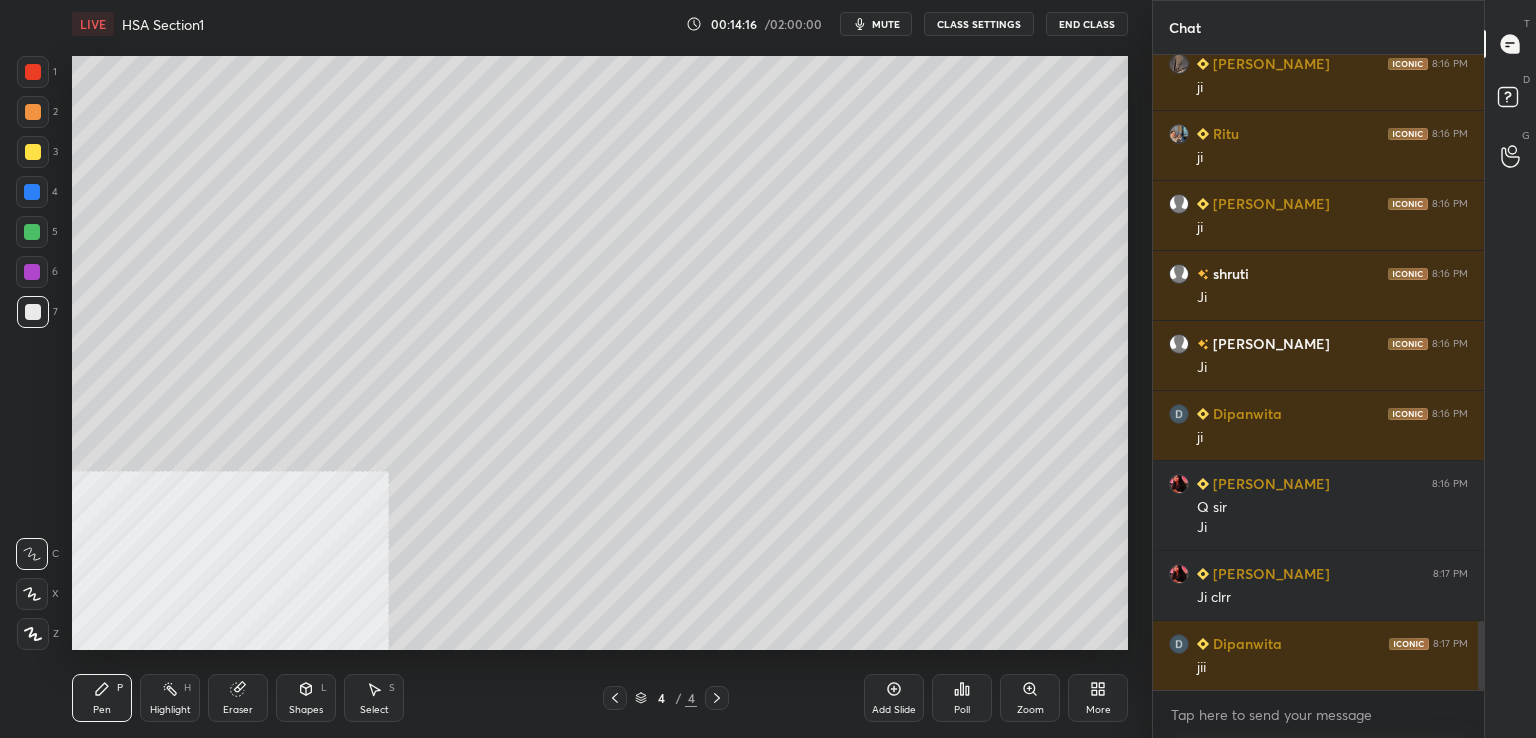 scroll, scrollTop: 5246, scrollLeft: 0, axis: vertical 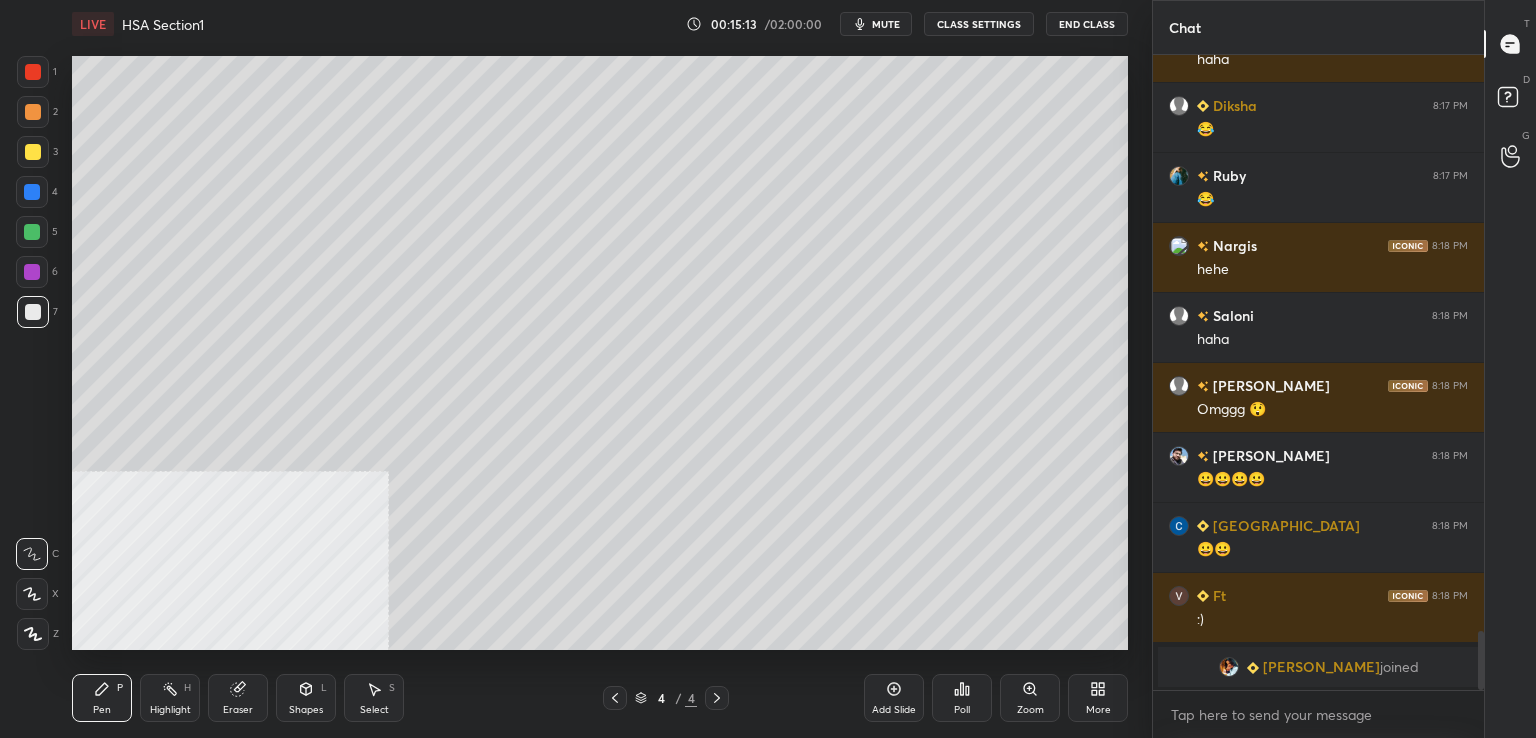 click 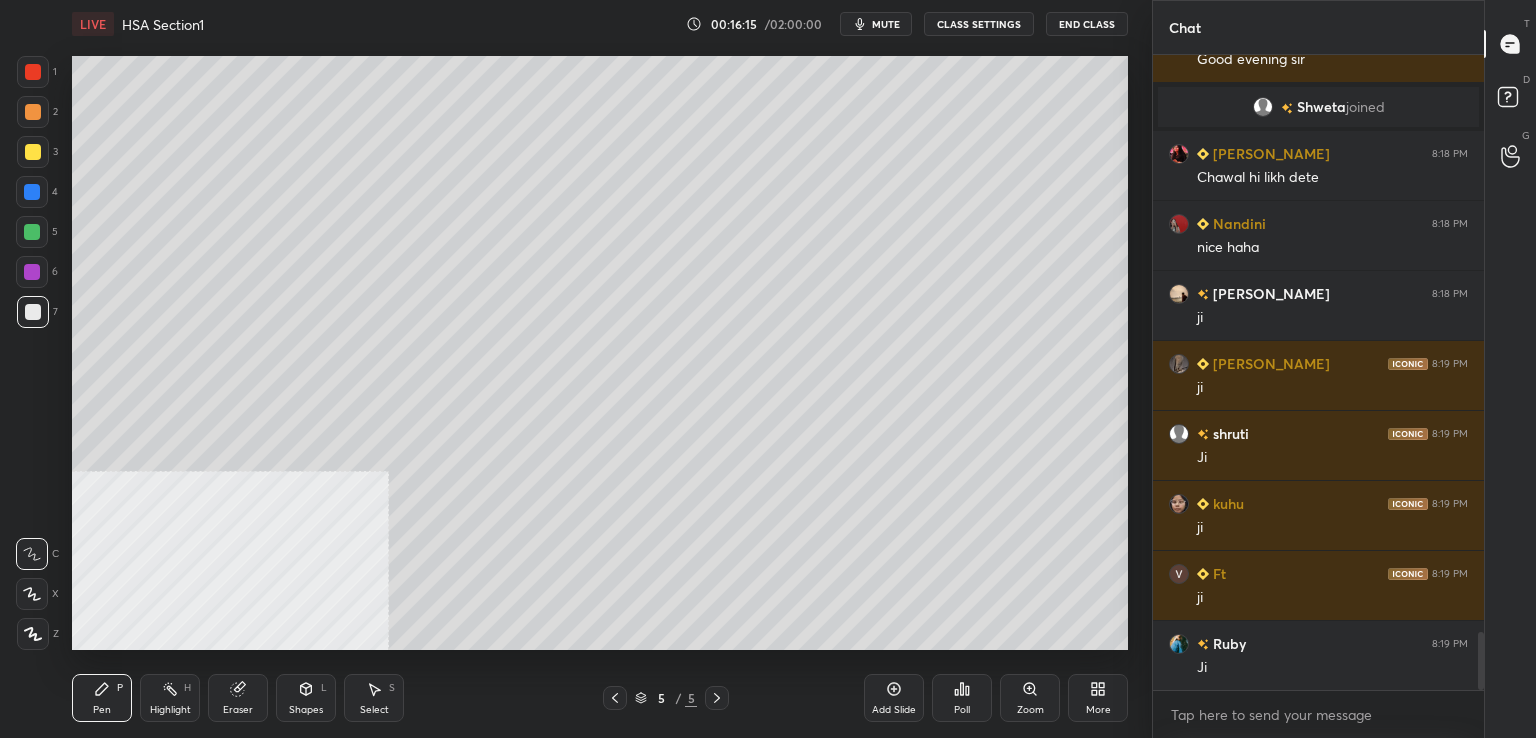 scroll, scrollTop: 6560, scrollLeft: 0, axis: vertical 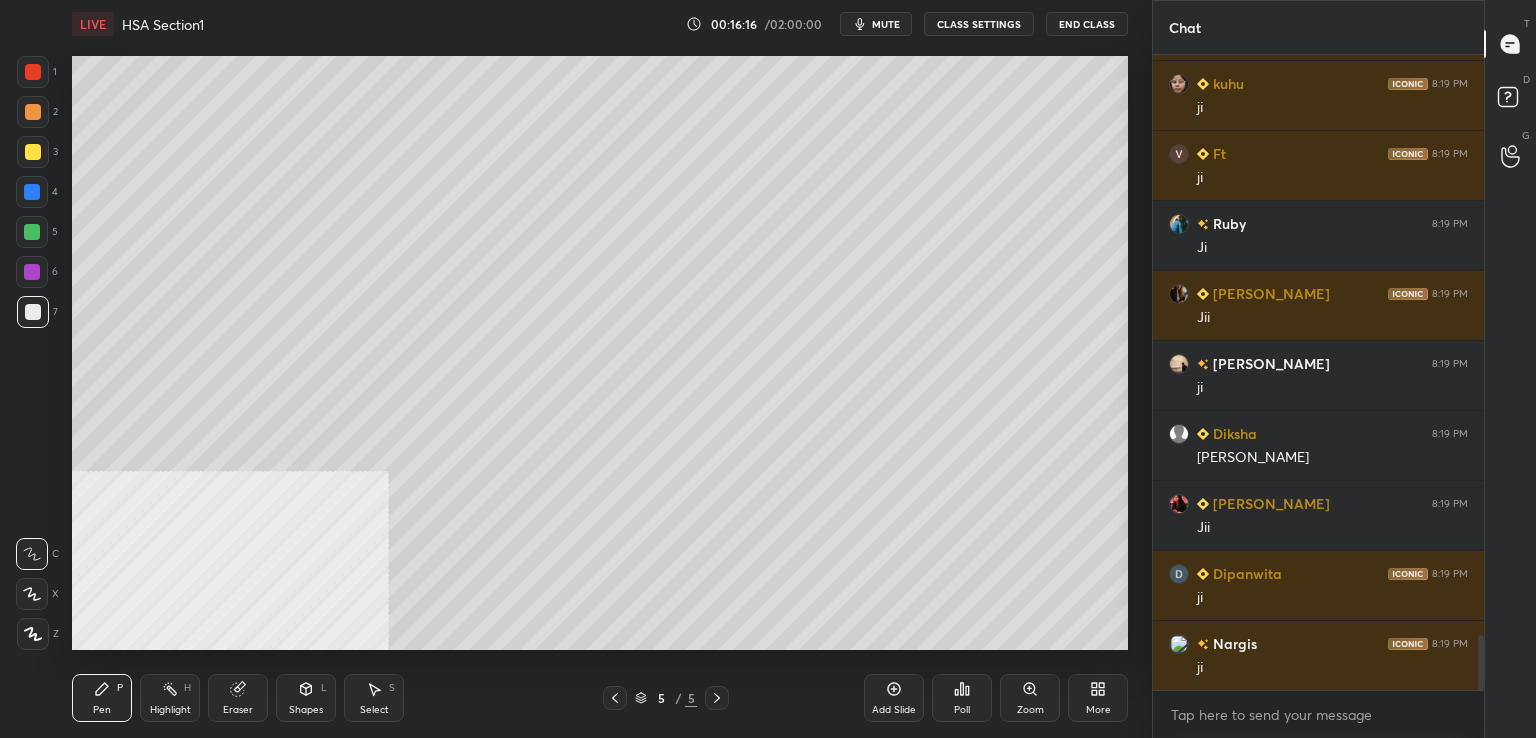 drag, startPoint x: 28, startPoint y: 310, endPoint x: 44, endPoint y: 321, distance: 19.416489 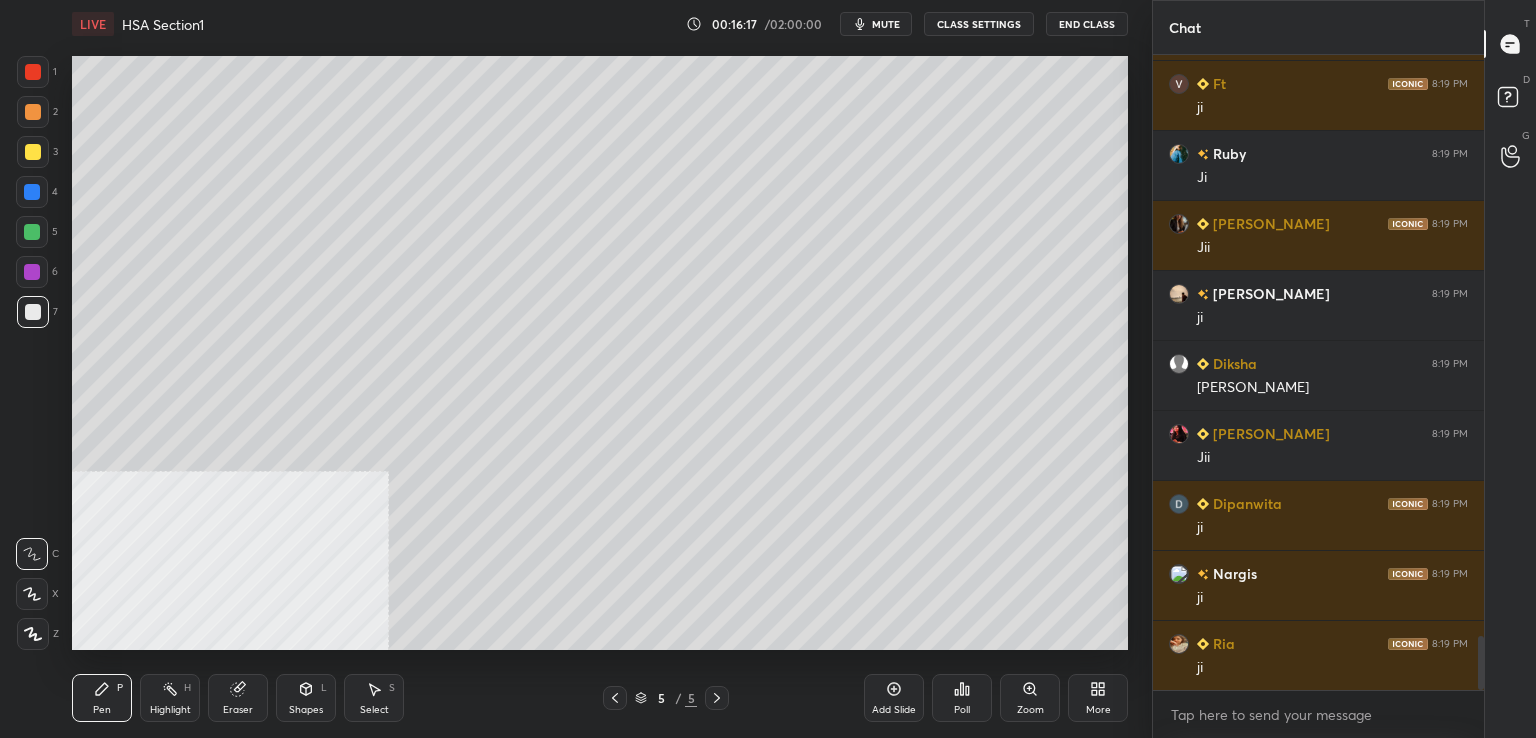 drag, startPoint x: 605, startPoint y: 702, endPoint x: 596, endPoint y: 693, distance: 12.727922 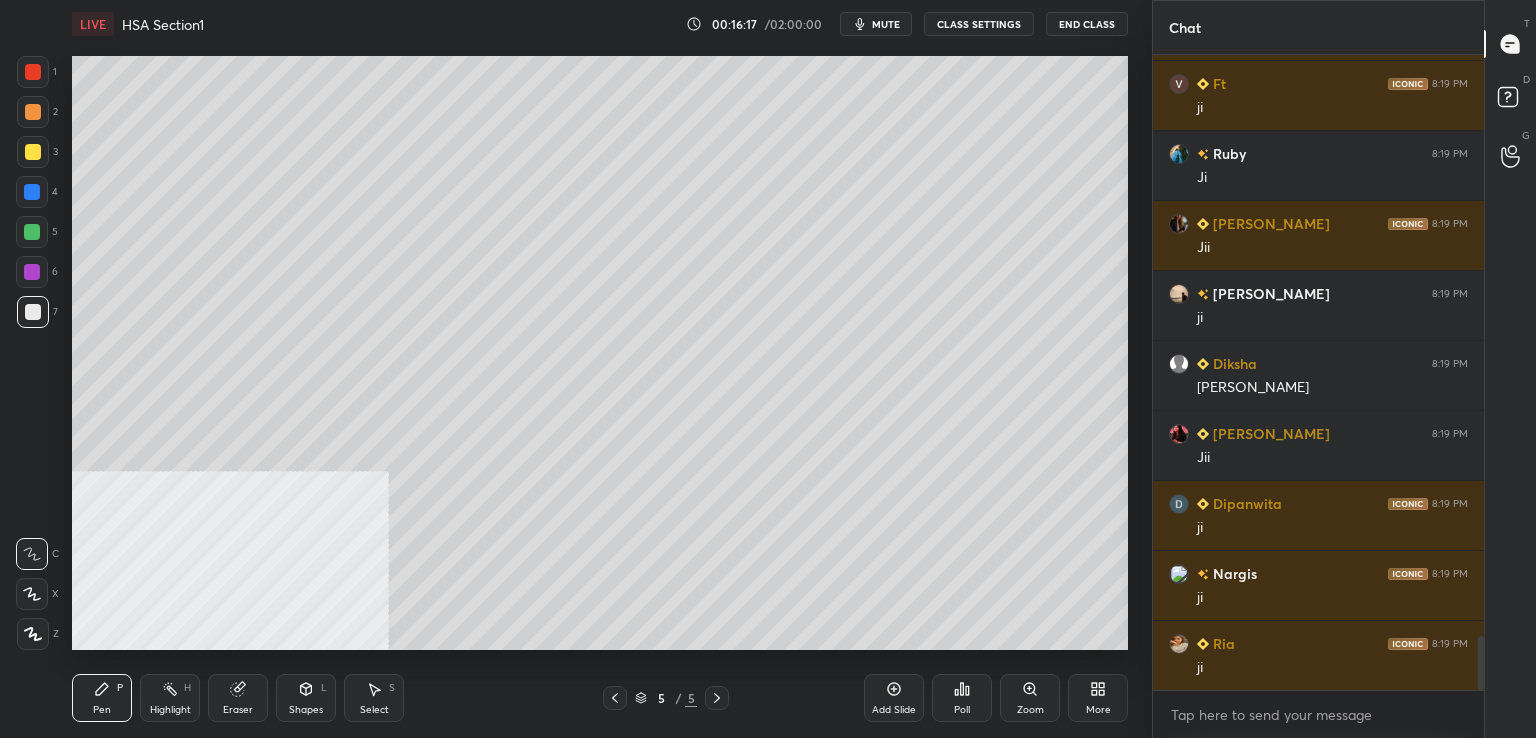 click at bounding box center (615, 698) 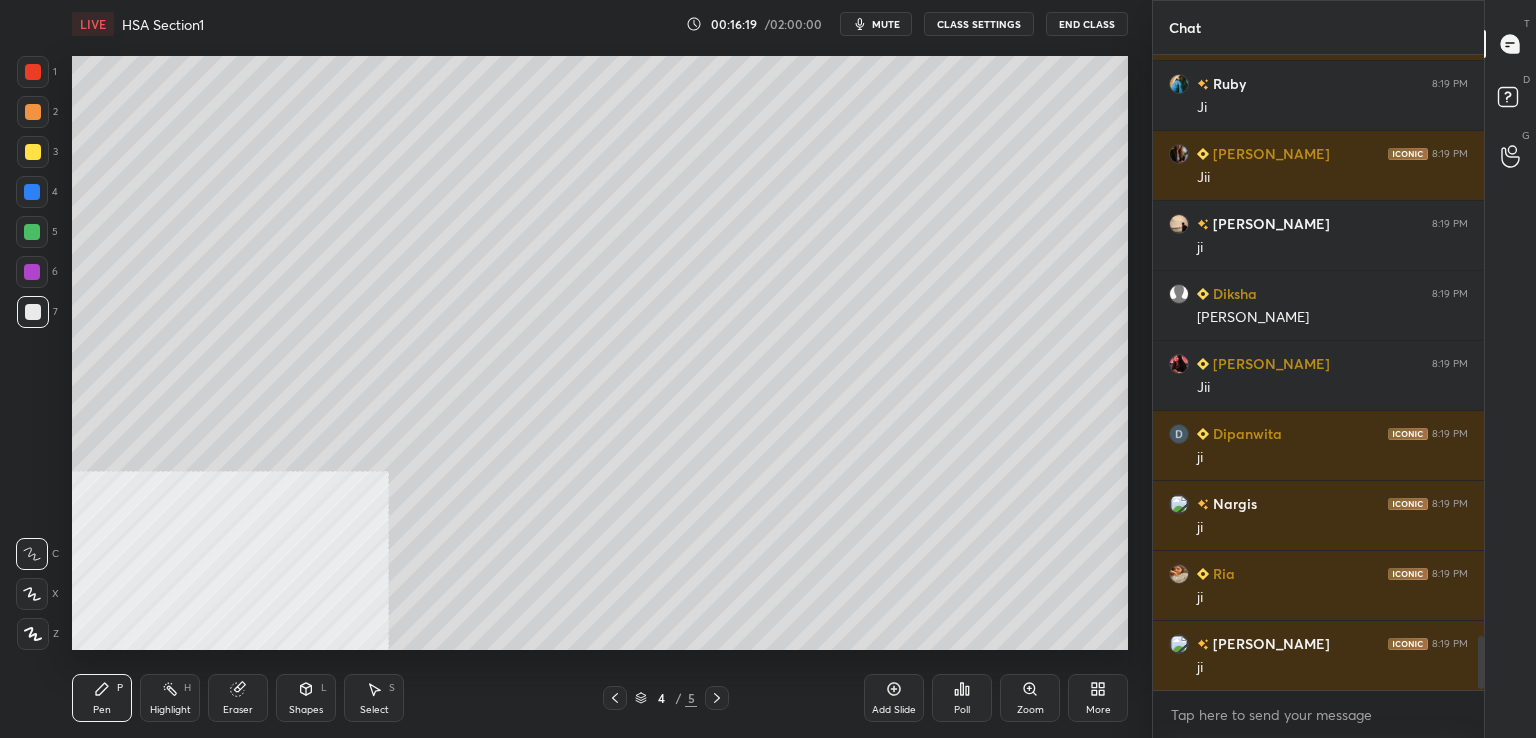 scroll, scrollTop: 6910, scrollLeft: 0, axis: vertical 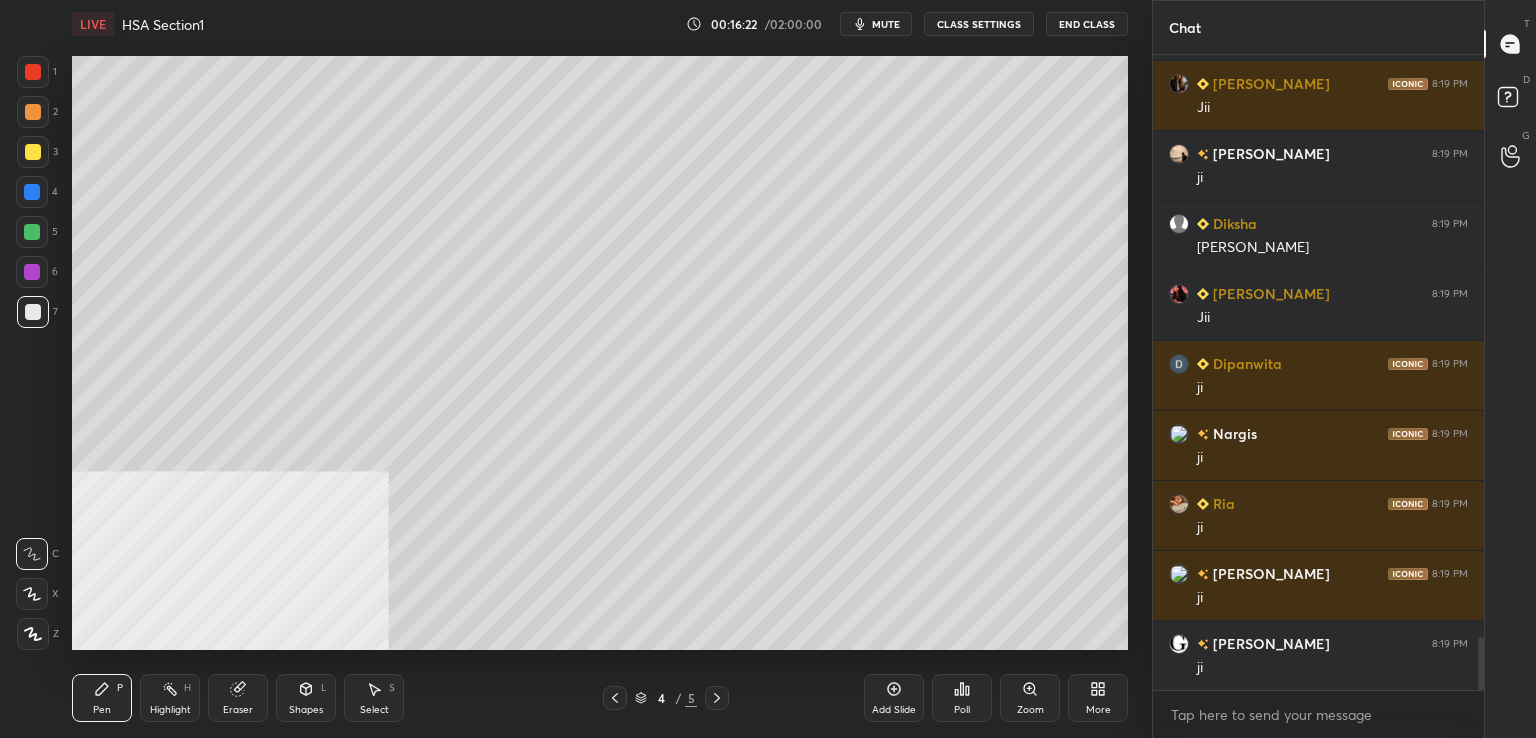 click at bounding box center (33, 72) 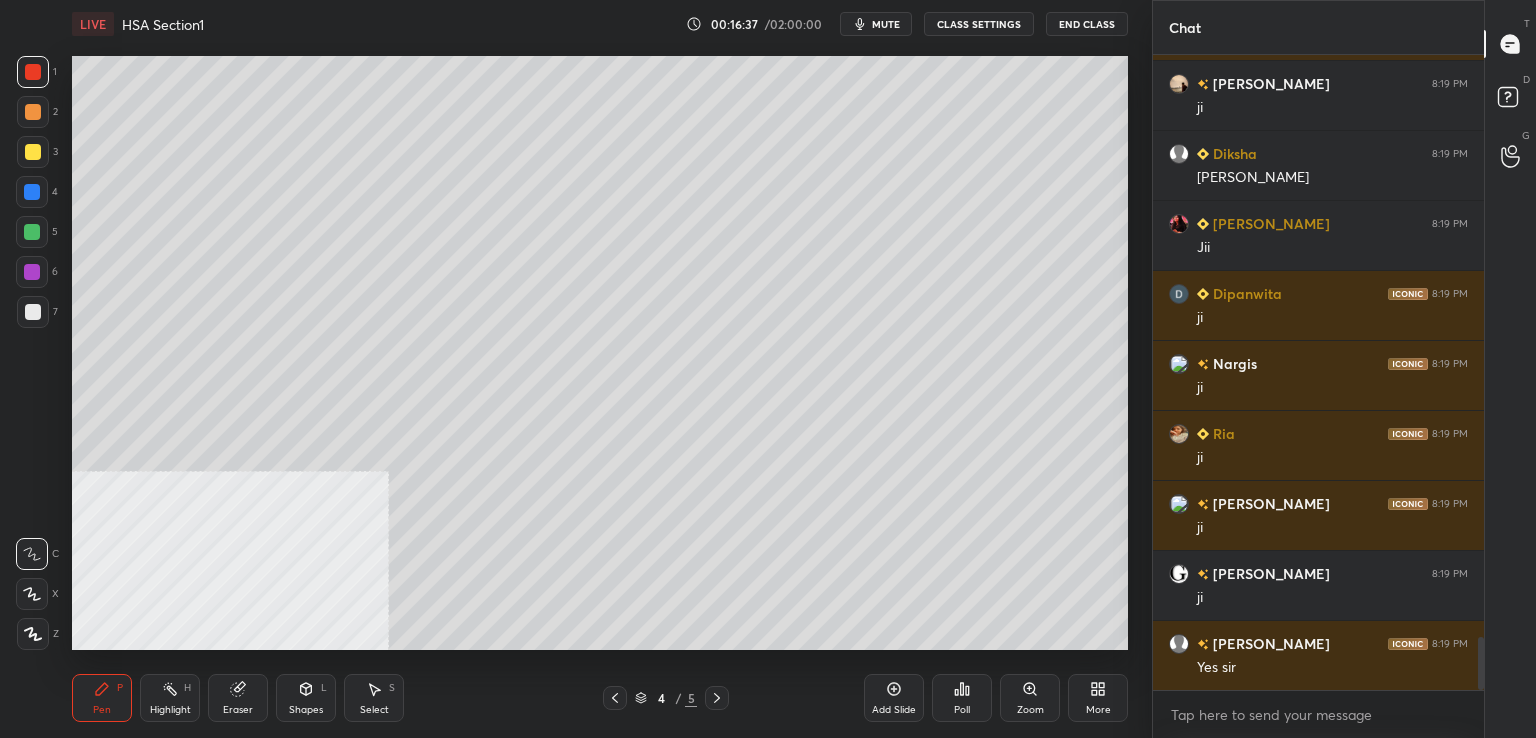 scroll, scrollTop: 7028, scrollLeft: 0, axis: vertical 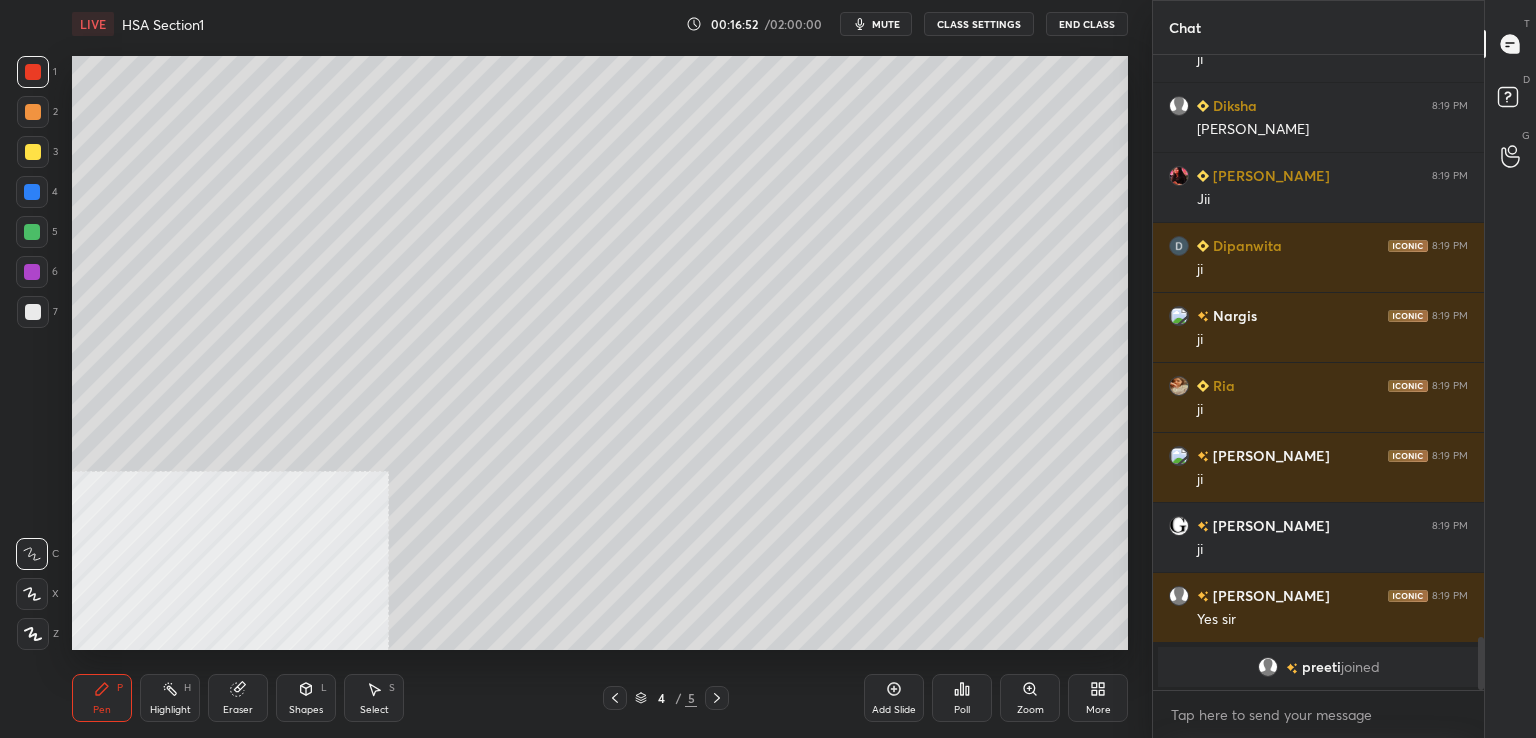 click at bounding box center [33, 312] 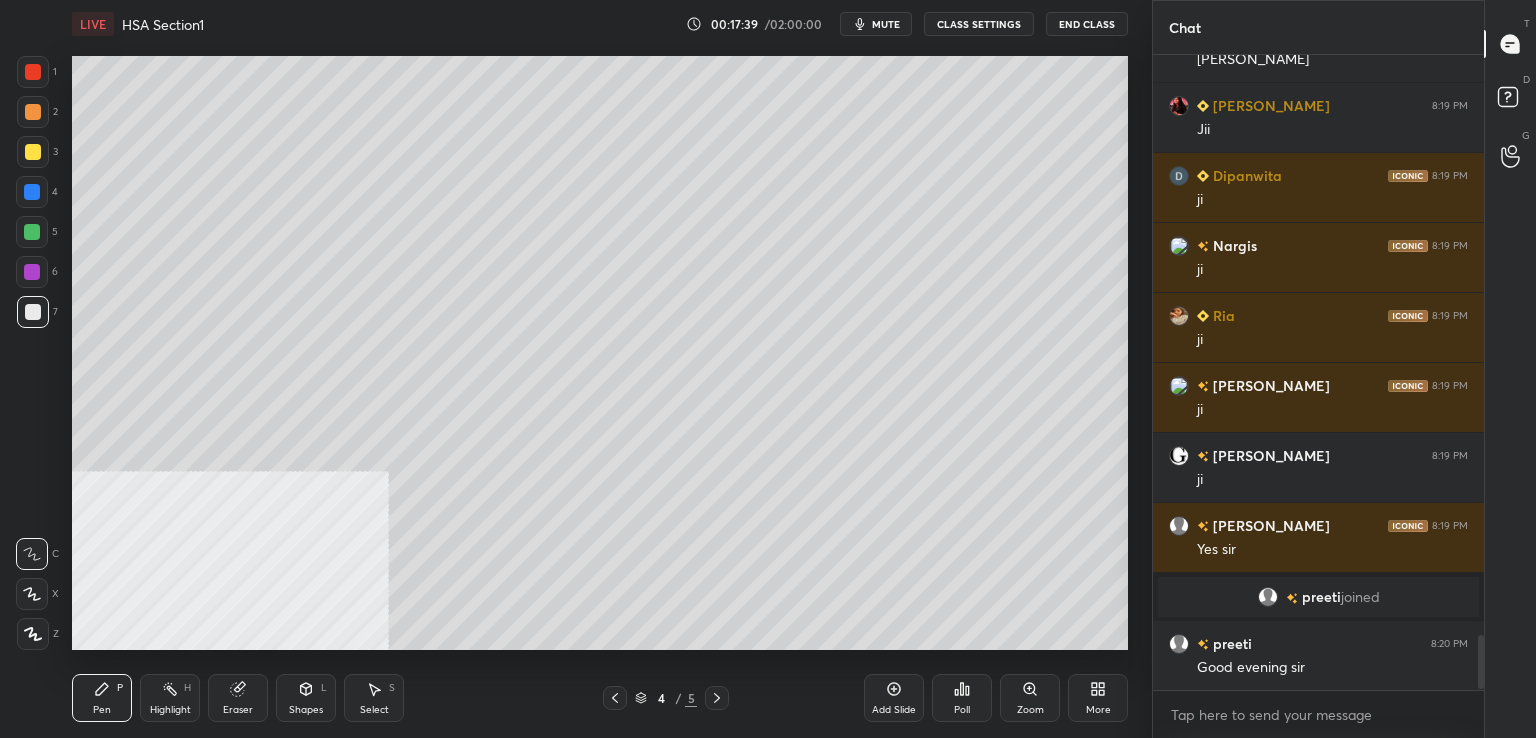scroll, scrollTop: 6730, scrollLeft: 0, axis: vertical 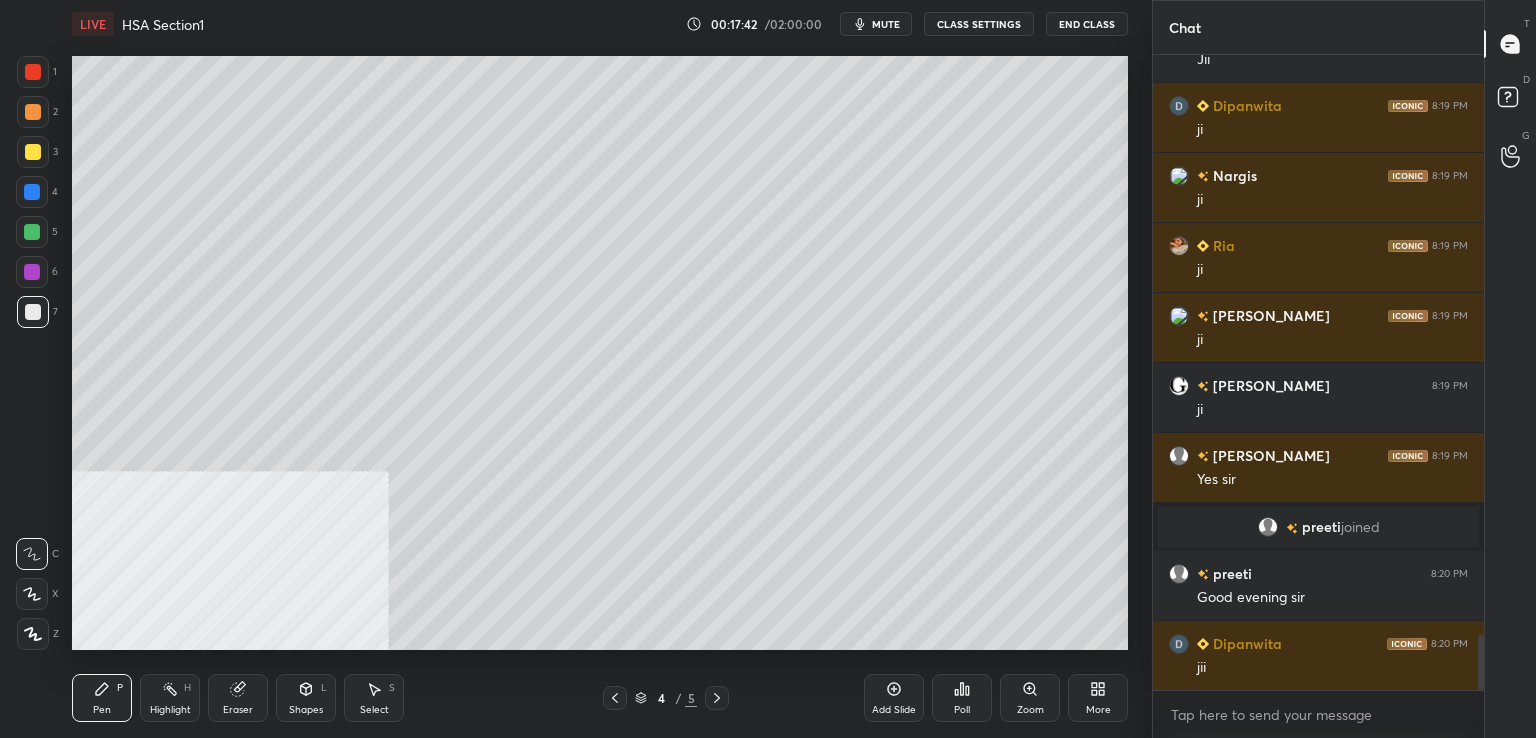 click at bounding box center (32, 232) 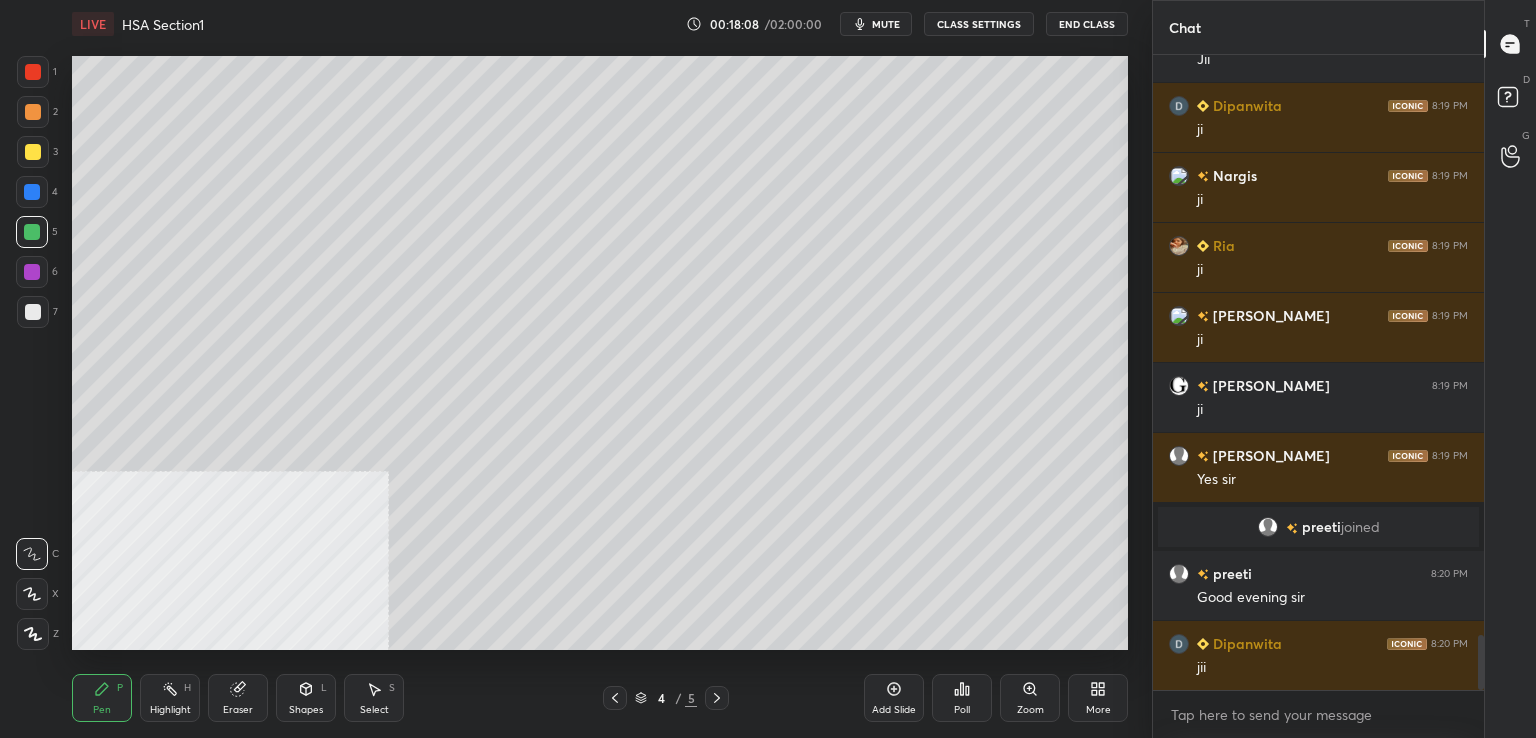 drag, startPoint x: 34, startPoint y: 309, endPoint x: 8, endPoint y: 314, distance: 26.476404 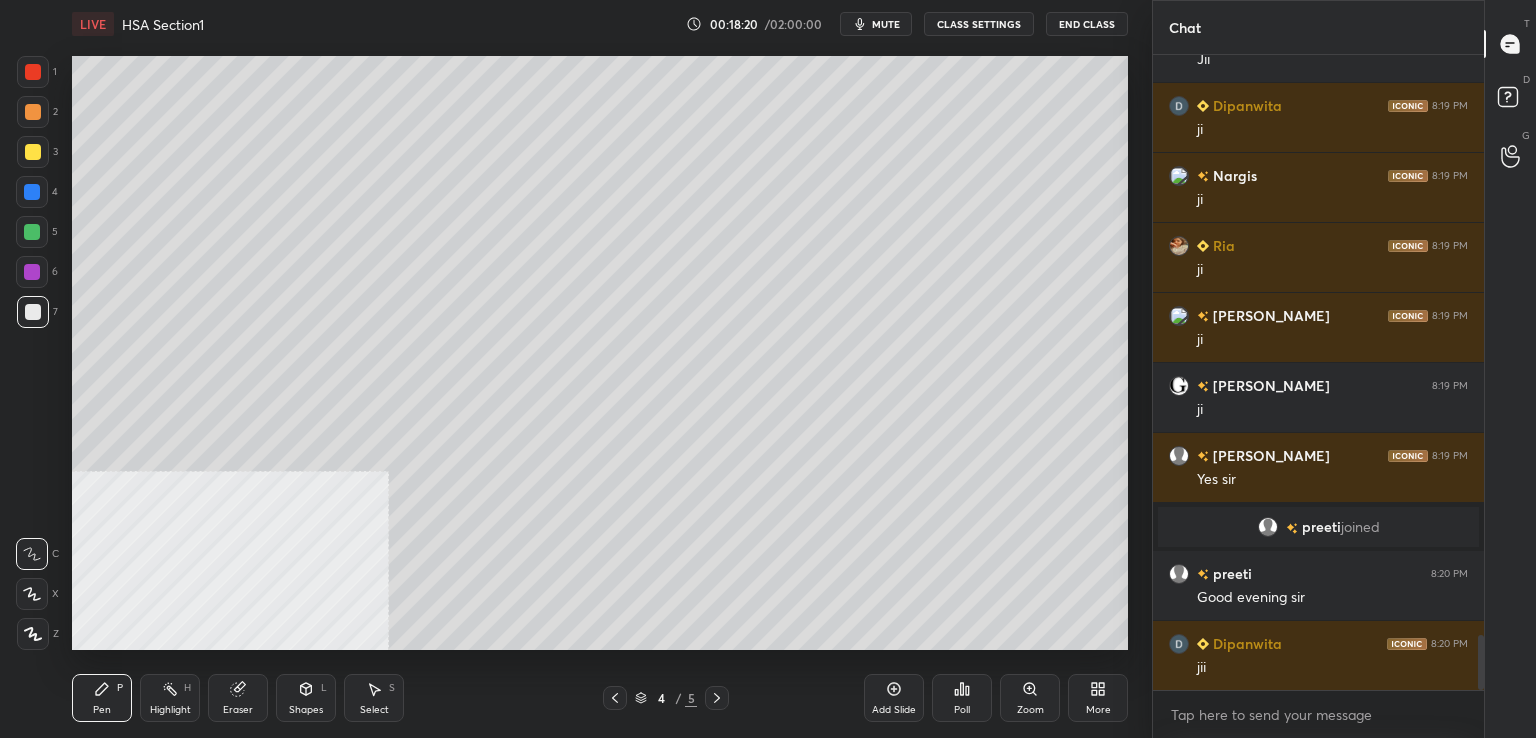 drag, startPoint x: 884, startPoint y: 696, endPoint x: 901, endPoint y: 648, distance: 50.92151 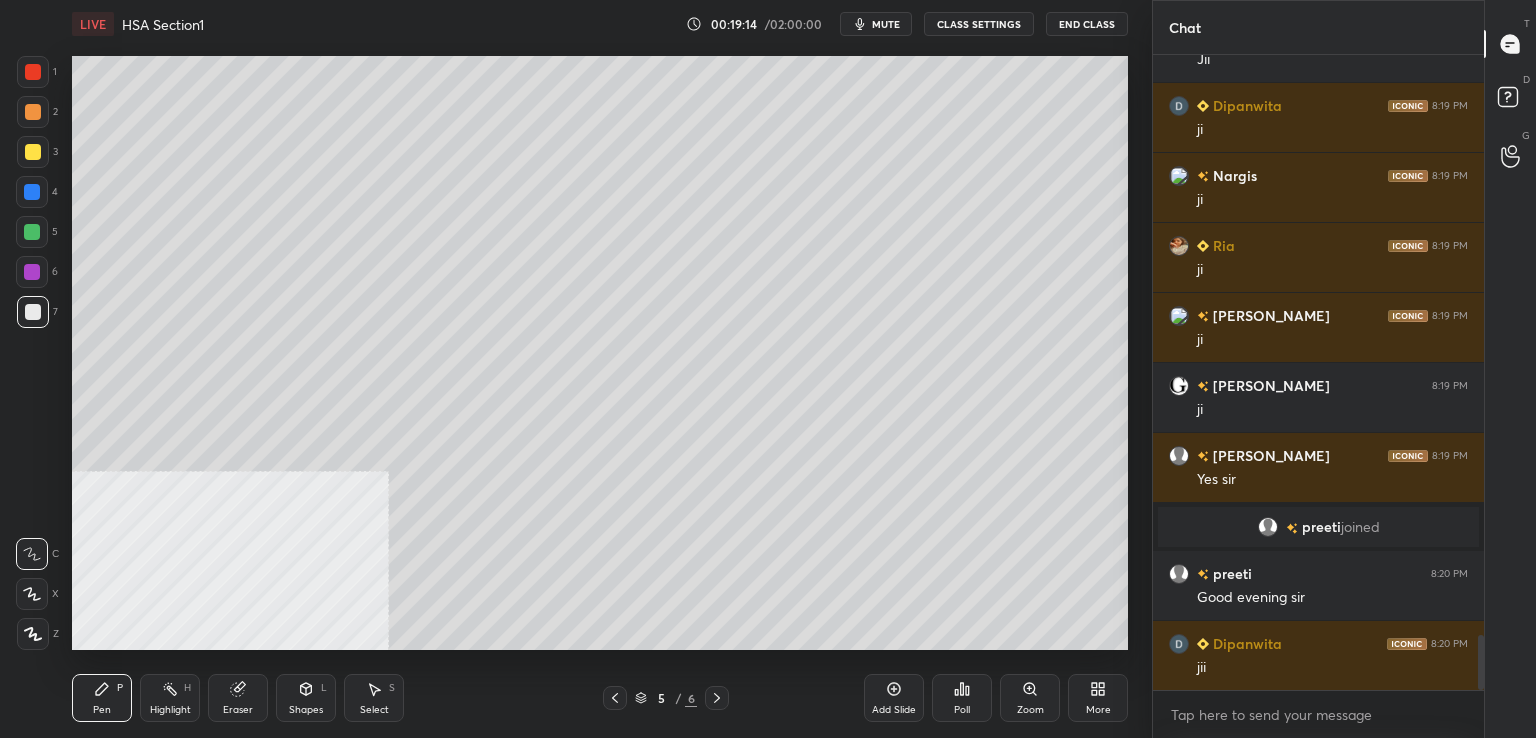 drag, startPoint x: 30, startPoint y: 153, endPoint x: 8, endPoint y: 156, distance: 22.203604 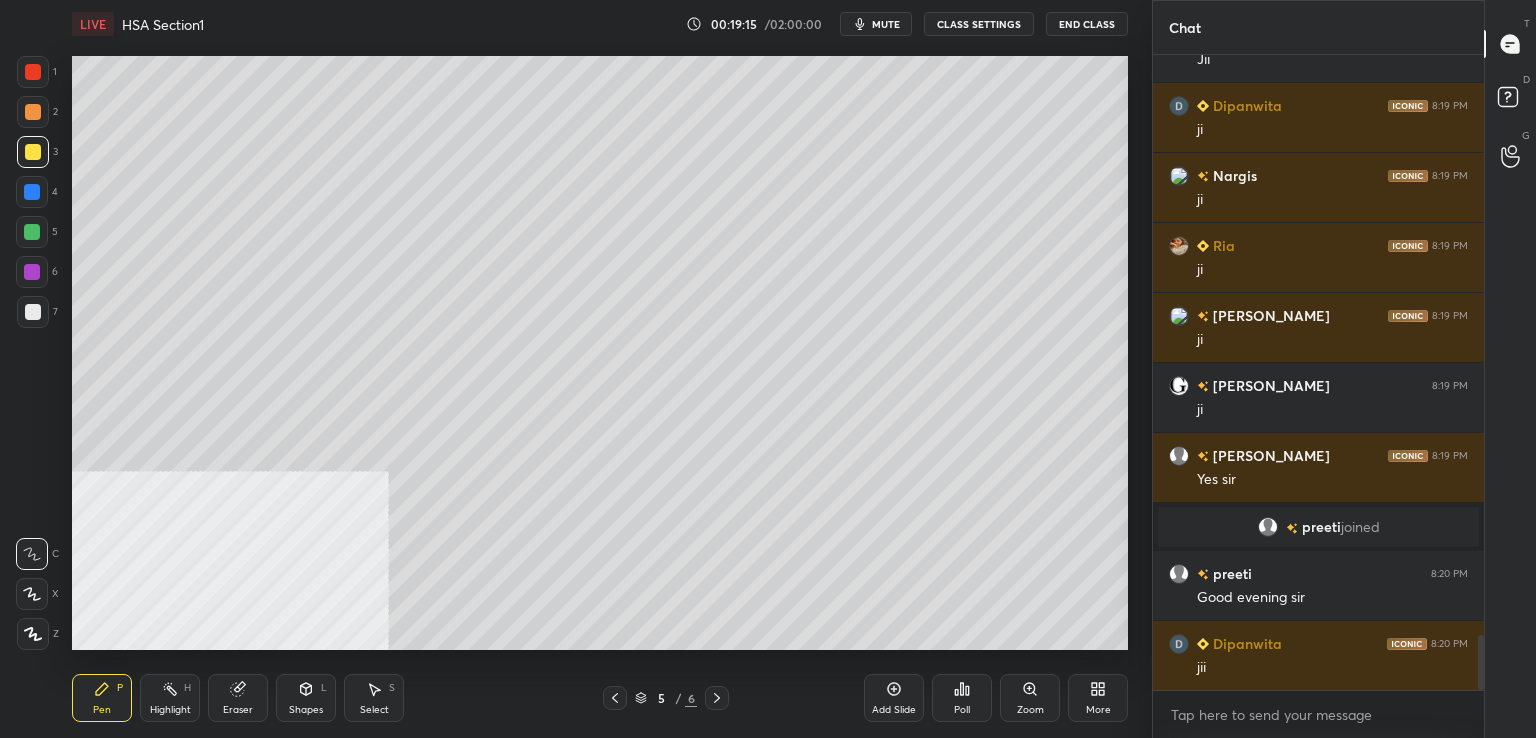 scroll, scrollTop: 6778, scrollLeft: 0, axis: vertical 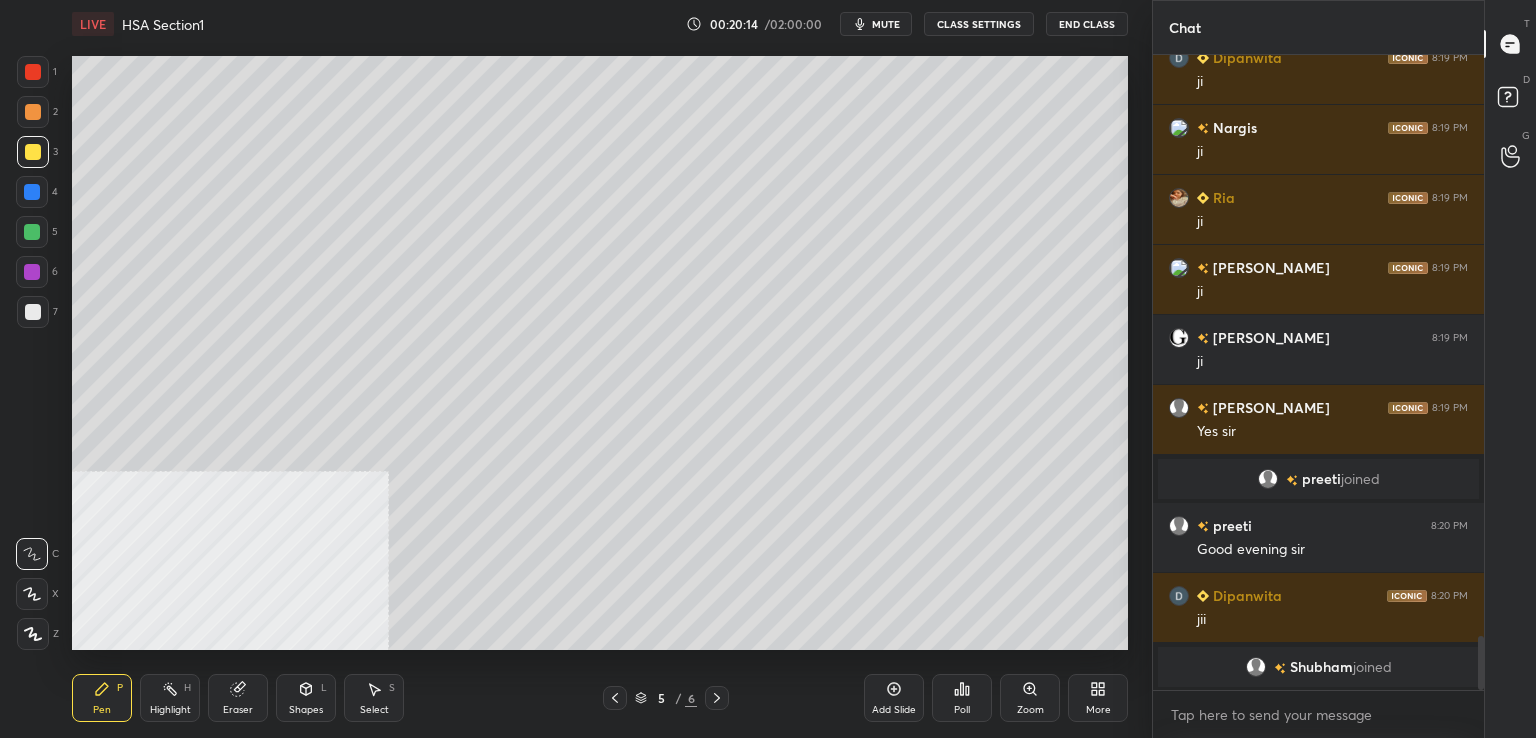 click at bounding box center [32, 192] 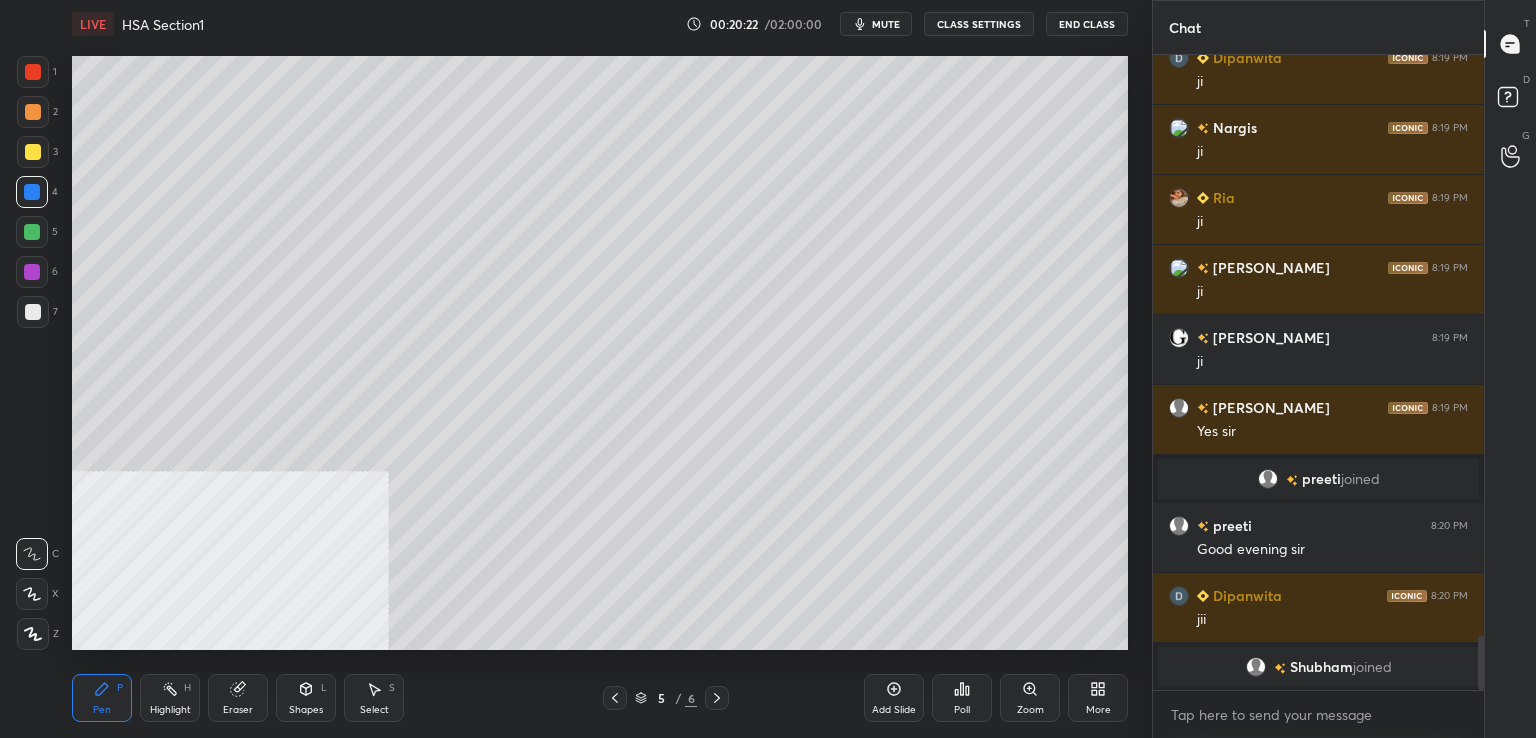 drag, startPoint x: 36, startPoint y: 73, endPoint x: 44, endPoint y: 81, distance: 11.313708 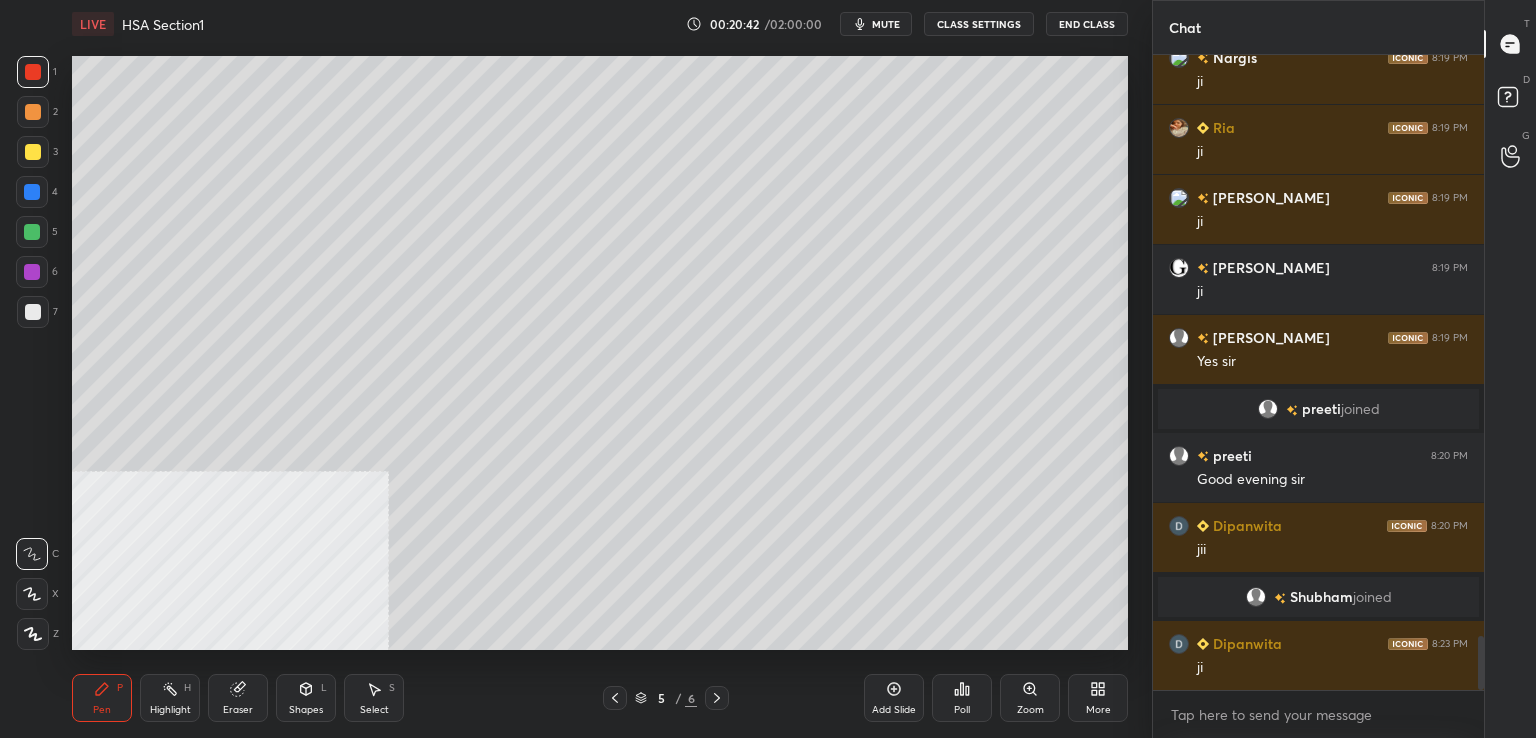 scroll, scrollTop: 6900, scrollLeft: 0, axis: vertical 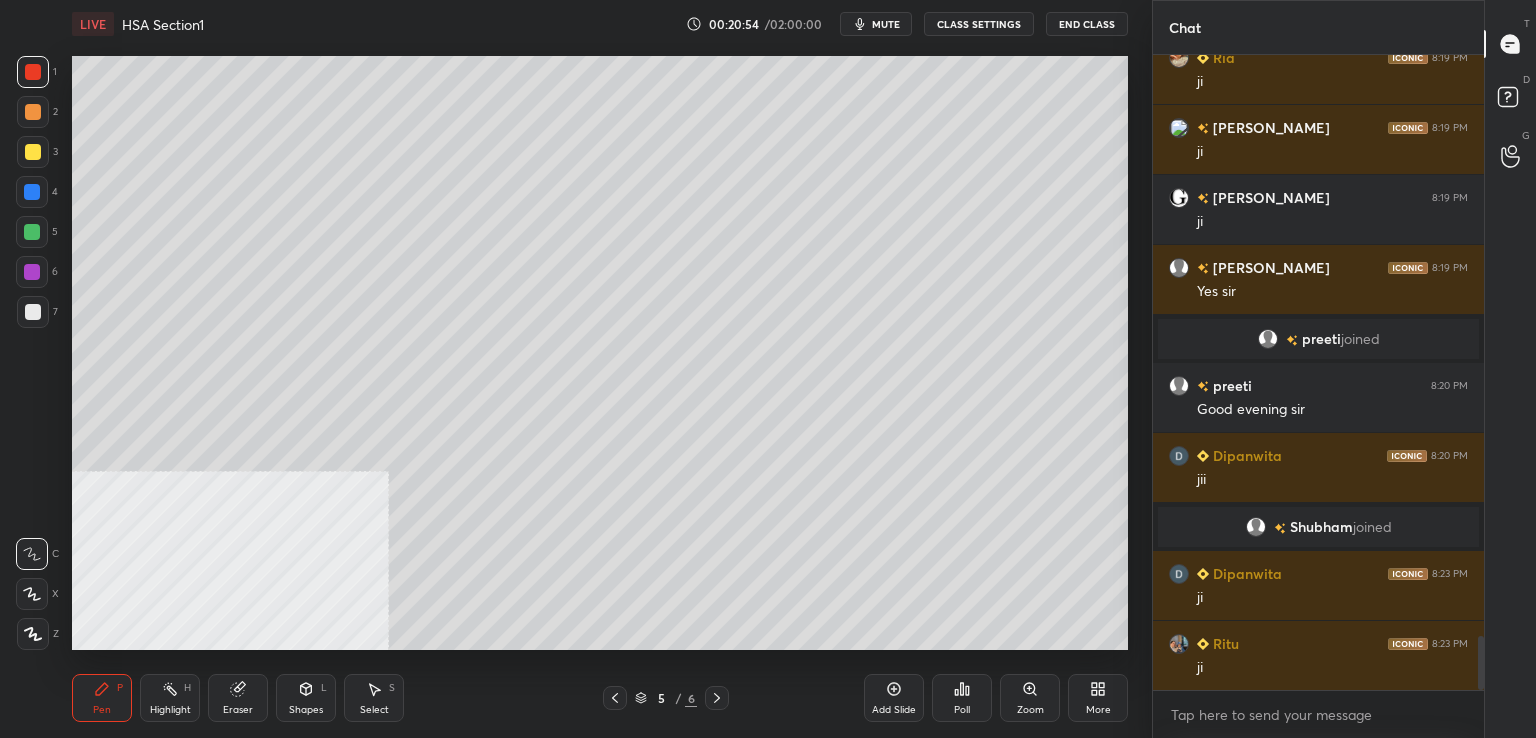 drag, startPoint x: 32, startPoint y: 318, endPoint x: 69, endPoint y: 334, distance: 40.311287 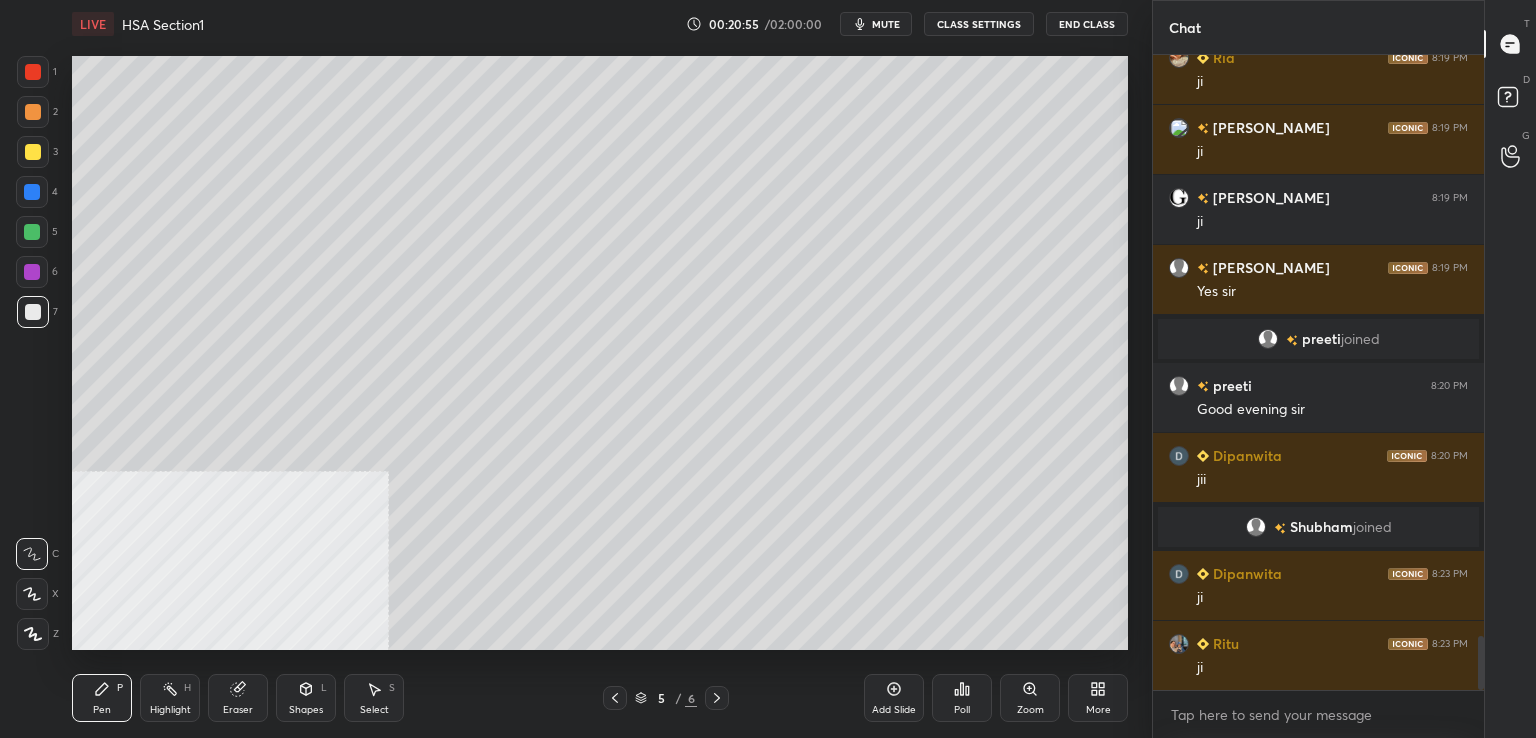 click on "Add Slide" at bounding box center (894, 698) 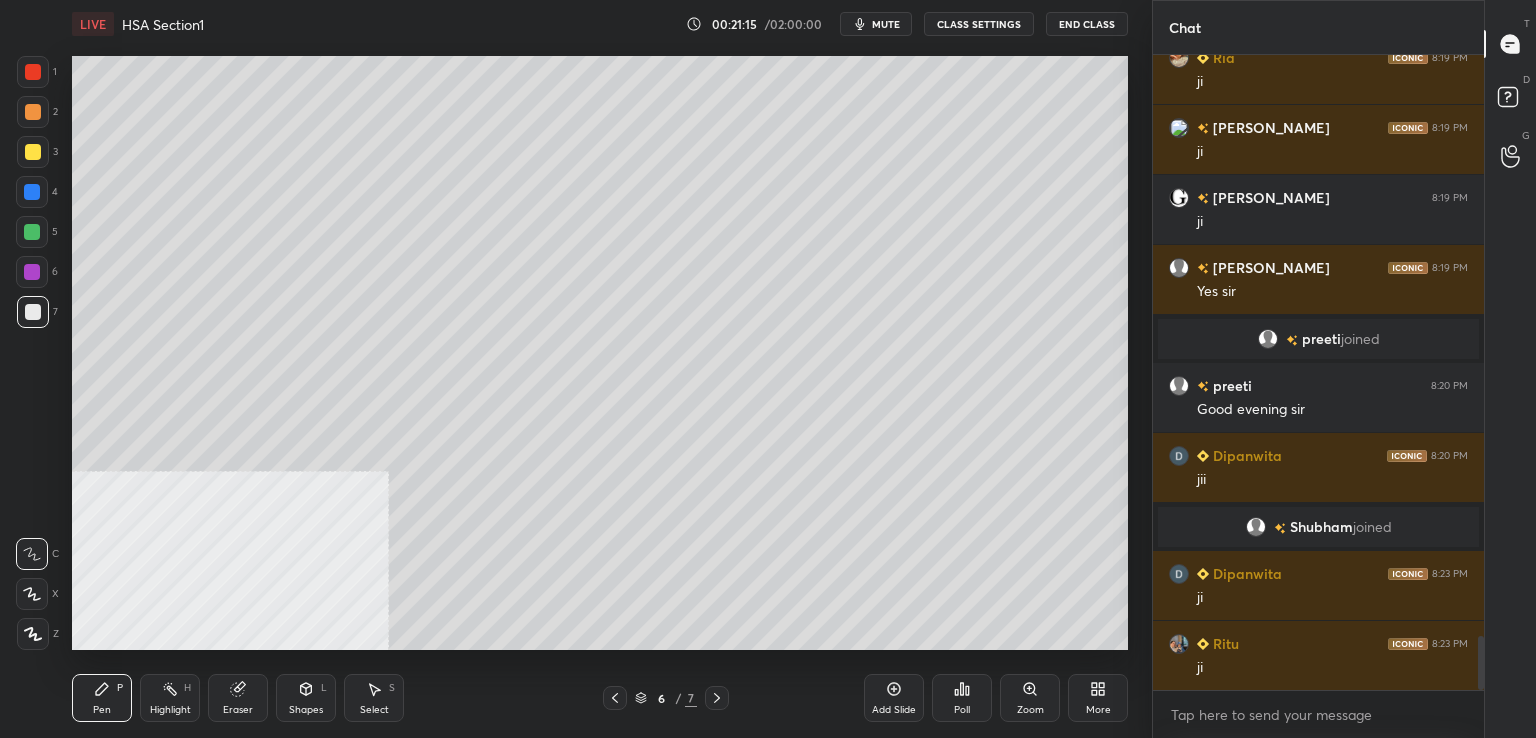drag, startPoint x: 36, startPoint y: 320, endPoint x: 47, endPoint y: 310, distance: 14.866069 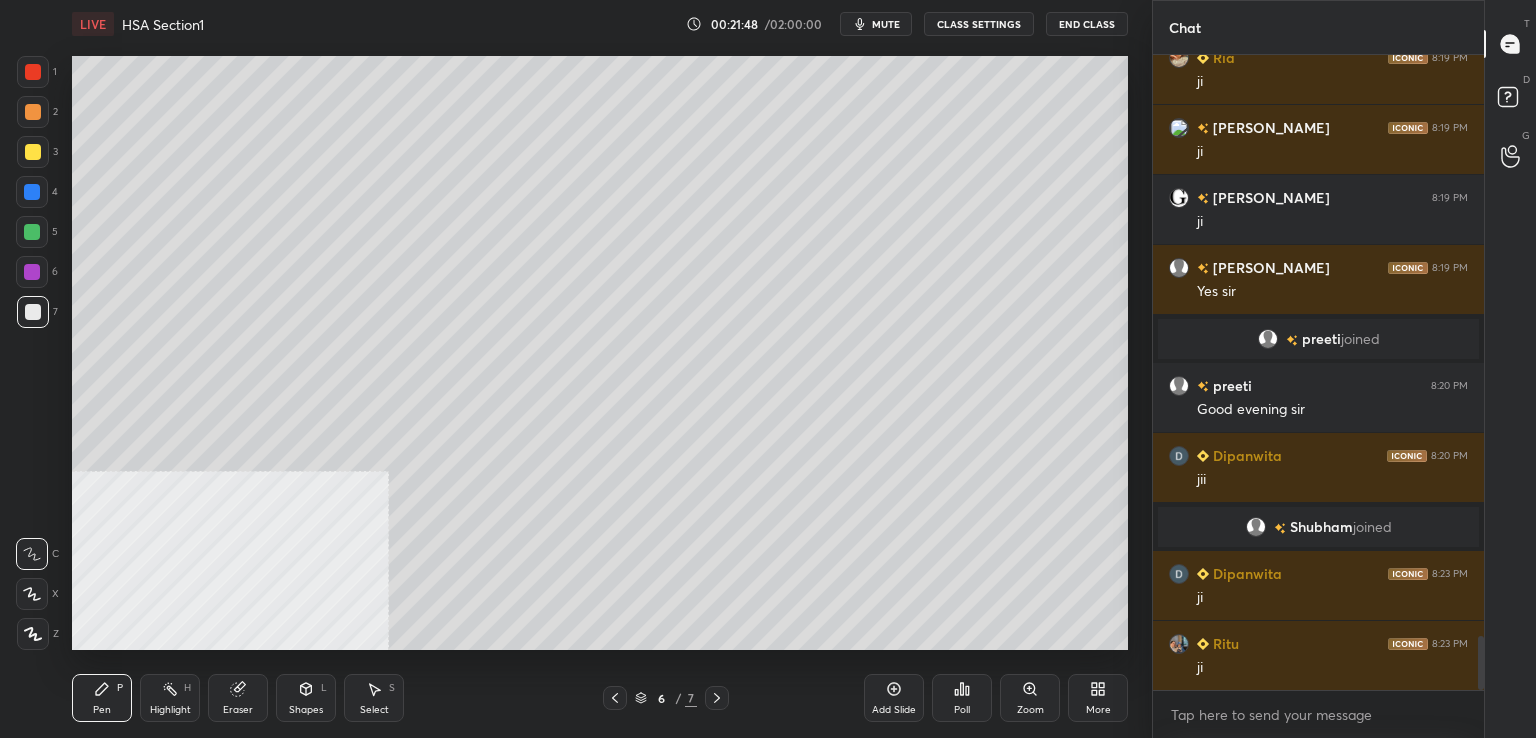 scroll, scrollTop: 6970, scrollLeft: 0, axis: vertical 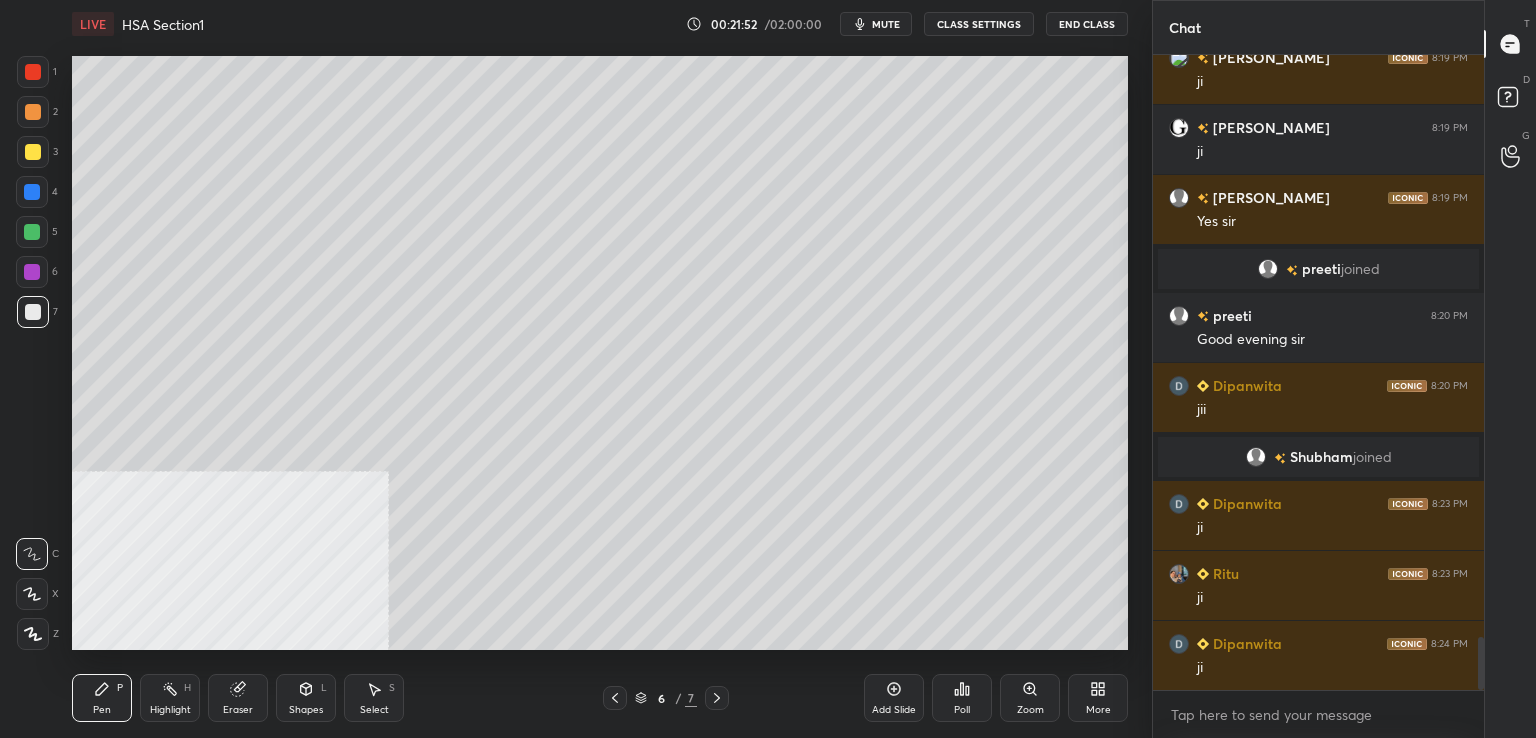 click at bounding box center (33, 152) 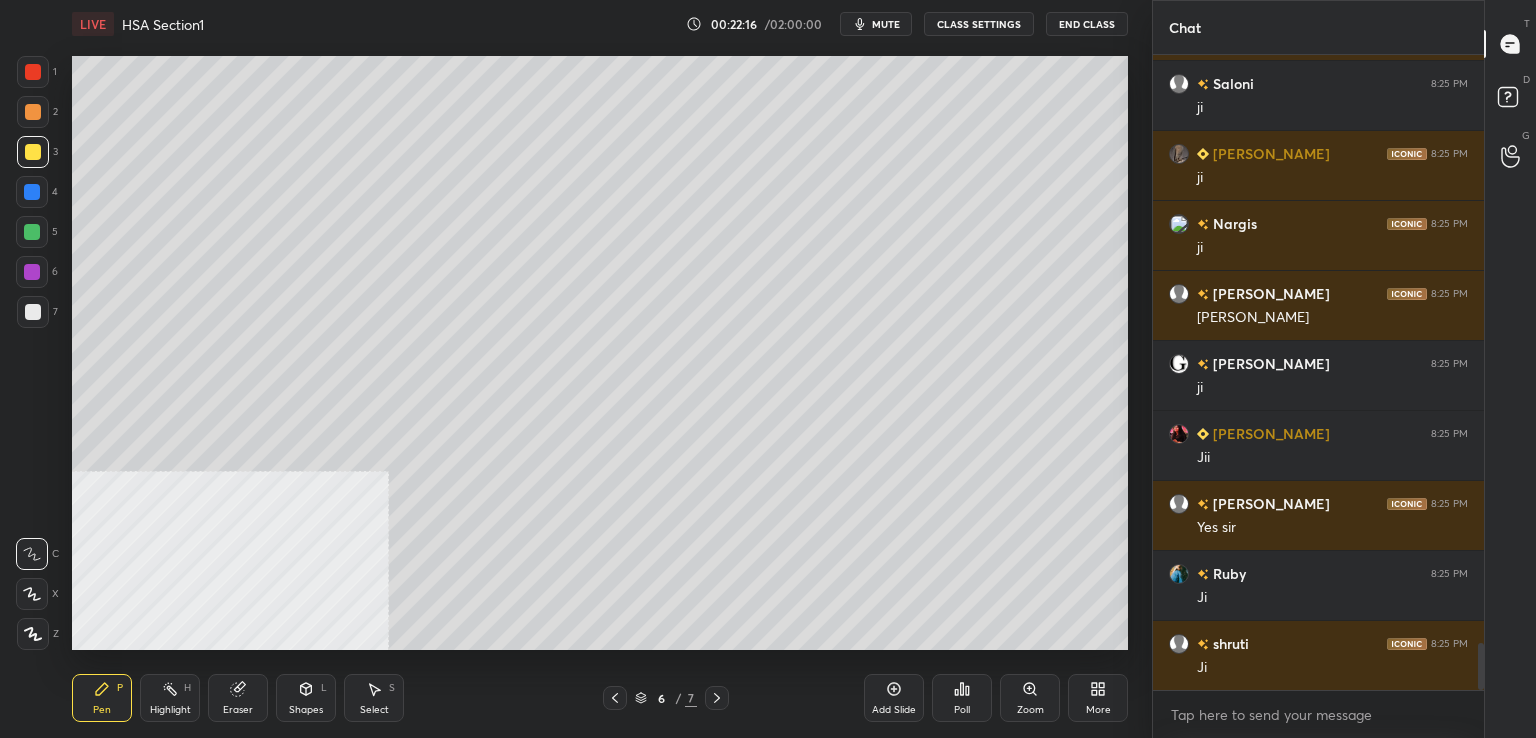 scroll, scrollTop: 7950, scrollLeft: 0, axis: vertical 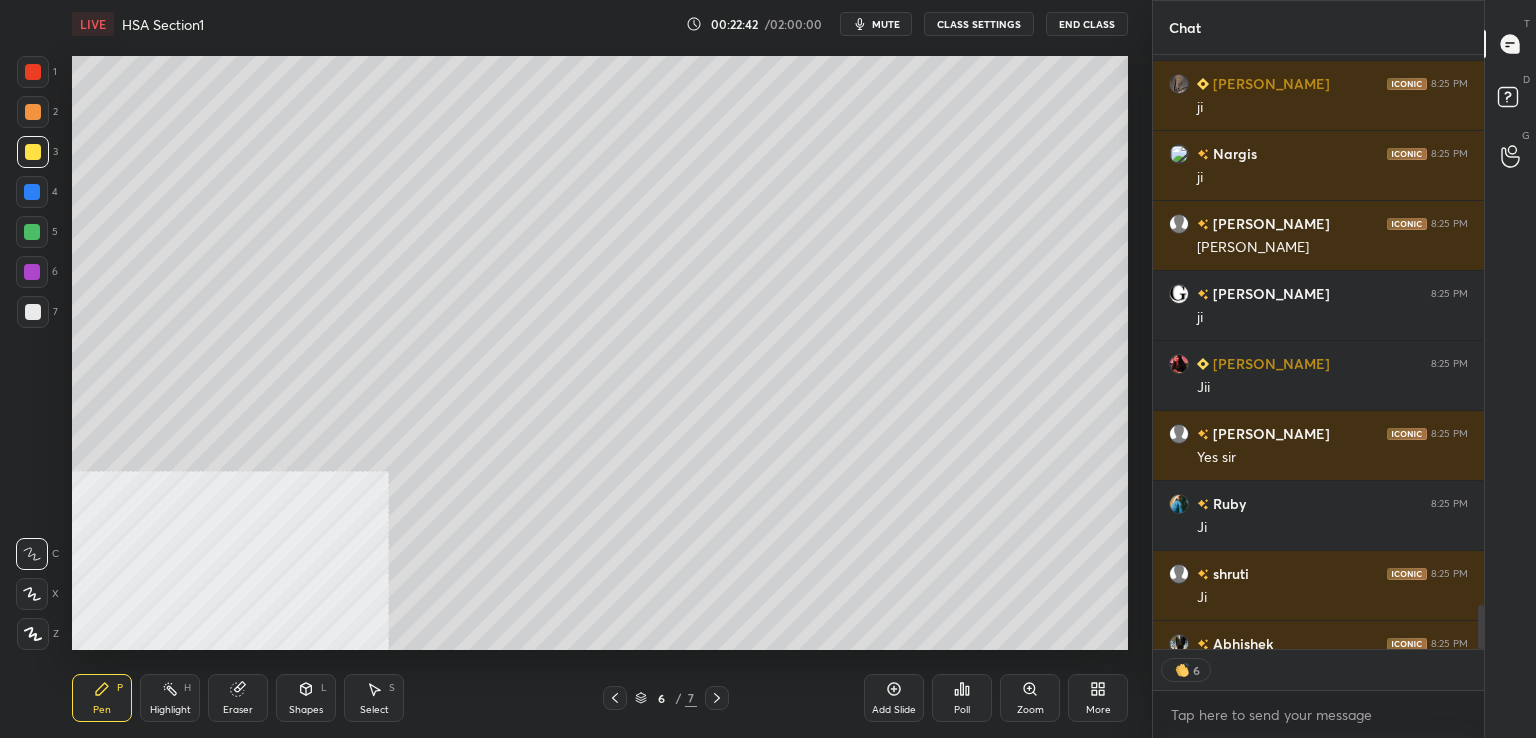 drag, startPoint x: 37, startPoint y: 312, endPoint x: 46, endPoint y: 317, distance: 10.29563 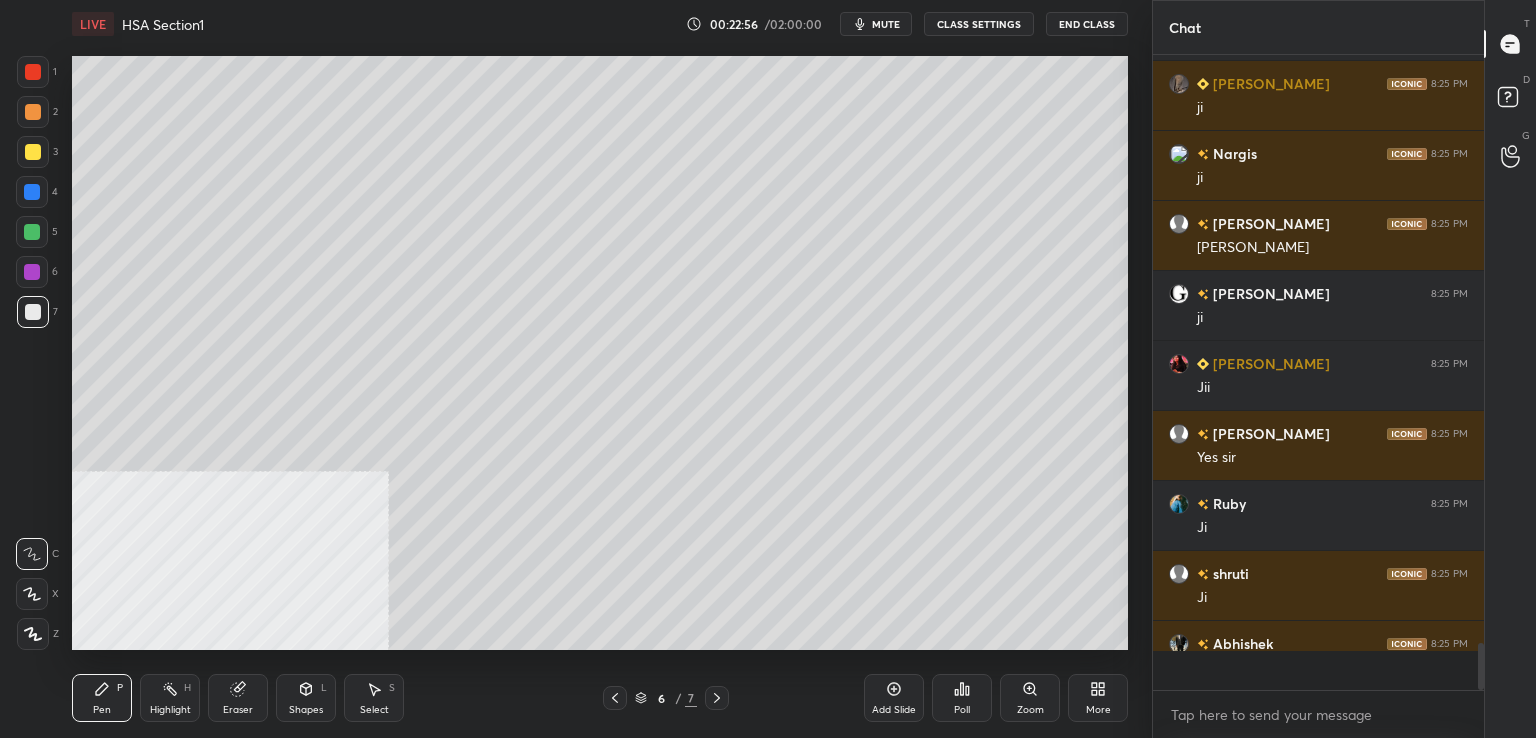 scroll, scrollTop: 6, scrollLeft: 6, axis: both 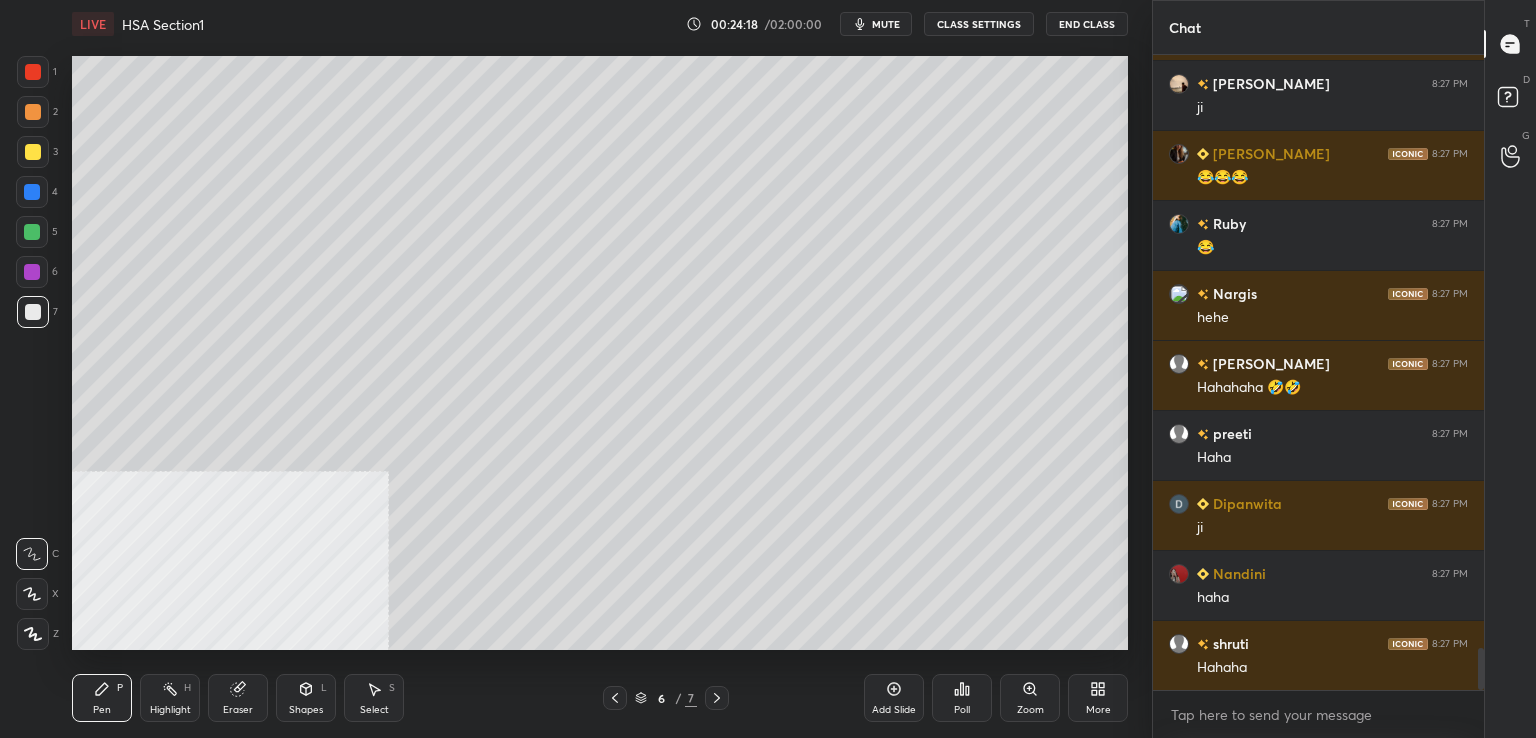 drag, startPoint x: 30, startPoint y: 69, endPoint x: 45, endPoint y: 73, distance: 15.524175 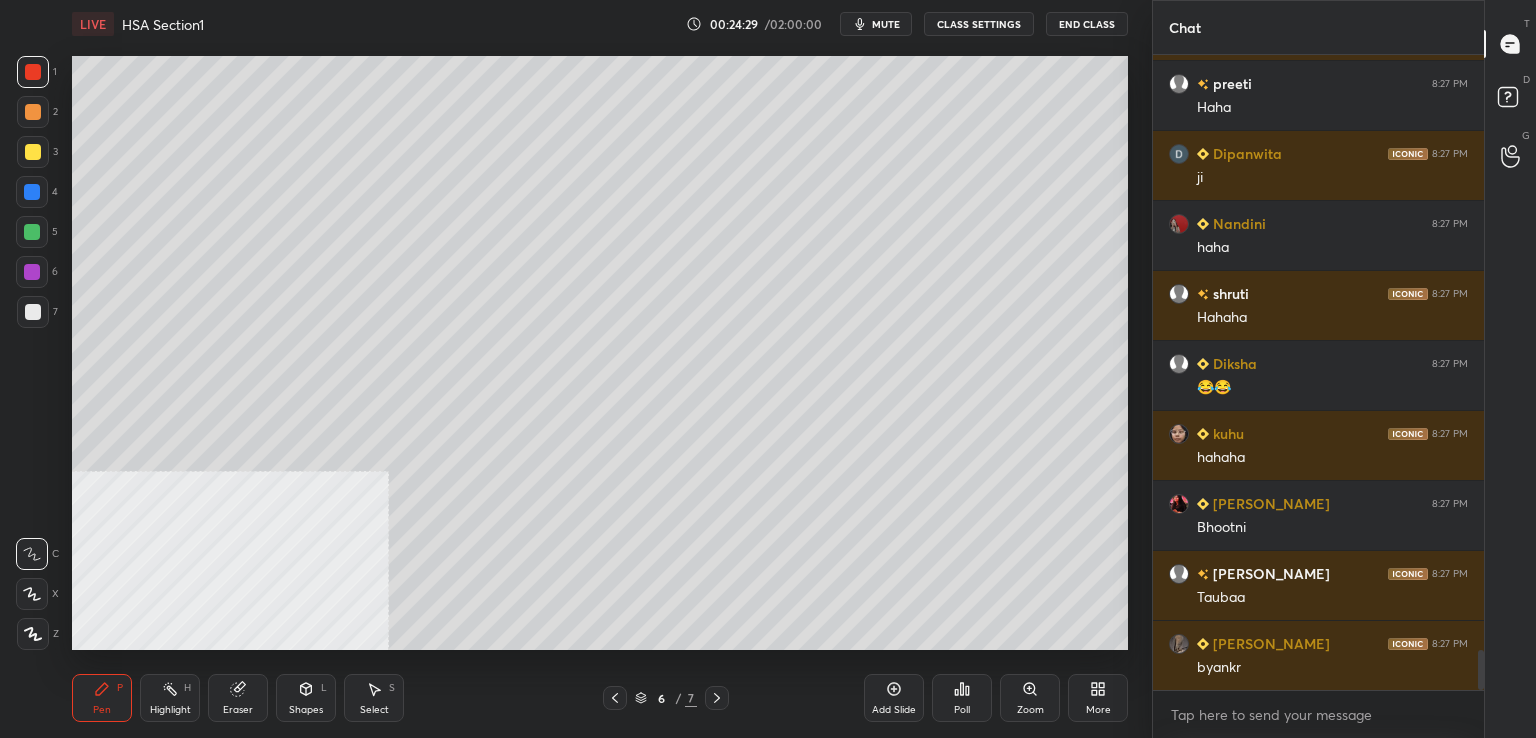 scroll, scrollTop: 9482, scrollLeft: 0, axis: vertical 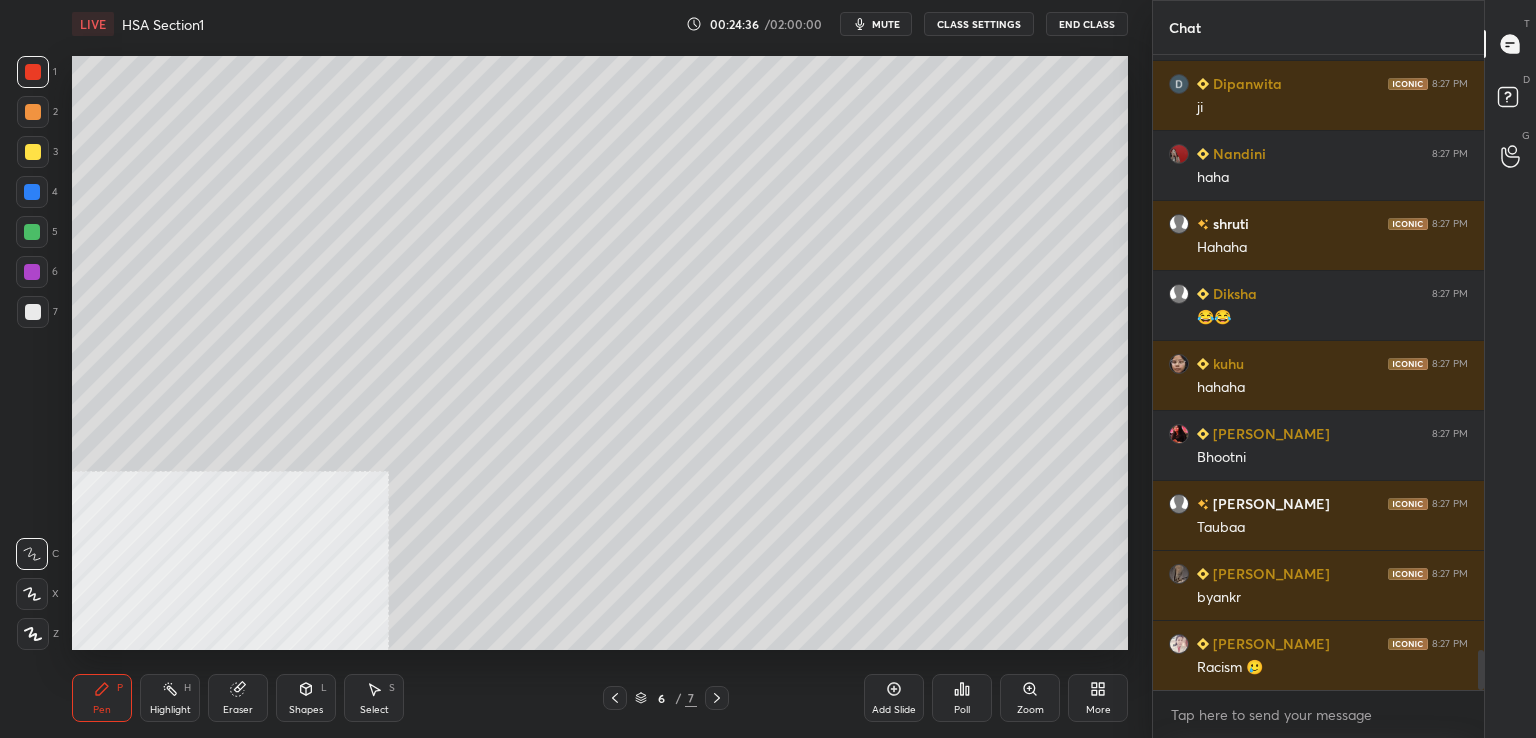 click on "Add Slide" at bounding box center (894, 698) 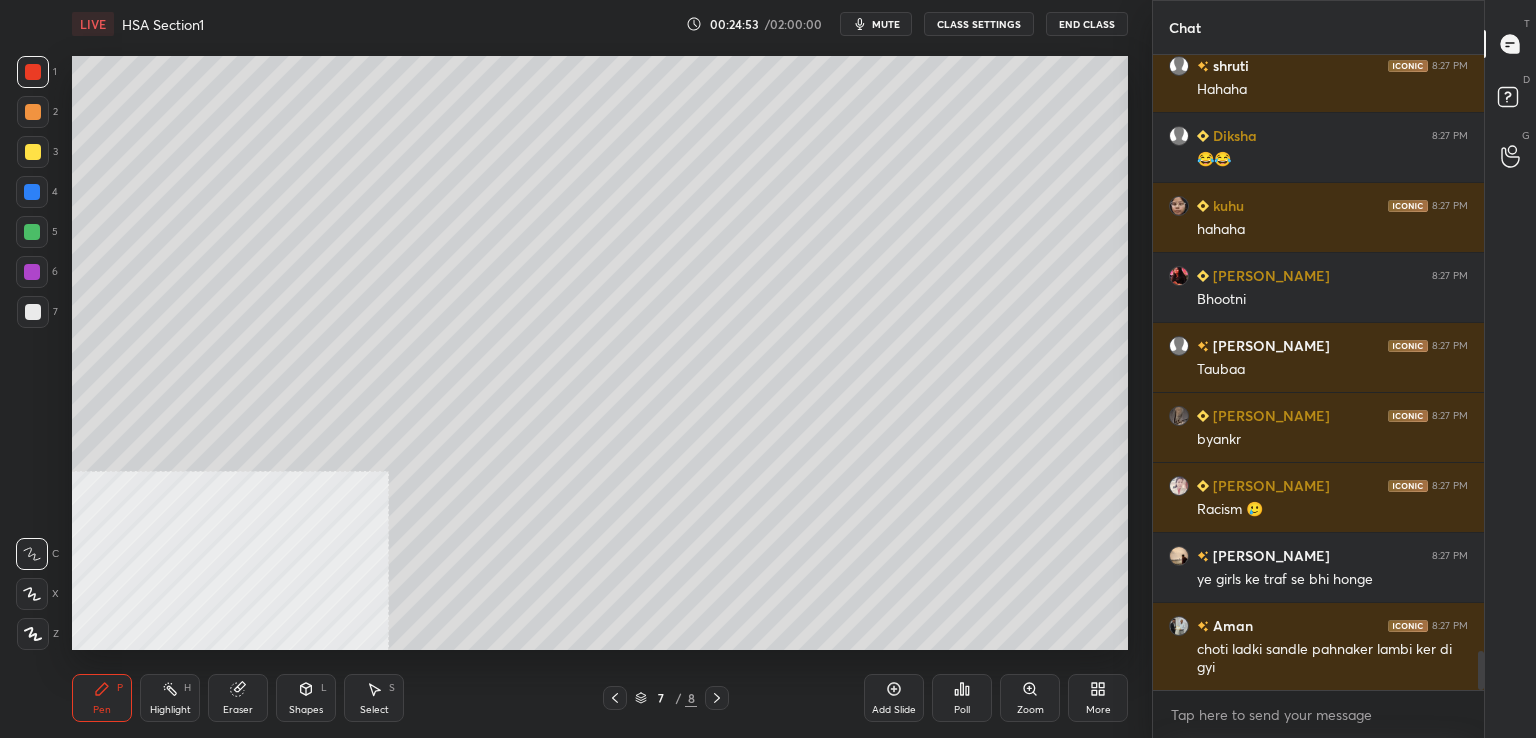 scroll, scrollTop: 9728, scrollLeft: 0, axis: vertical 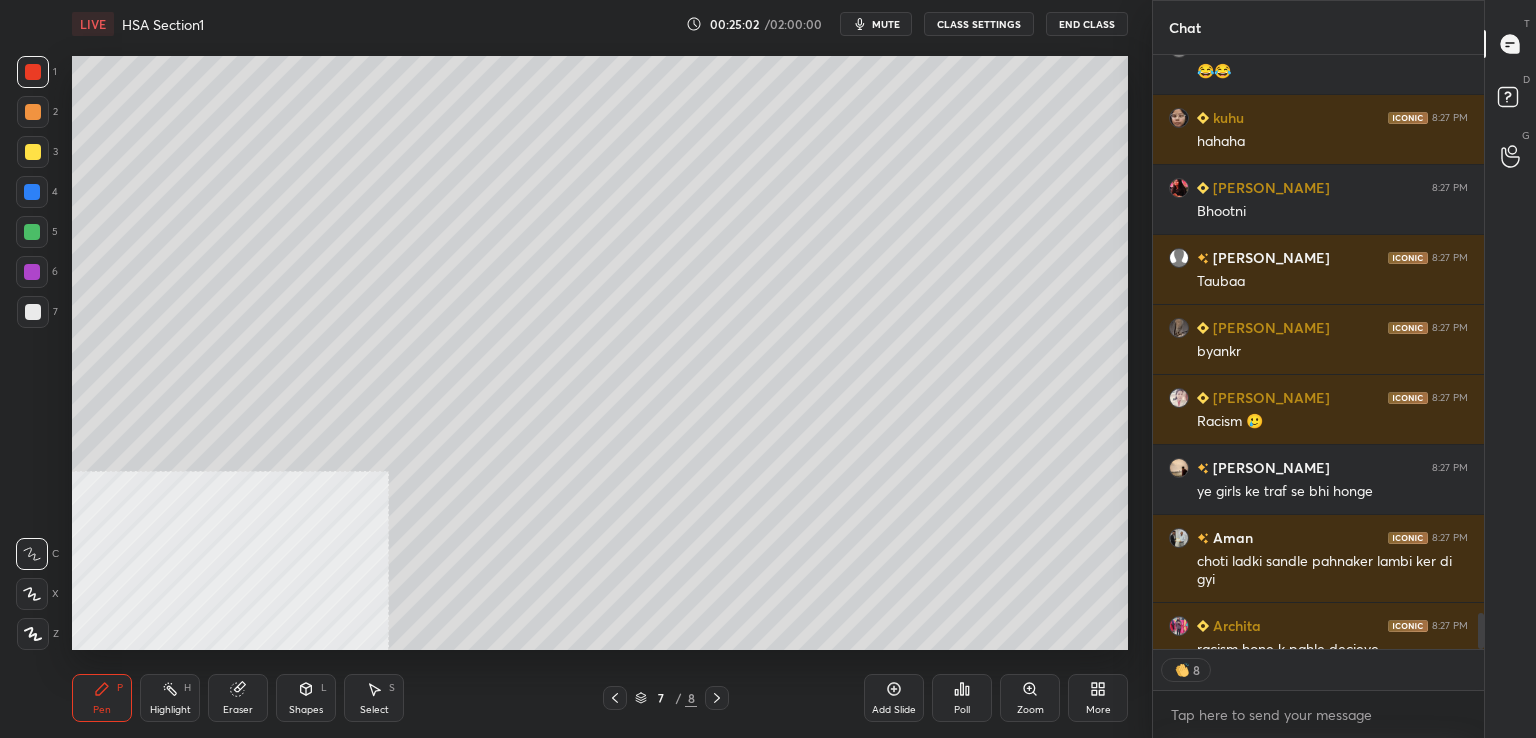 click at bounding box center [33, 312] 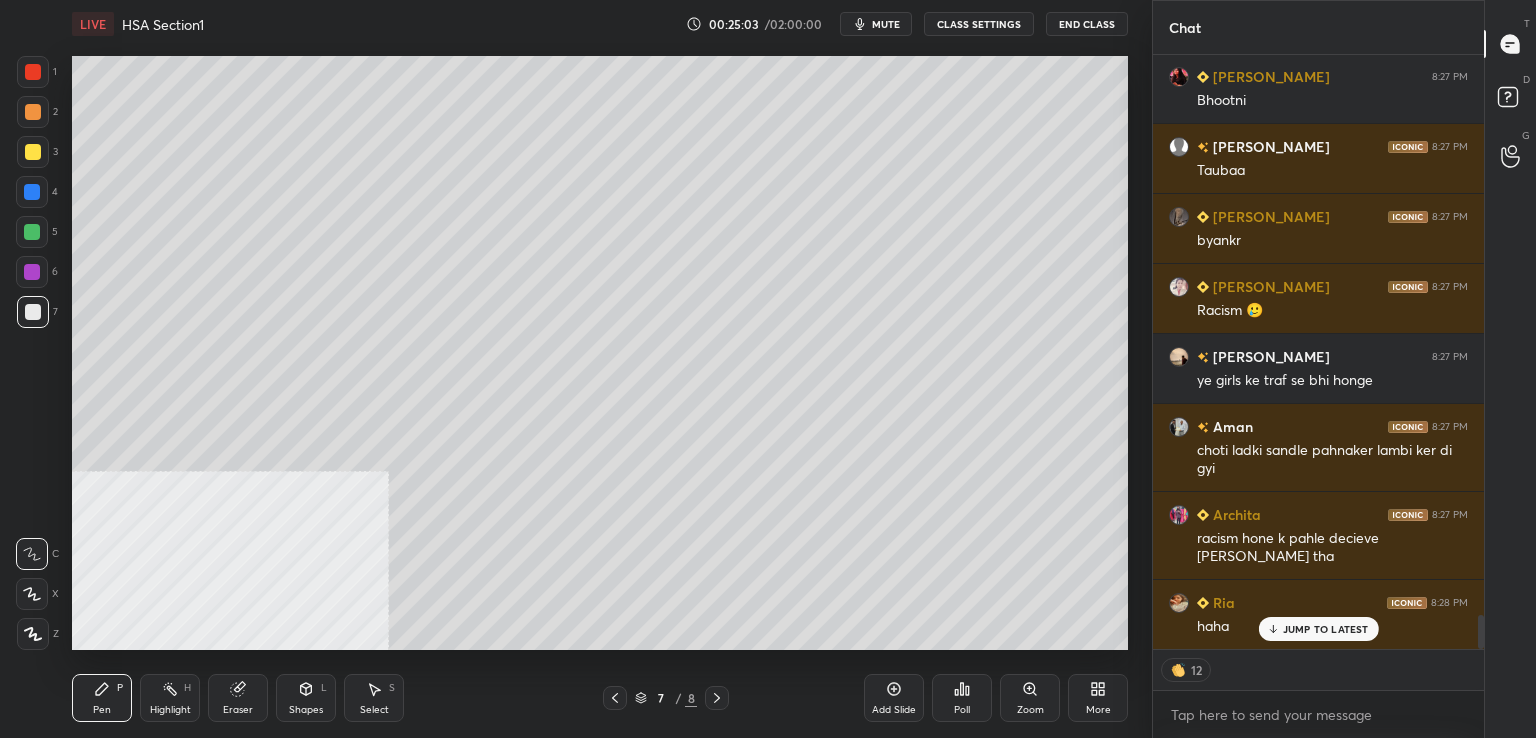 scroll, scrollTop: 9908, scrollLeft: 0, axis: vertical 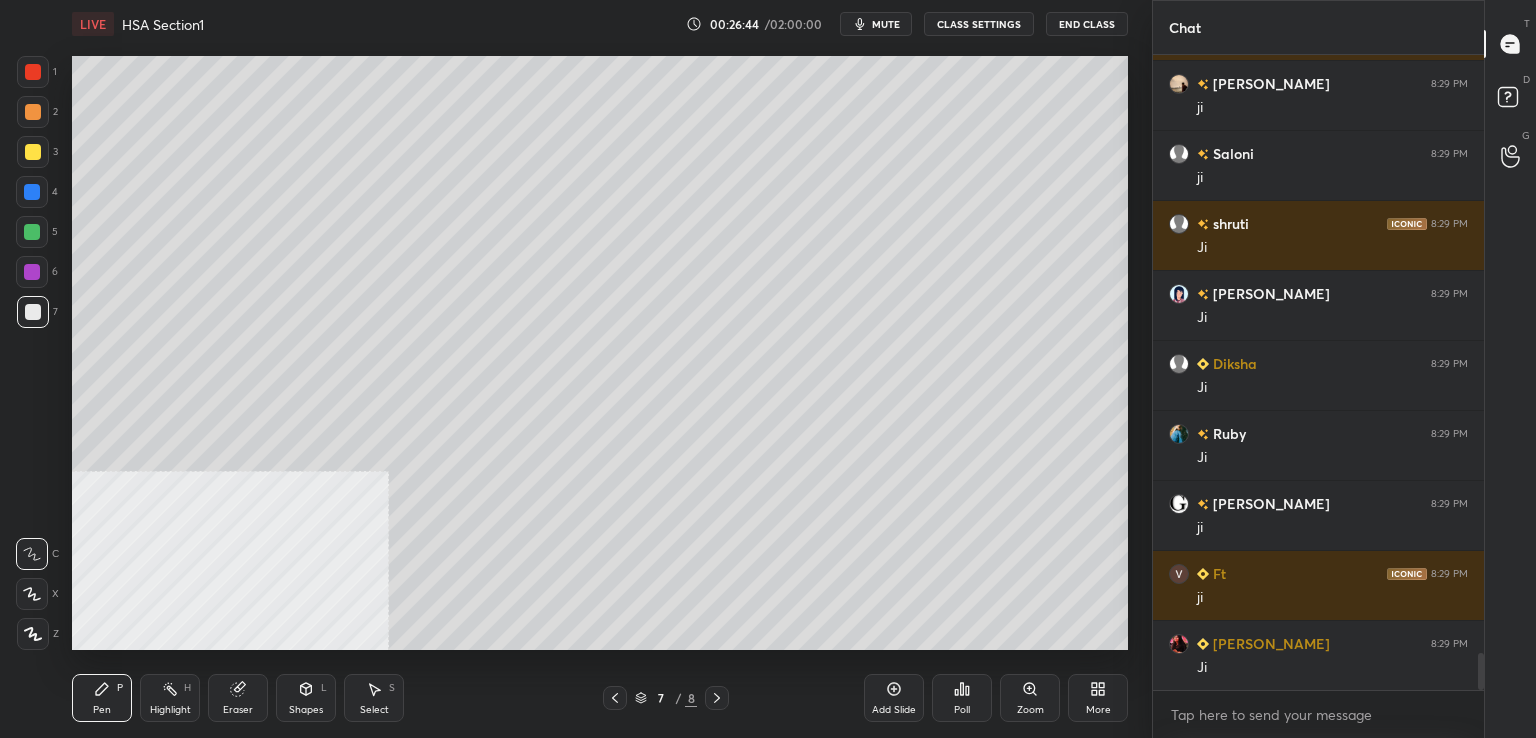 drag, startPoint x: 42, startPoint y: 236, endPoint x: 60, endPoint y: 256, distance: 26.907248 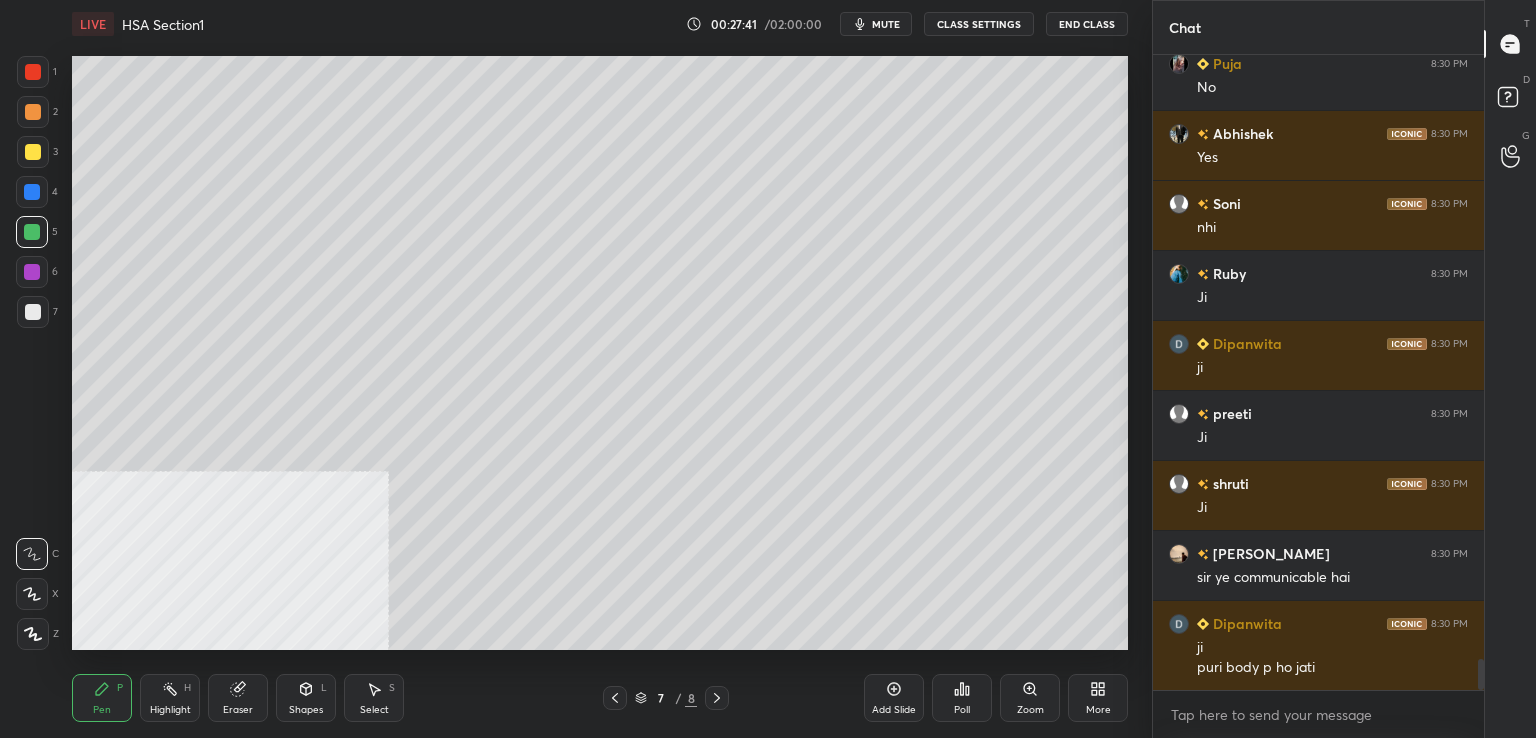 scroll, scrollTop: 12338, scrollLeft: 0, axis: vertical 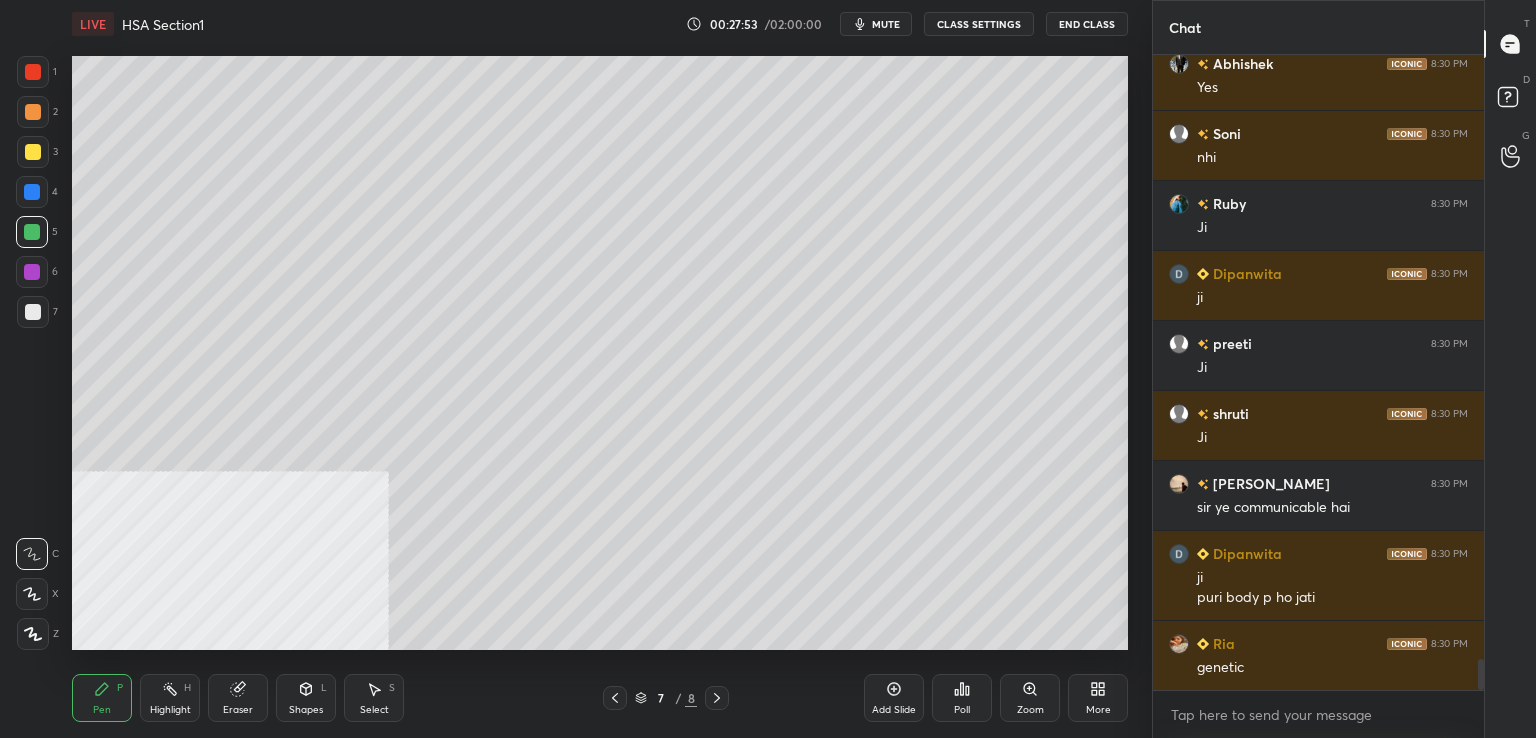 click on "Add Slide" at bounding box center (894, 698) 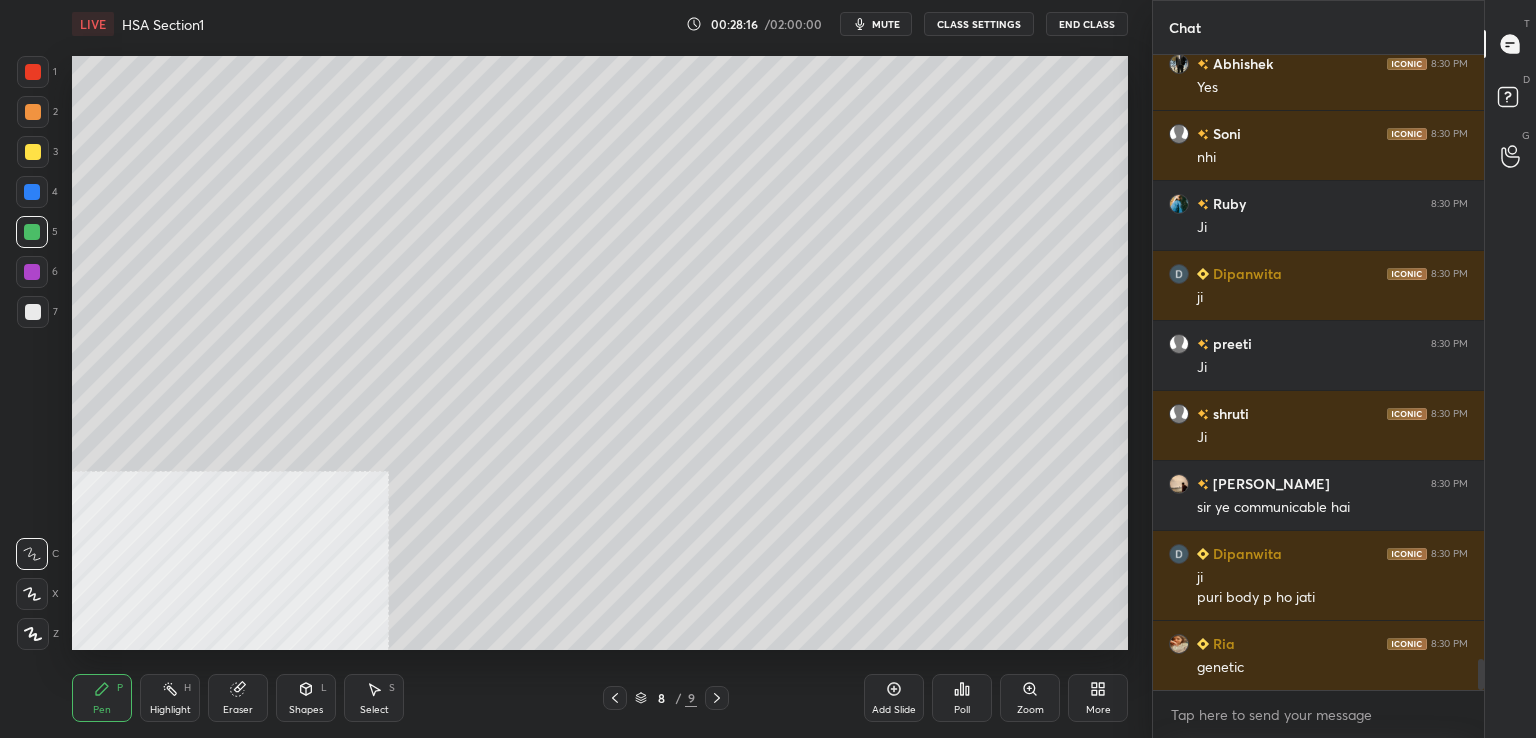 drag, startPoint x: 36, startPoint y: 320, endPoint x: 53, endPoint y: 309, distance: 20.248457 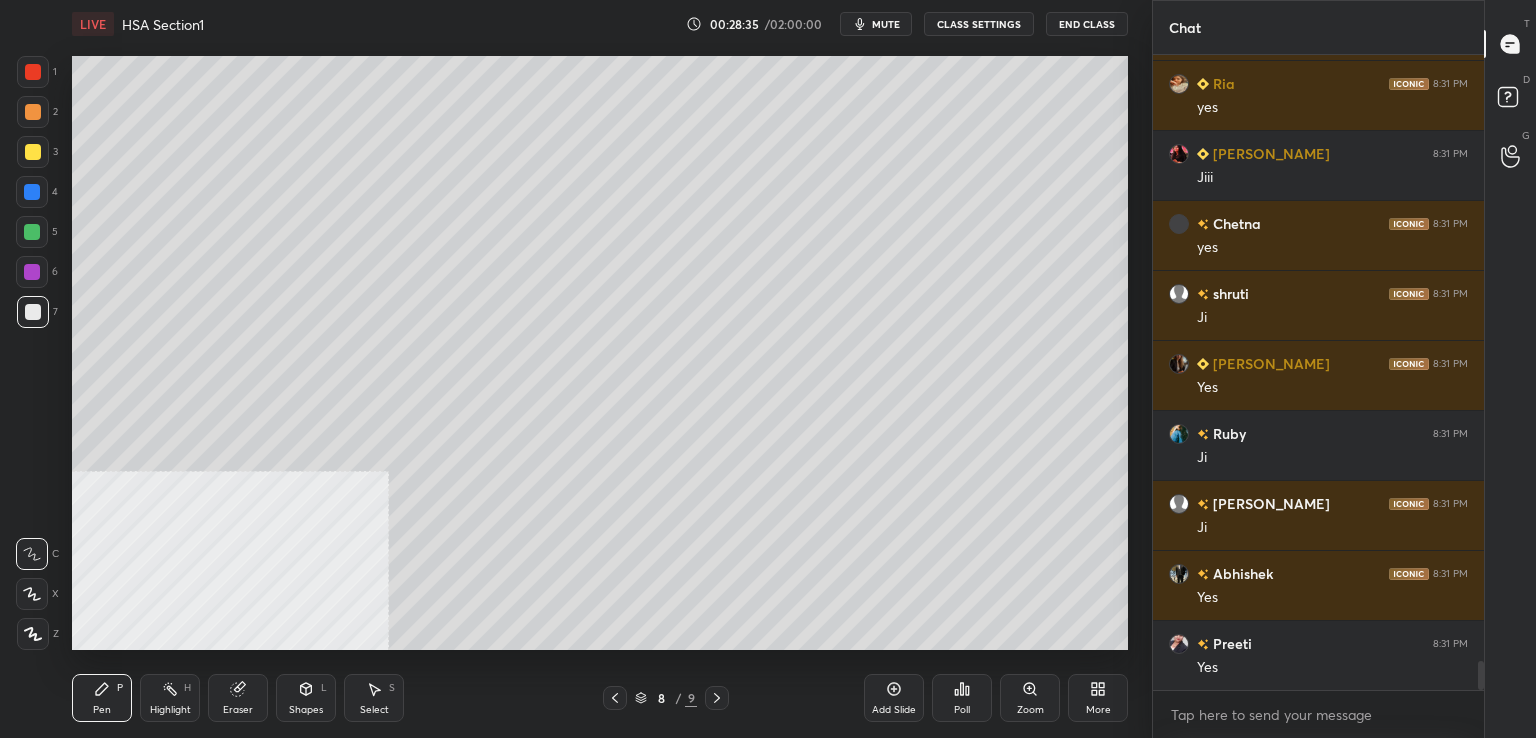 scroll, scrollTop: 13178, scrollLeft: 0, axis: vertical 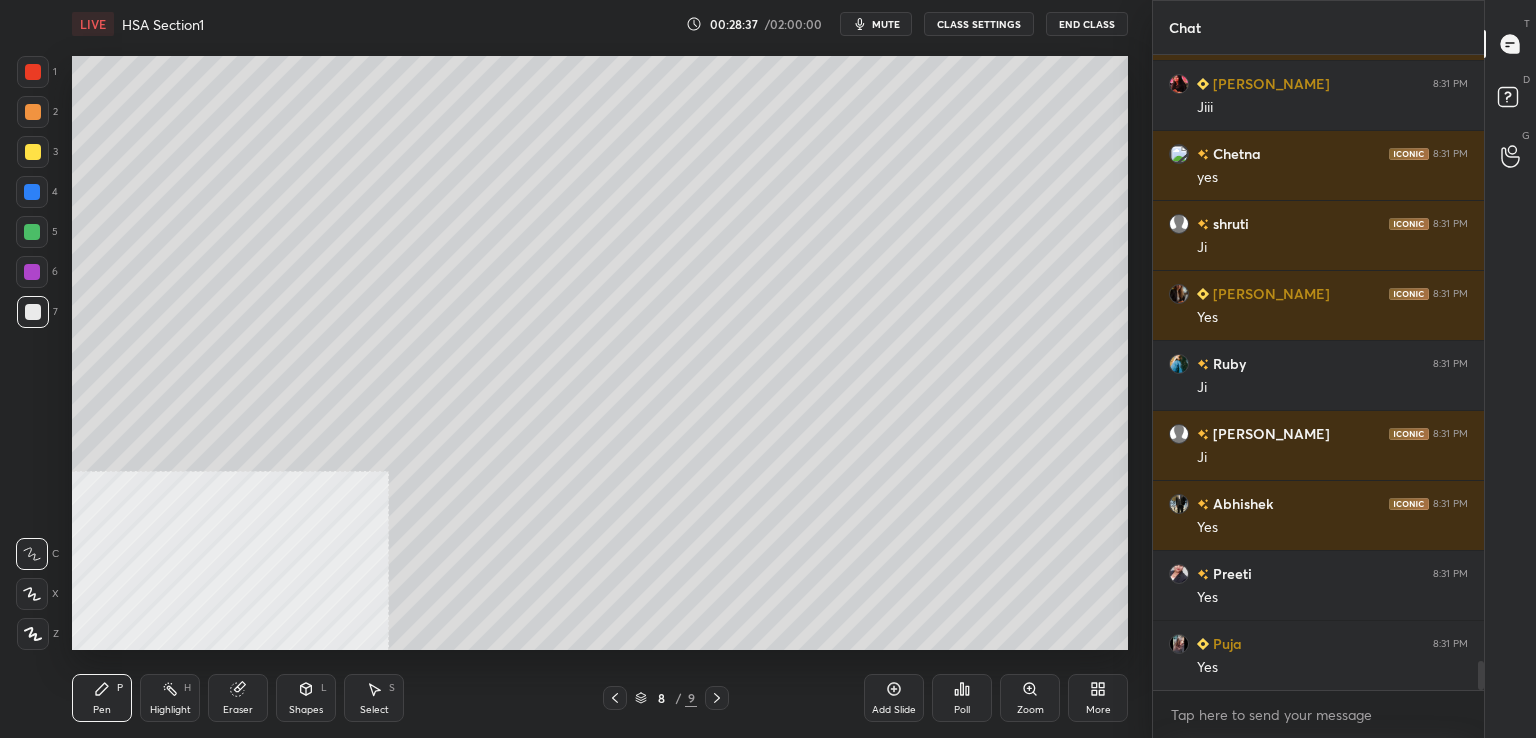 click at bounding box center (32, 272) 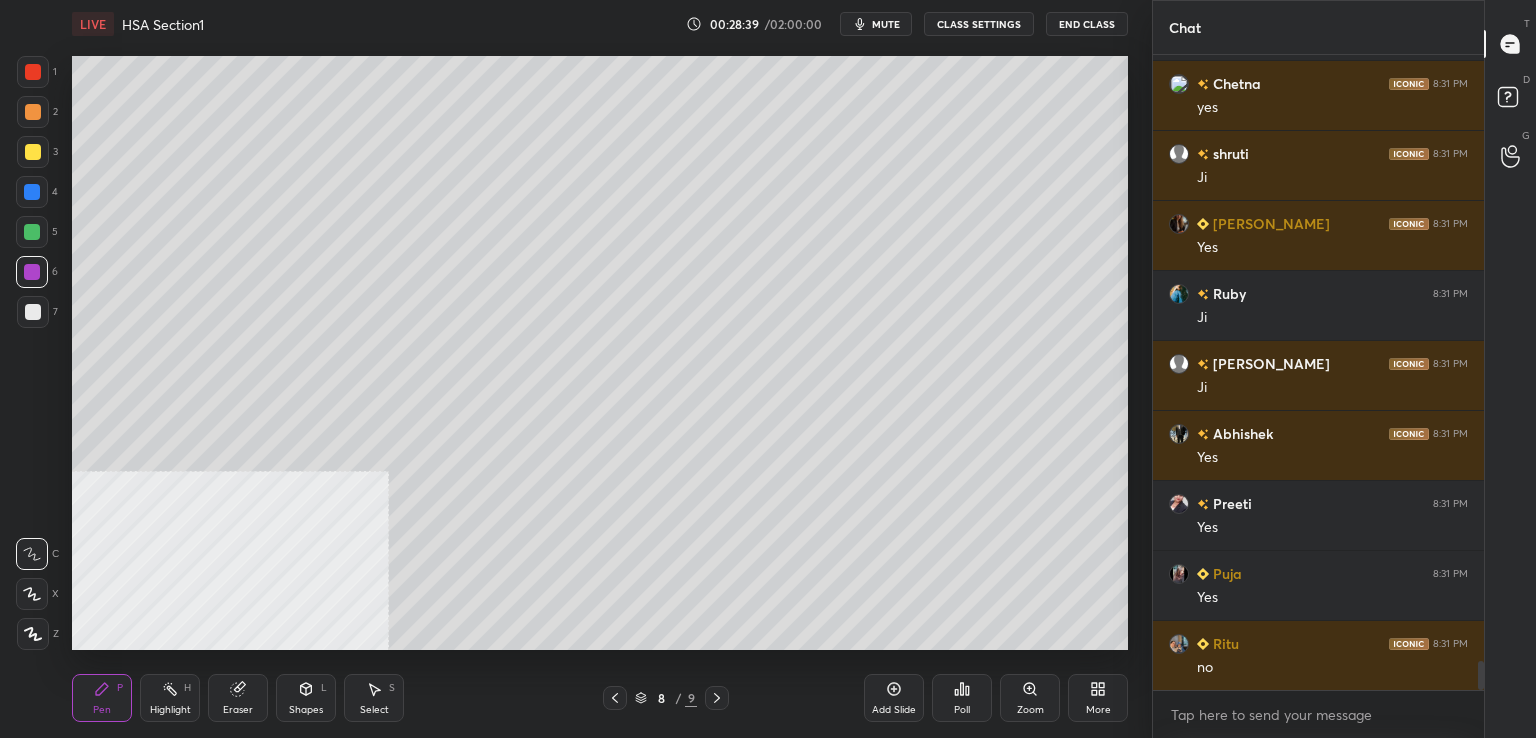 scroll, scrollTop: 13318, scrollLeft: 0, axis: vertical 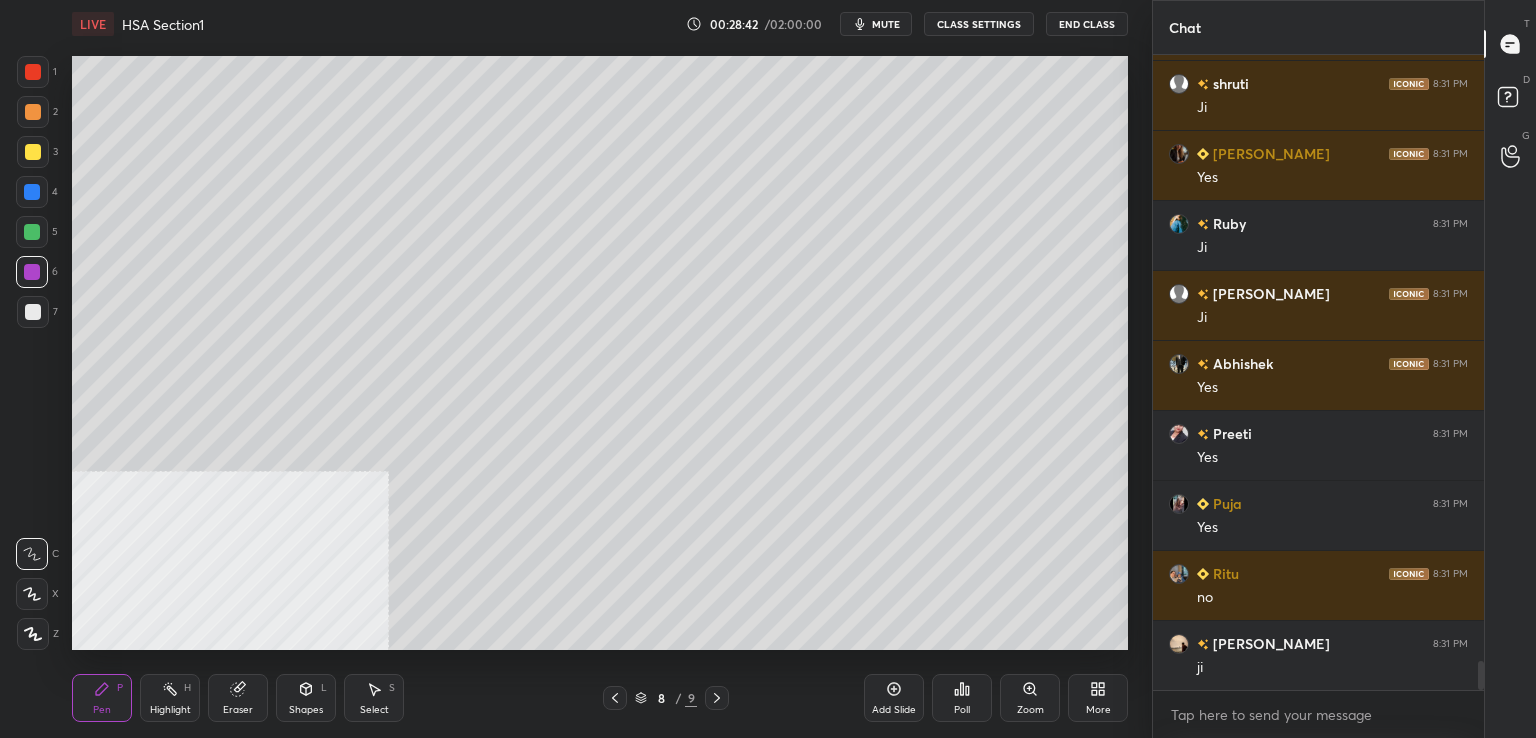 drag, startPoint x: 34, startPoint y: 273, endPoint x: 67, endPoint y: 273, distance: 33 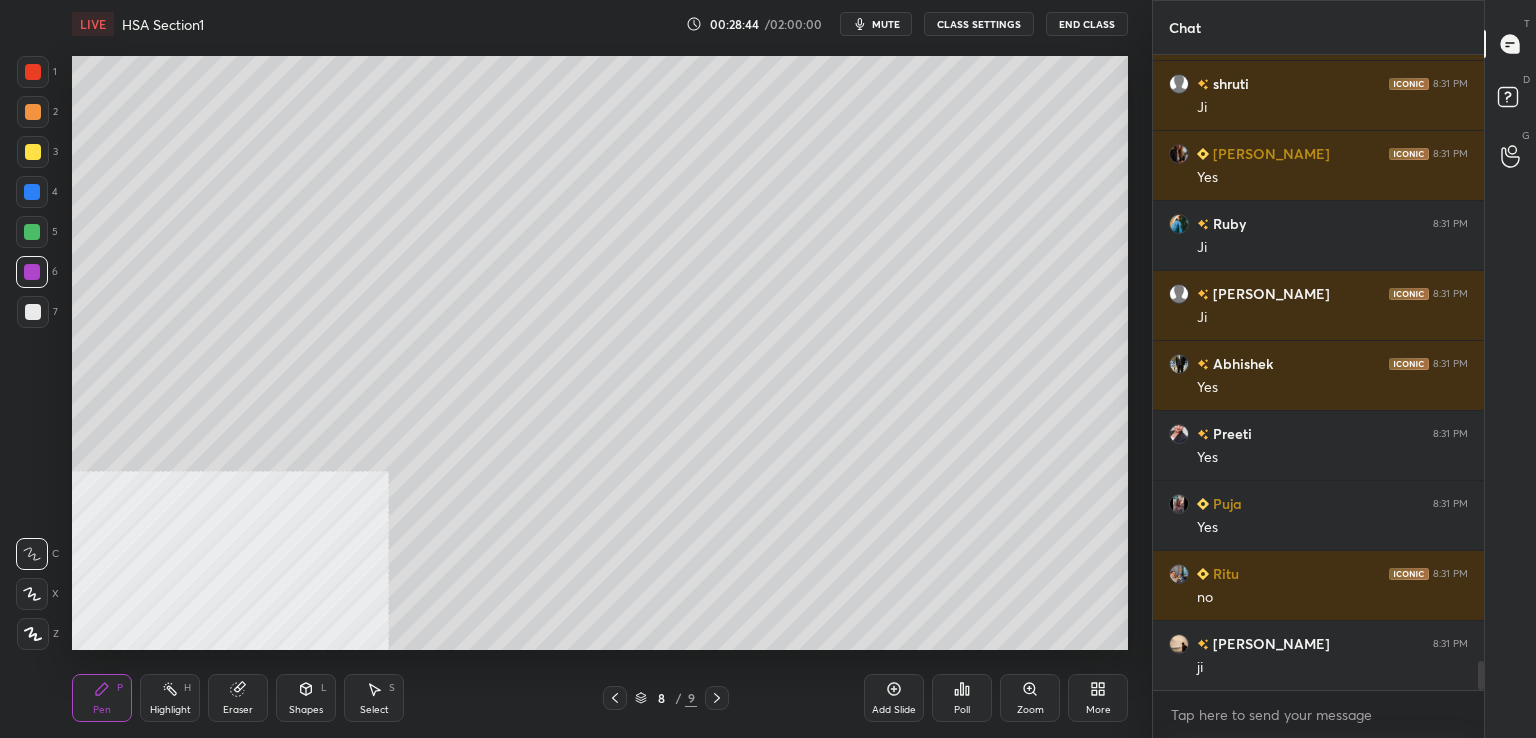 scroll, scrollTop: 13388, scrollLeft: 0, axis: vertical 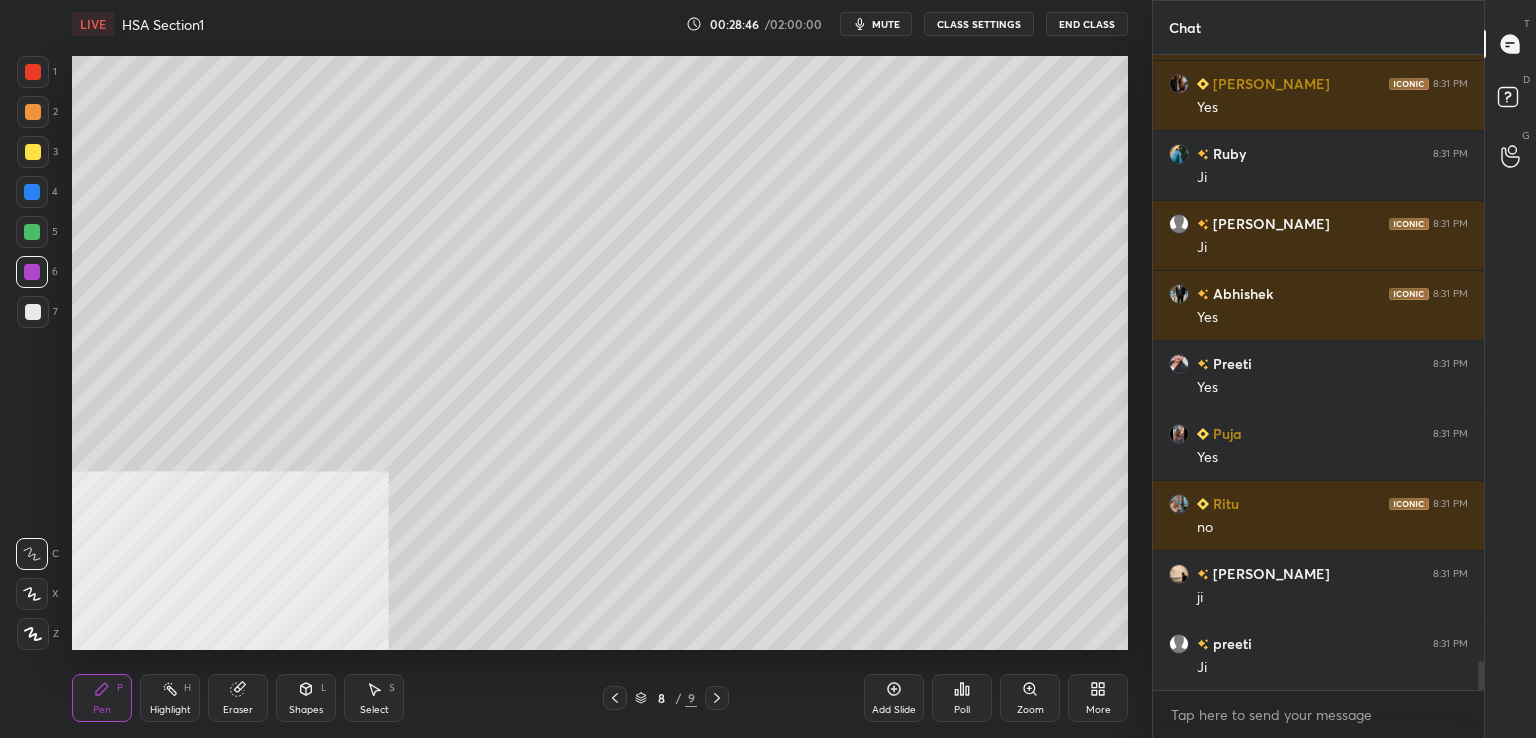drag, startPoint x: 36, startPoint y: 149, endPoint x: 44, endPoint y: 165, distance: 17.888544 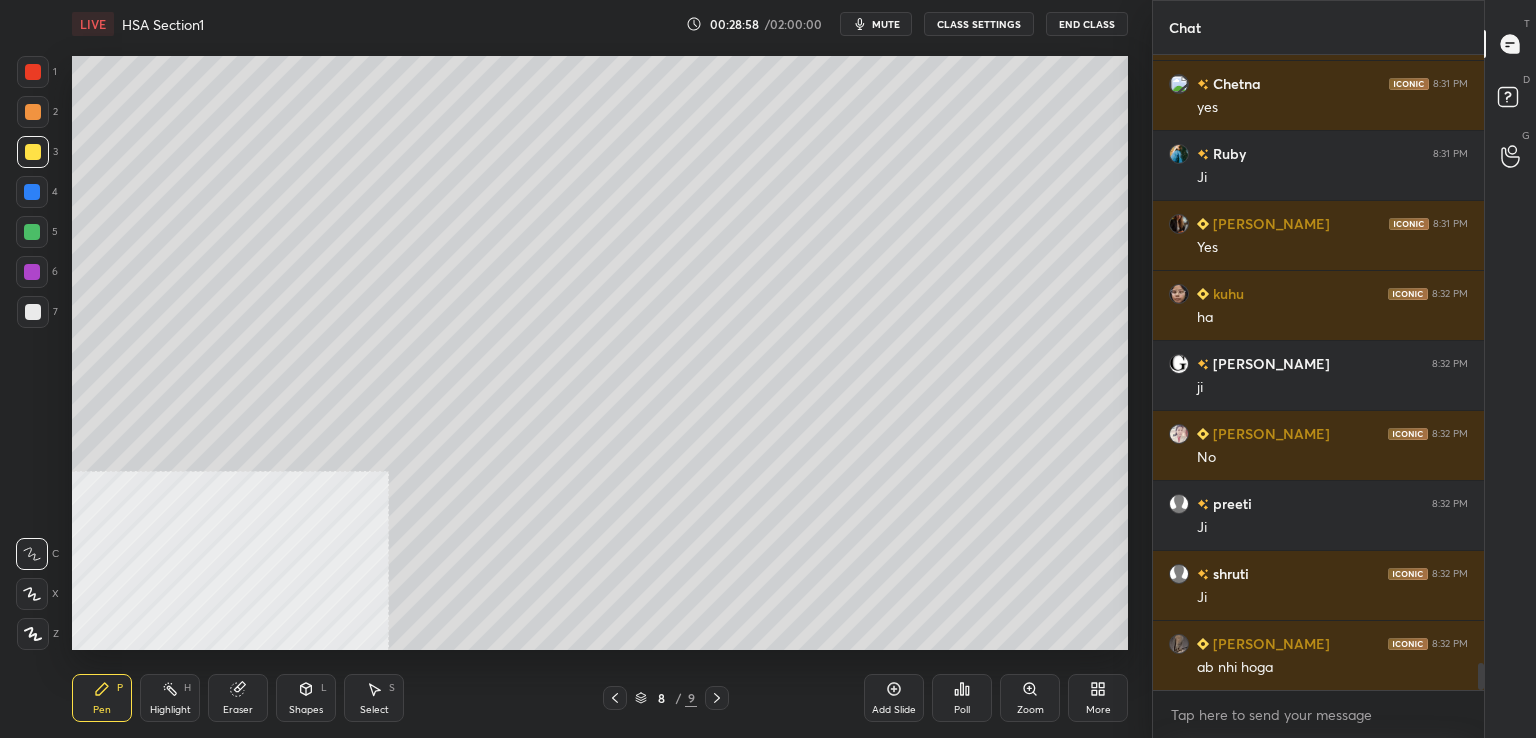scroll, scrollTop: 14368, scrollLeft: 0, axis: vertical 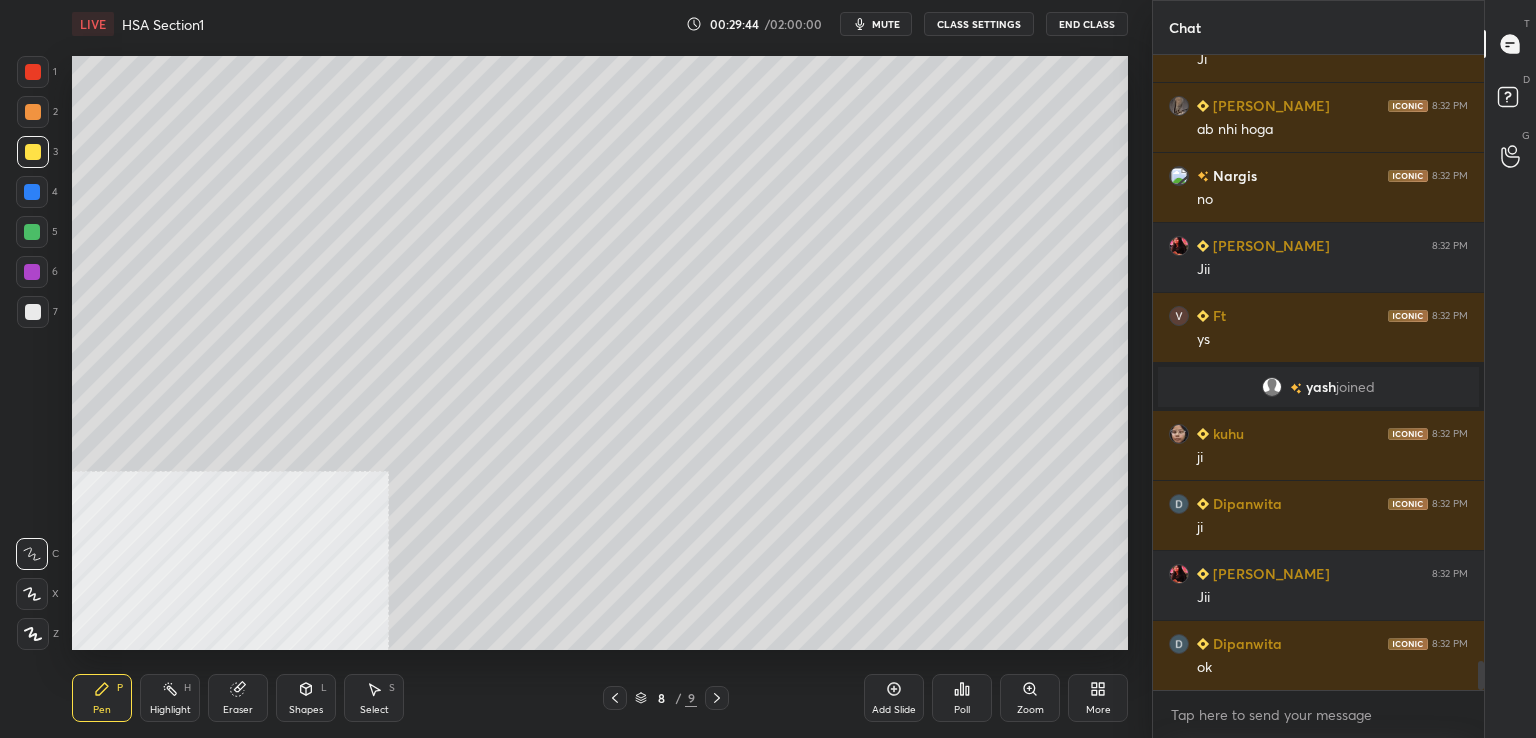 drag, startPoint x: 35, startPoint y: 311, endPoint x: 62, endPoint y: 317, distance: 27.658634 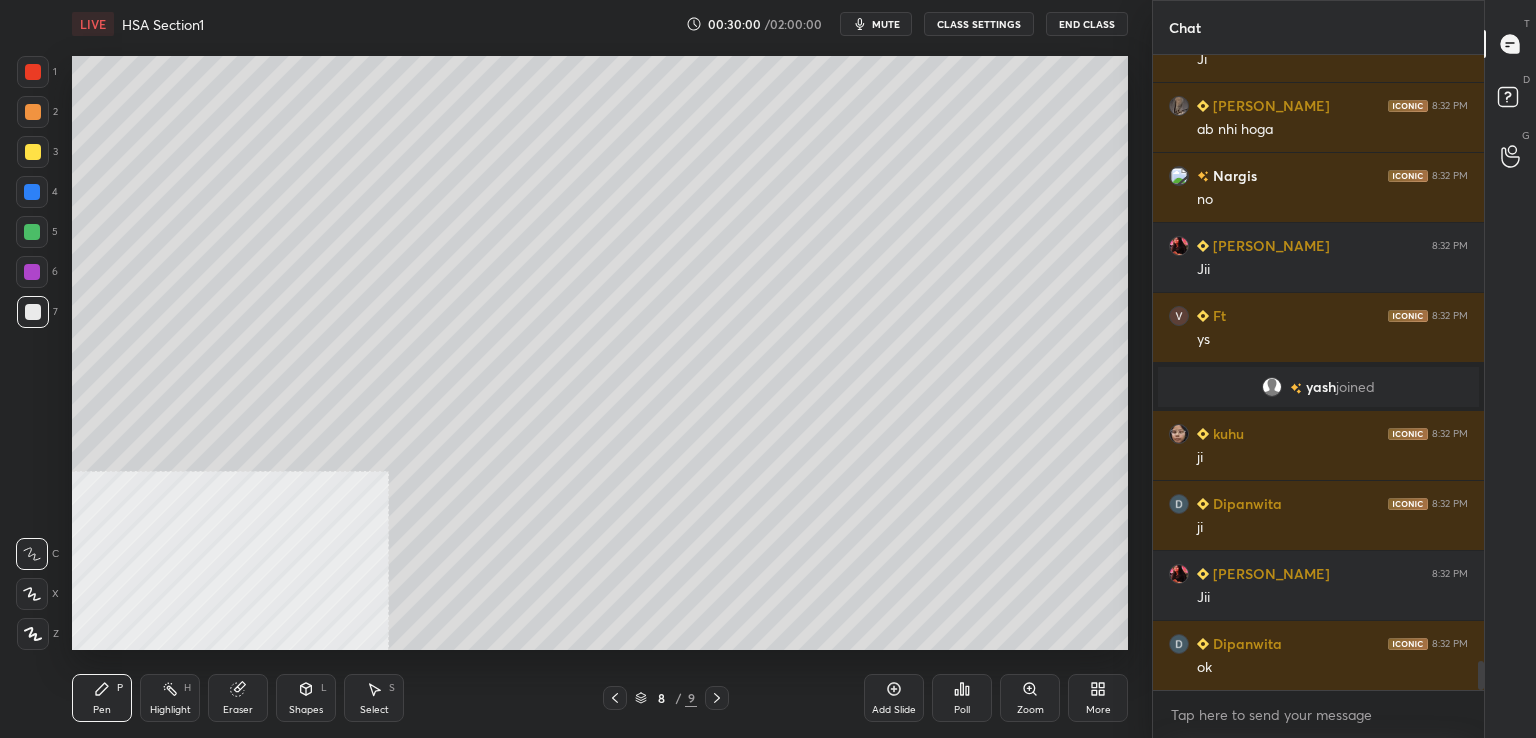 scroll, scrollTop: 589, scrollLeft: 325, axis: both 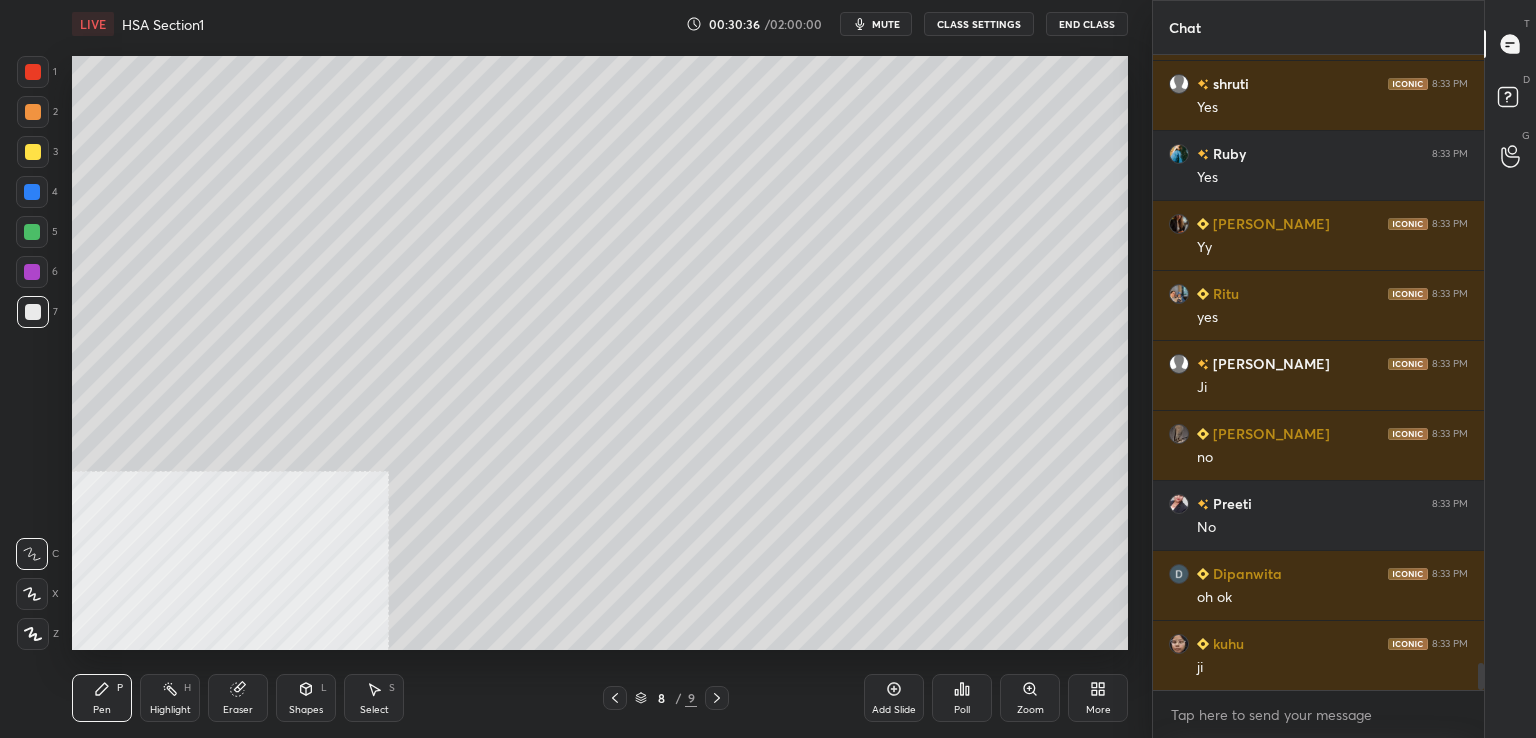 drag, startPoint x: 36, startPoint y: 66, endPoint x: 62, endPoint y: 66, distance: 26 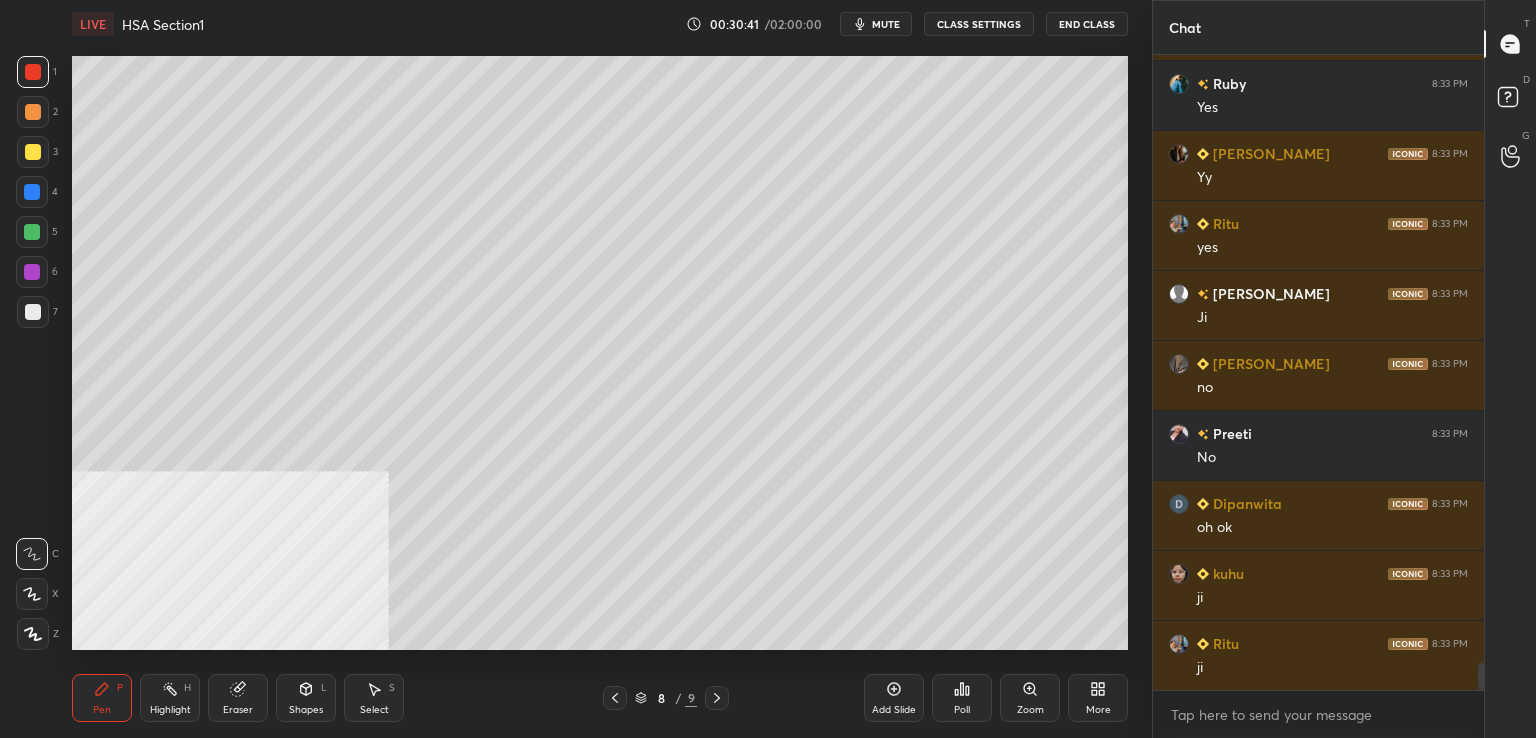 scroll, scrollTop: 14590, scrollLeft: 0, axis: vertical 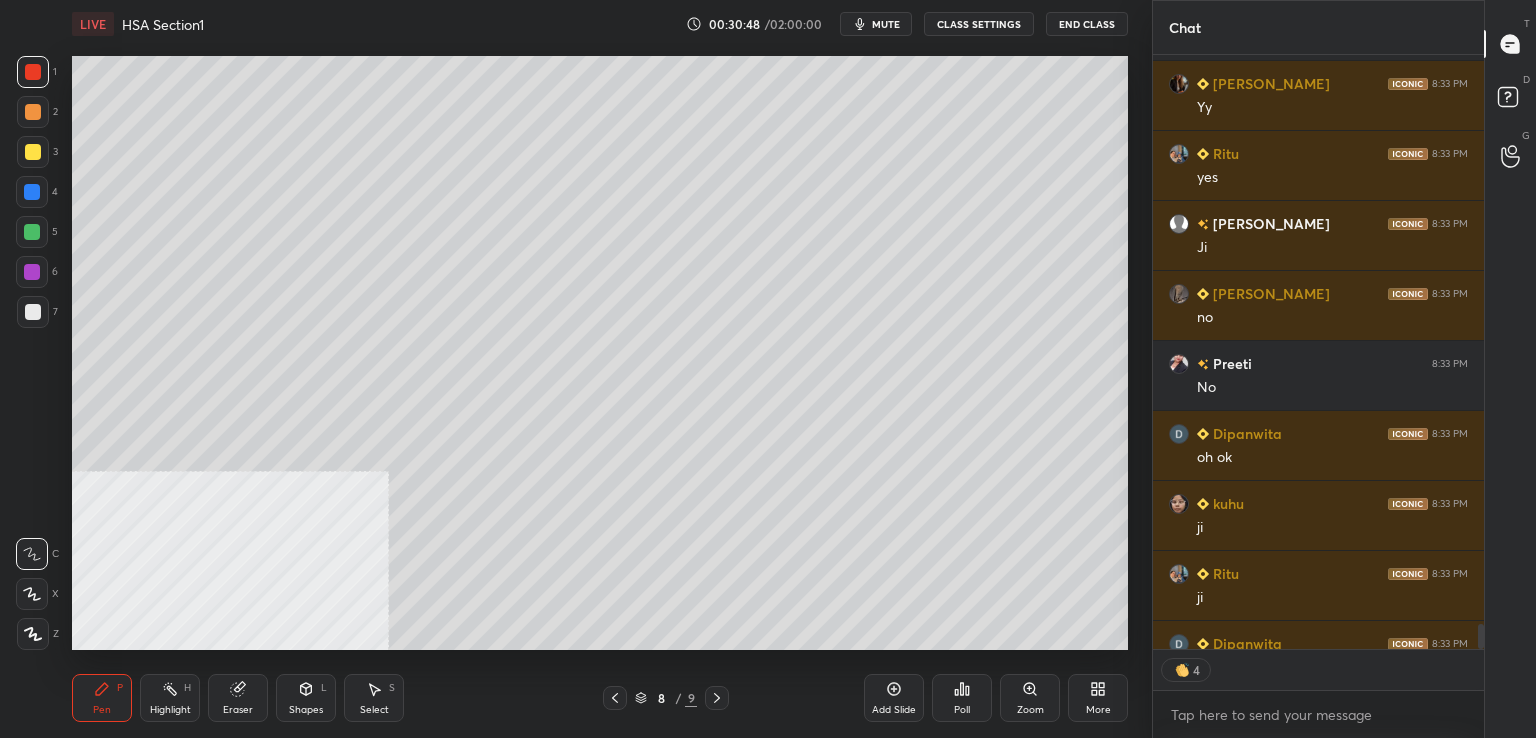 drag, startPoint x: 883, startPoint y: 21, endPoint x: 861, endPoint y: 2, distance: 29.068884 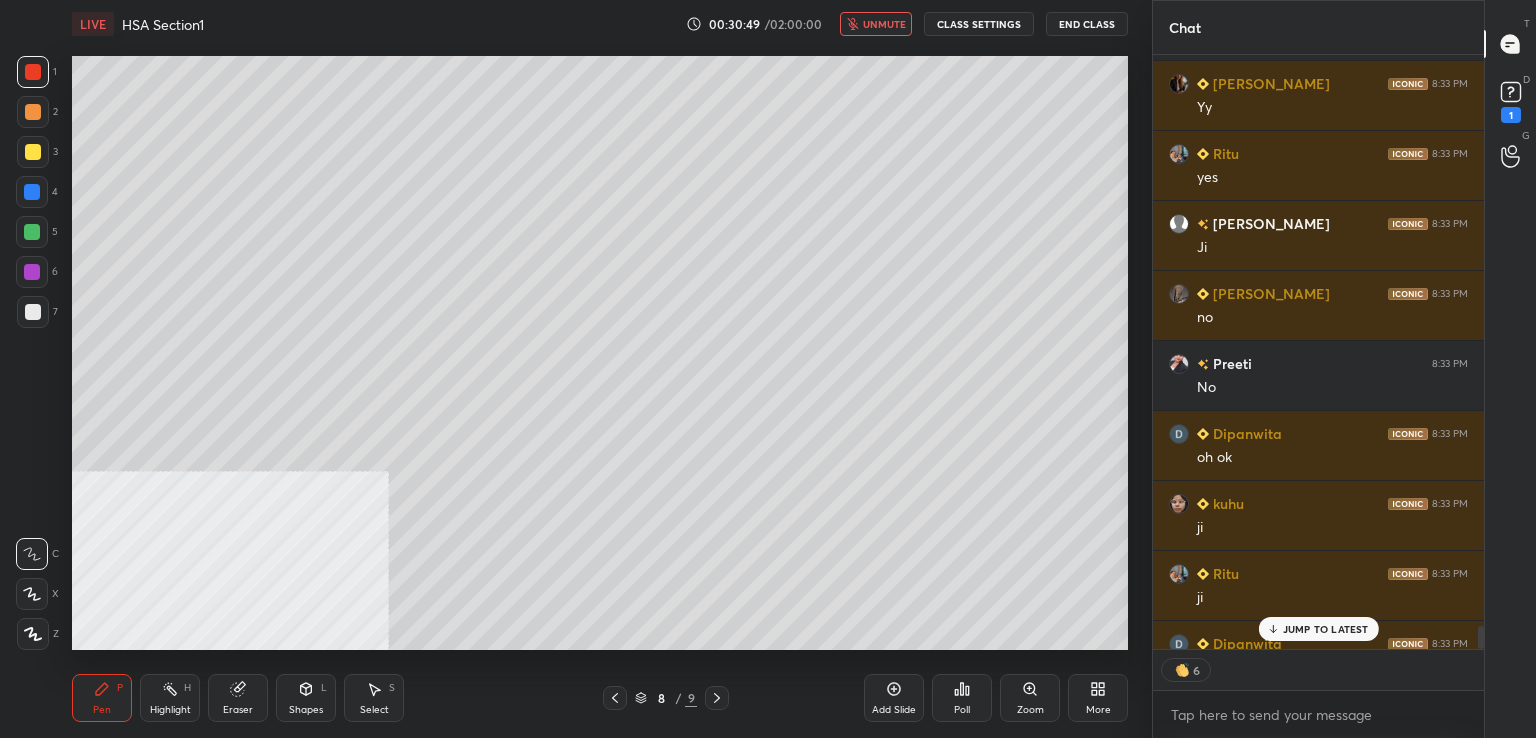 scroll, scrollTop: 14716, scrollLeft: 0, axis: vertical 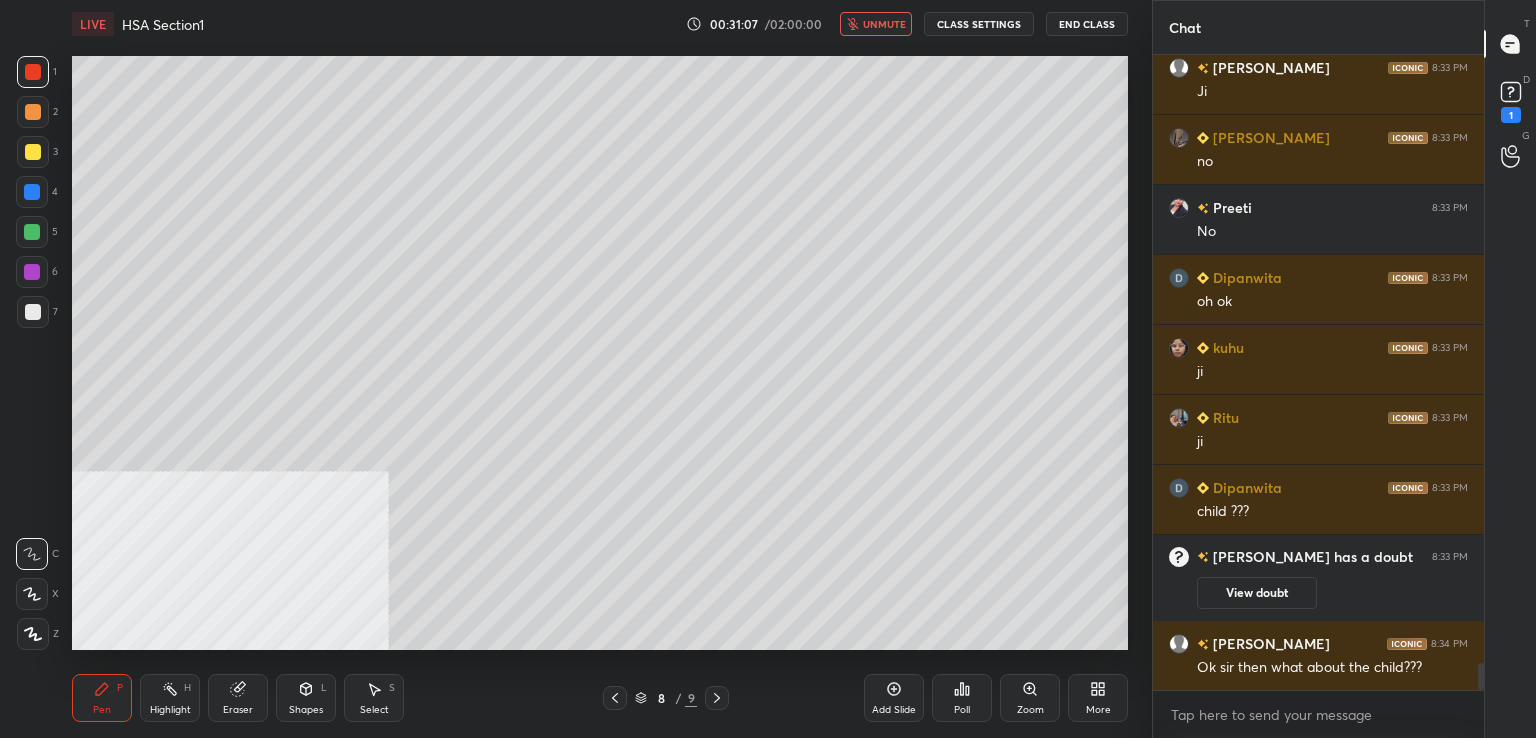 drag, startPoint x: 888, startPoint y: 24, endPoint x: 775, endPoint y: 50, distance: 115.952576 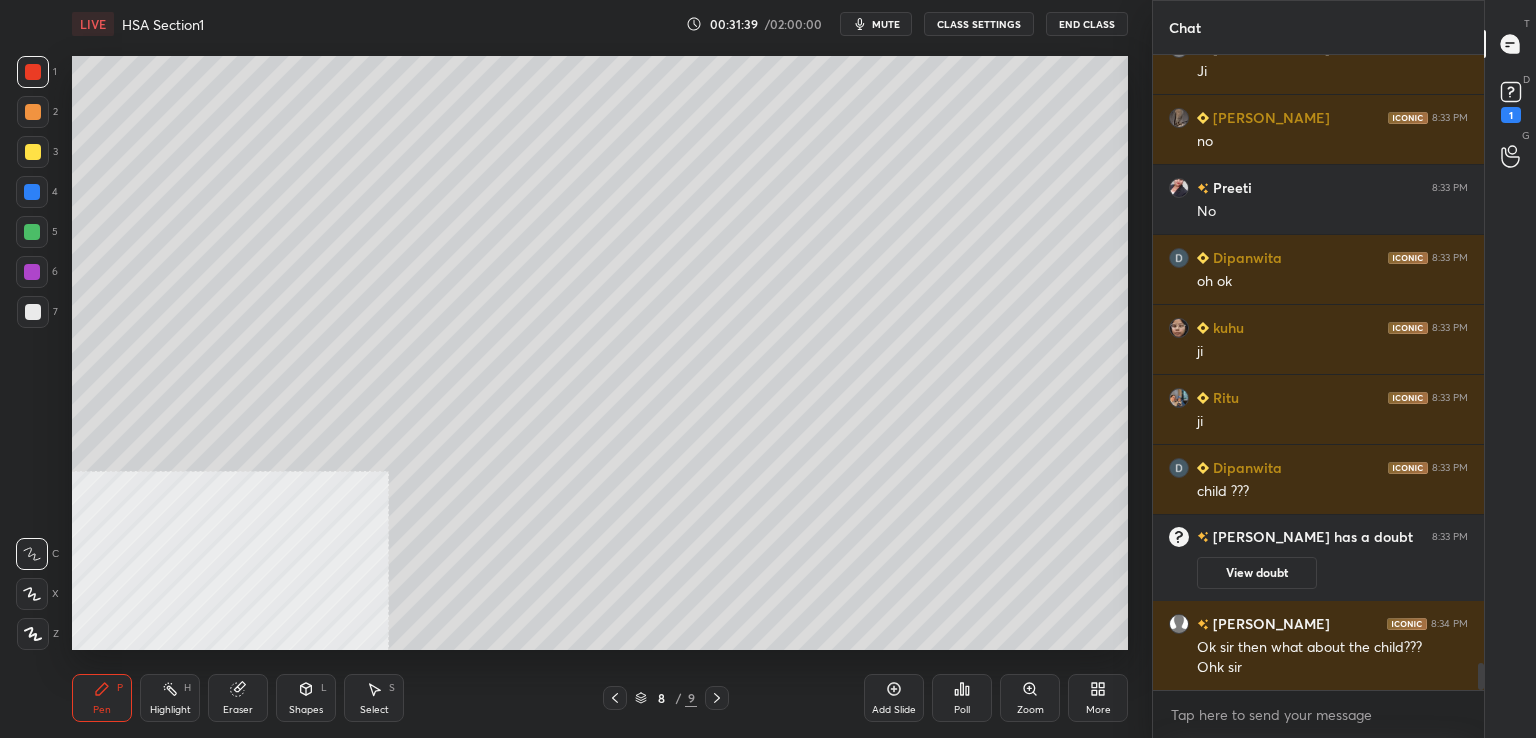 scroll, scrollTop: 14420, scrollLeft: 0, axis: vertical 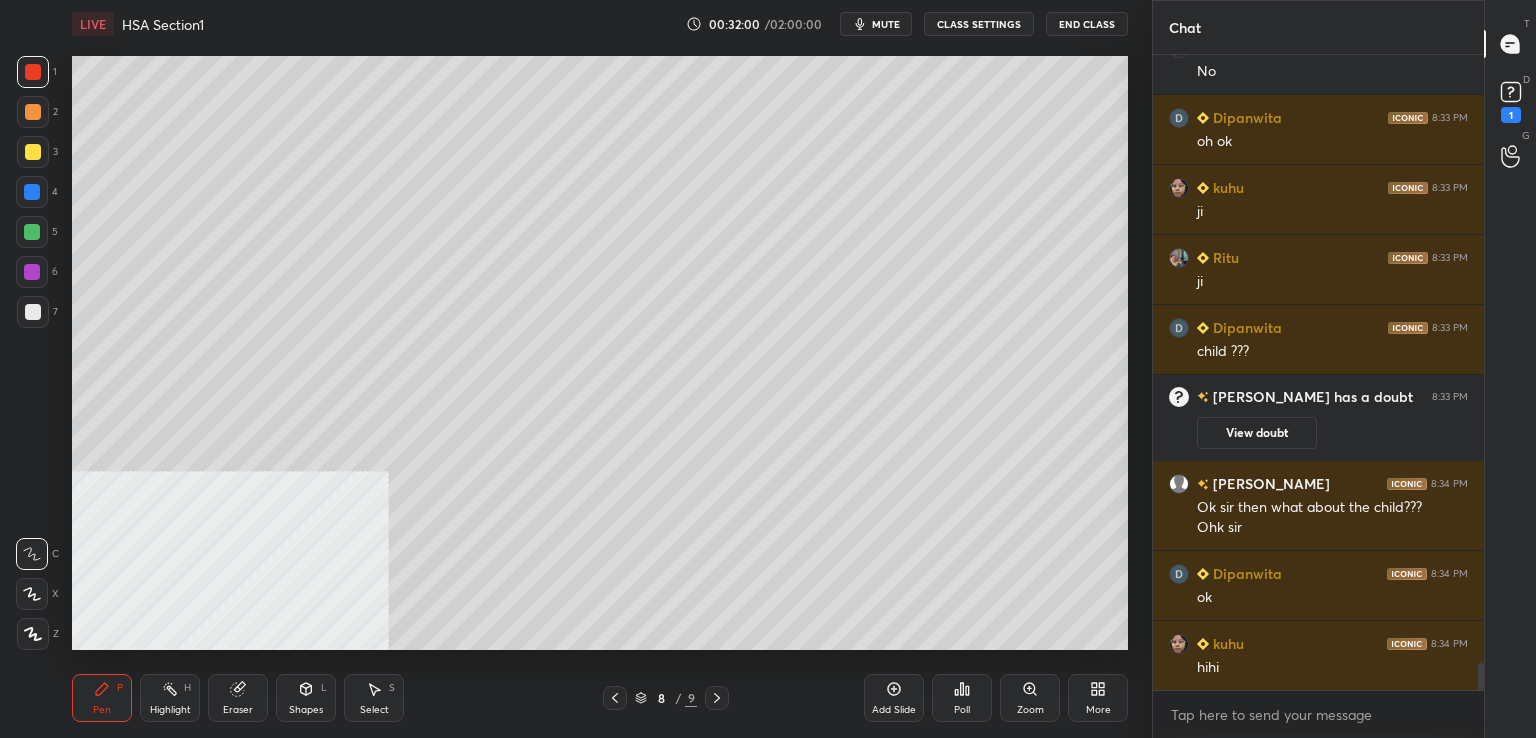 drag, startPoint x: 34, startPoint y: 313, endPoint x: 4, endPoint y: 317, distance: 30.265491 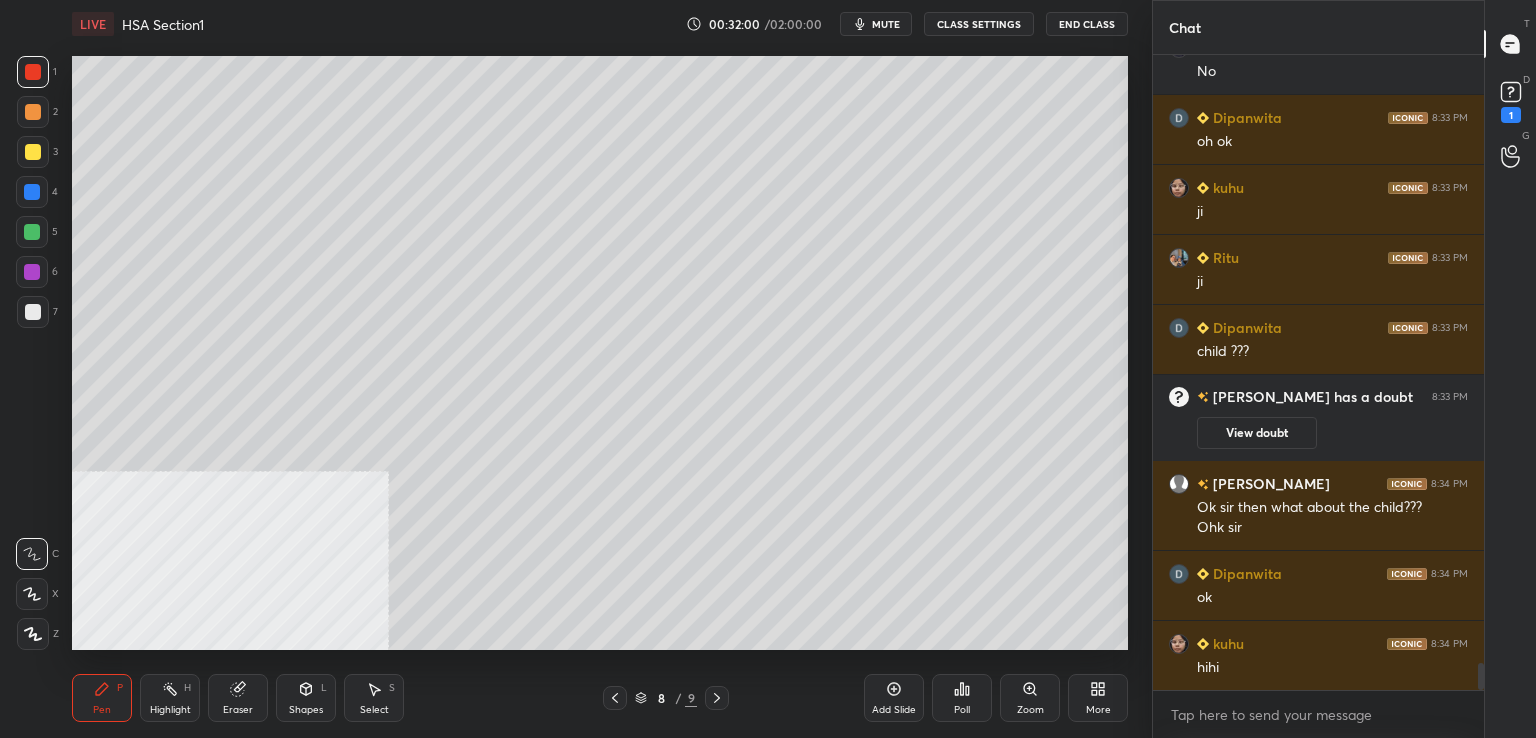 click at bounding box center (33, 312) 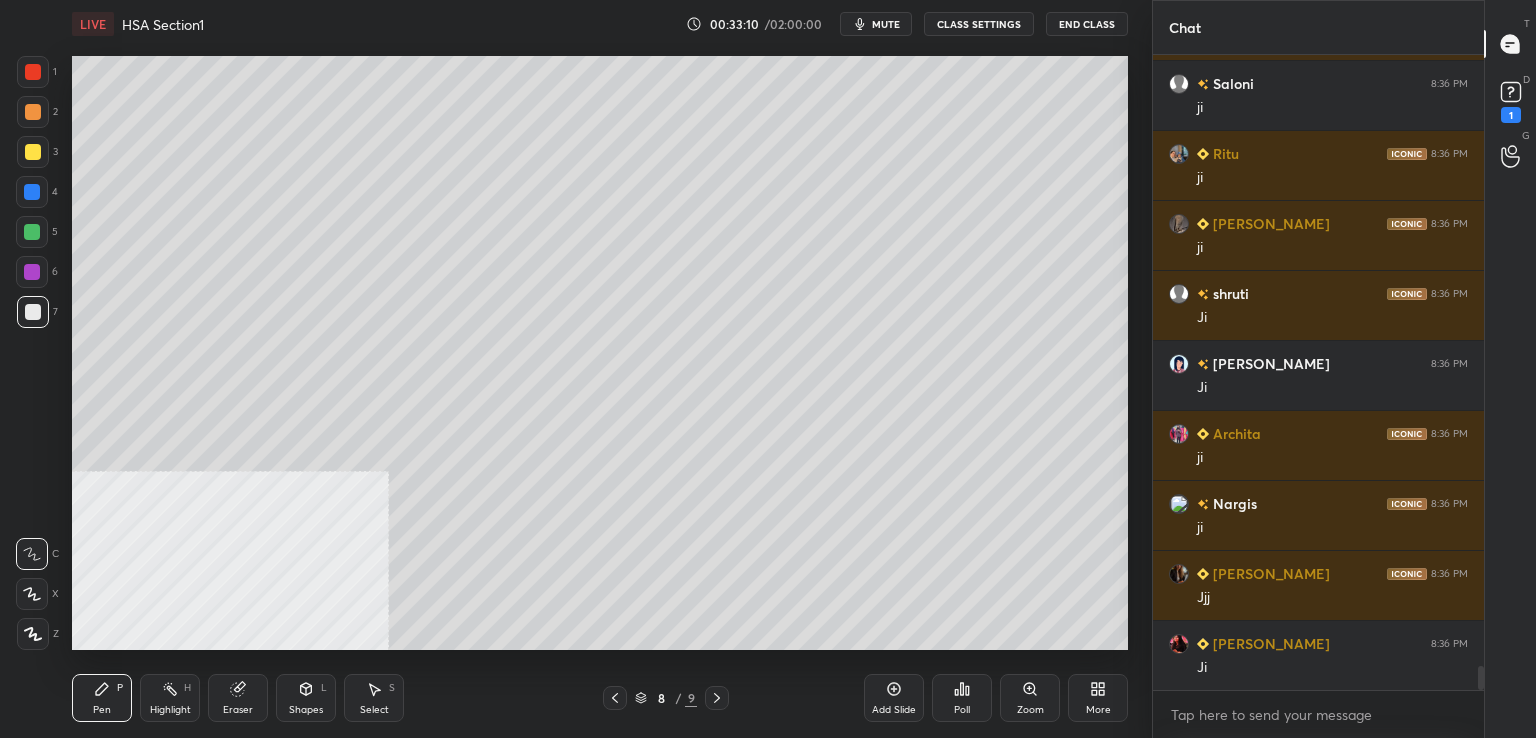 scroll, scrollTop: 16100, scrollLeft: 0, axis: vertical 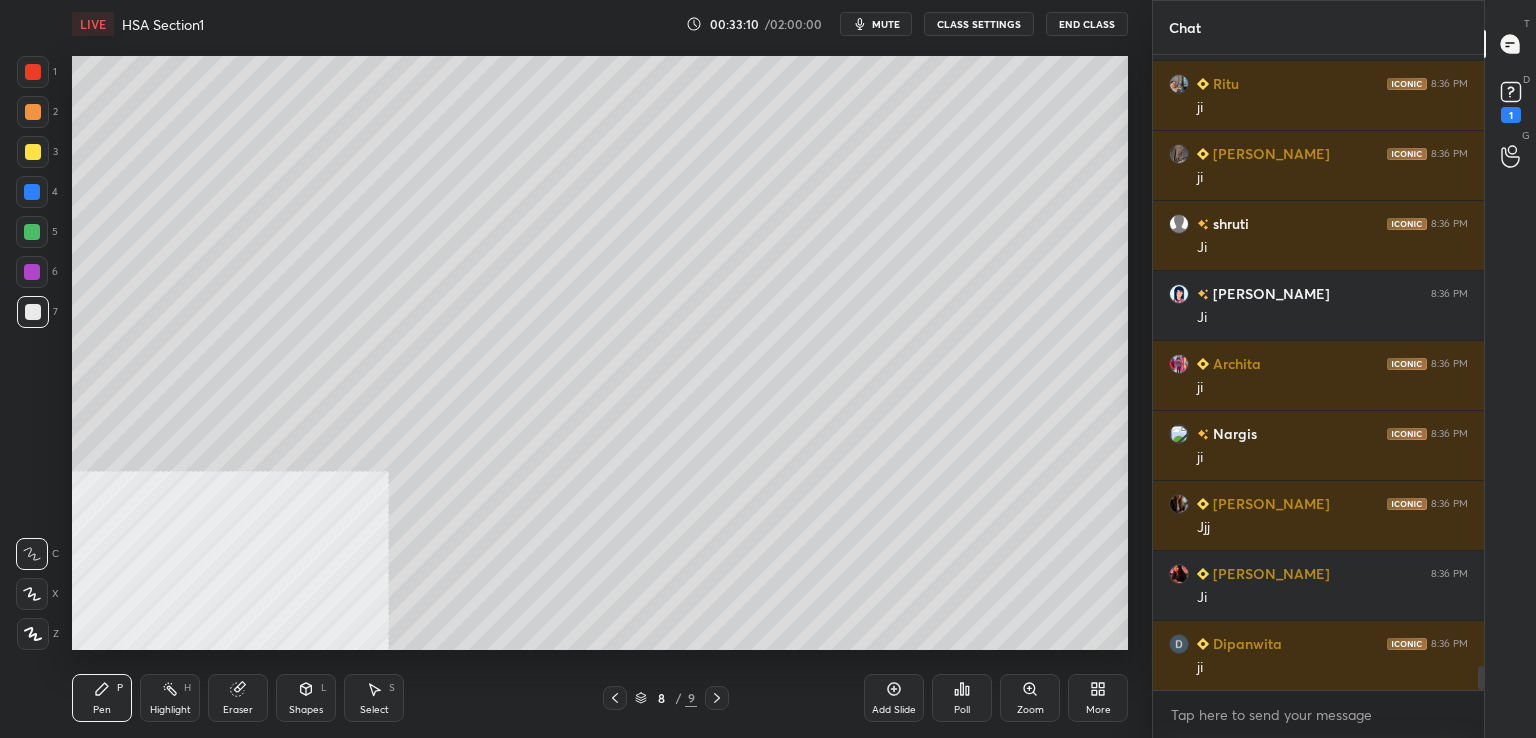drag, startPoint x: 24, startPoint y: 324, endPoint x: 1, endPoint y: 297, distance: 35.468296 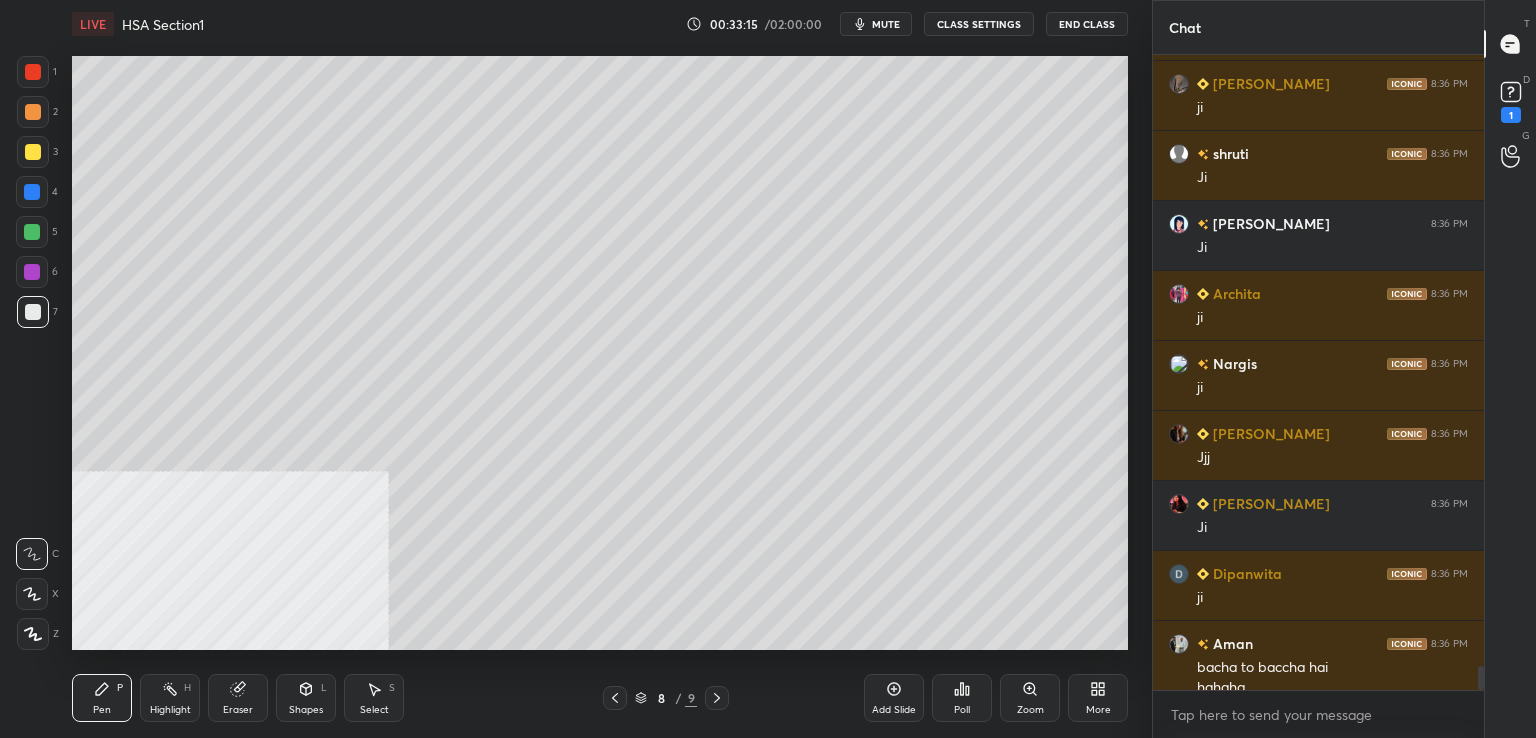 scroll, scrollTop: 16190, scrollLeft: 0, axis: vertical 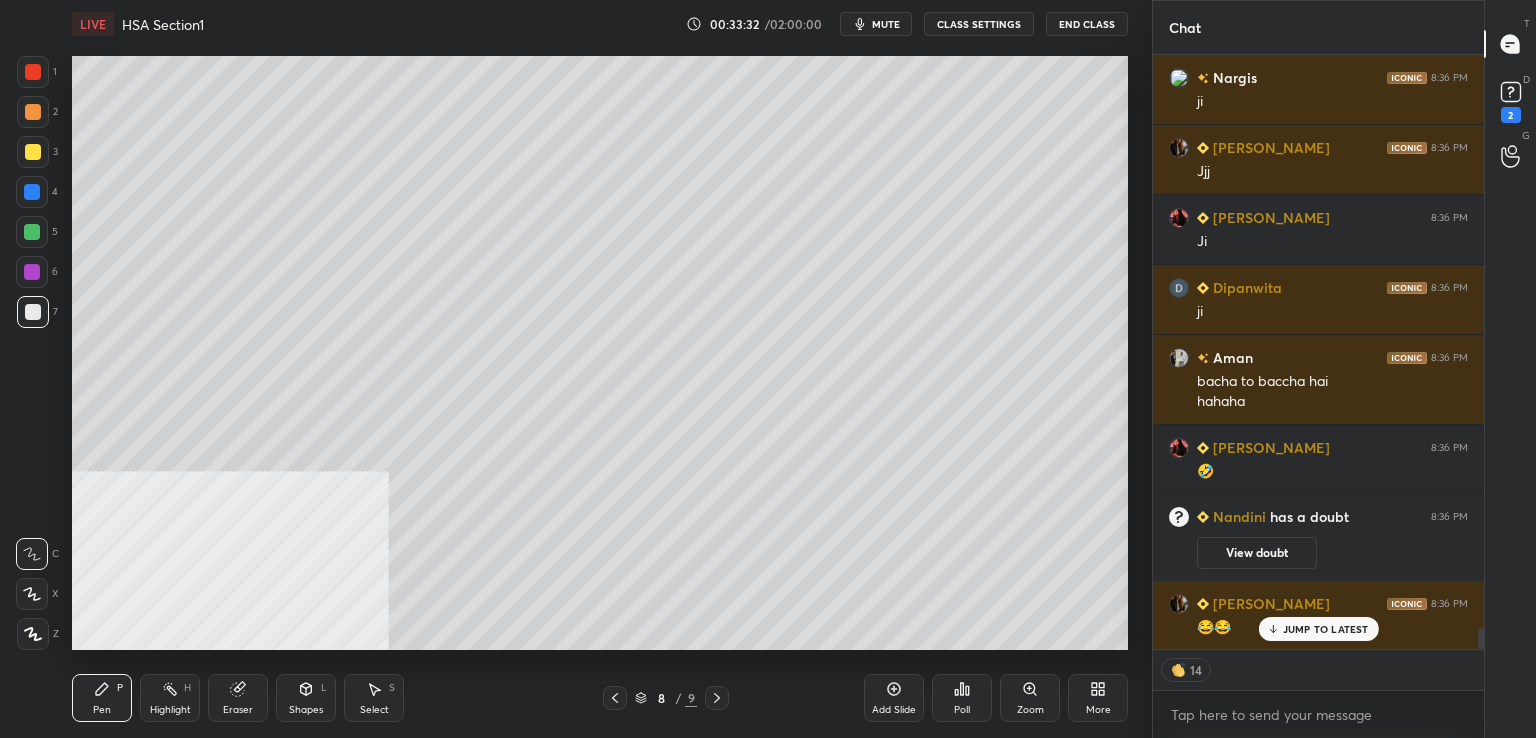 click on "Add Slide" at bounding box center [894, 698] 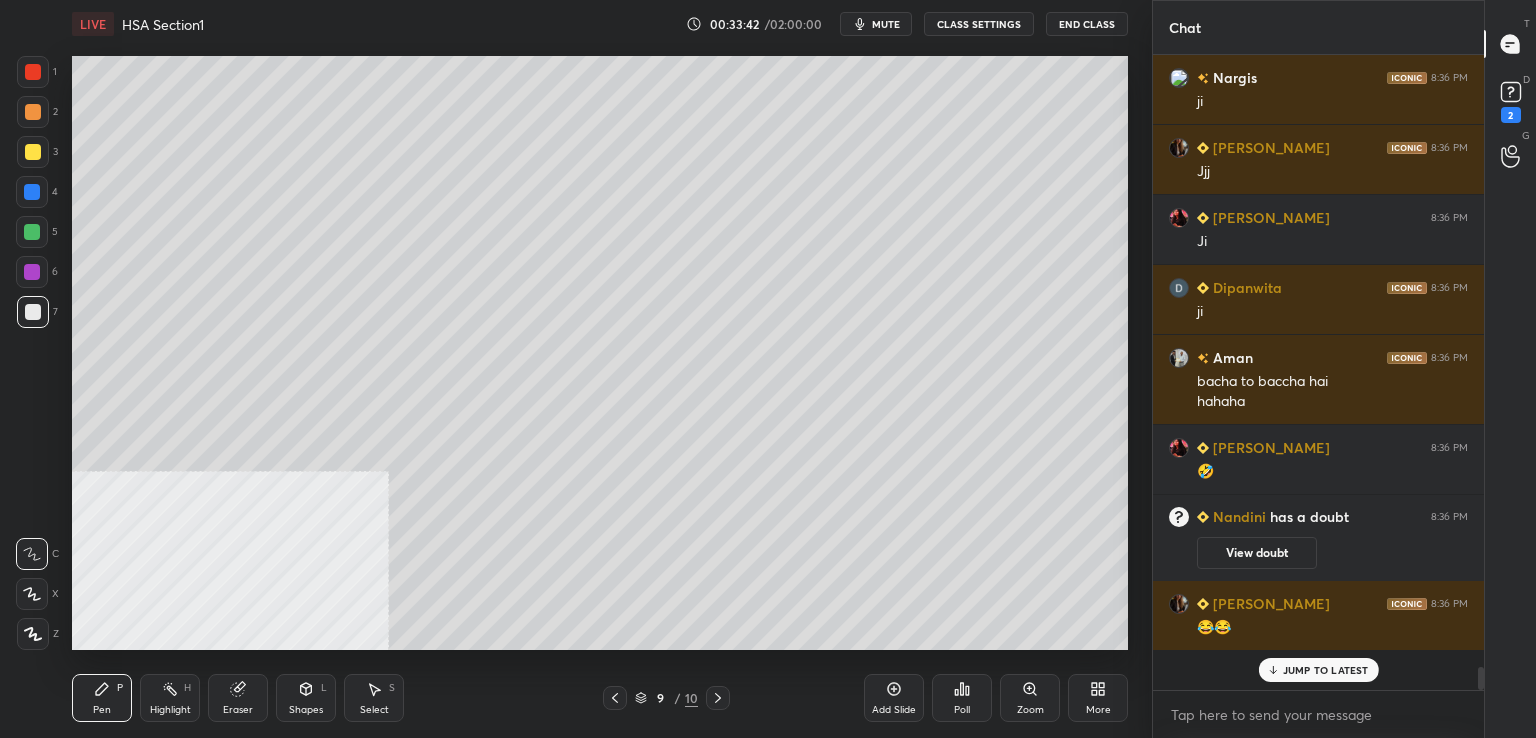 scroll, scrollTop: 6, scrollLeft: 6, axis: both 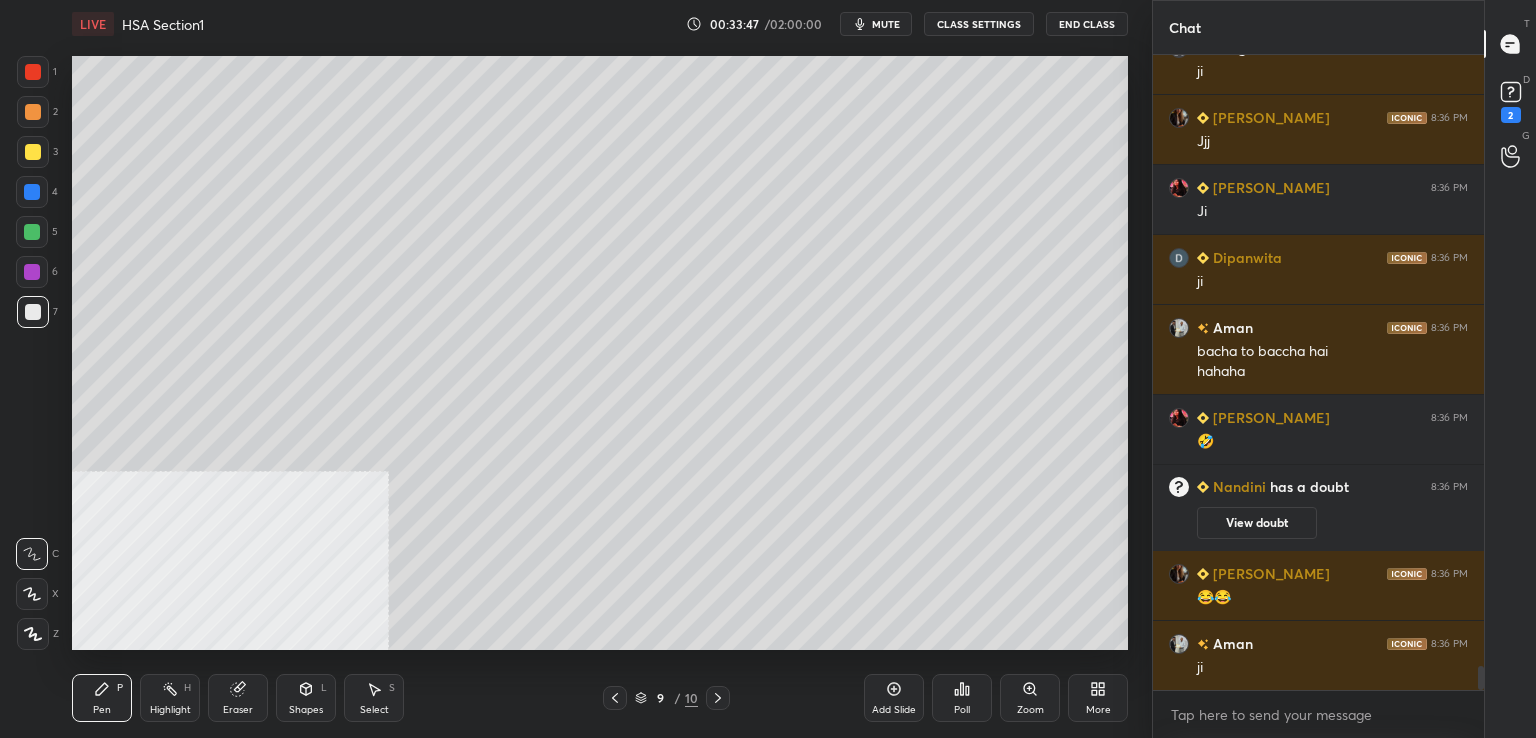 click at bounding box center [33, 312] 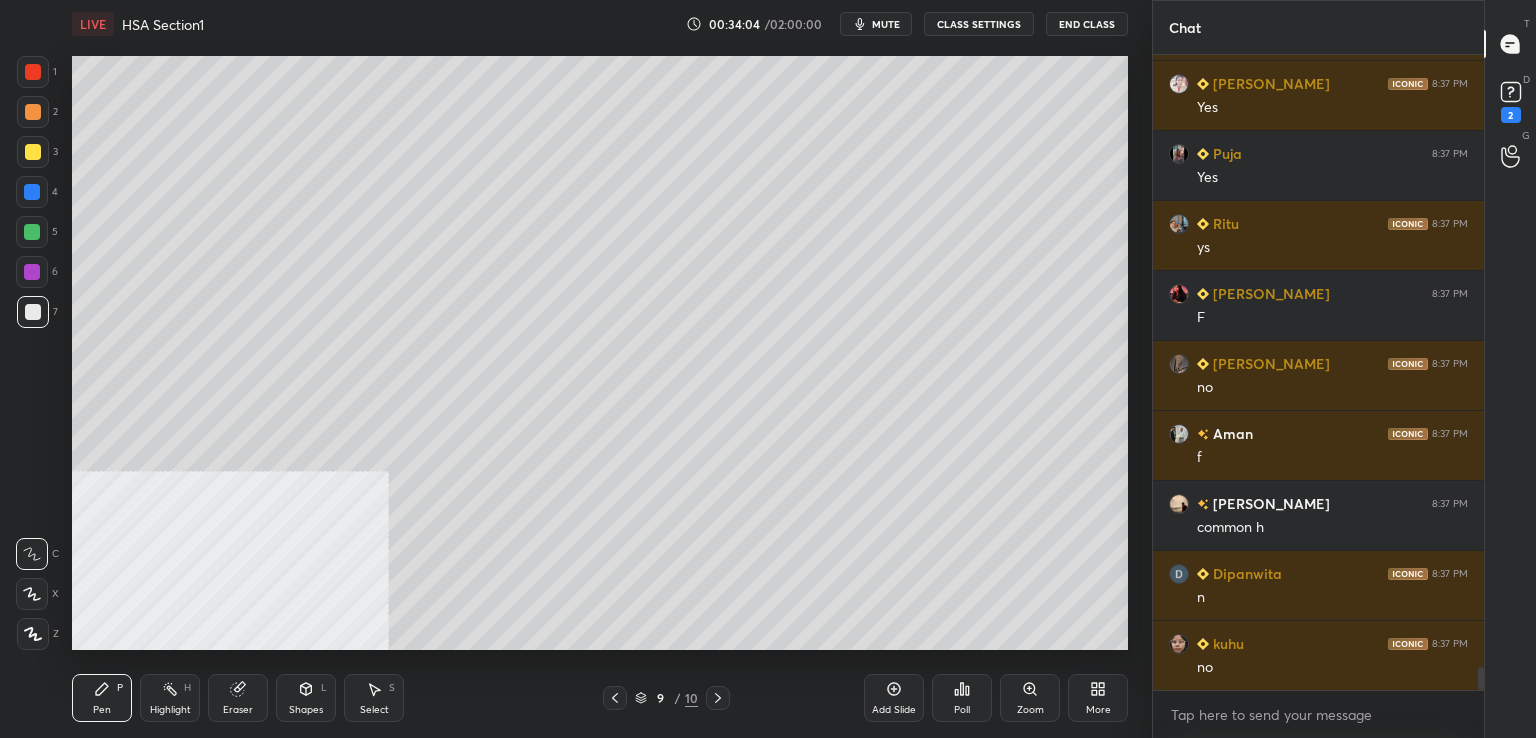 scroll, scrollTop: 16870, scrollLeft: 0, axis: vertical 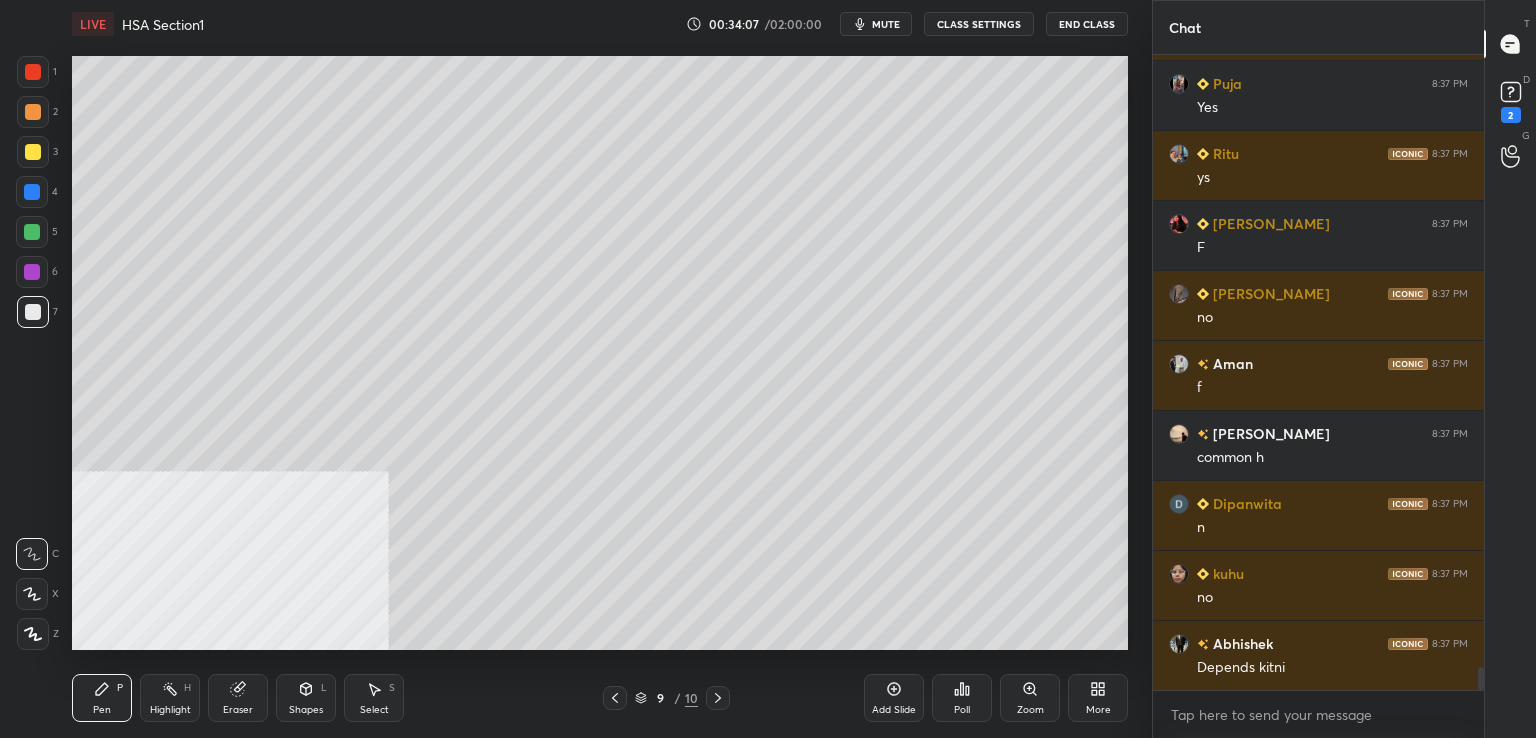 click at bounding box center [33, 312] 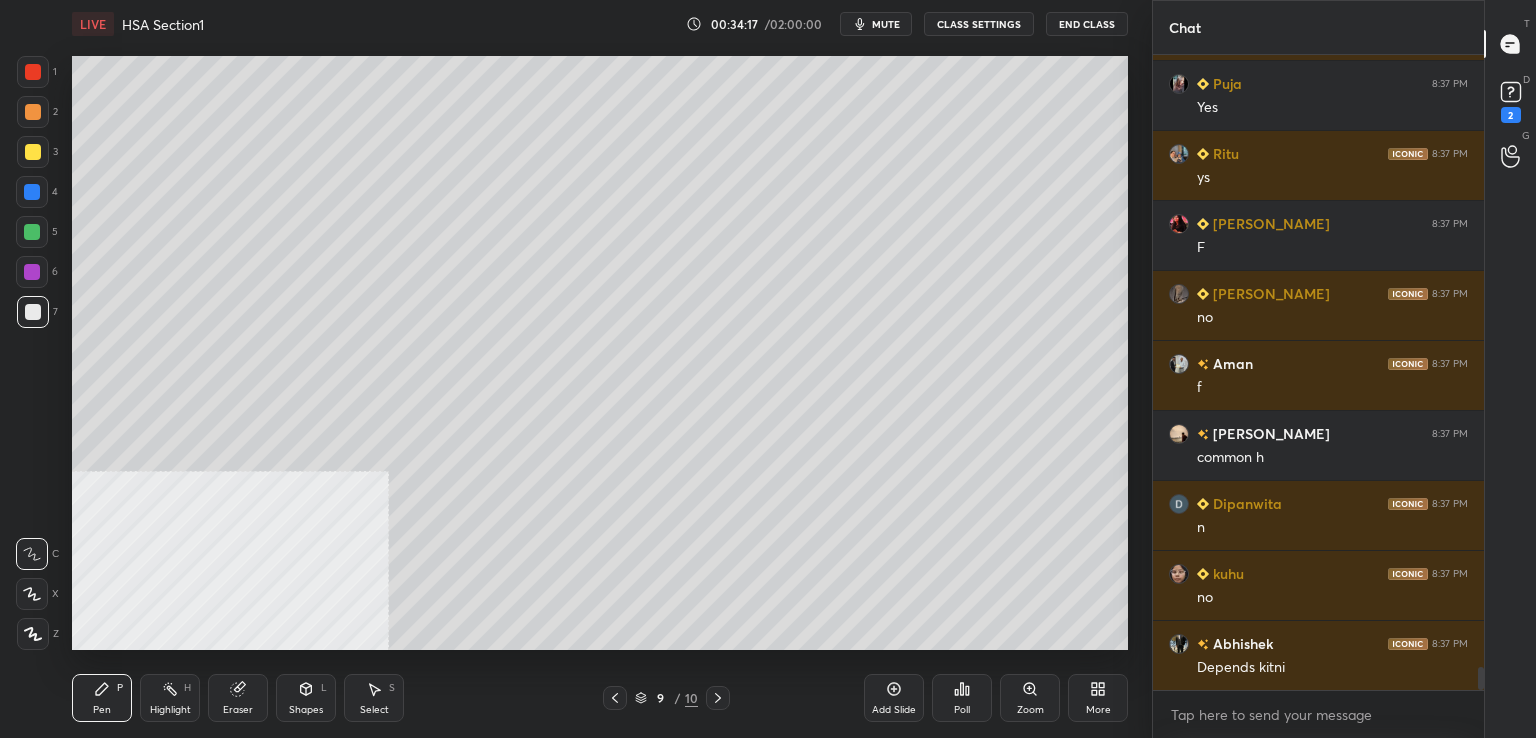 scroll, scrollTop: 16940, scrollLeft: 0, axis: vertical 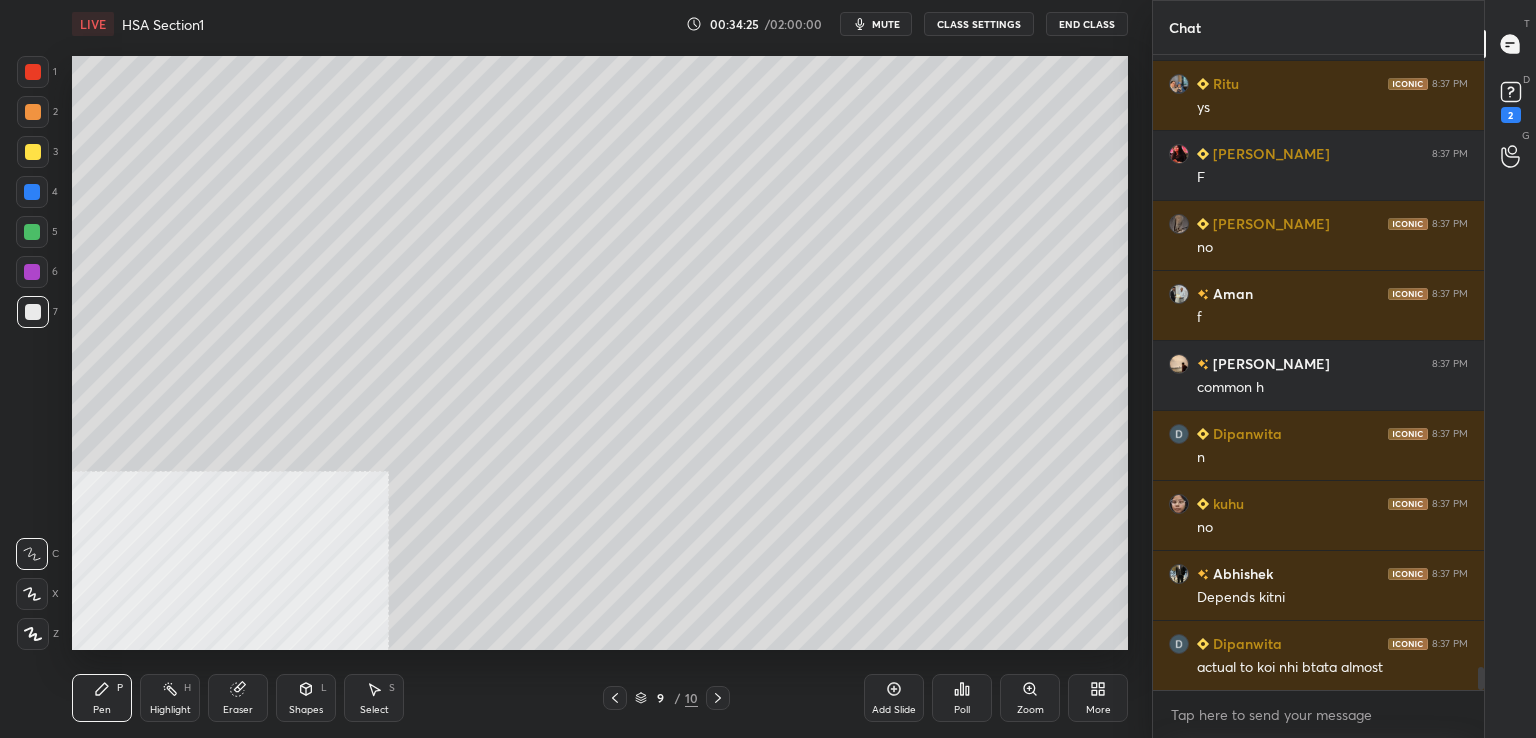drag, startPoint x: 28, startPoint y: 197, endPoint x: 64, endPoint y: 194, distance: 36.124783 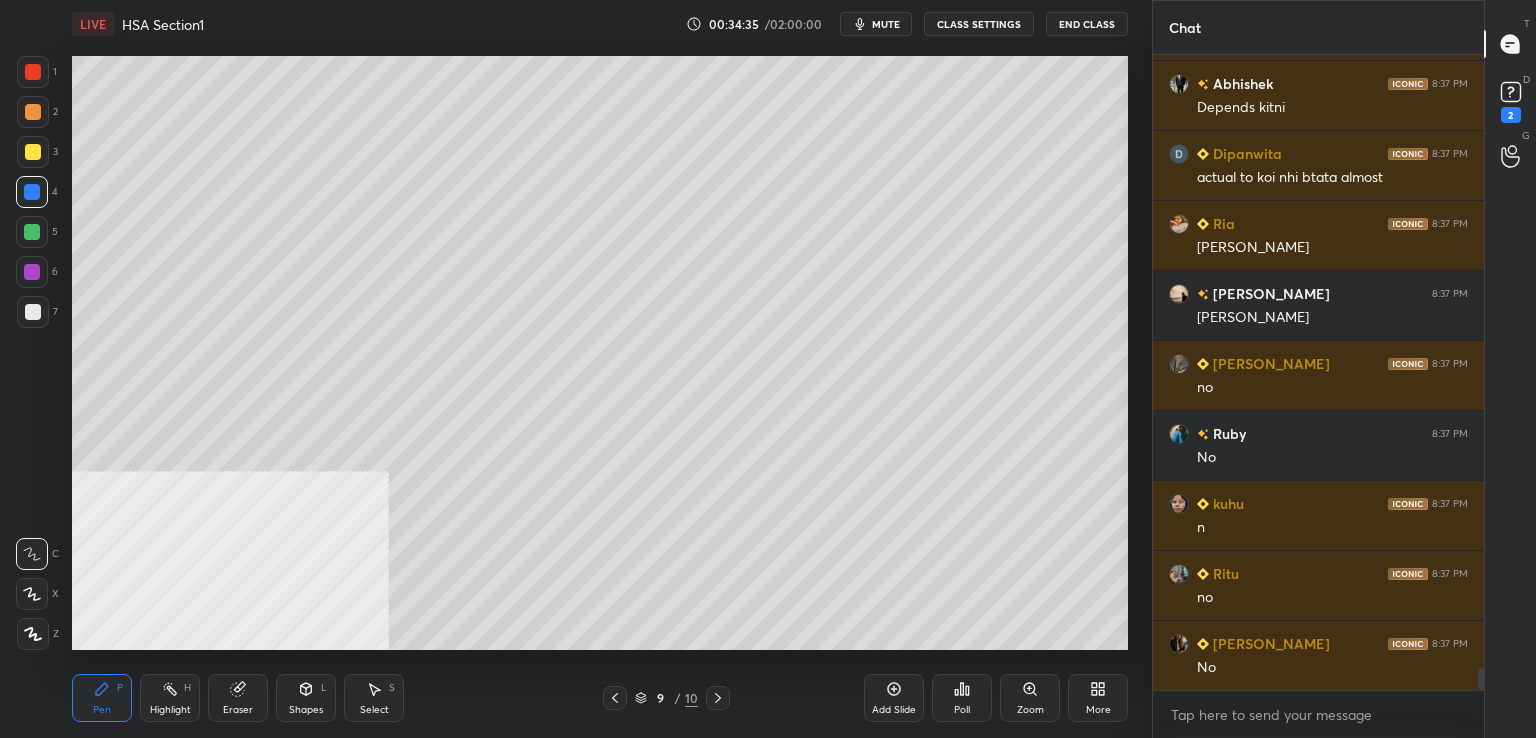 scroll, scrollTop: 17500, scrollLeft: 0, axis: vertical 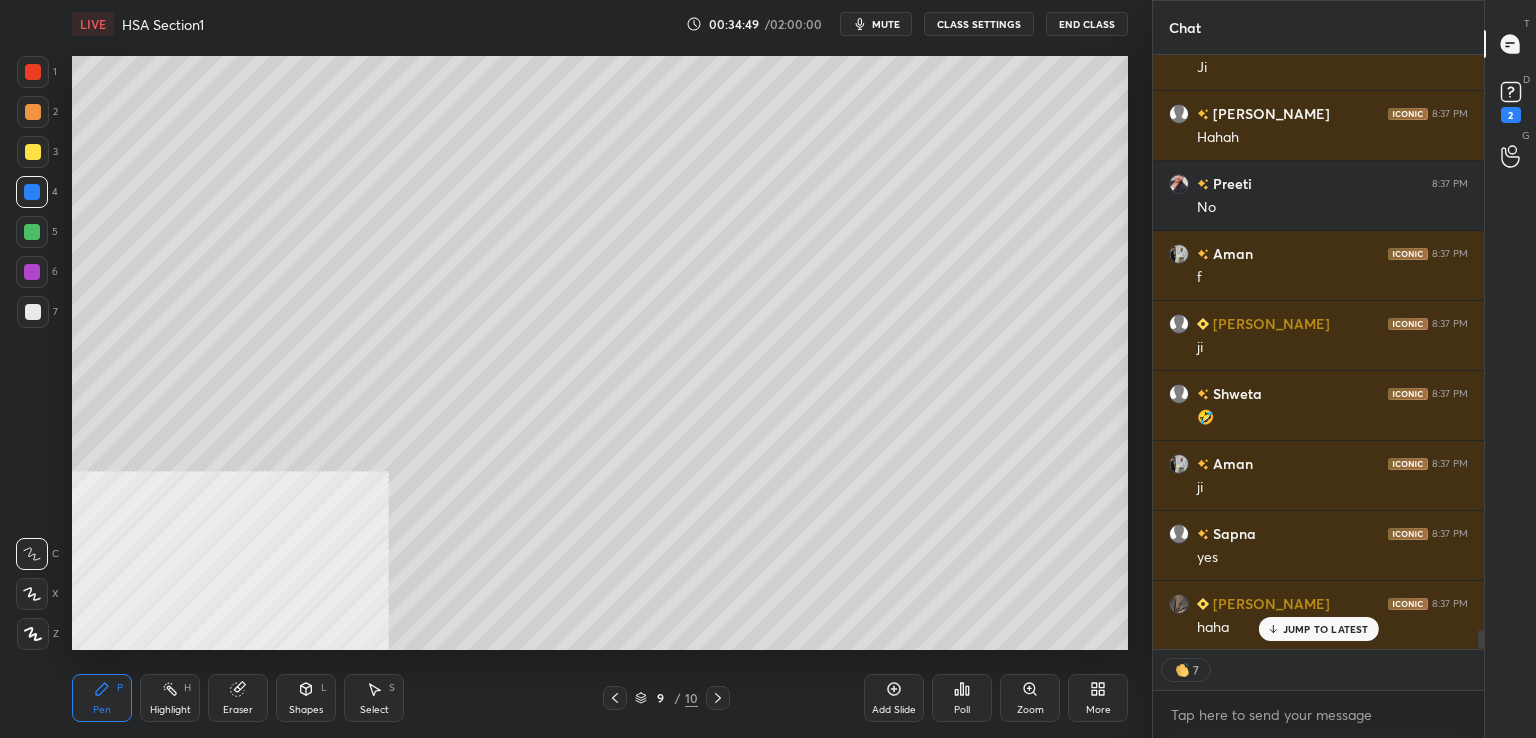 click at bounding box center [33, 312] 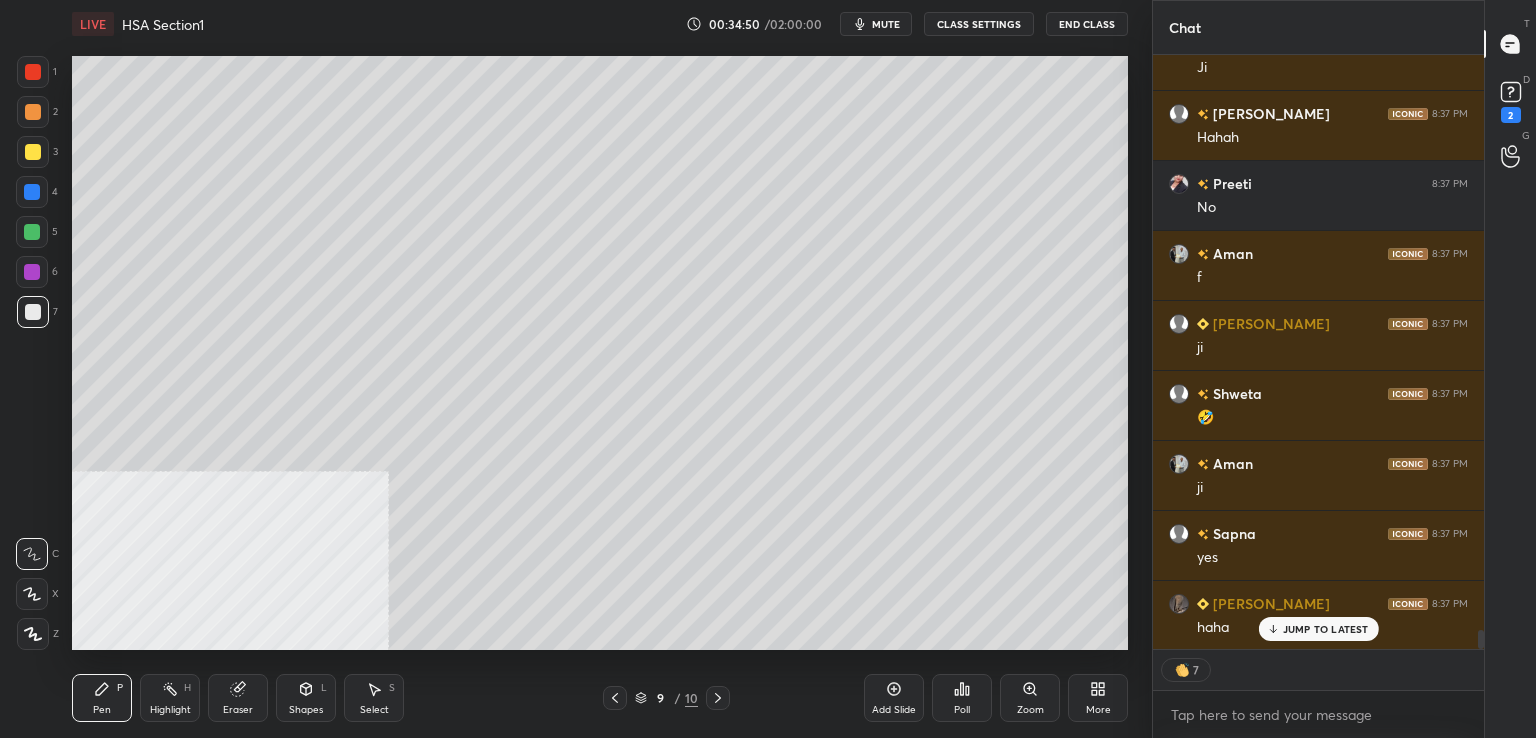 scroll, scrollTop: 6, scrollLeft: 6, axis: both 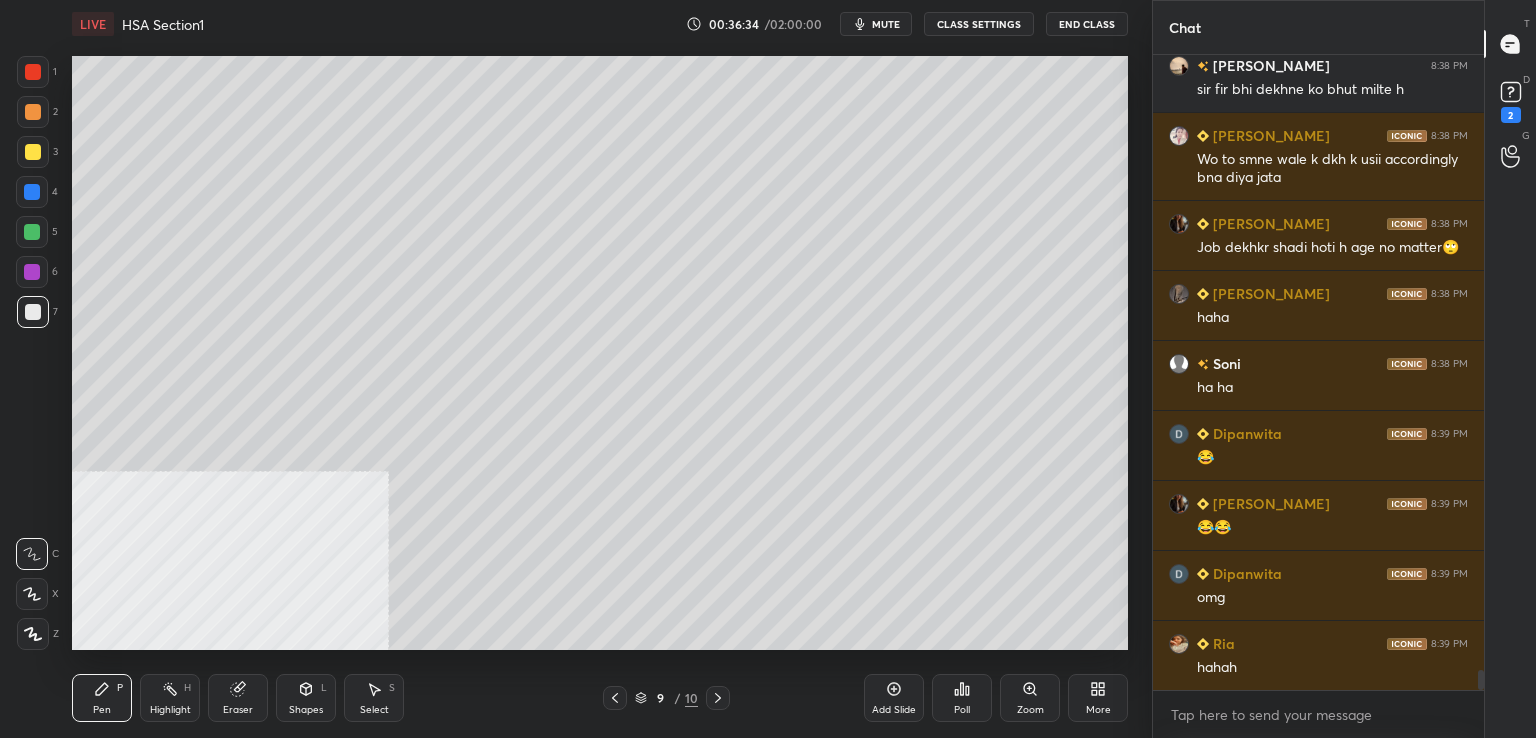 drag, startPoint x: 32, startPoint y: 149, endPoint x: 25, endPoint y: 157, distance: 10.630146 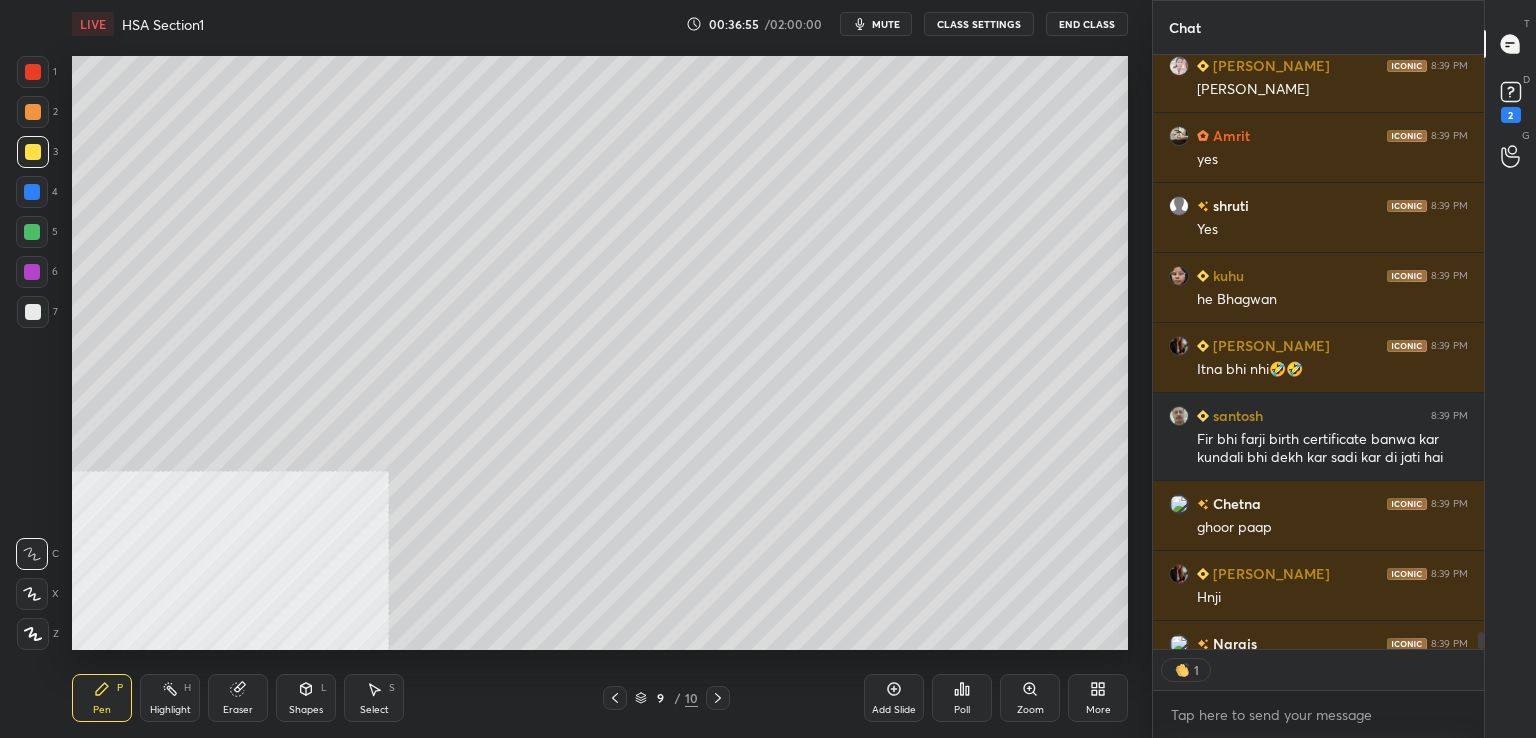 scroll, scrollTop: 21124, scrollLeft: 0, axis: vertical 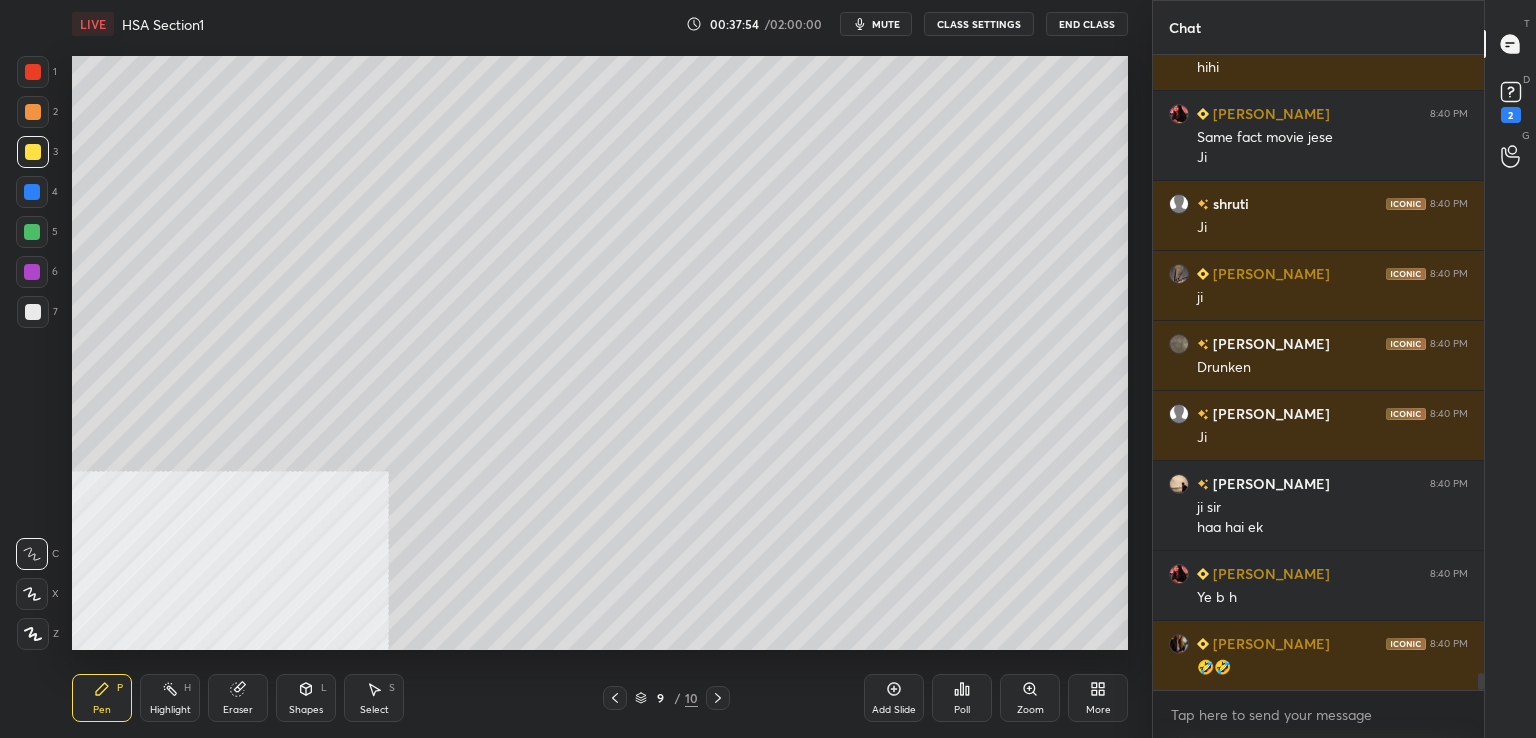 click at bounding box center (33, 312) 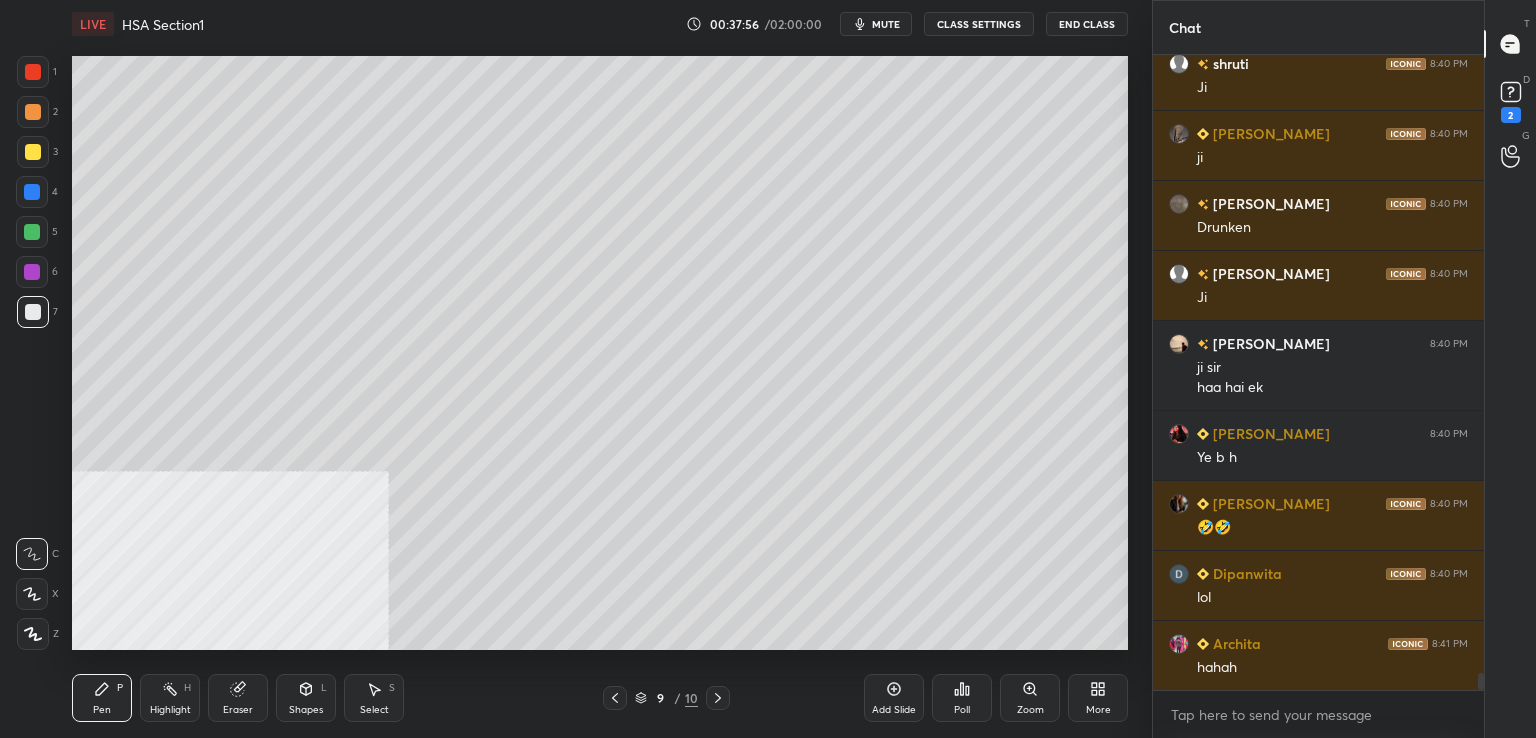 scroll, scrollTop: 22774, scrollLeft: 0, axis: vertical 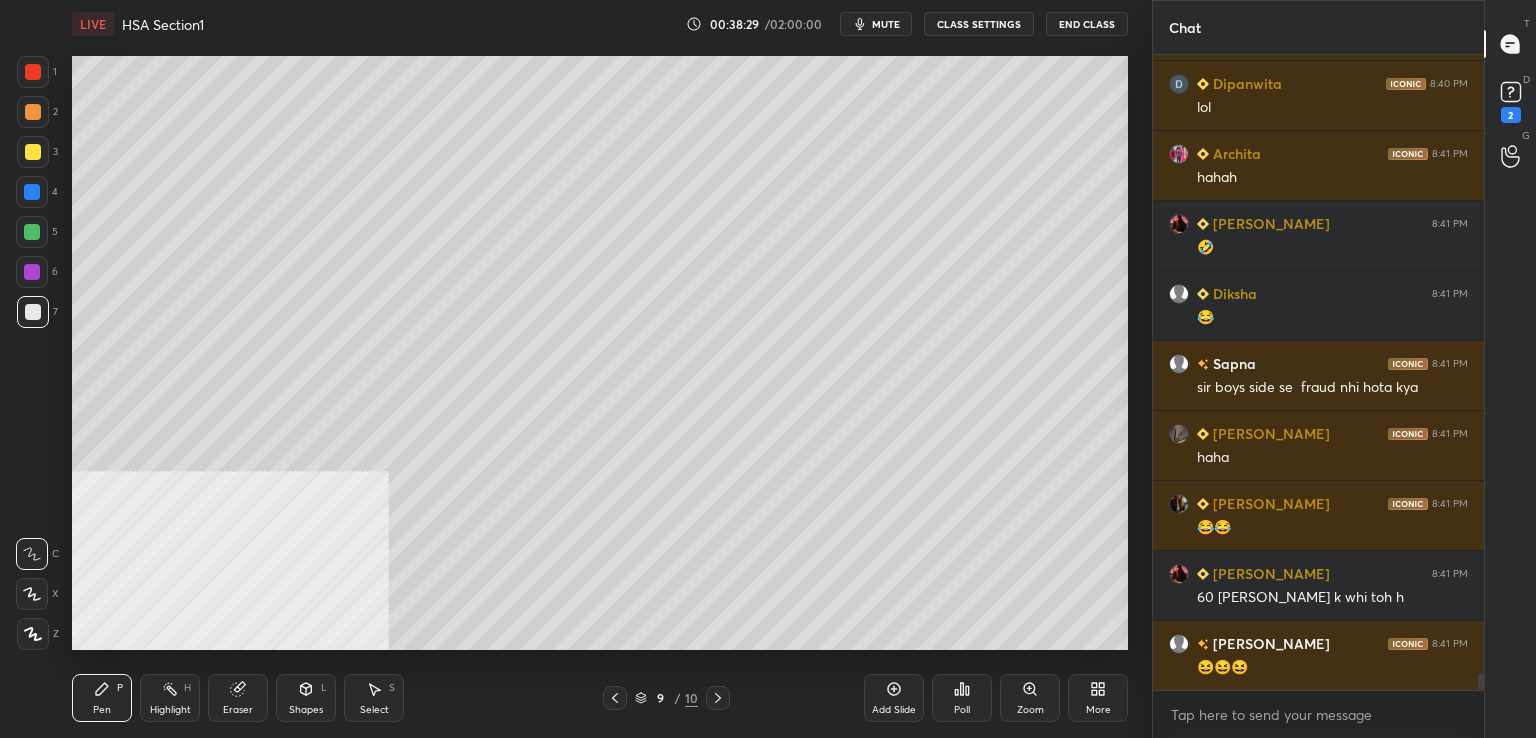 drag, startPoint x: 606, startPoint y: 693, endPoint x: 581, endPoint y: 693, distance: 25 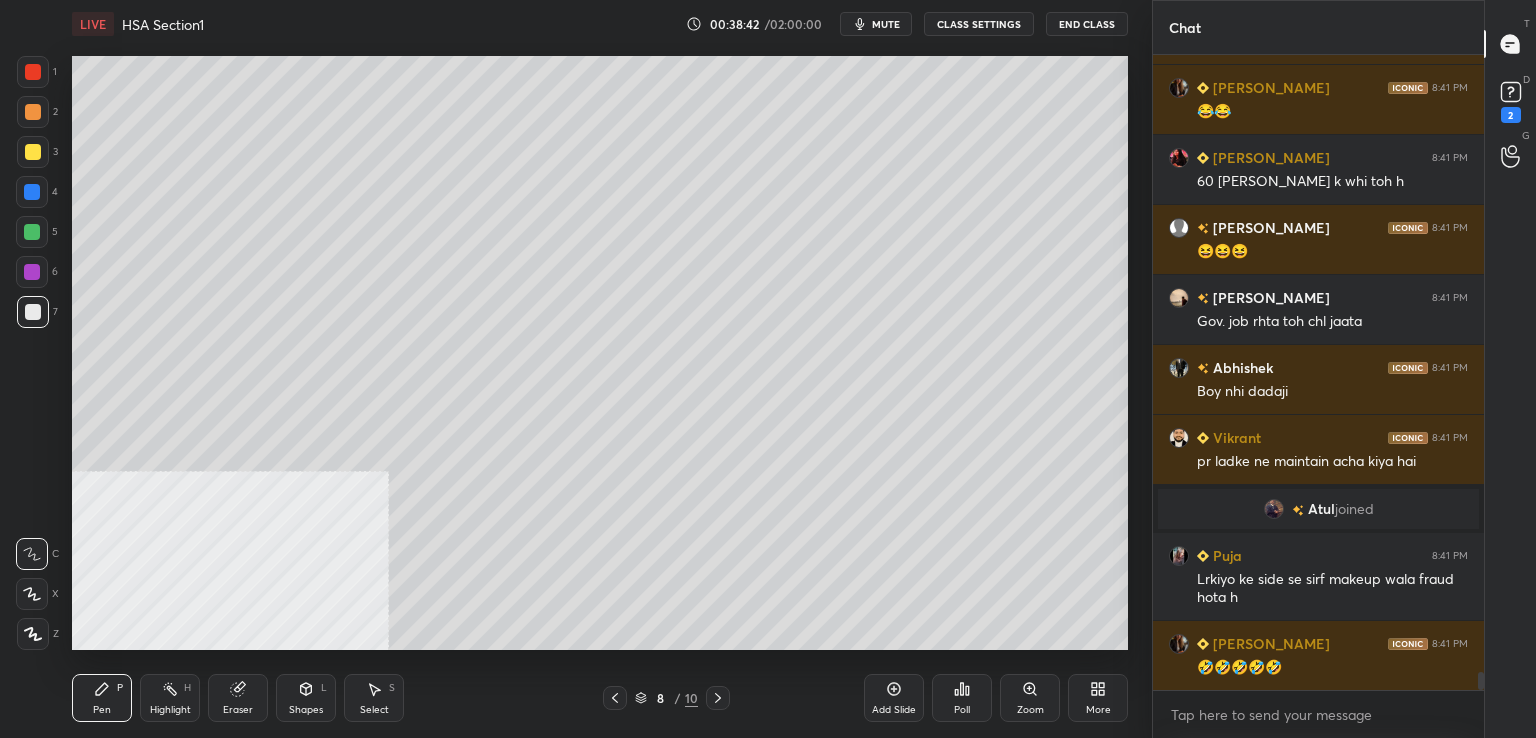 scroll, scrollTop: 21450, scrollLeft: 0, axis: vertical 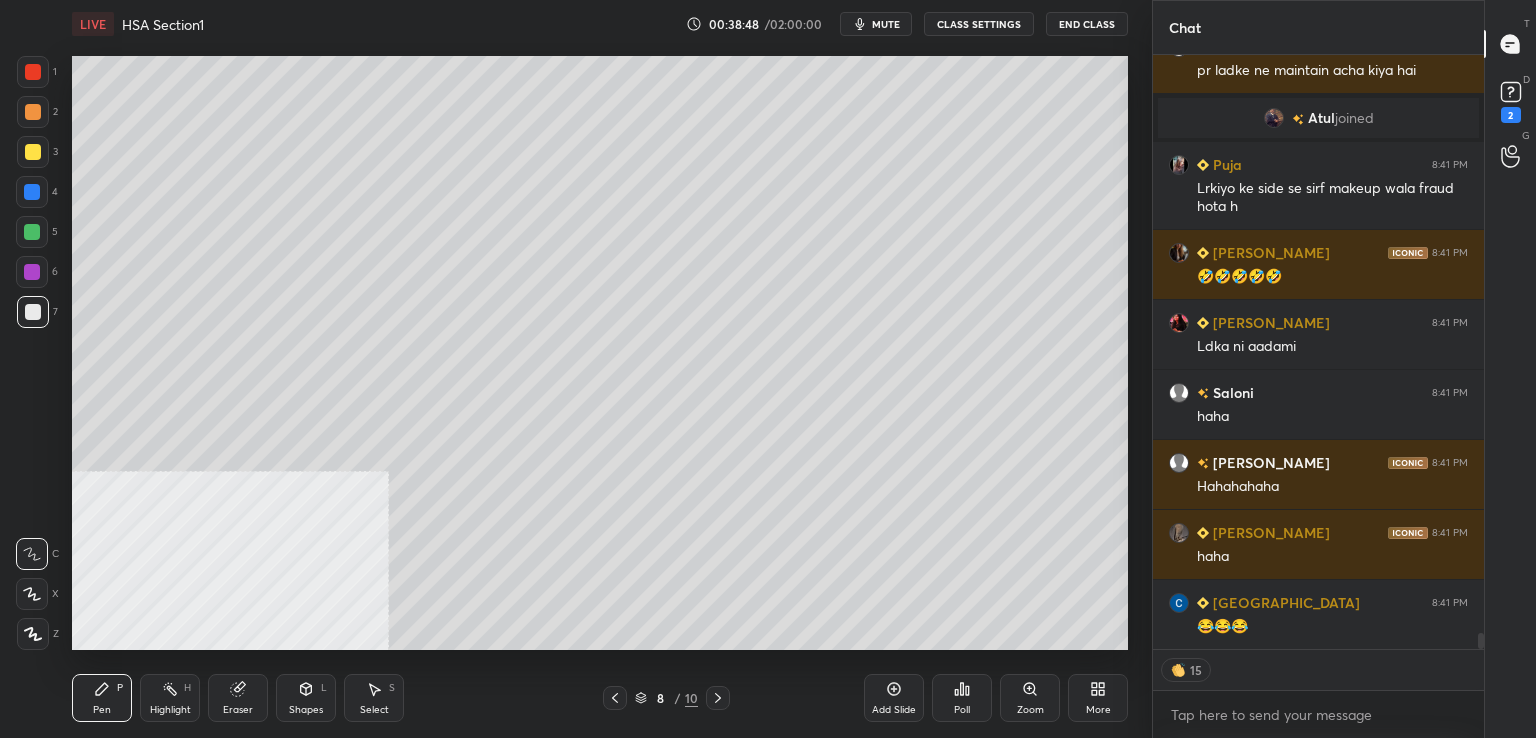 click 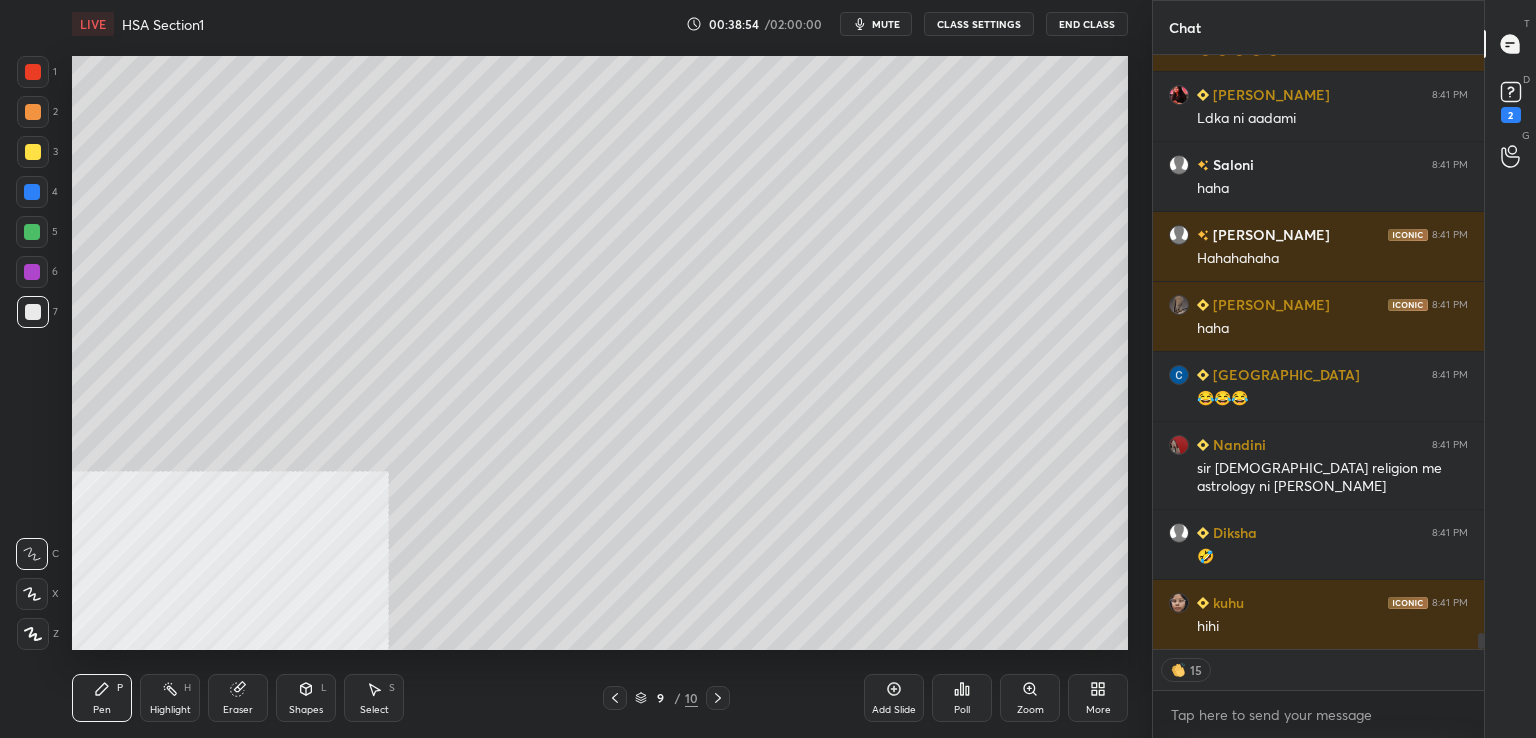 scroll, scrollTop: 22068, scrollLeft: 0, axis: vertical 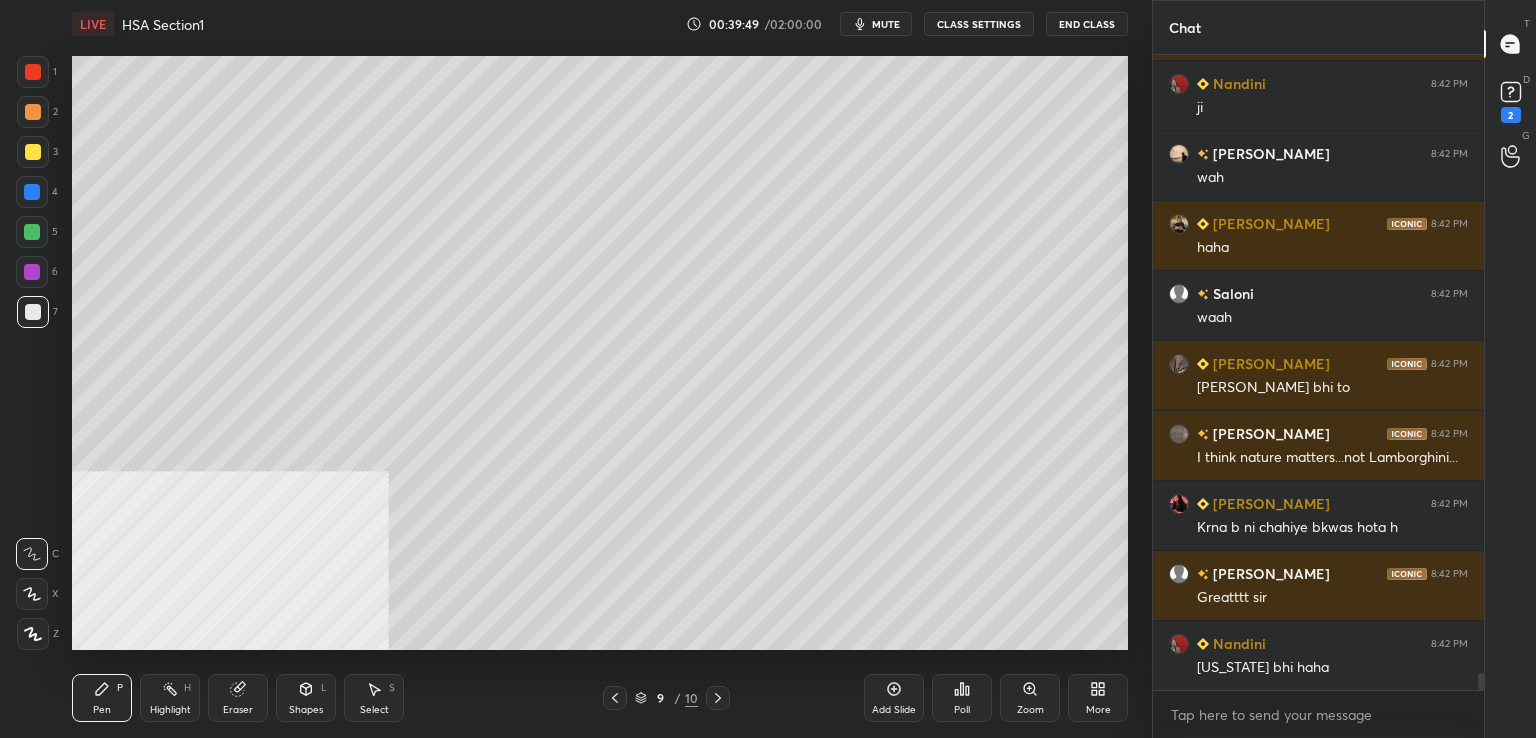 click 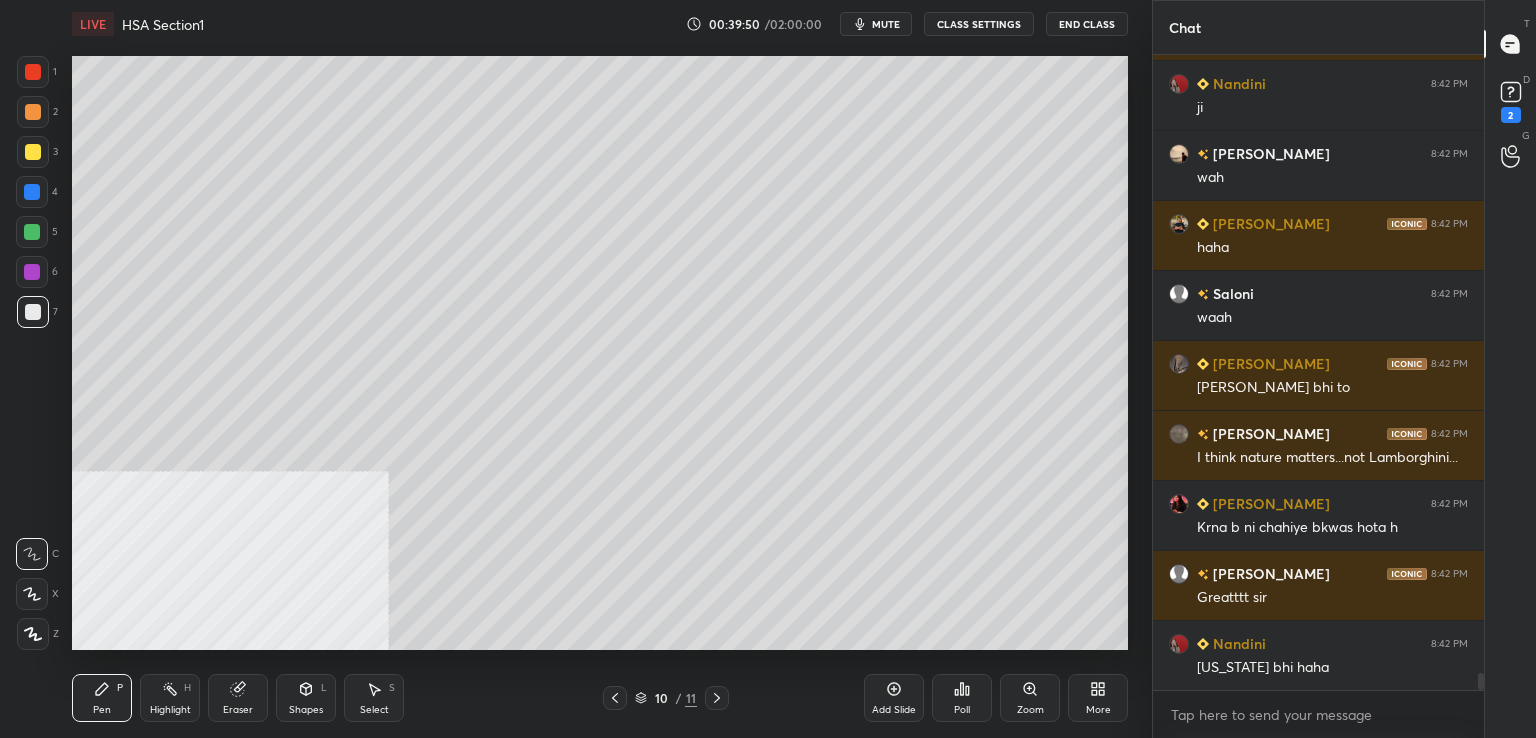 click at bounding box center (33, 312) 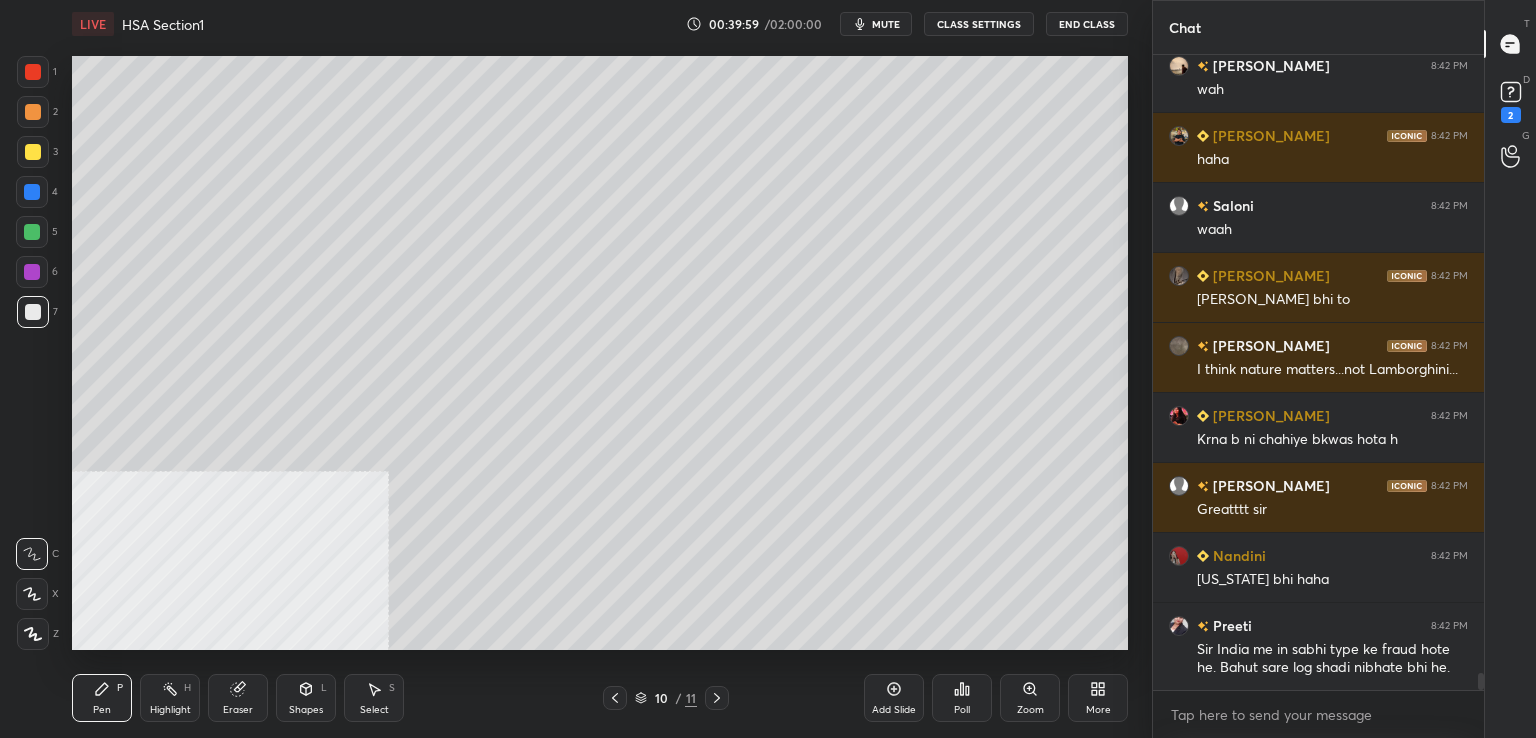 scroll, scrollTop: 23026, scrollLeft: 0, axis: vertical 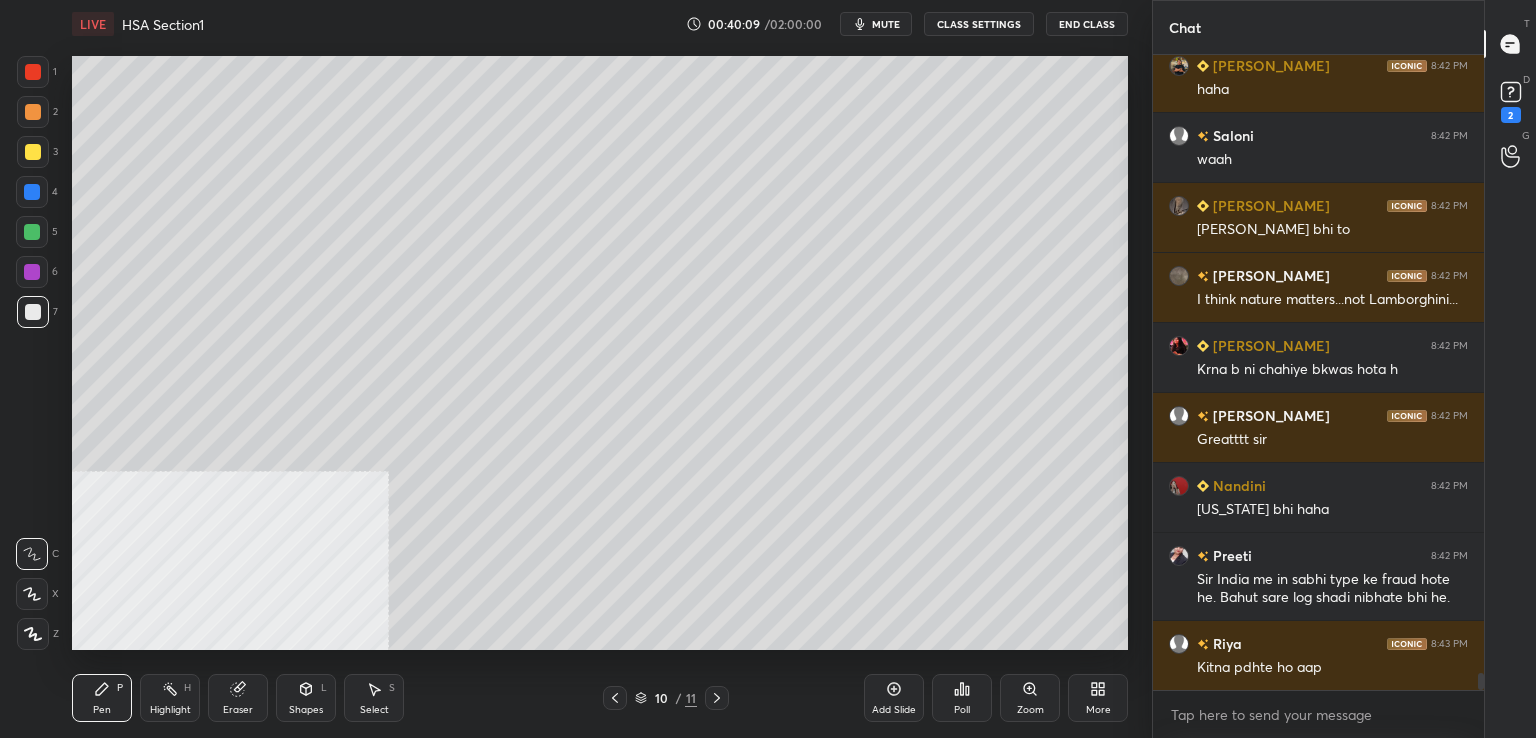 drag, startPoint x: 27, startPoint y: 80, endPoint x: 33, endPoint y: 67, distance: 14.3178215 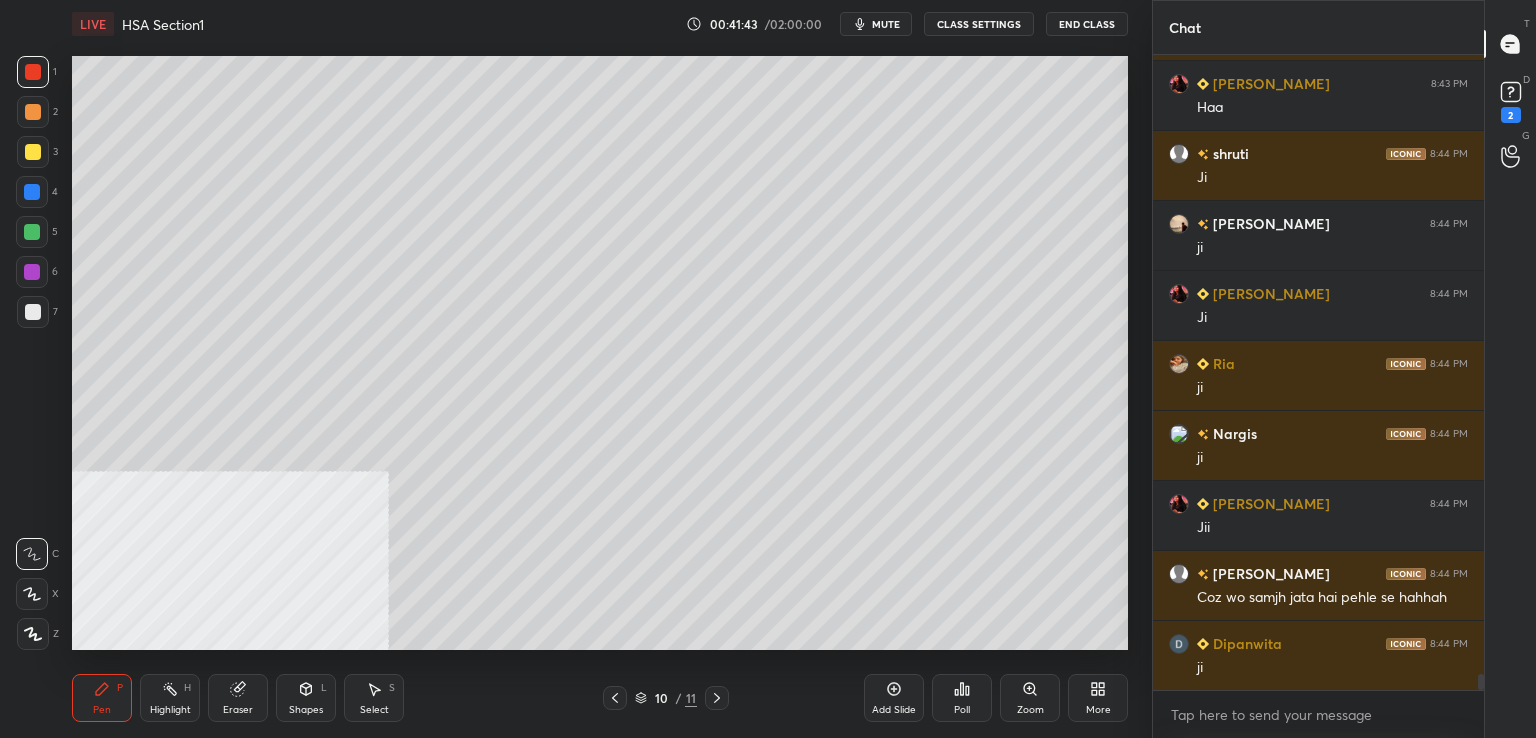 scroll, scrollTop: 24656, scrollLeft: 0, axis: vertical 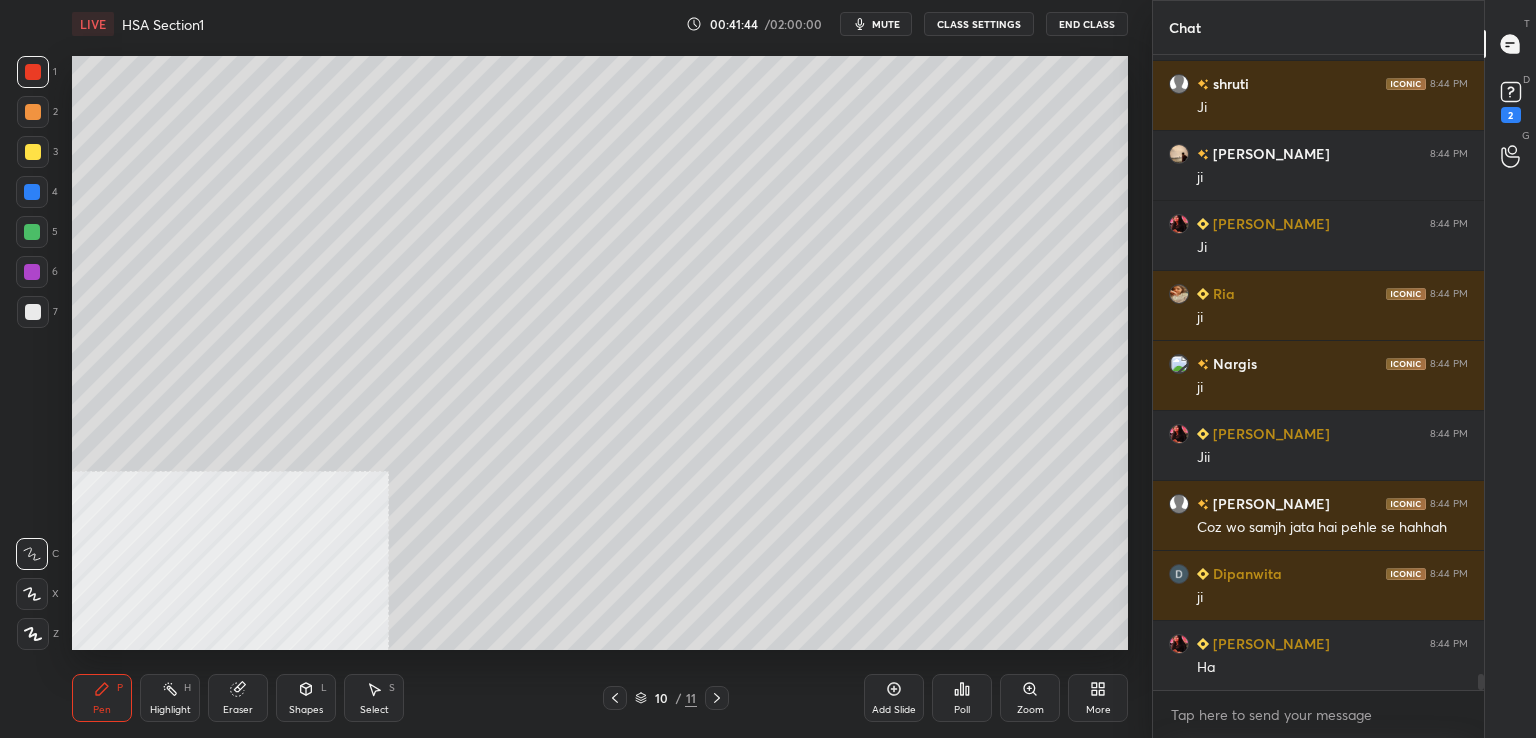 drag, startPoint x: 37, startPoint y: 66, endPoint x: 60, endPoint y: 65, distance: 23.021729 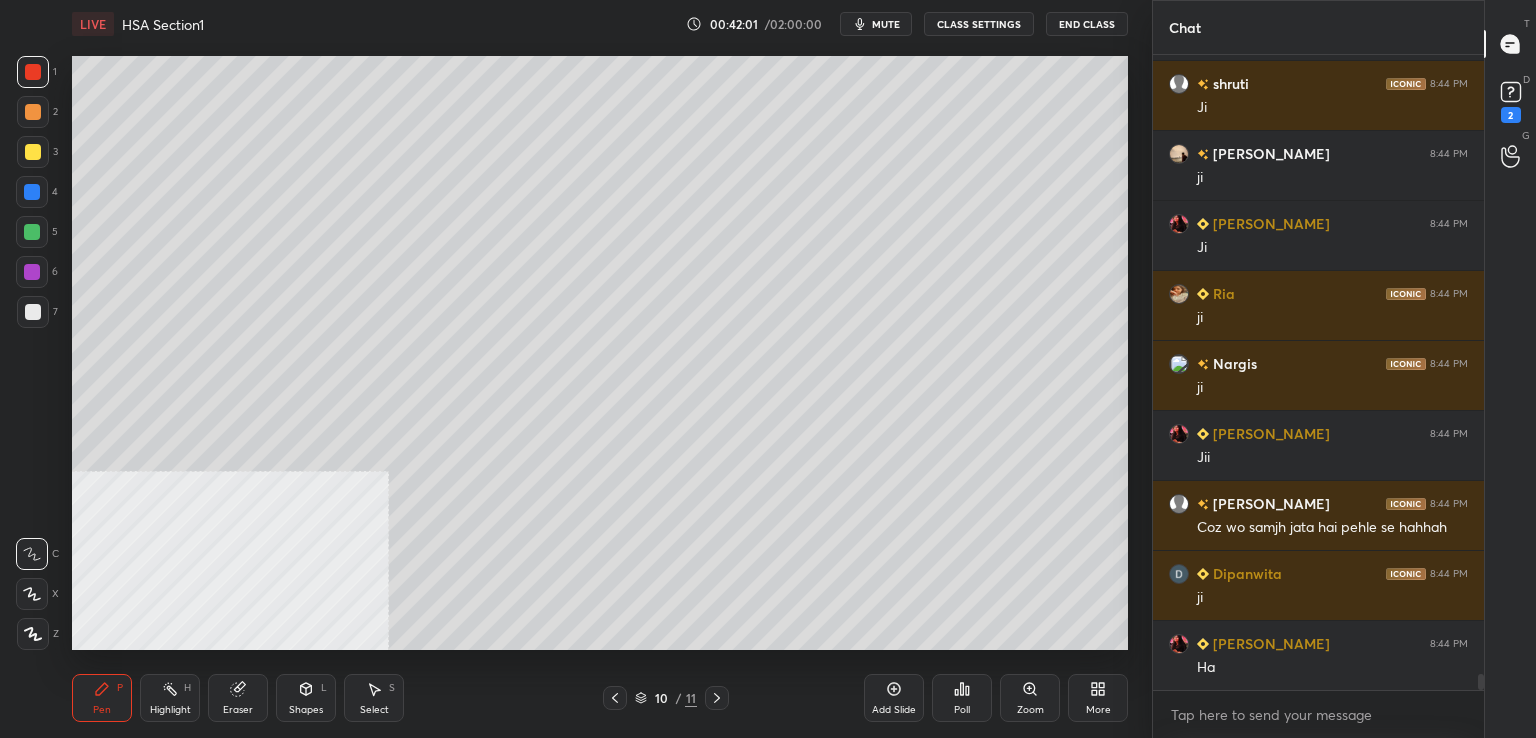scroll, scrollTop: 24726, scrollLeft: 0, axis: vertical 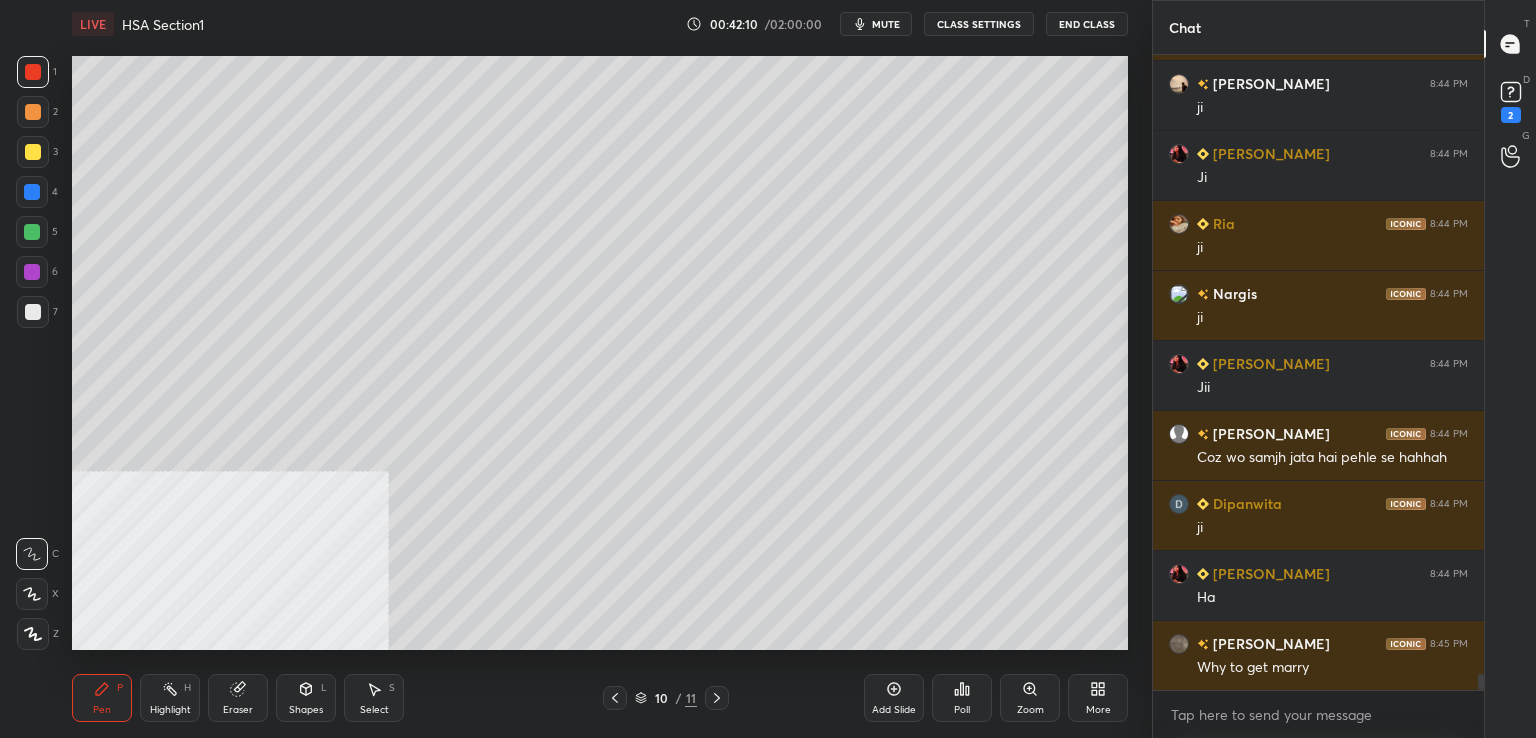 click at bounding box center (33, 312) 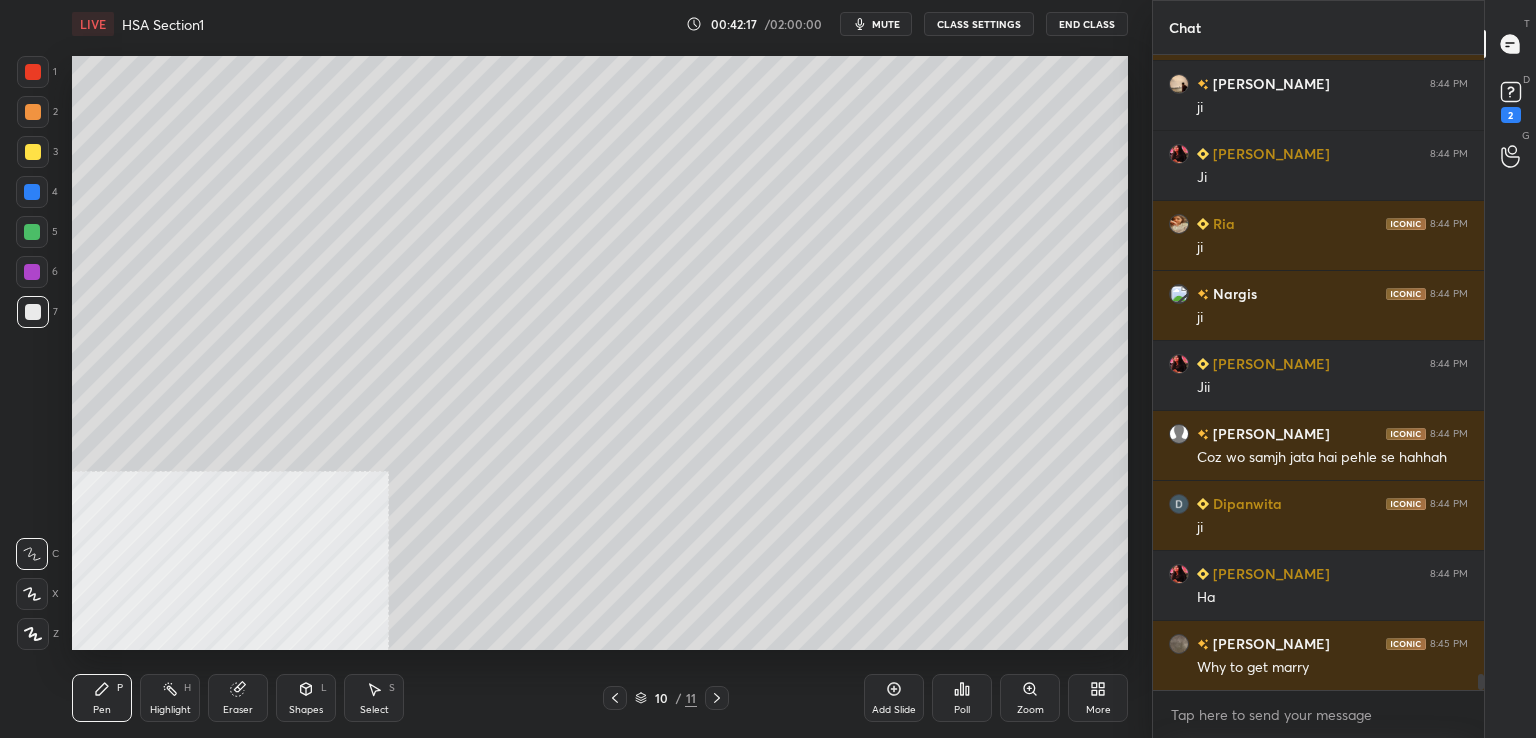 scroll, scrollTop: 24796, scrollLeft: 0, axis: vertical 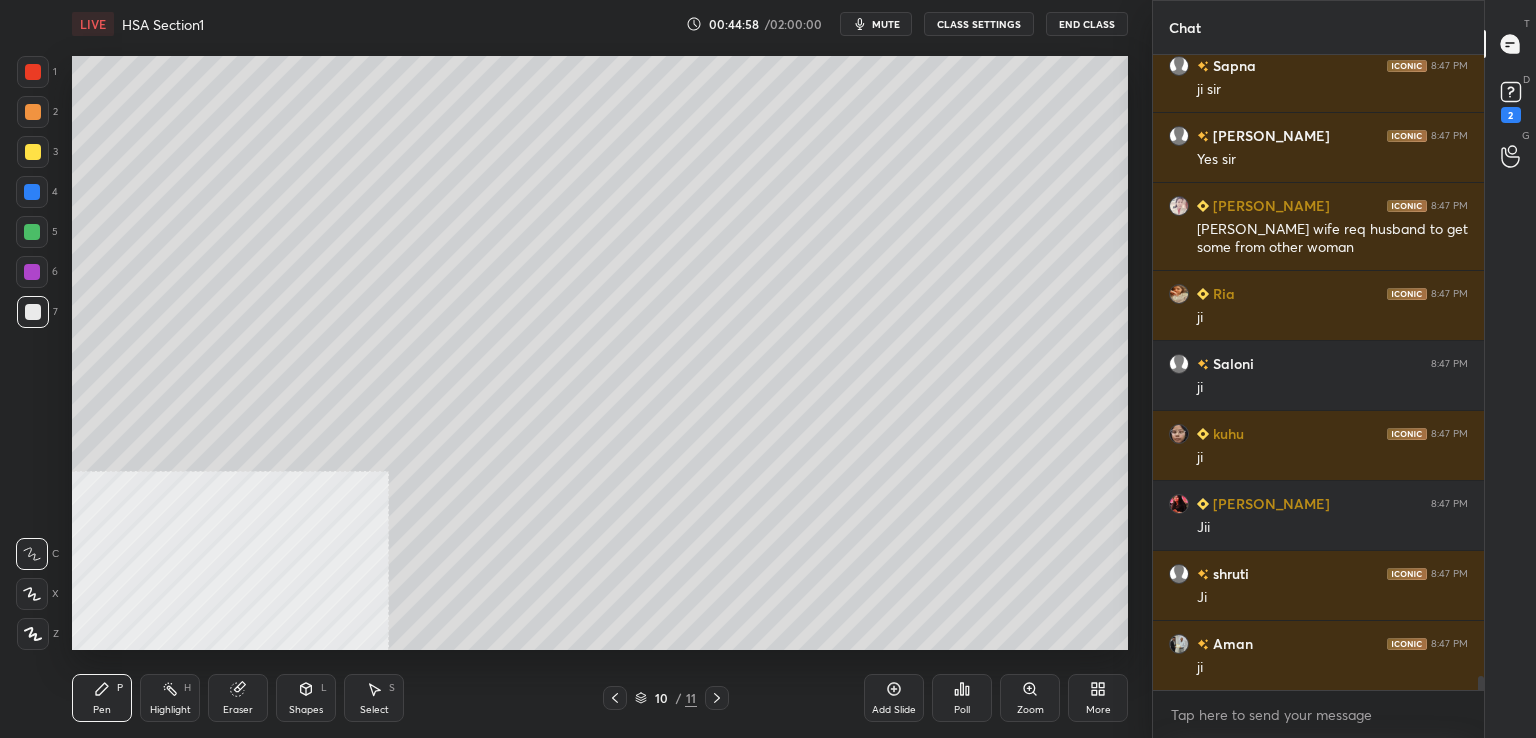 click at bounding box center (33, 312) 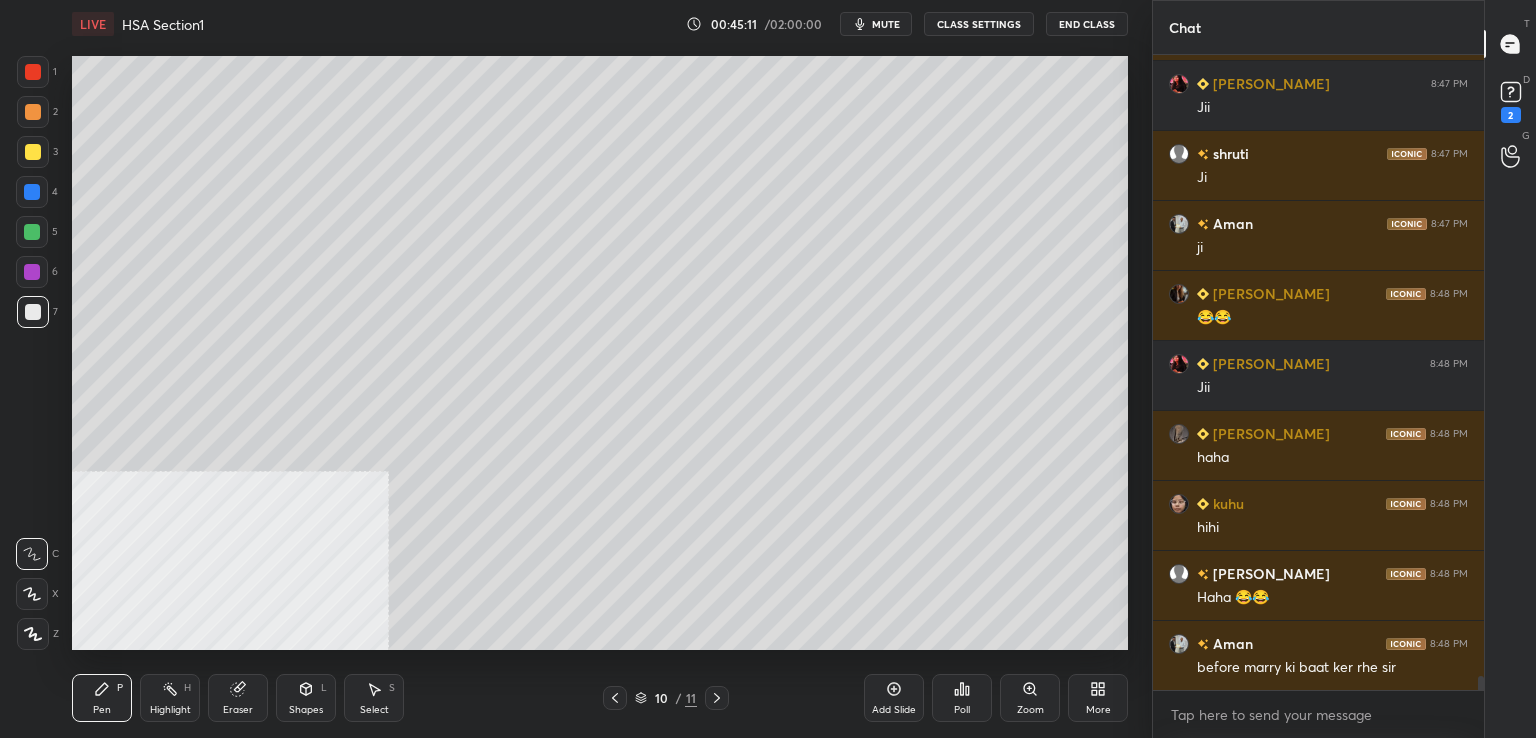 scroll, scrollTop: 27912, scrollLeft: 0, axis: vertical 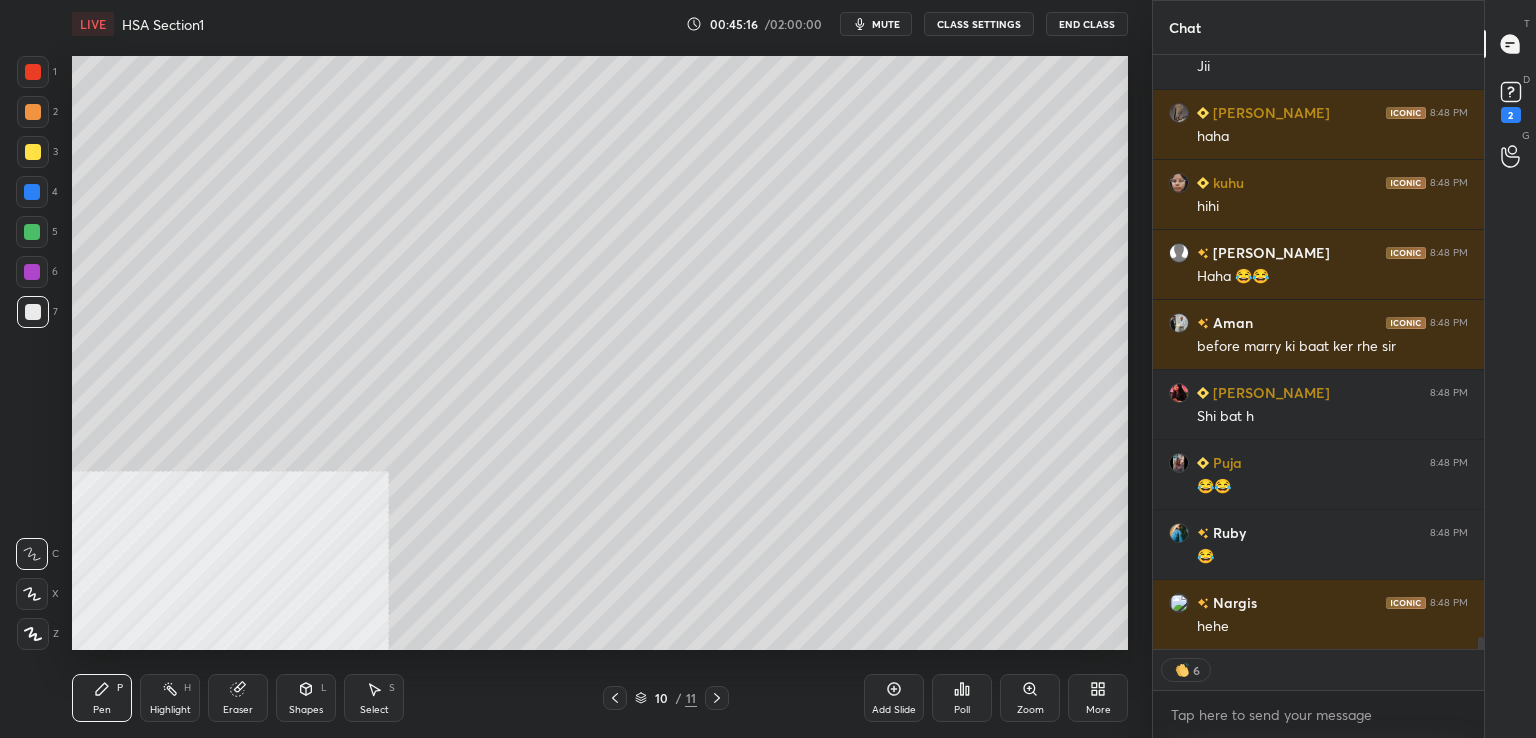 click 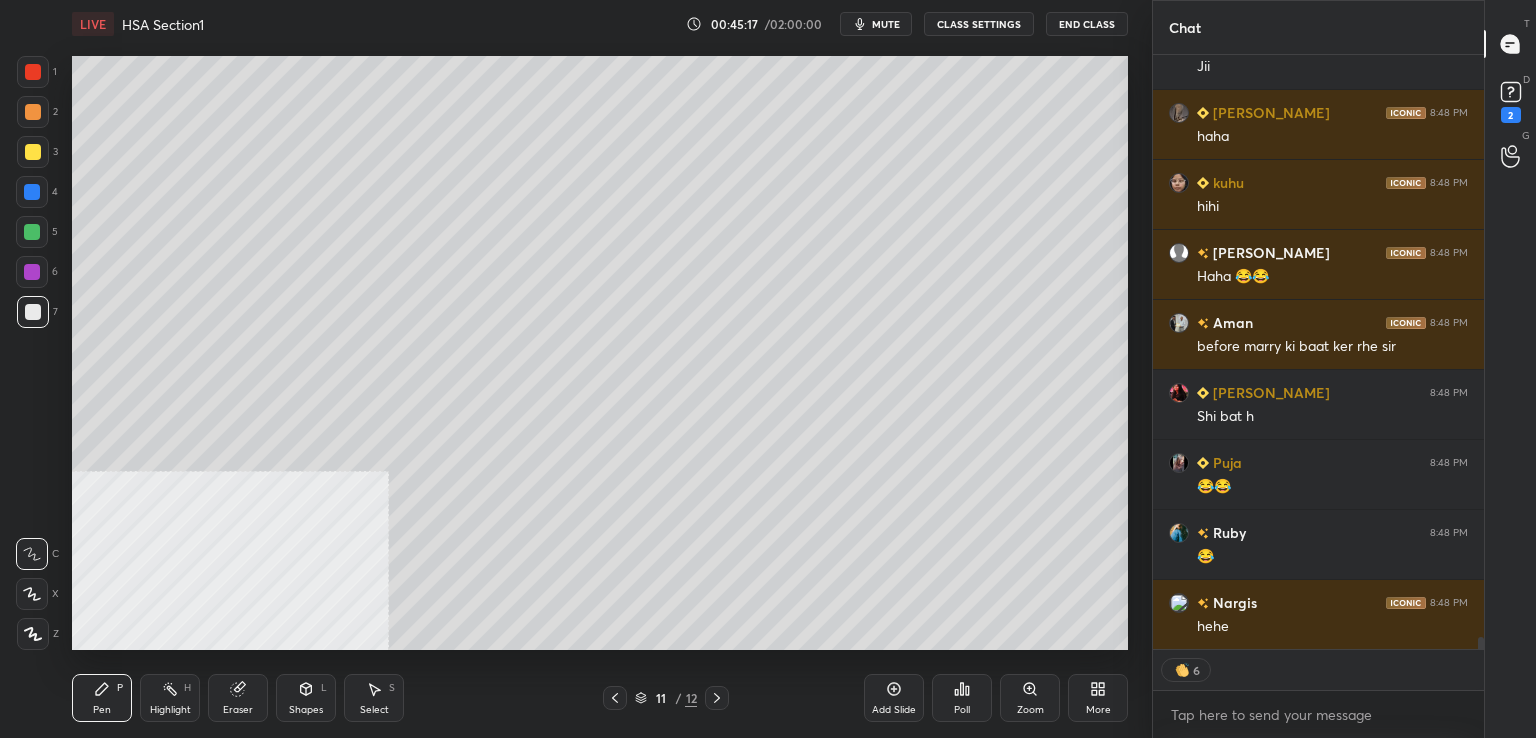scroll, scrollTop: 28232, scrollLeft: 0, axis: vertical 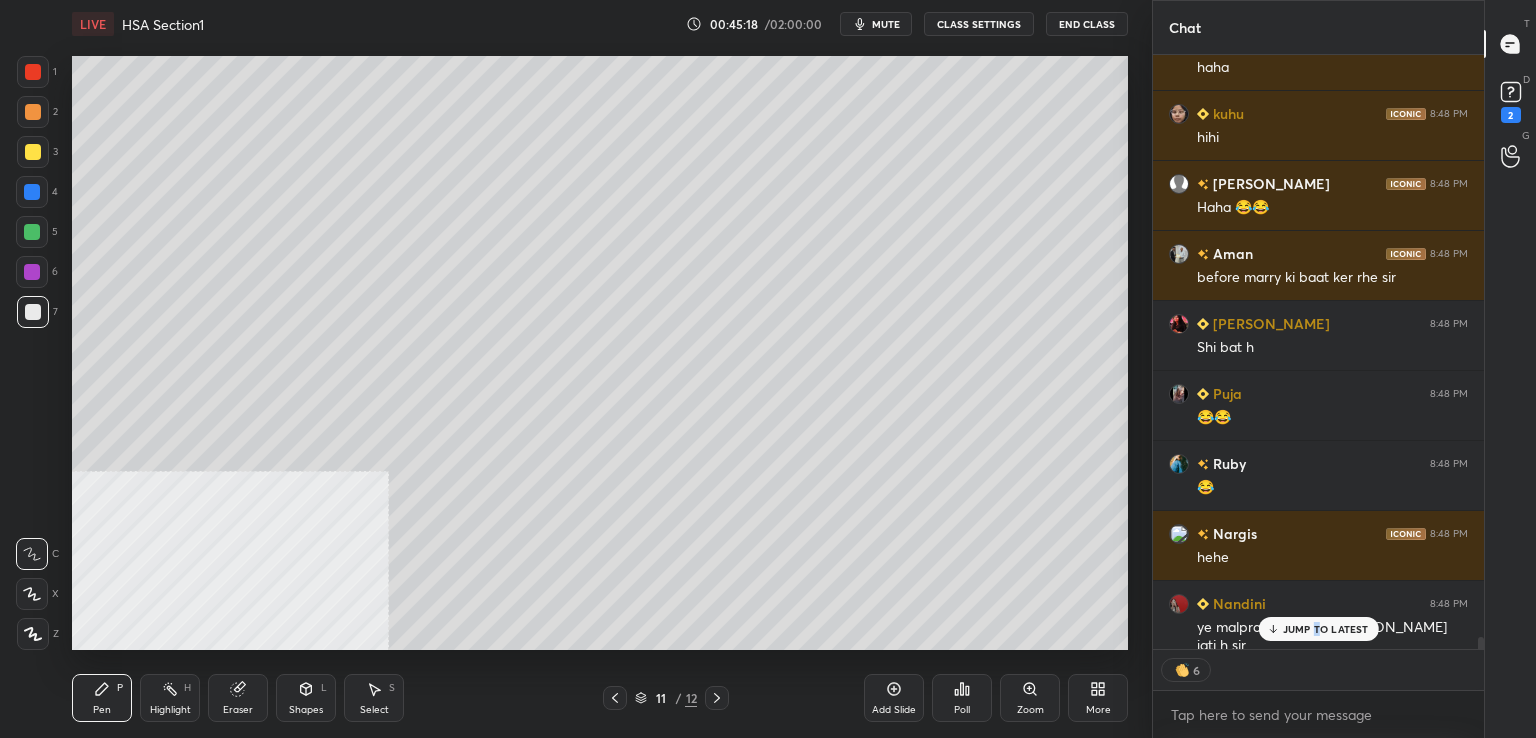drag, startPoint x: 1317, startPoint y: 626, endPoint x: 1135, endPoint y: 605, distance: 183.20753 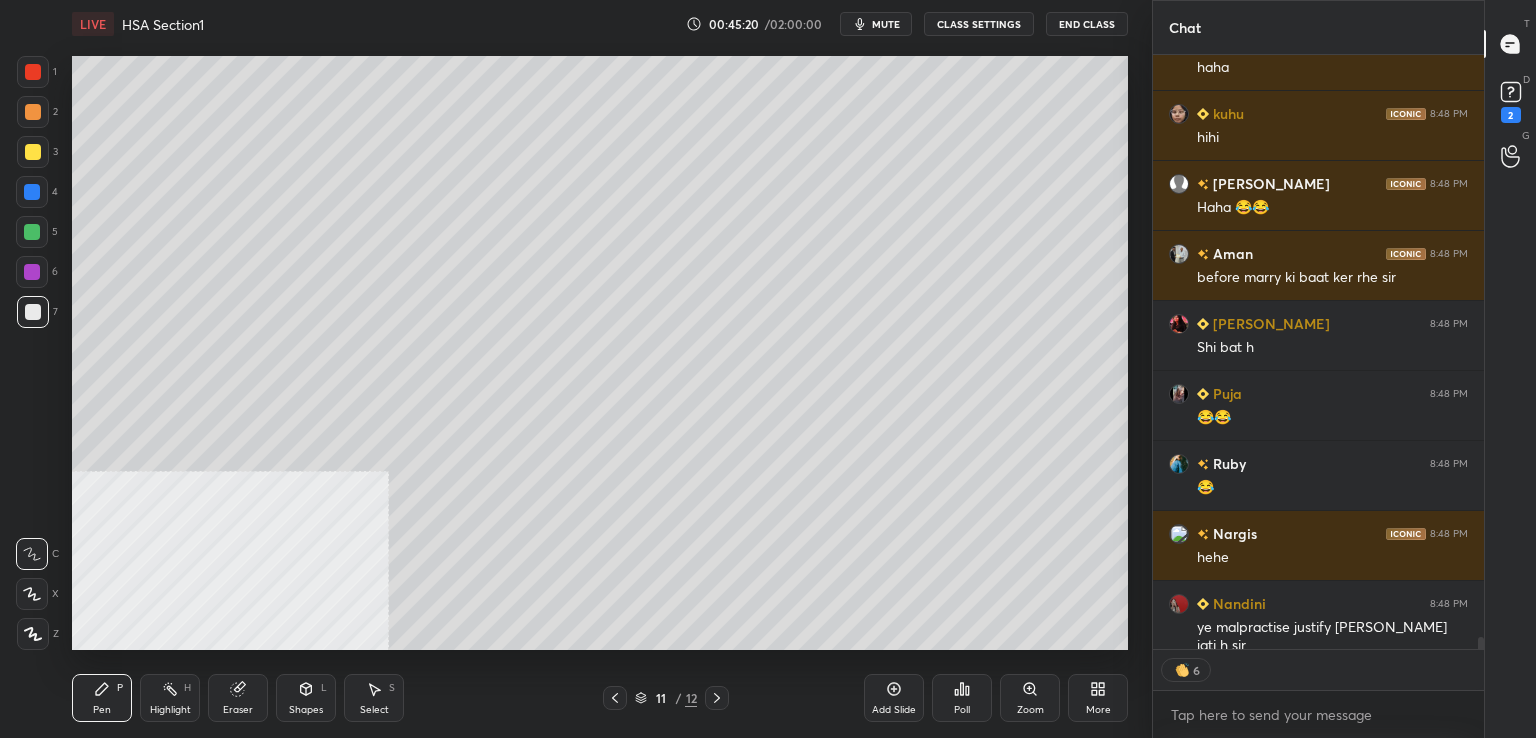 click 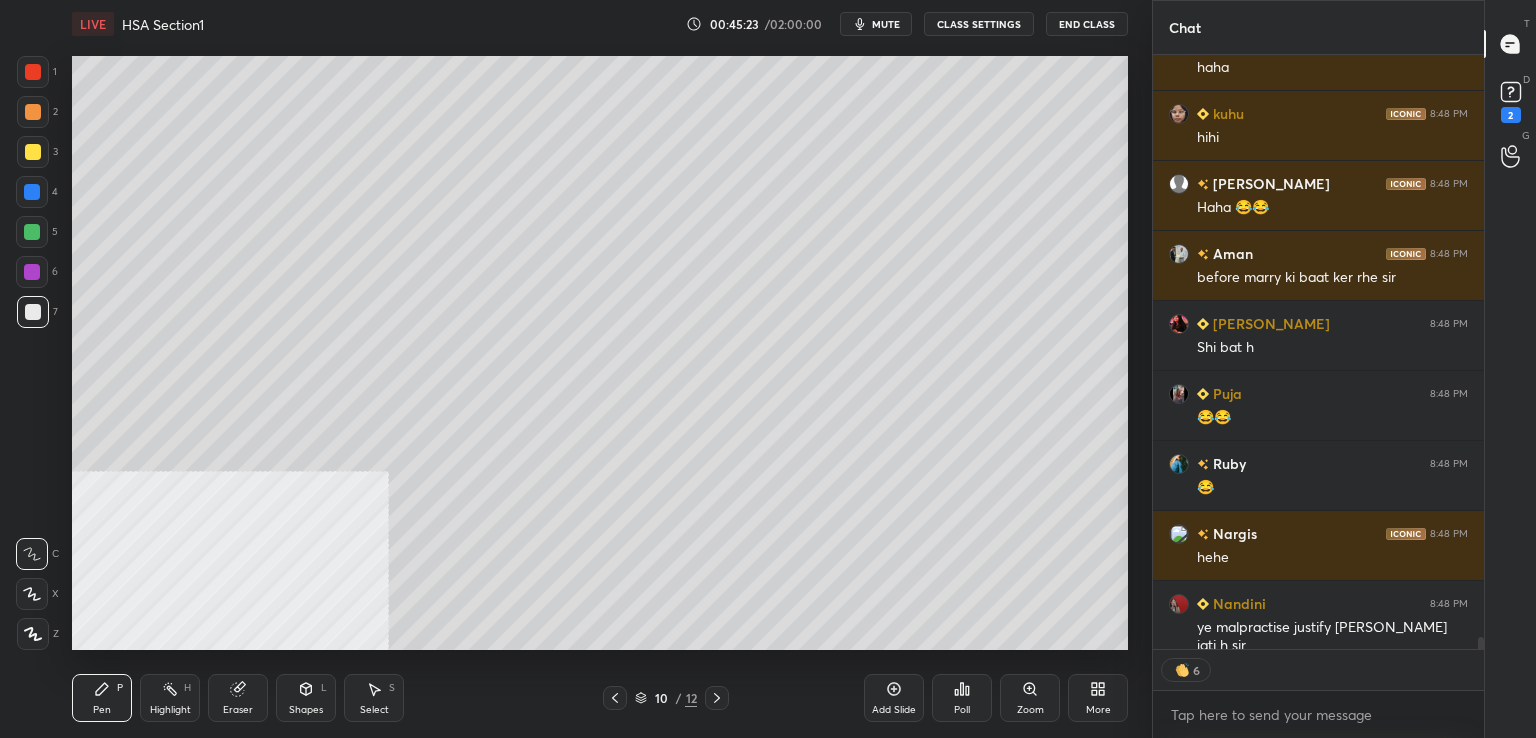 scroll, scrollTop: 6, scrollLeft: 6, axis: both 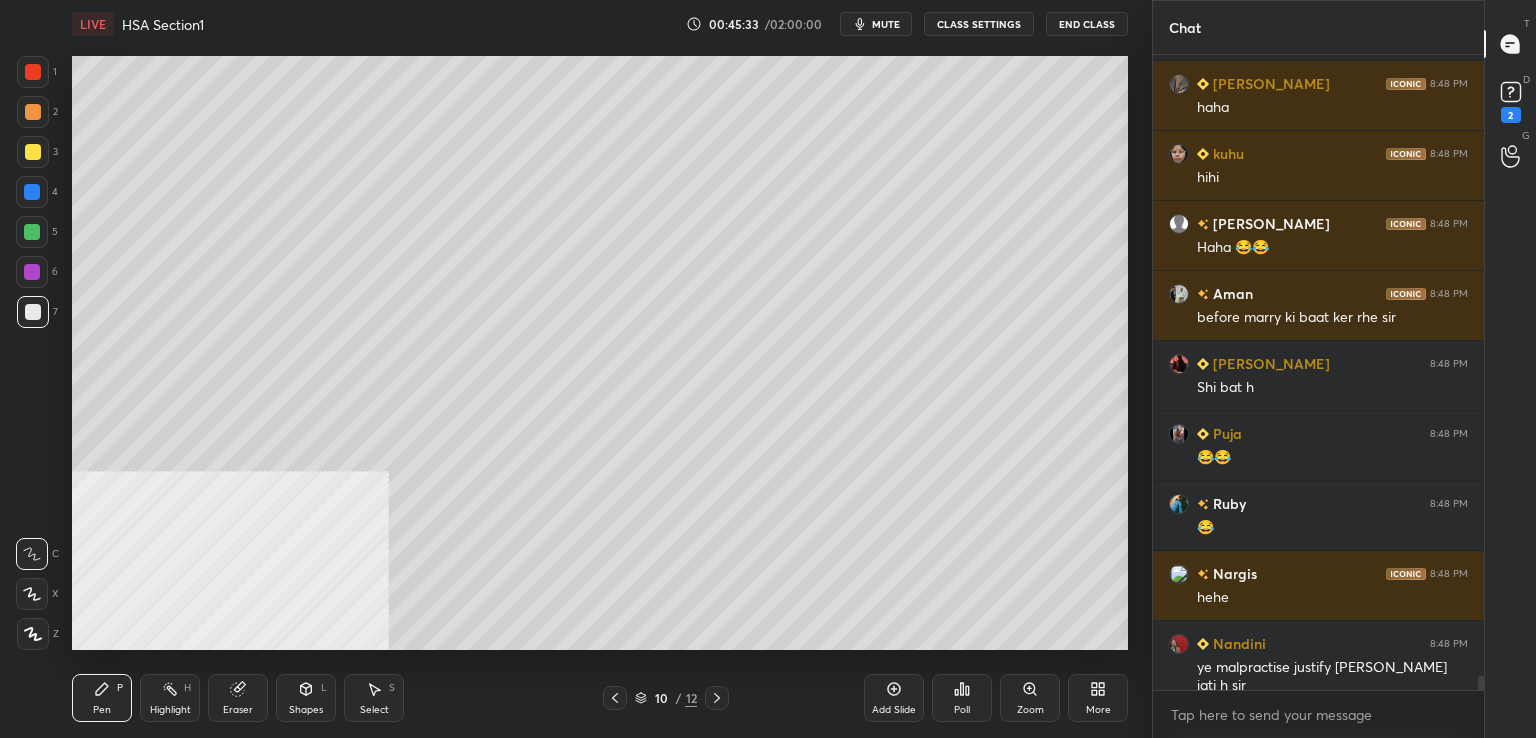 drag, startPoint x: 717, startPoint y: 698, endPoint x: 712, endPoint y: 684, distance: 14.866069 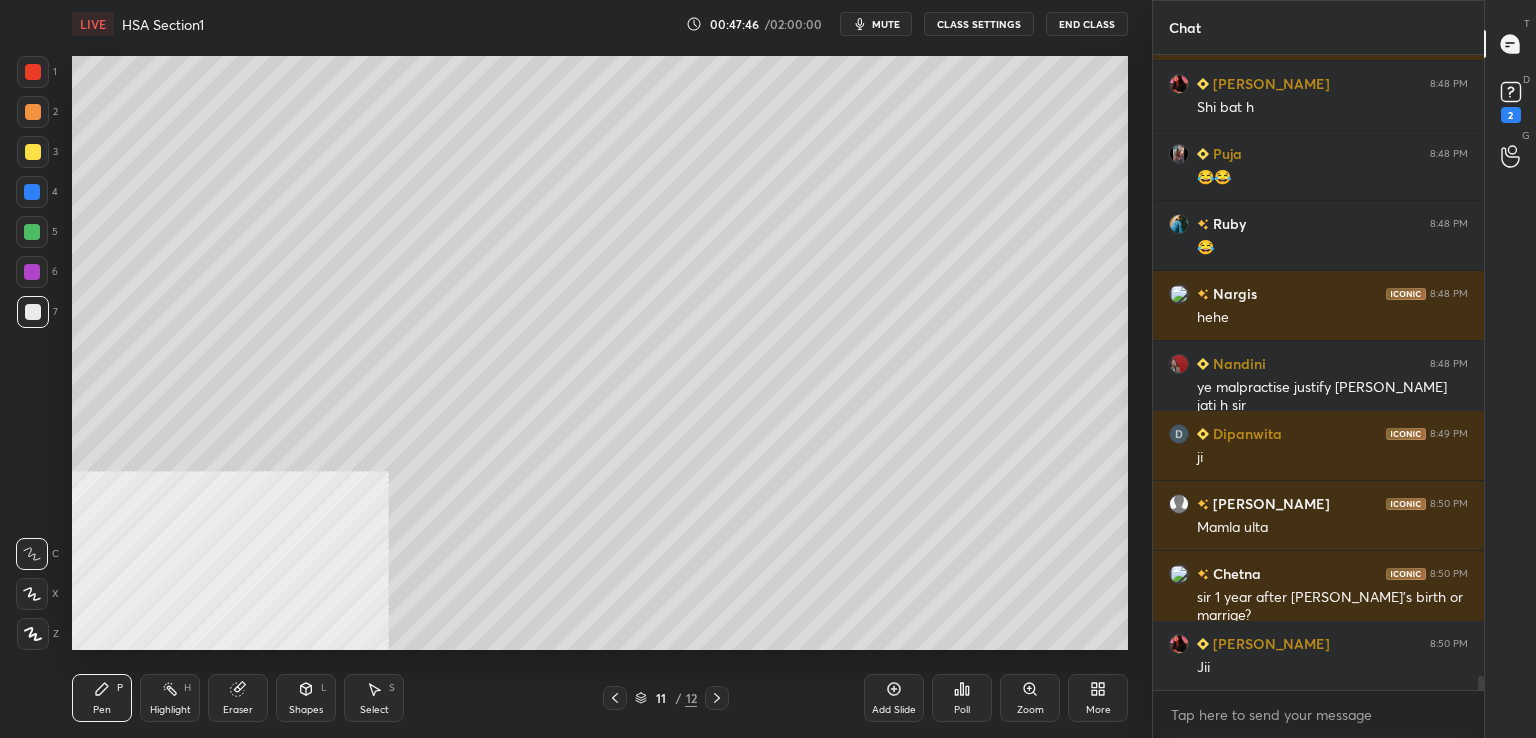 scroll, scrollTop: 28542, scrollLeft: 0, axis: vertical 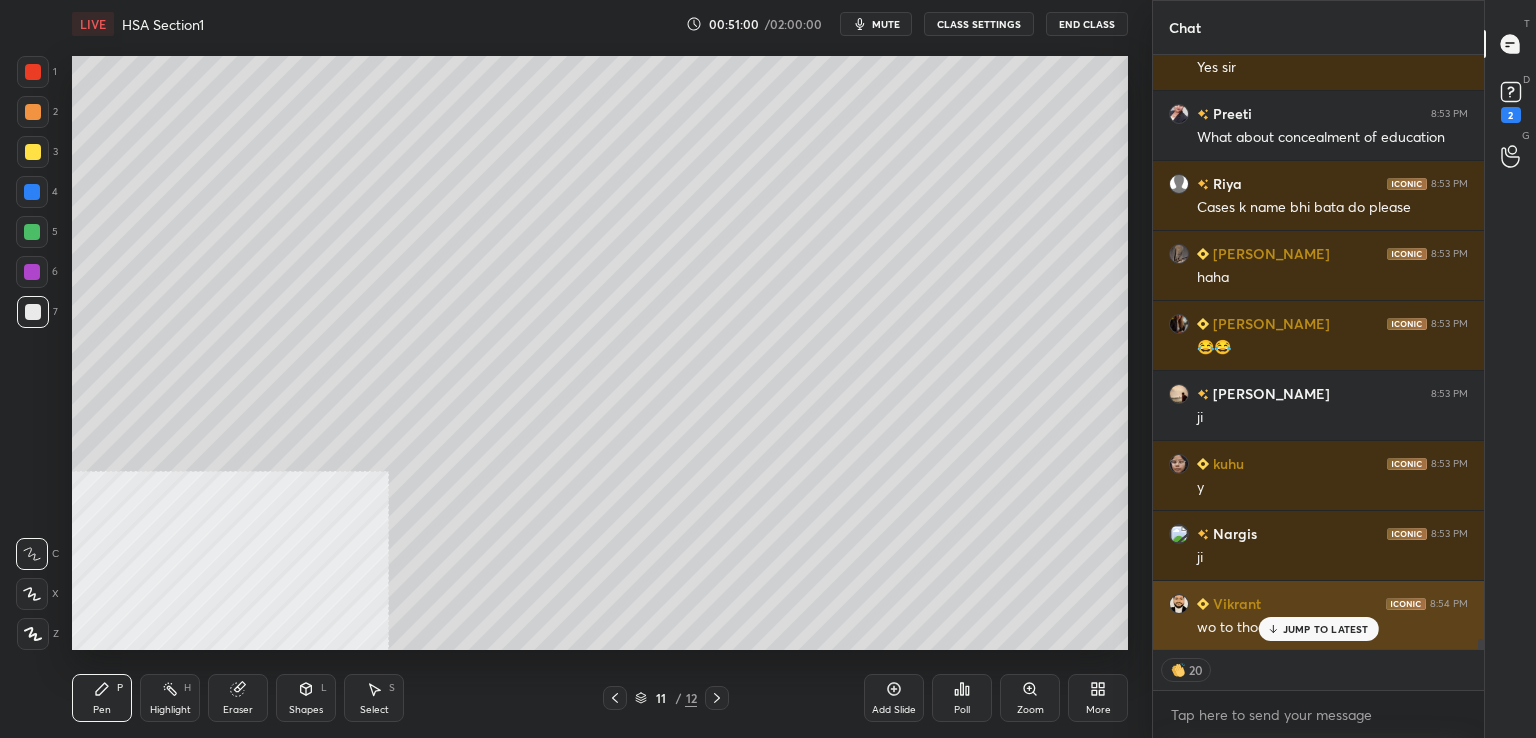drag, startPoint x: 1307, startPoint y: 625, endPoint x: 1296, endPoint y: 625, distance: 11 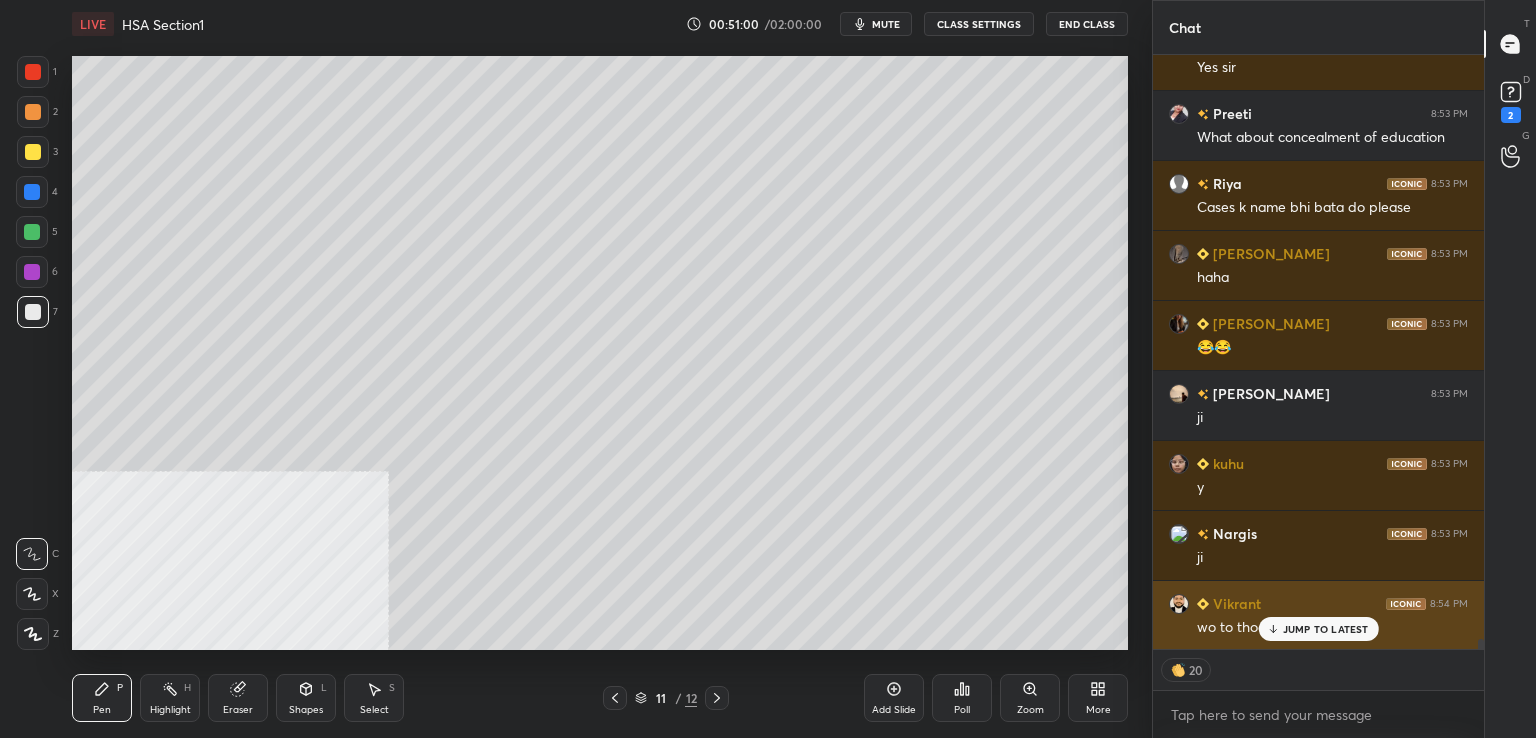 click on "JUMP TO LATEST" at bounding box center [1326, 629] 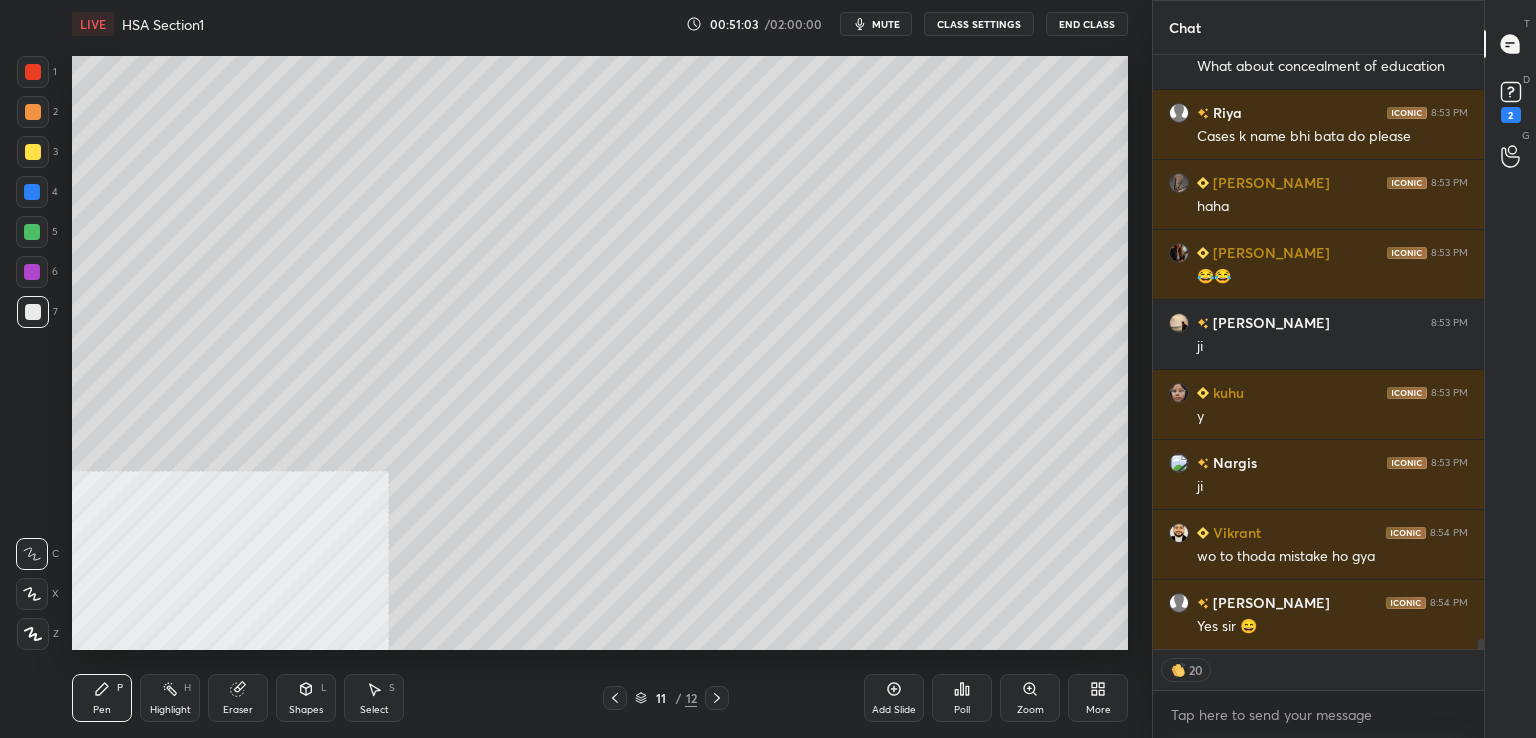 scroll, scrollTop: 33780, scrollLeft: 0, axis: vertical 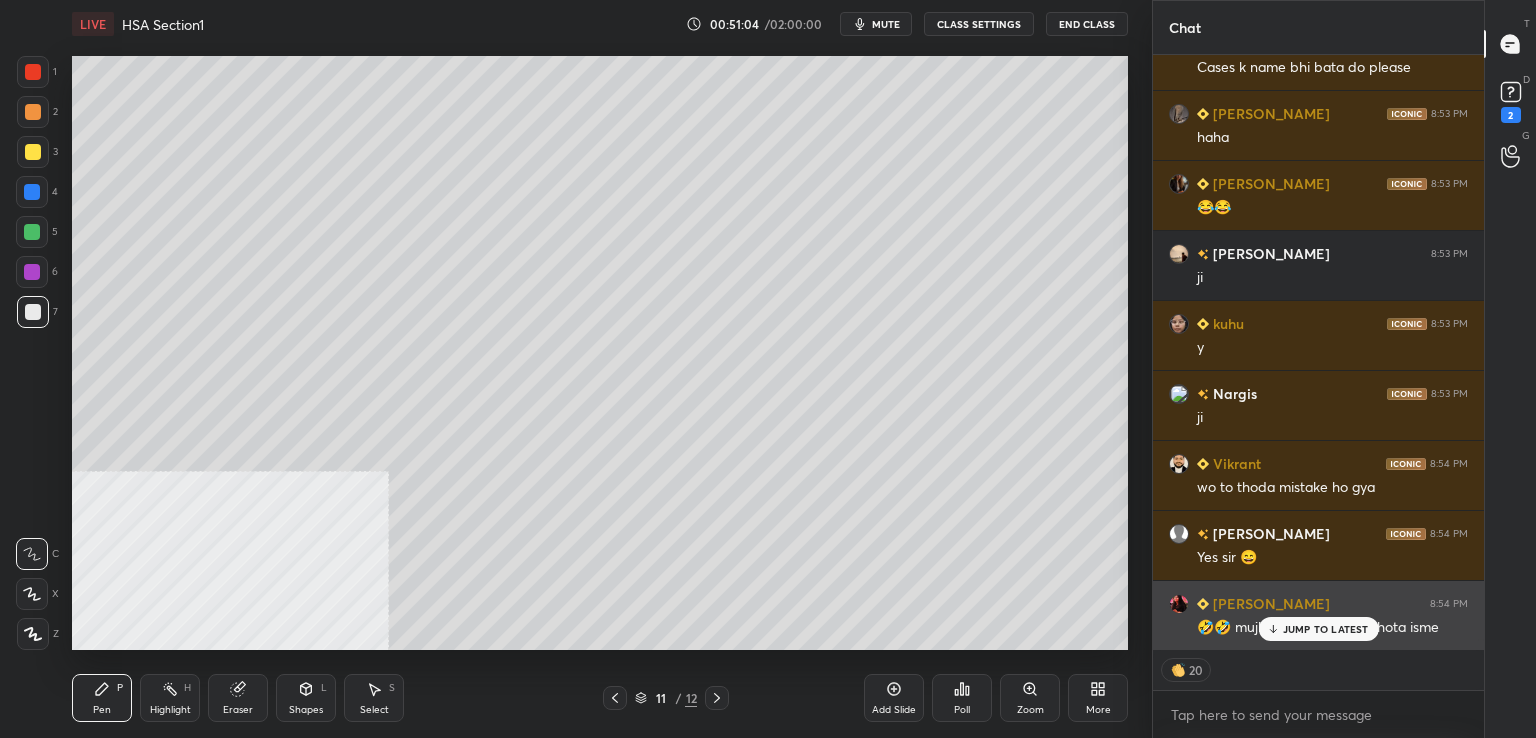 drag, startPoint x: 1298, startPoint y: 641, endPoint x: 1233, endPoint y: 640, distance: 65.00769 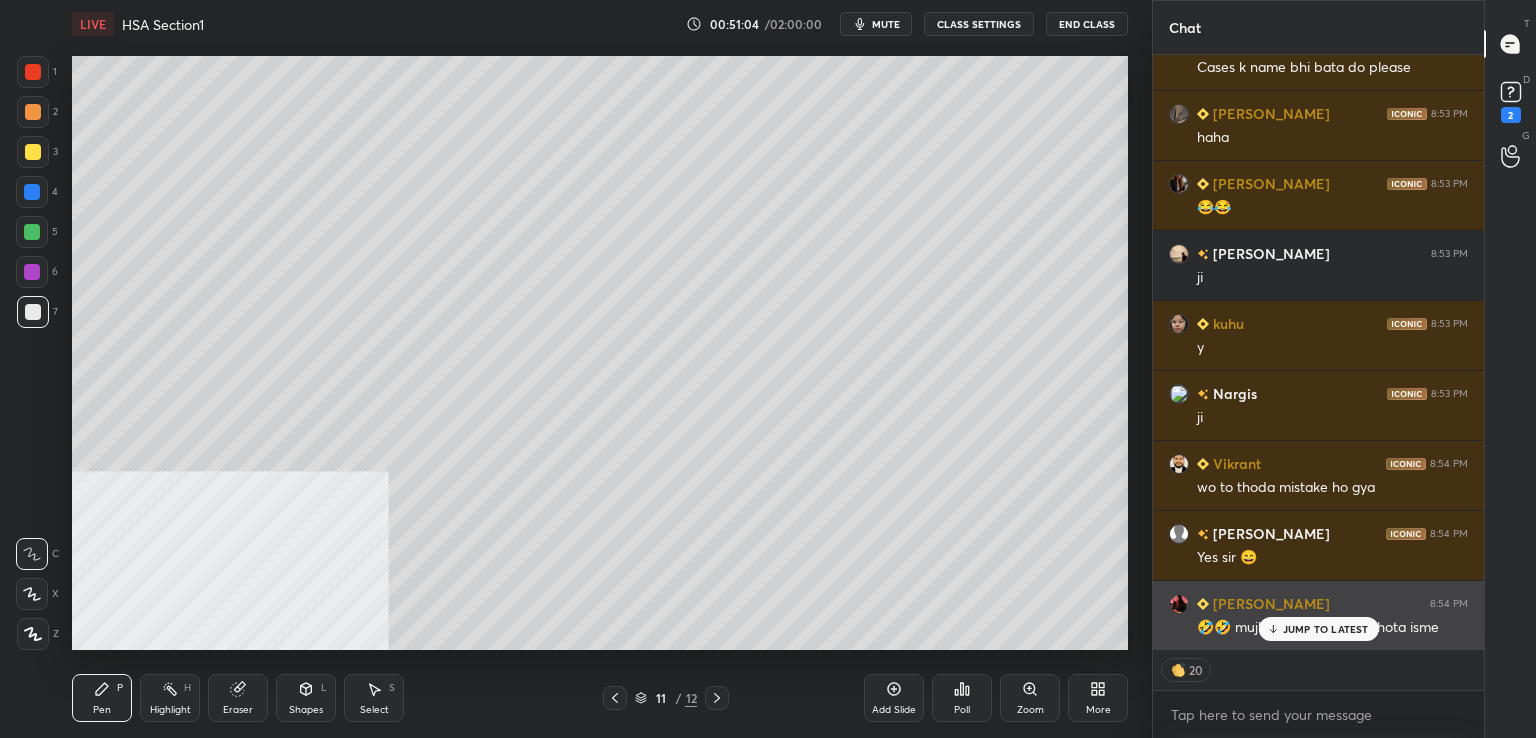 click on "JUMP TO LATEST" at bounding box center (1318, 629) 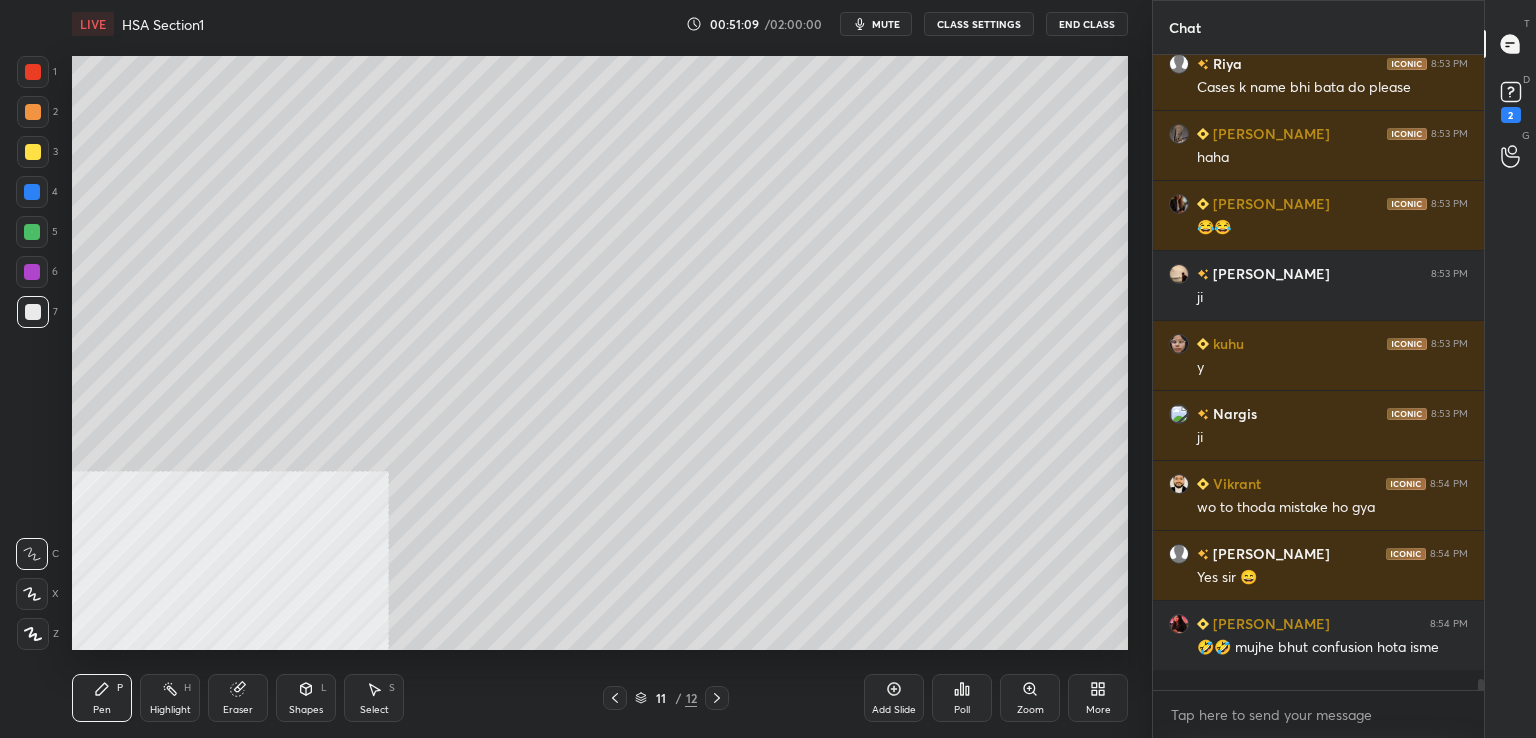 scroll, scrollTop: 6, scrollLeft: 6, axis: both 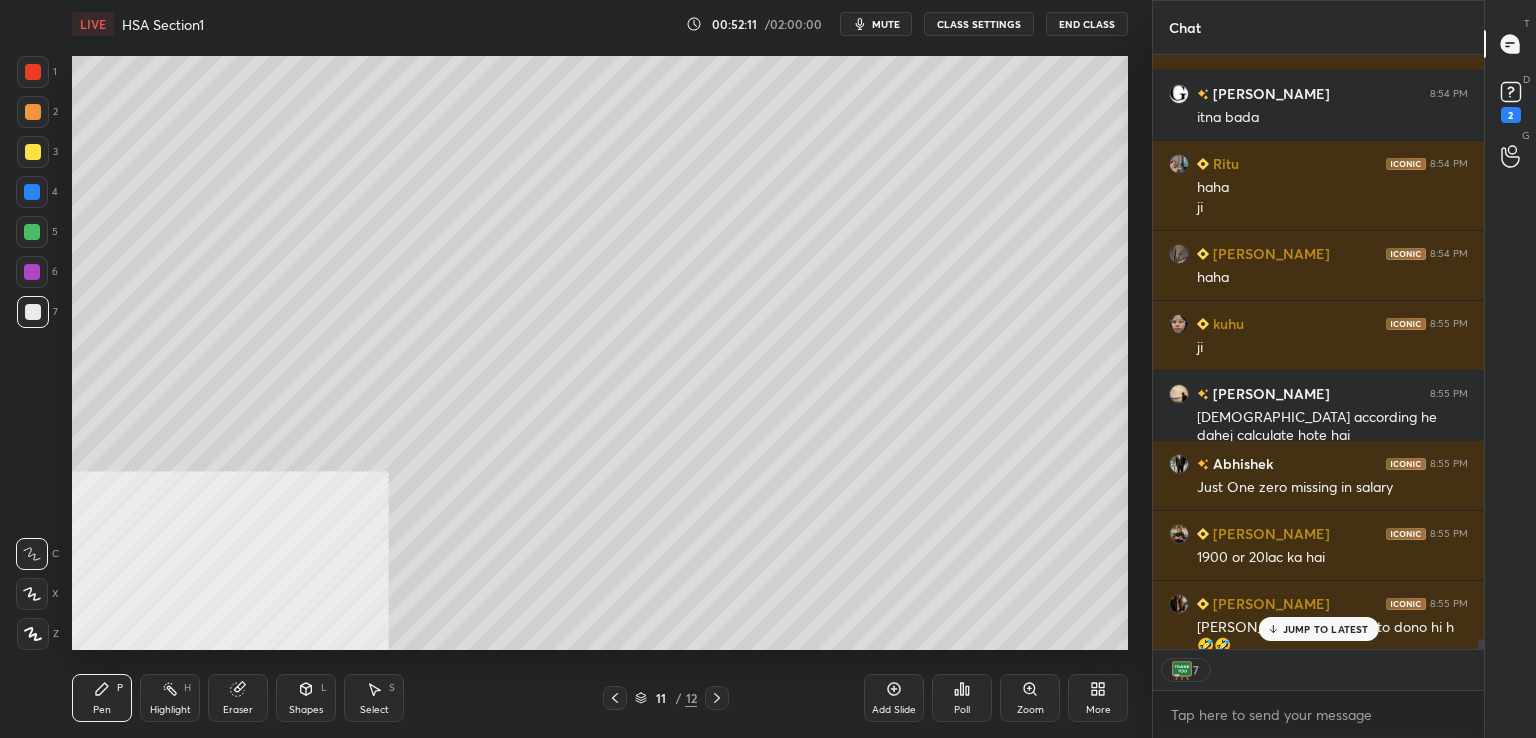 drag, startPoint x: 1316, startPoint y: 633, endPoint x: 1177, endPoint y: 655, distance: 140.73024 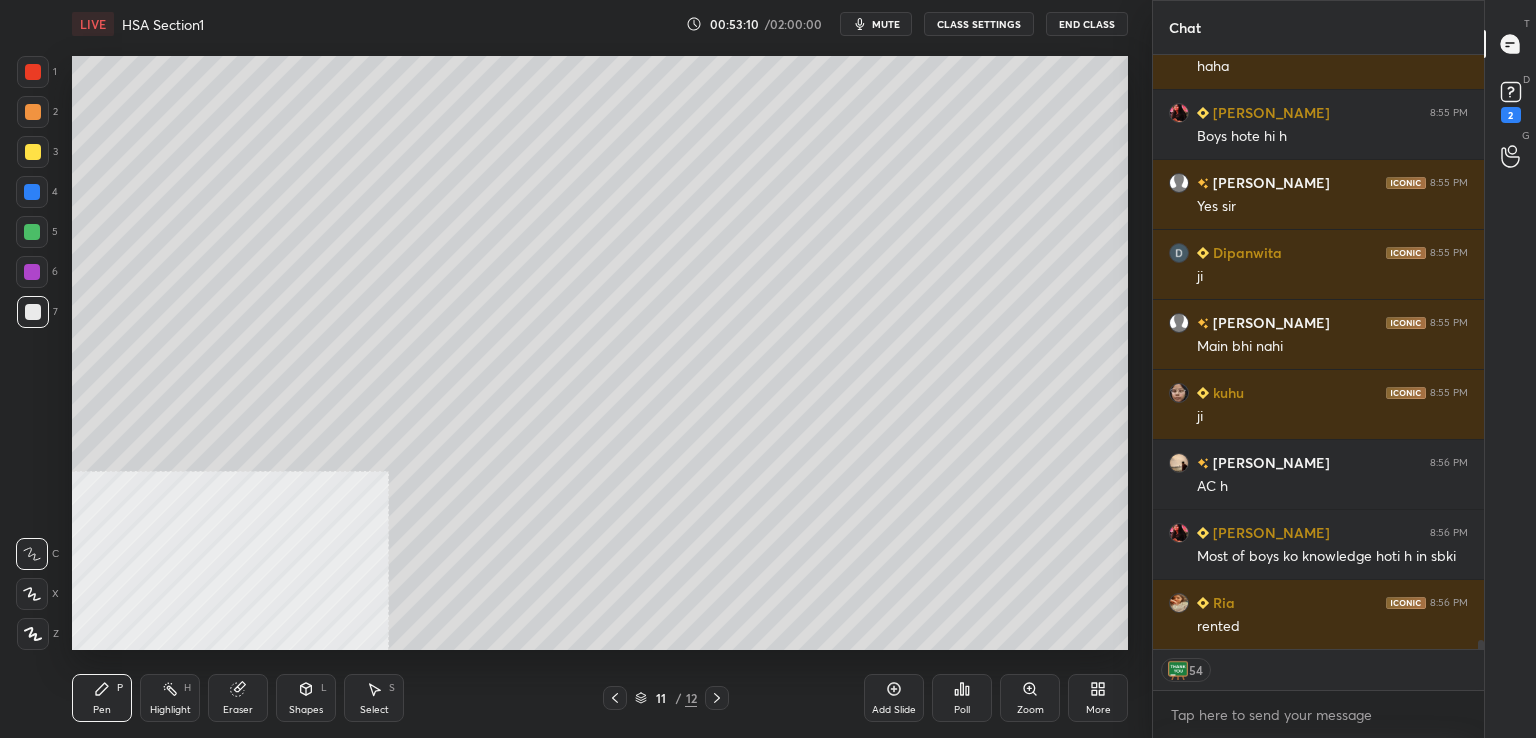 scroll, scrollTop: 36688, scrollLeft: 0, axis: vertical 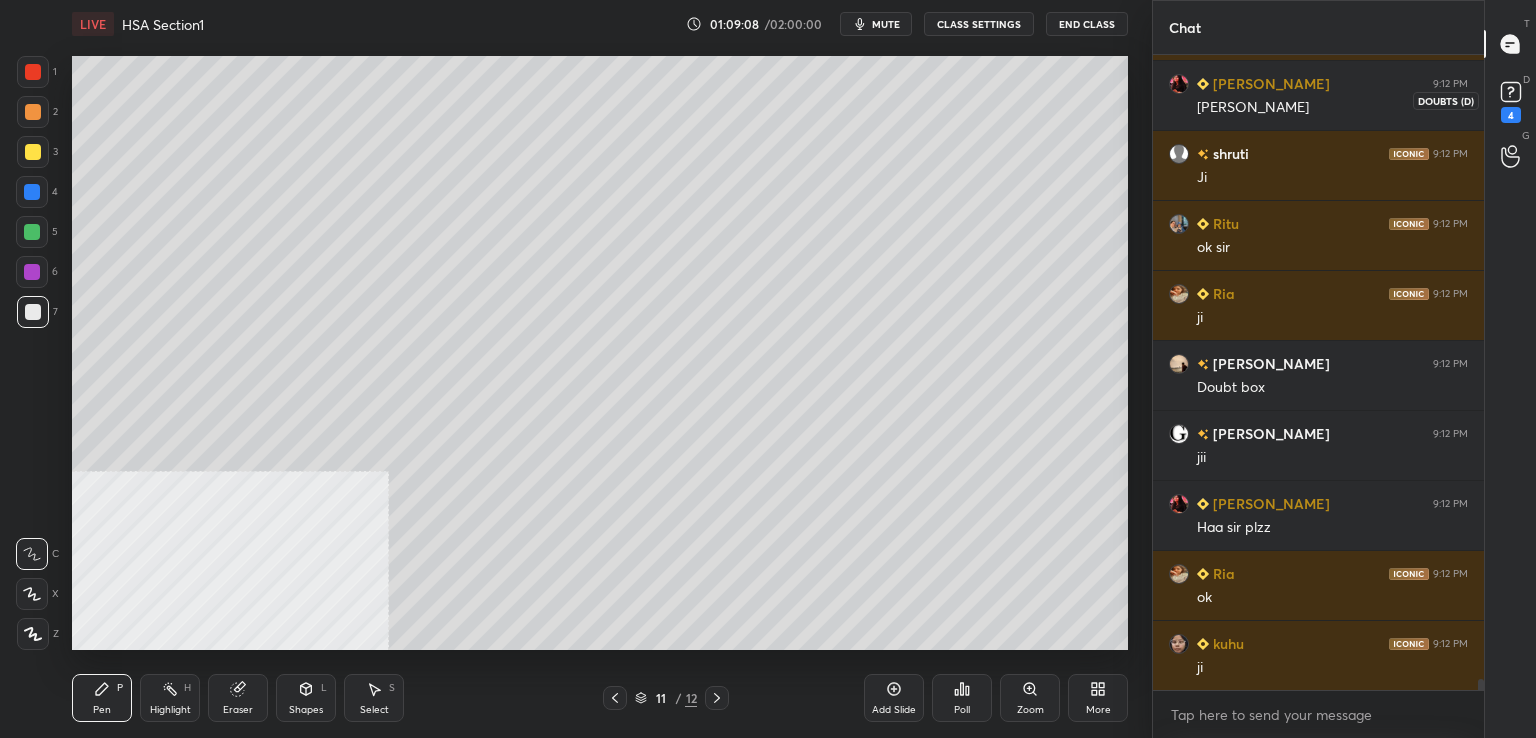 drag, startPoint x: 1511, startPoint y: 113, endPoint x: 1498, endPoint y: 125, distance: 17.691807 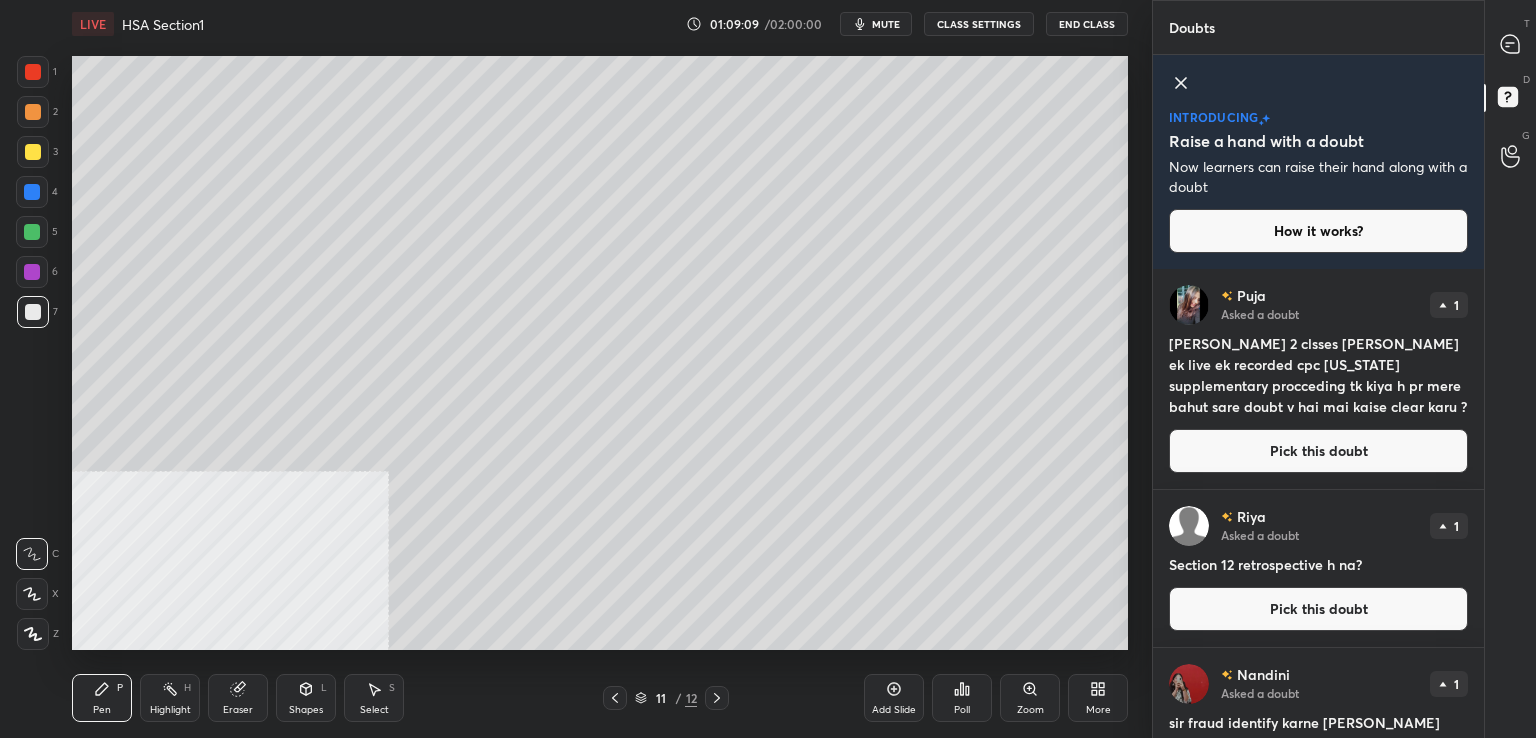 drag, startPoint x: 1261, startPoint y: 463, endPoint x: 1208, endPoint y: 443, distance: 56.648037 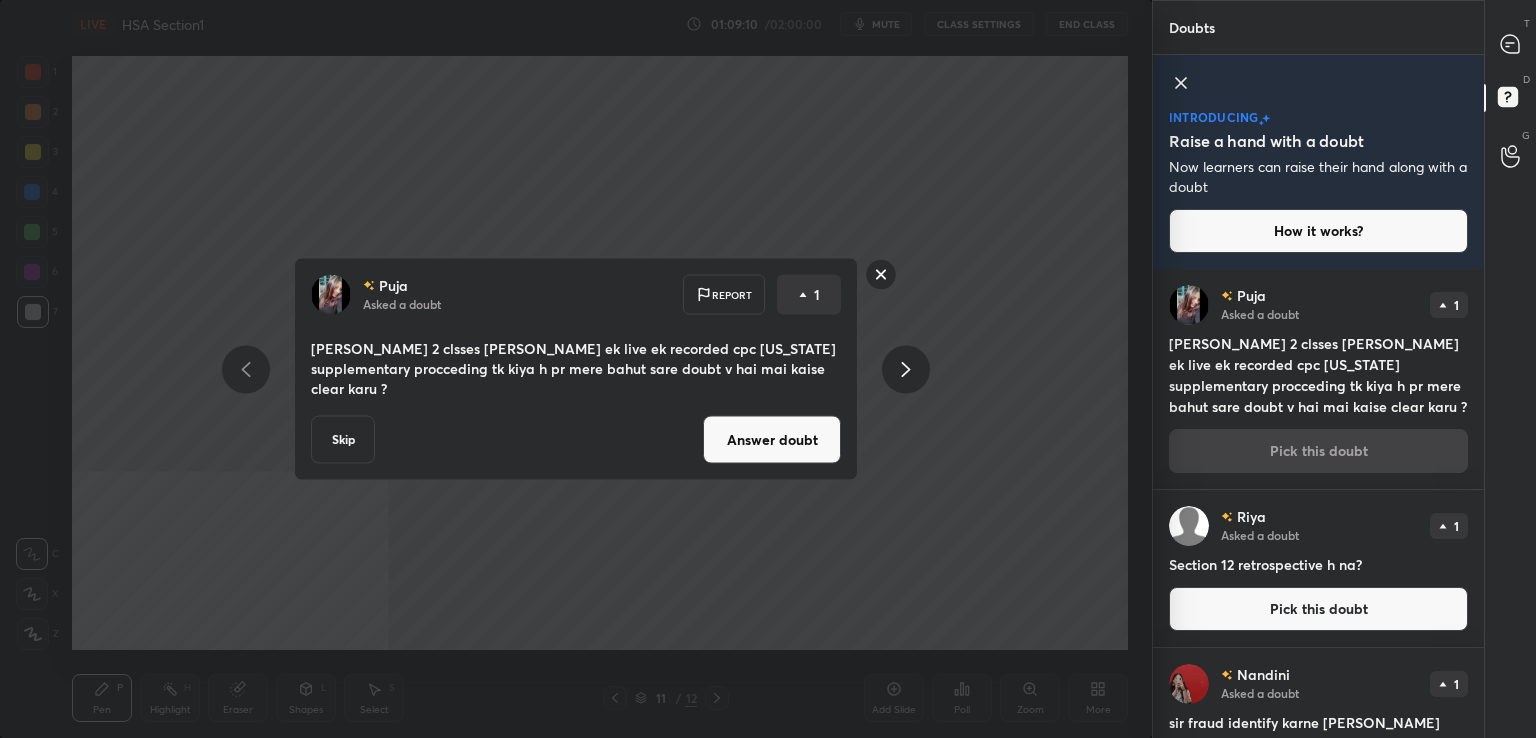 click on "Answer doubt" at bounding box center [772, 440] 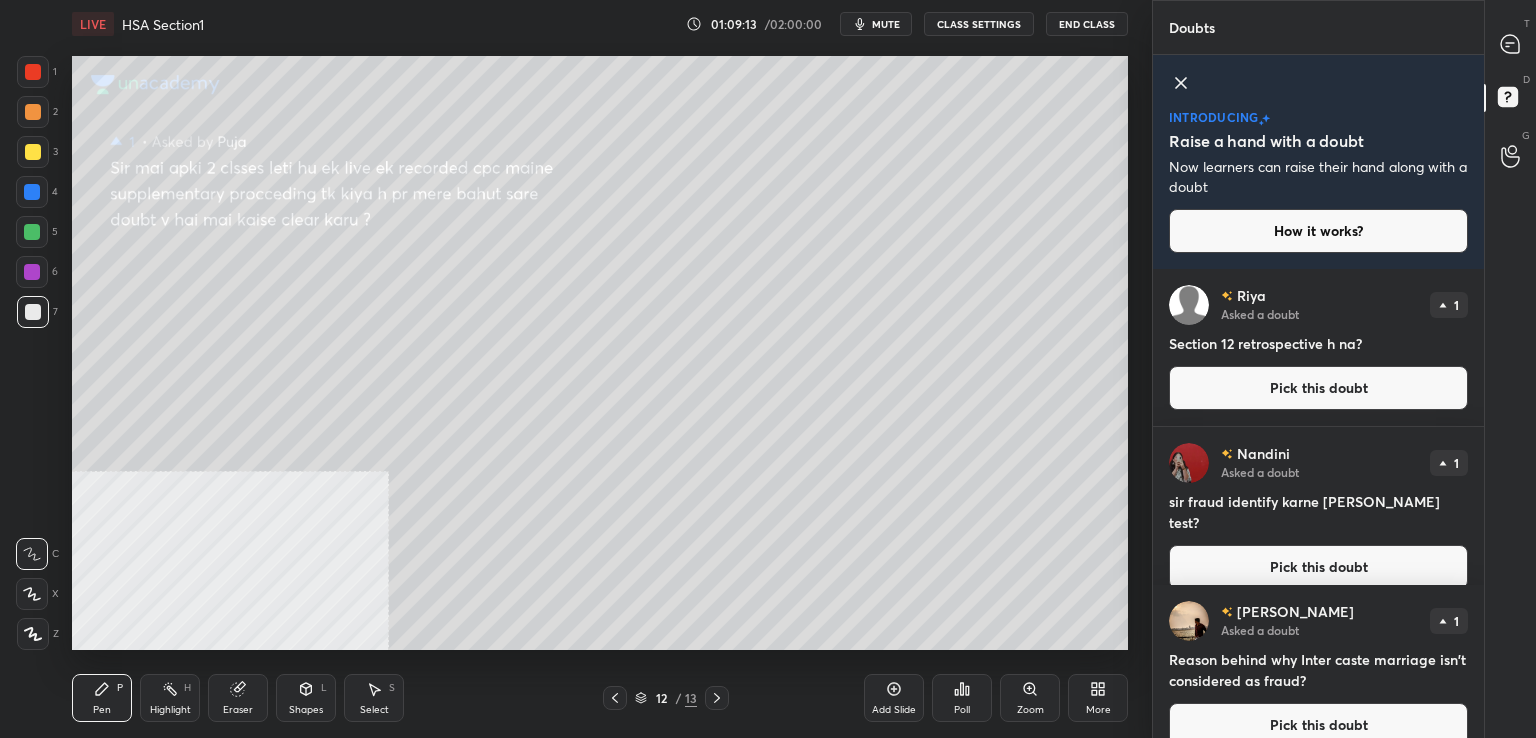 drag, startPoint x: 1527, startPoint y: 19, endPoint x: 1456, endPoint y: 31, distance: 72.00694 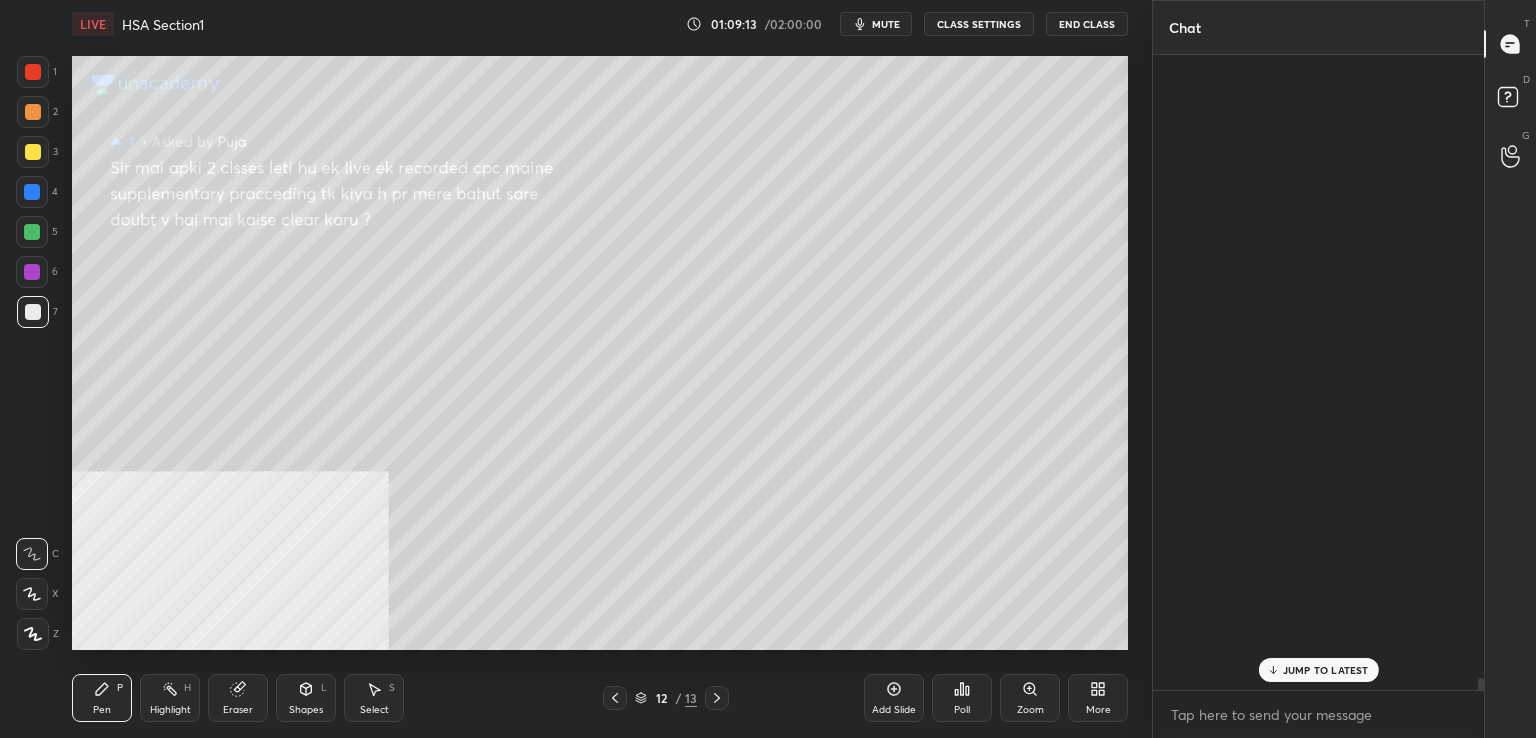 scroll, scrollTop: 35282, scrollLeft: 0, axis: vertical 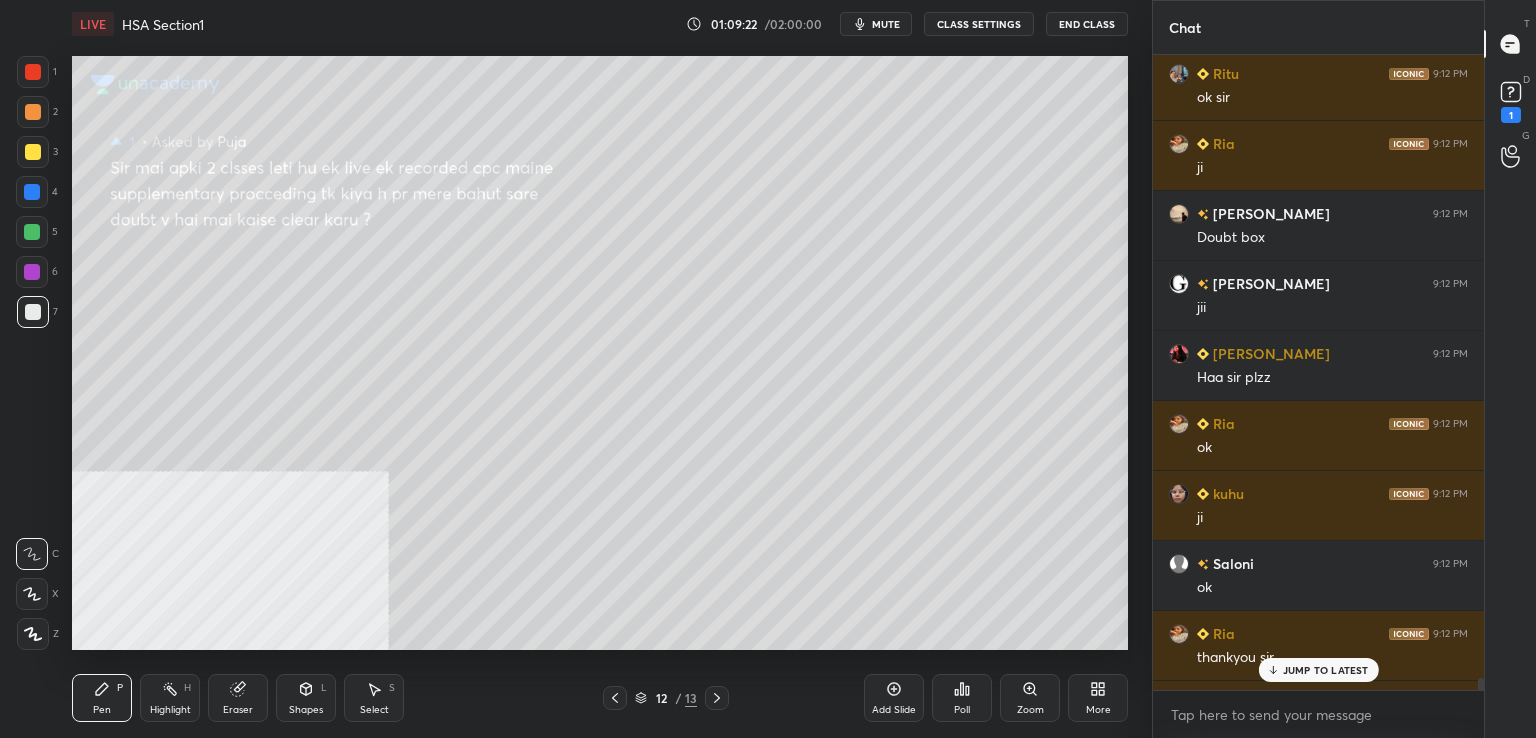 drag, startPoint x: 1300, startPoint y: 665, endPoint x: 1240, endPoint y: 666, distance: 60.00833 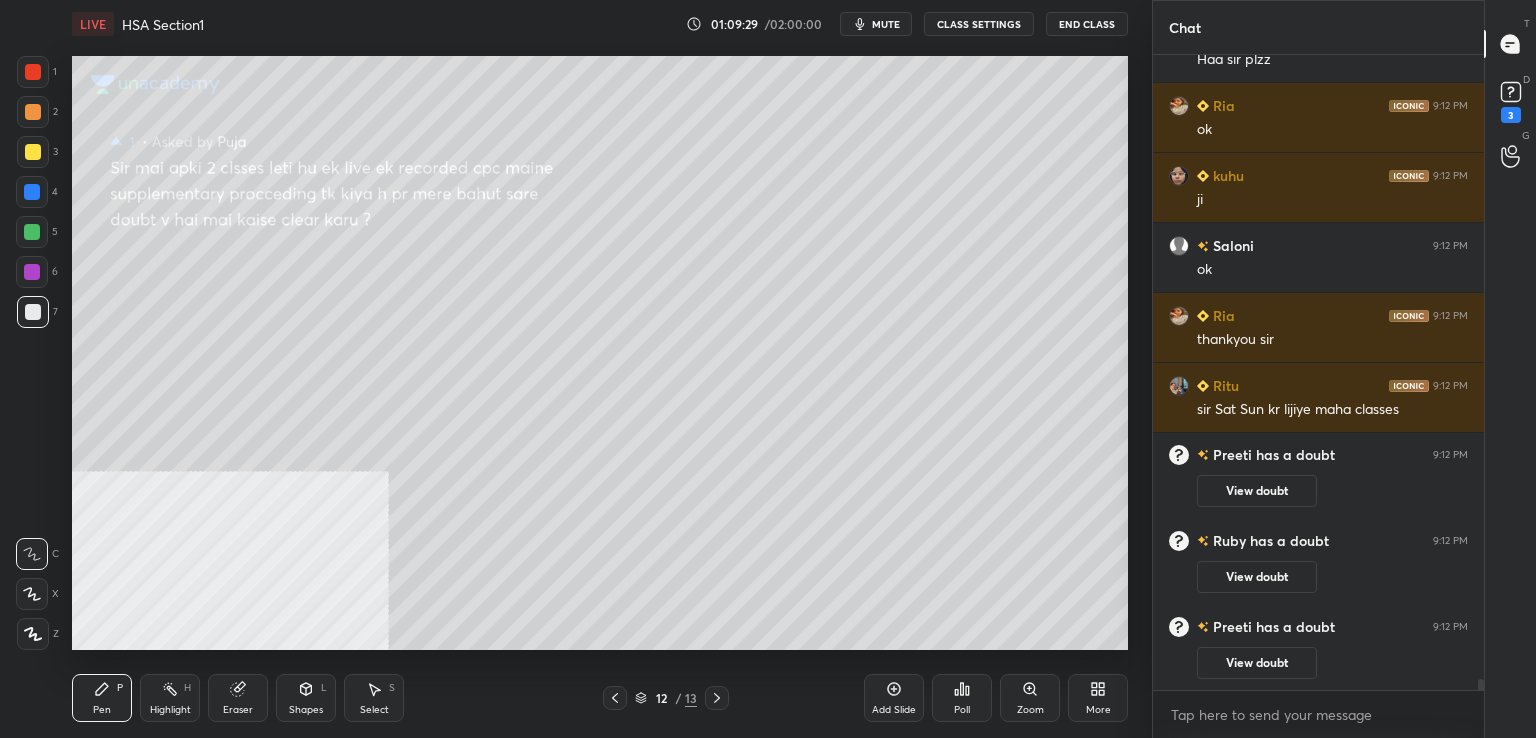 scroll, scrollTop: 34672, scrollLeft: 0, axis: vertical 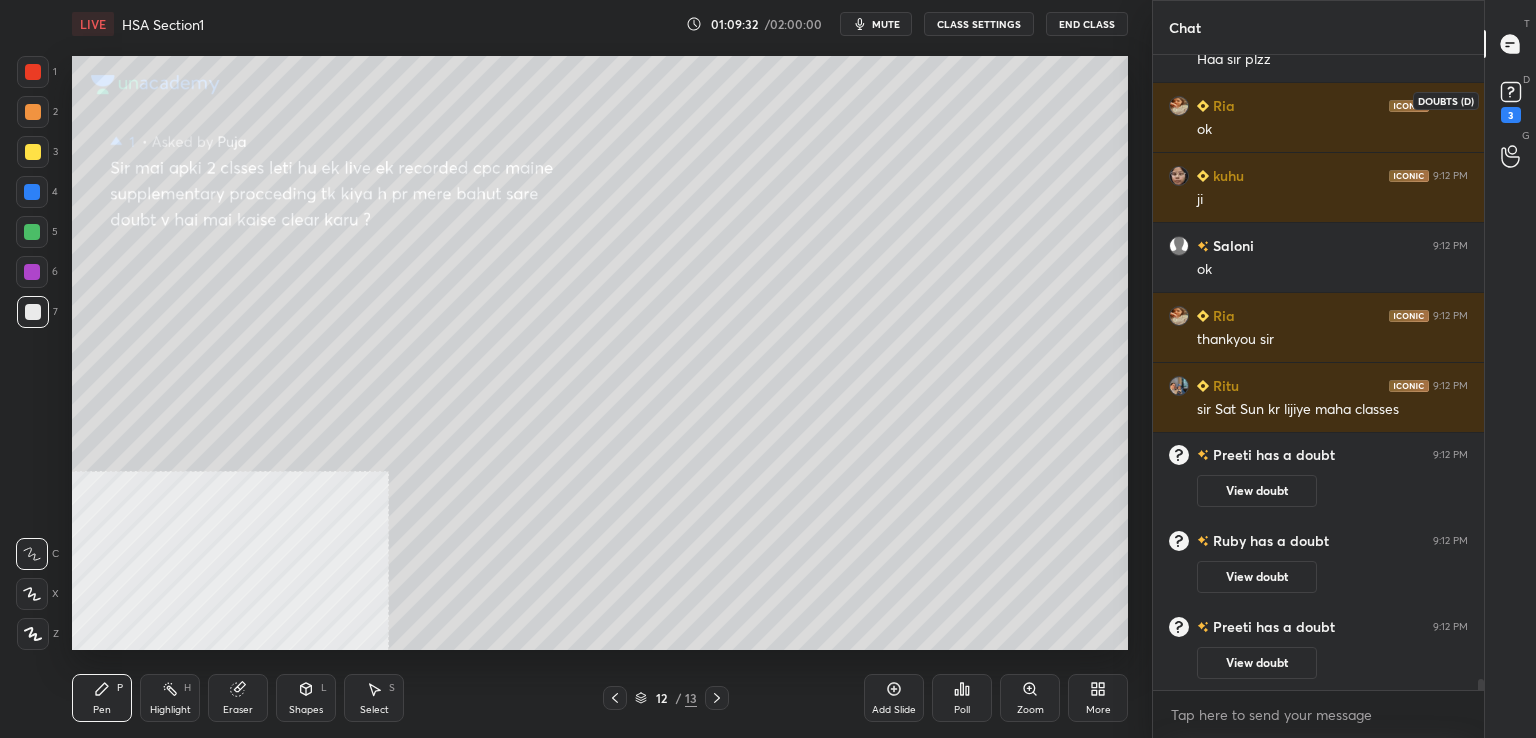 drag, startPoint x: 1521, startPoint y: 109, endPoint x: 1504, endPoint y: 118, distance: 19.235384 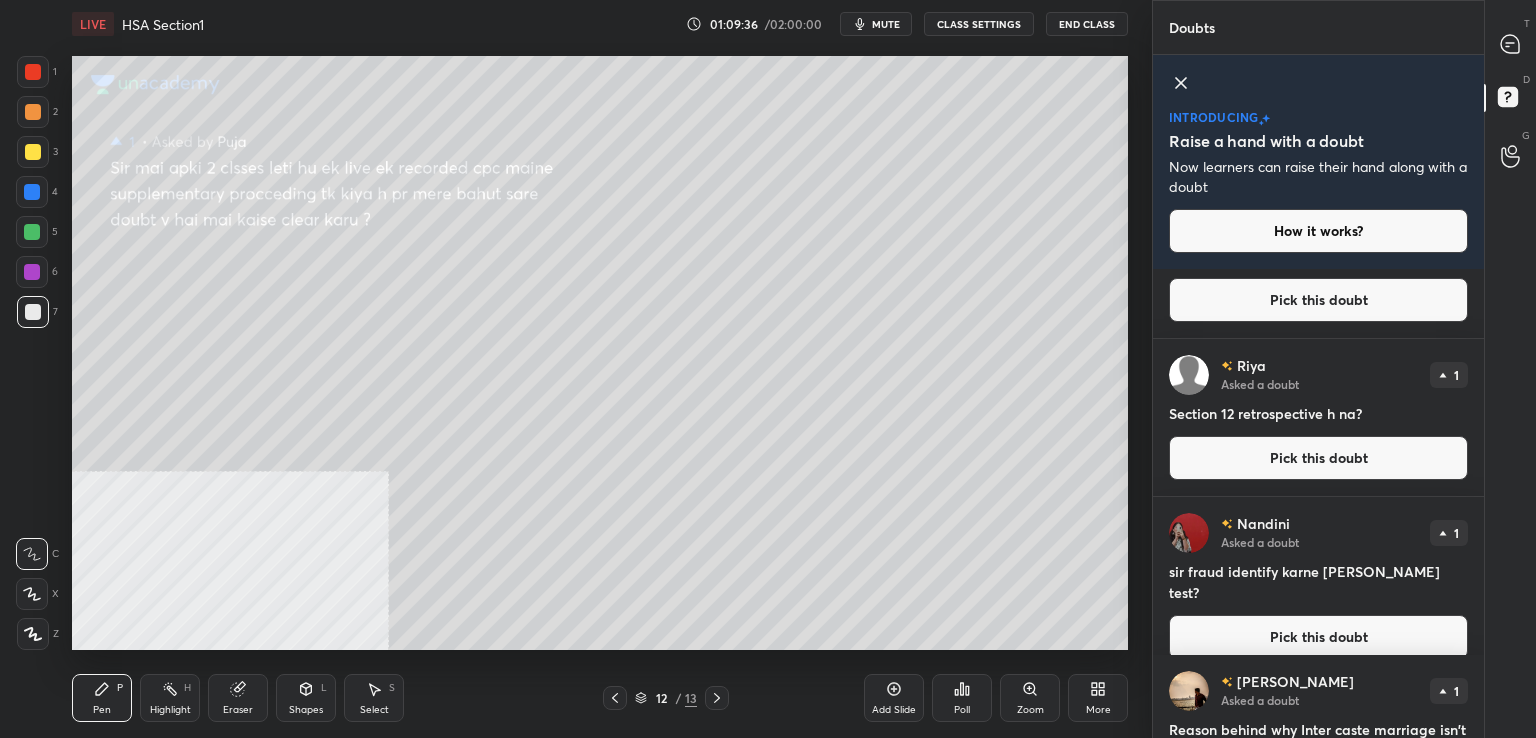 scroll, scrollTop: 530, scrollLeft: 0, axis: vertical 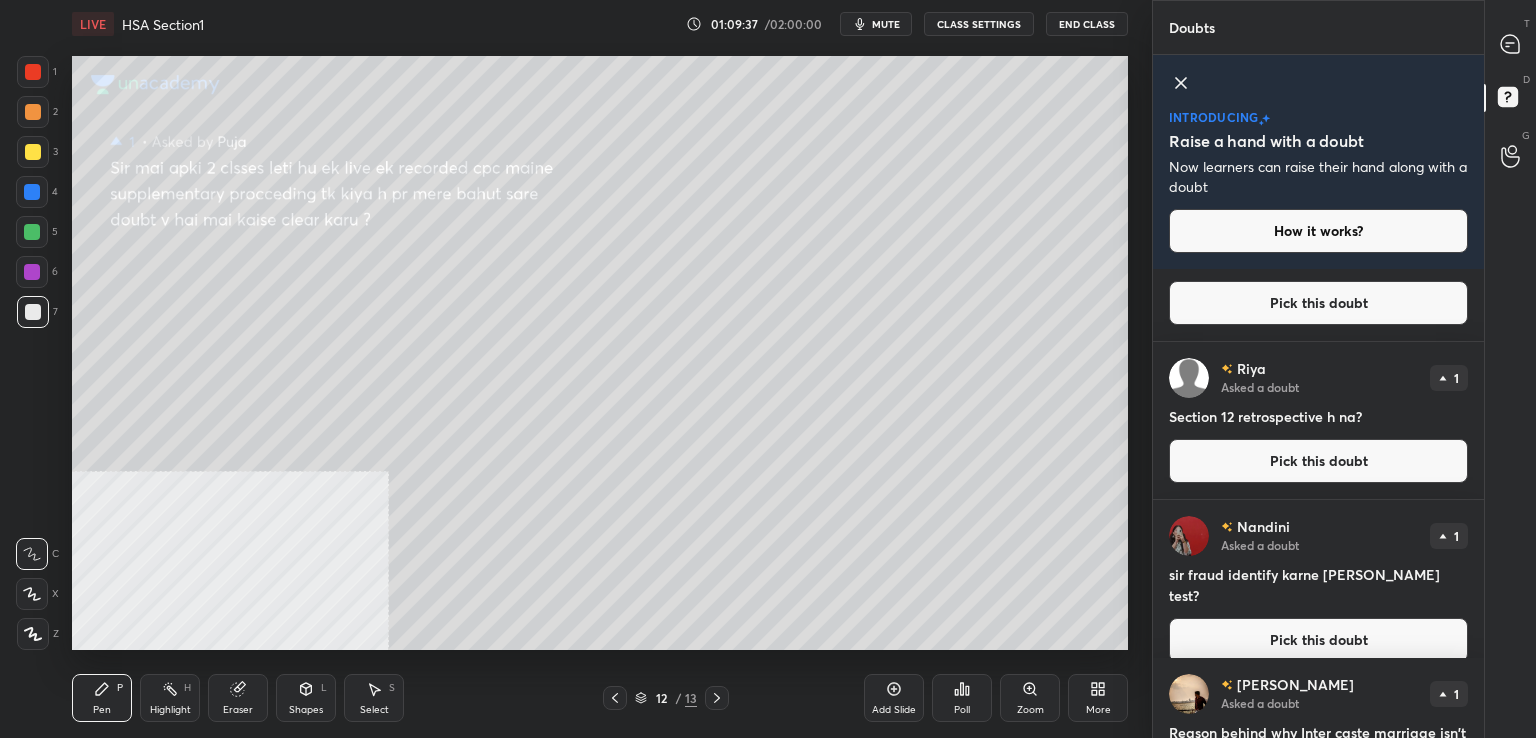 click on "Pick this doubt" at bounding box center (1318, 461) 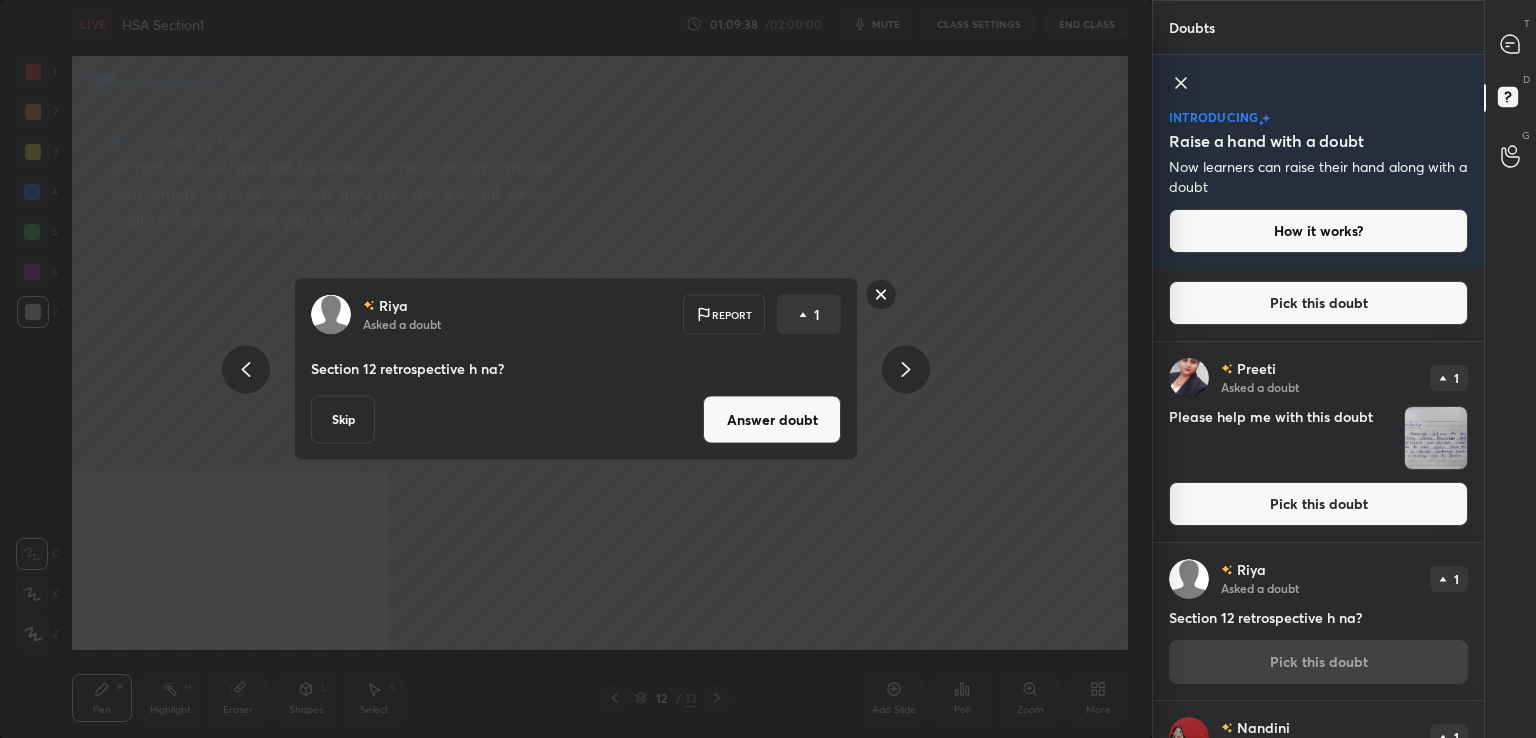 click on "Answer doubt" at bounding box center (772, 420) 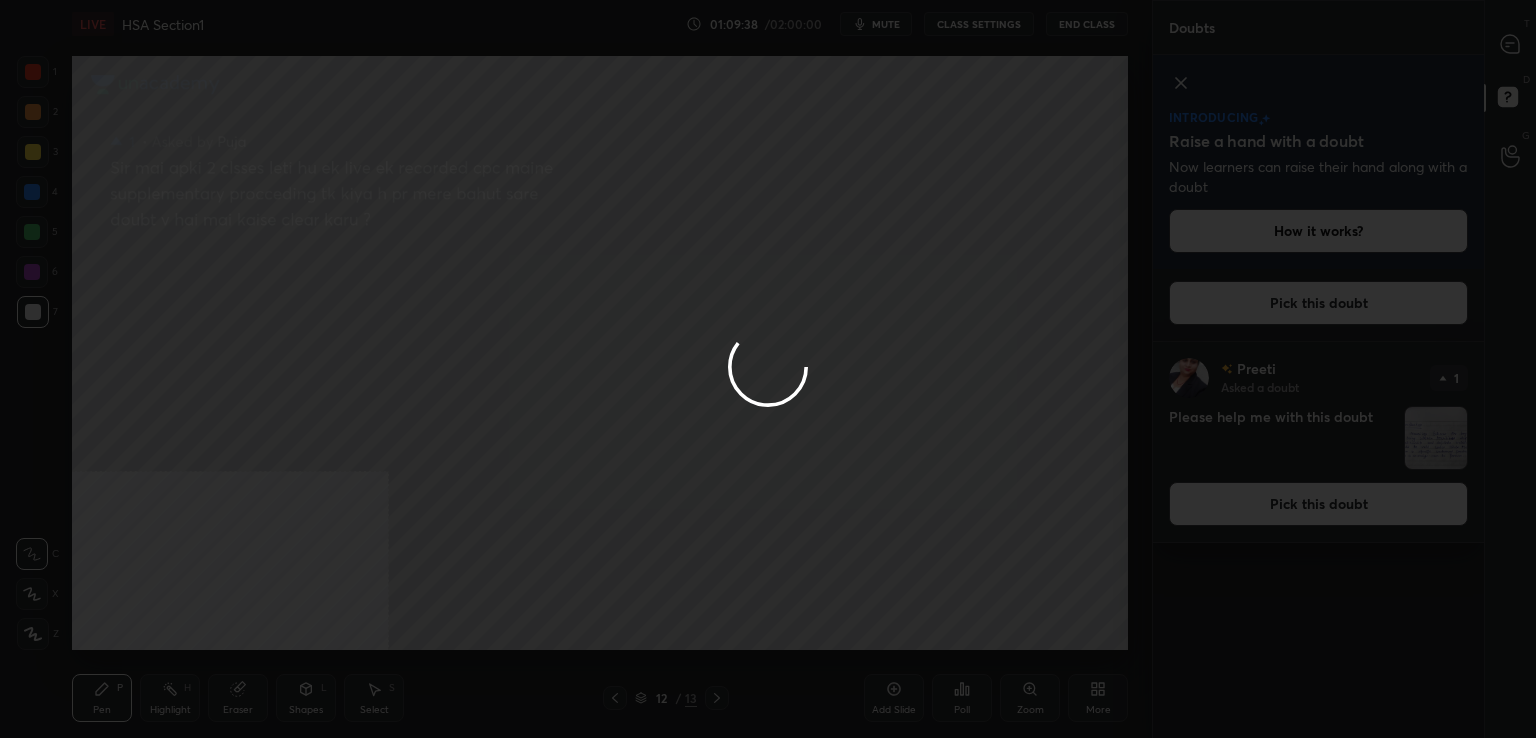 scroll, scrollTop: 0, scrollLeft: 0, axis: both 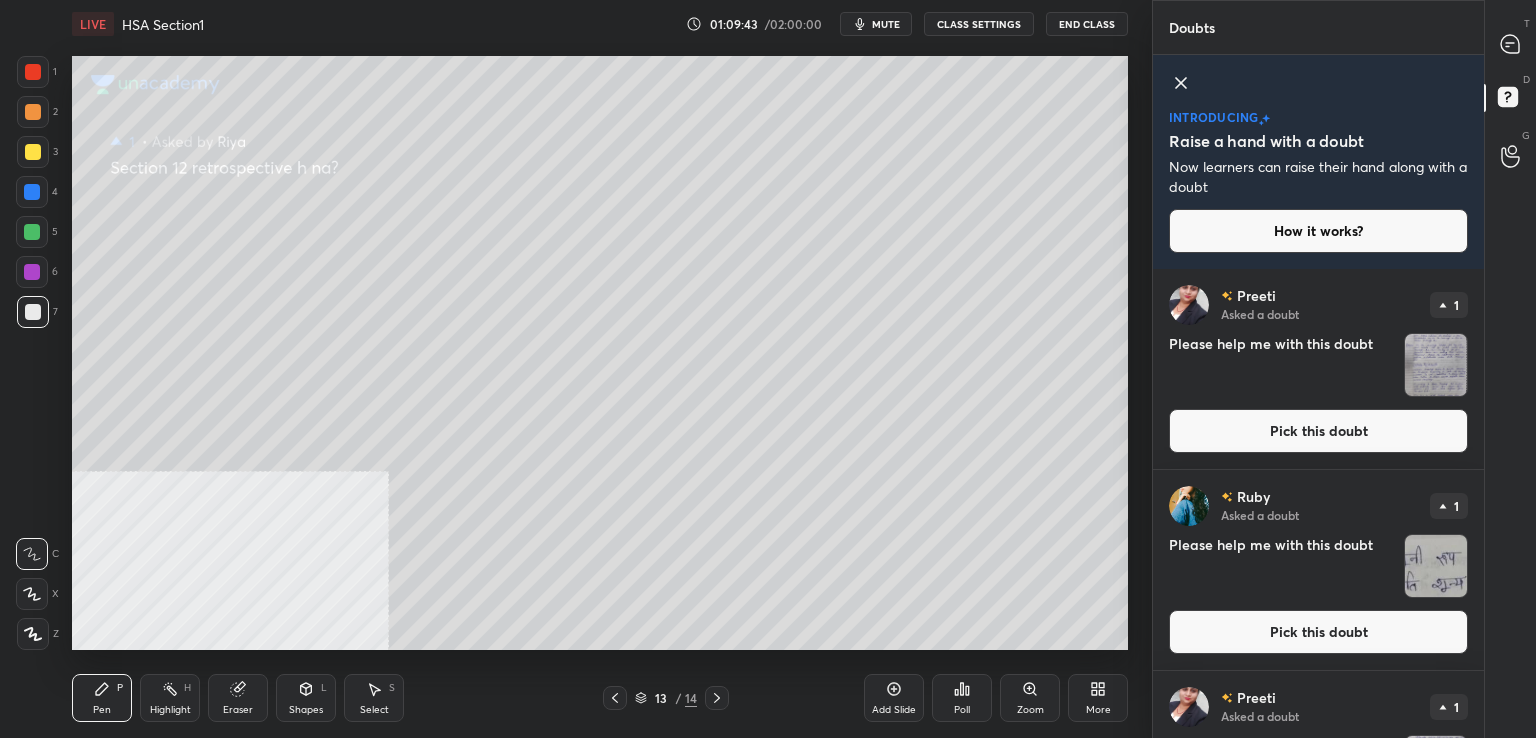 drag, startPoint x: 1484, startPoint y: 364, endPoint x: 1483, endPoint y: 386, distance: 22.022715 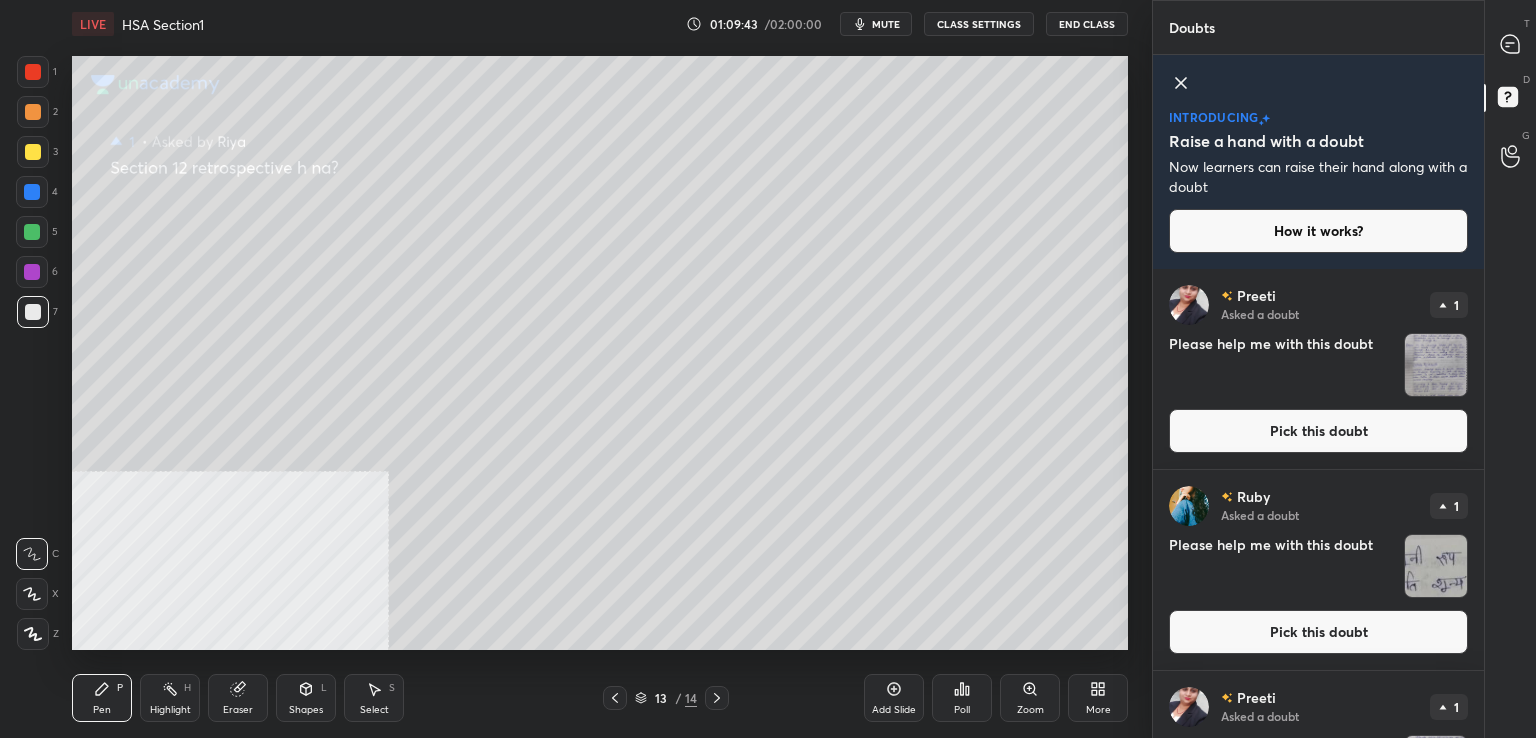 click on "Doubts 1 Enable hand raising Enable raise hand to speak to learners. Once enabled, chat will be turned off temporarily. Enable x   introducing Raise a hand with a doubt Now learners can raise their hand along with a doubt  How it works? Preeti Asked a doubt 1 Please help me with this doubt Pick this doubt [PERSON_NAME] Asked a doubt 1 Please help me with this doubt Pick this doubt [PERSON_NAME] Asked a doubt 1 Please help me with this doubt Pick this doubt [PERSON_NAME] Asked a doubt 1 Please help me with this doubt Pick this doubt NEW DOUBTS ASKED No one has raised a hand yet Can't raise hand Looks like educator just invited you to speak. Please wait before you can raise your hand again. Got it T Messages (T) D Doubts (D) G Raise Hand (G)" at bounding box center [1344, 369] 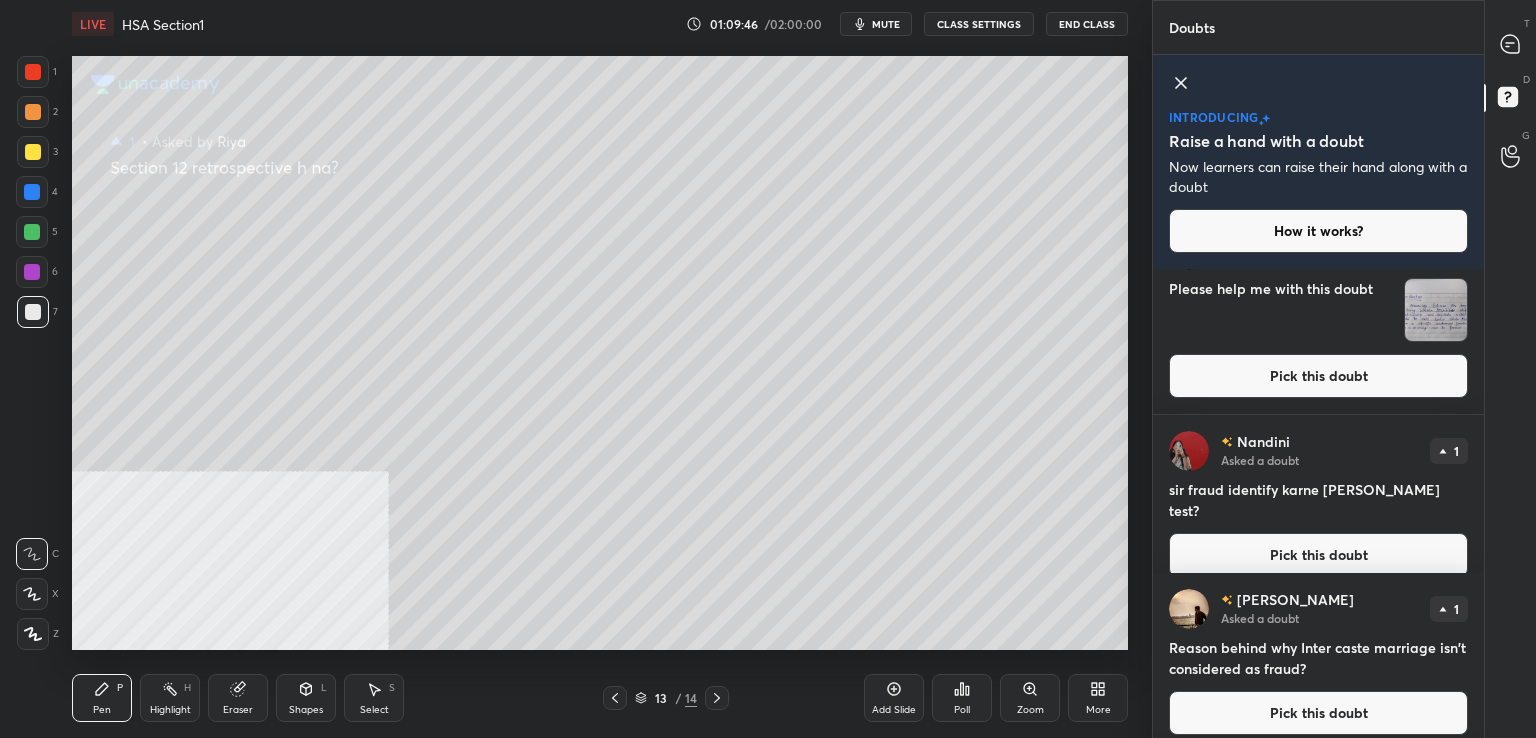 scroll, scrollTop: 869, scrollLeft: 0, axis: vertical 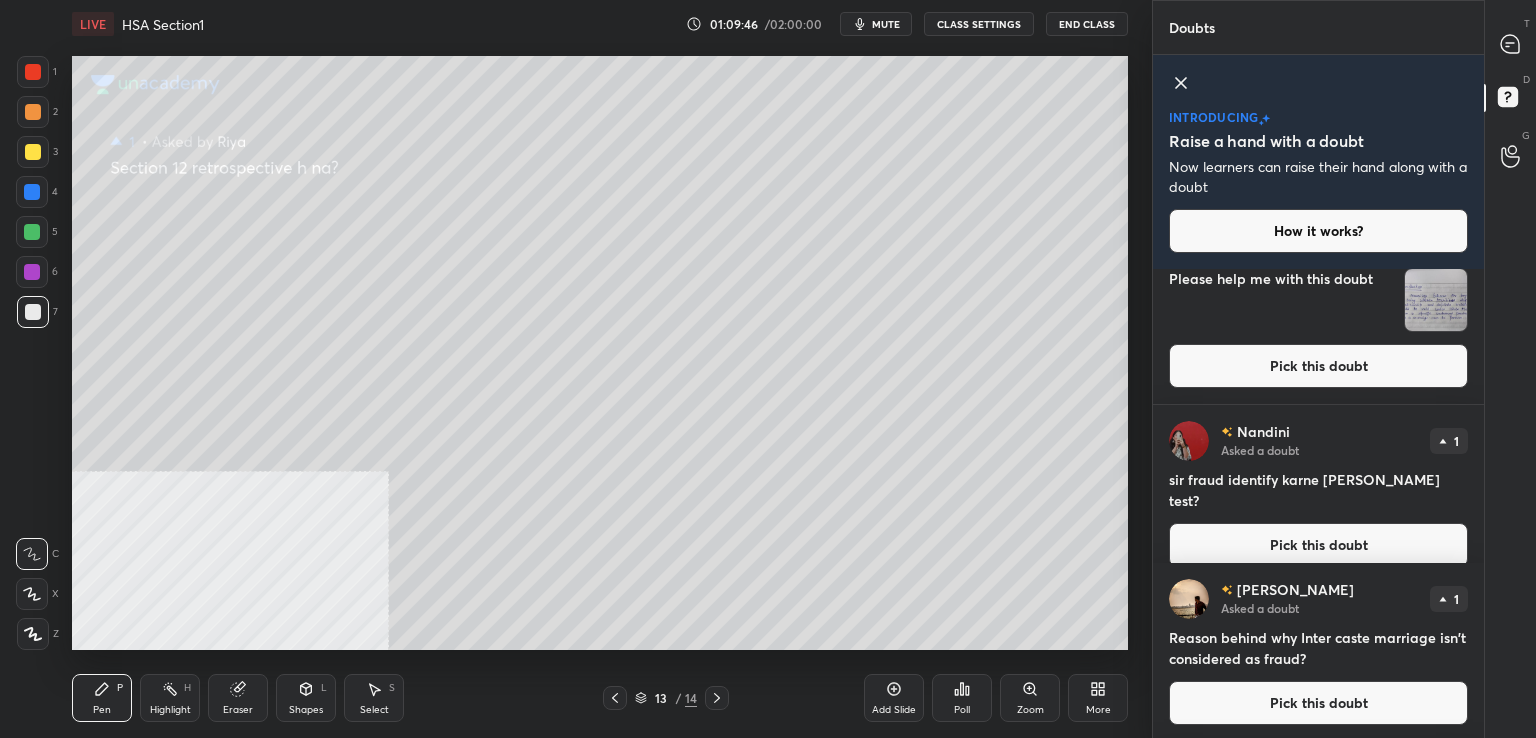 drag, startPoint x: 1261, startPoint y: 531, endPoint x: 1251, endPoint y: 530, distance: 10.049875 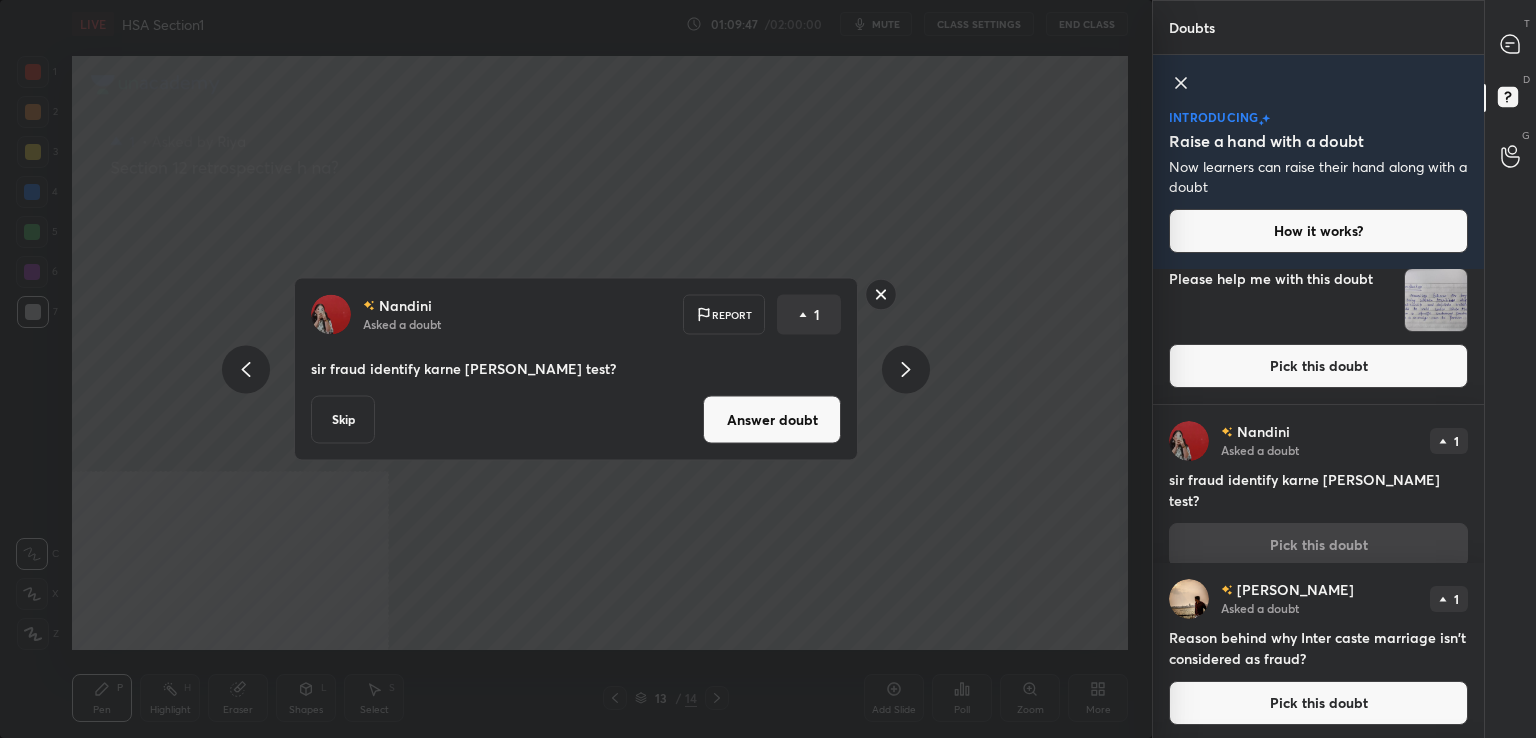 click on "Answer doubt" at bounding box center (772, 420) 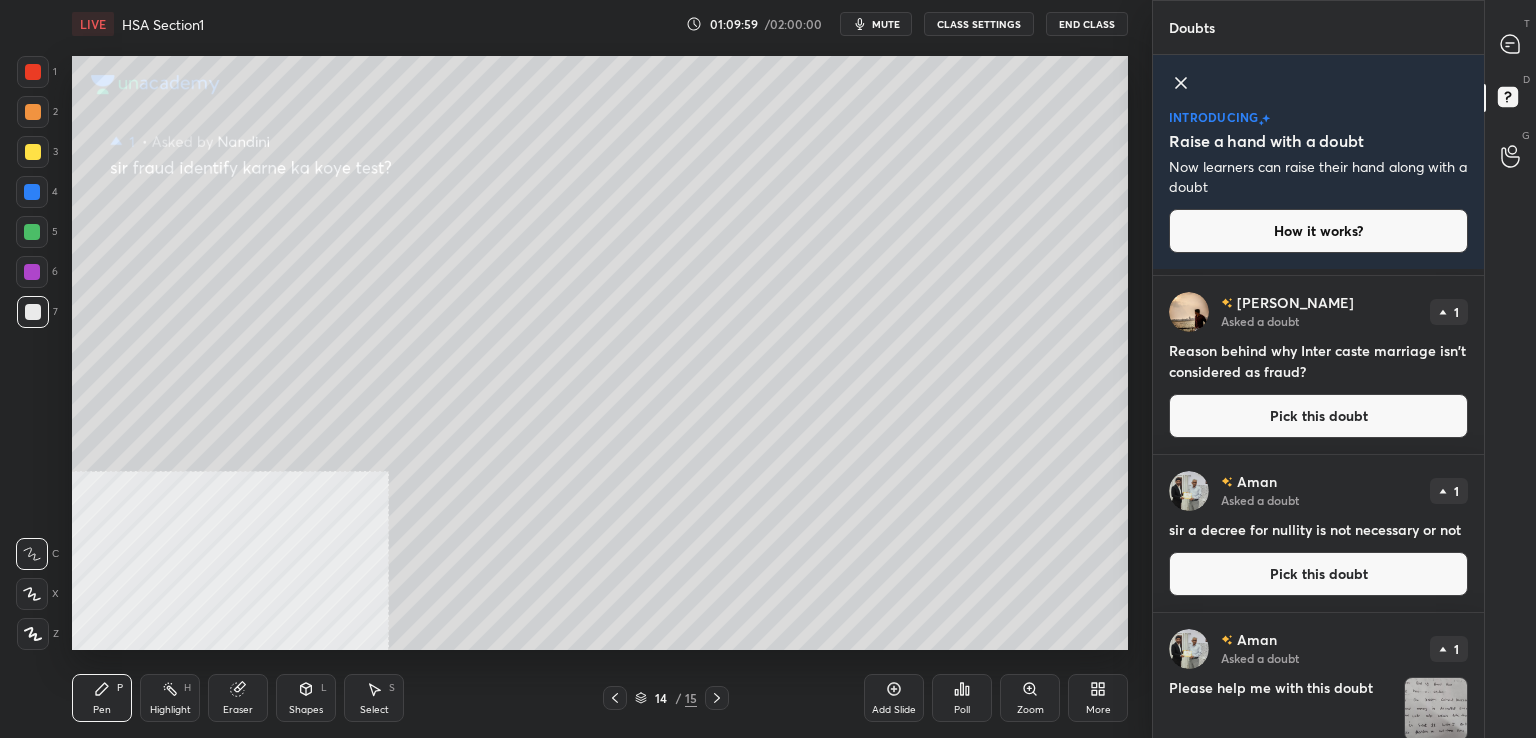scroll, scrollTop: 988, scrollLeft: 0, axis: vertical 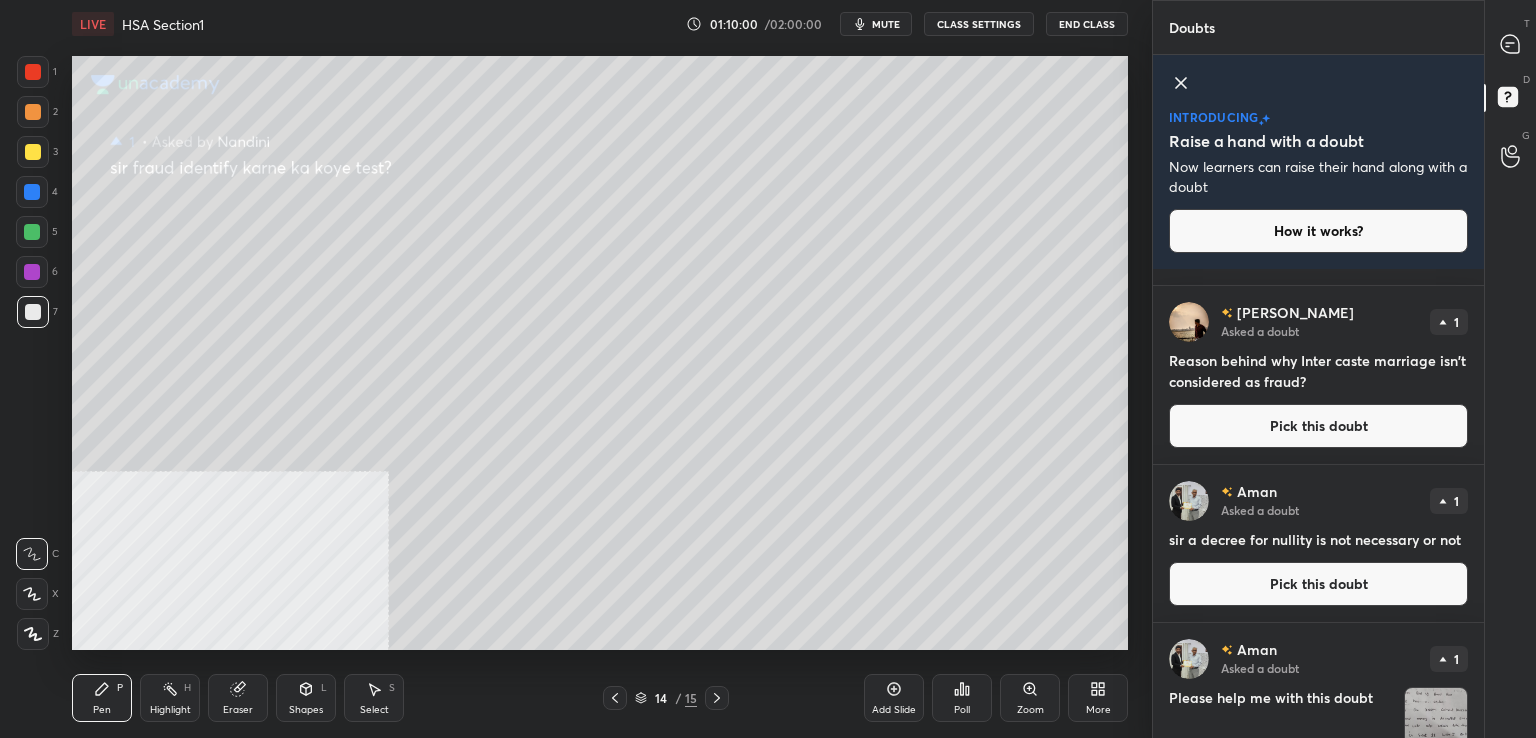 click on "Pick this doubt" at bounding box center [1318, 426] 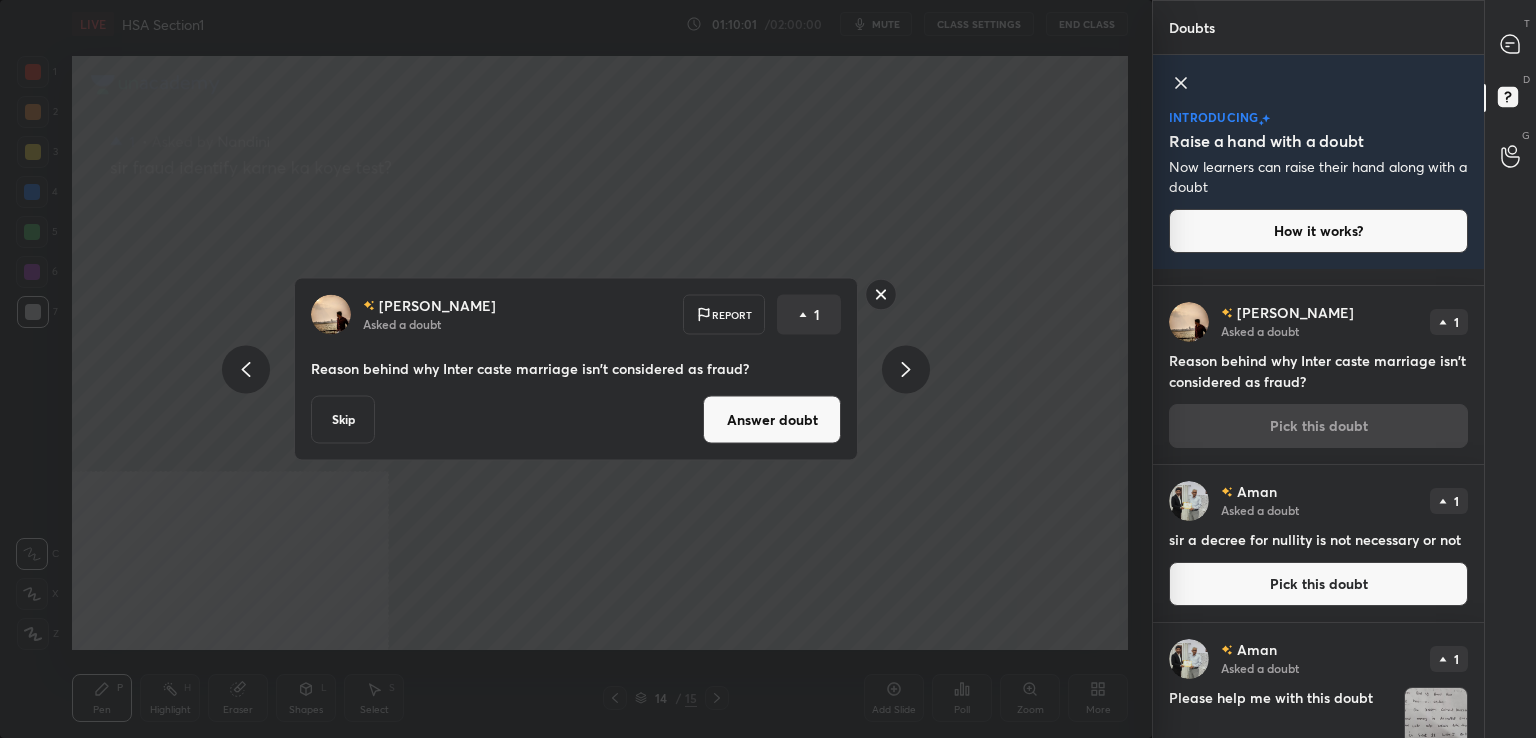 click on "Answer doubt" at bounding box center [772, 420] 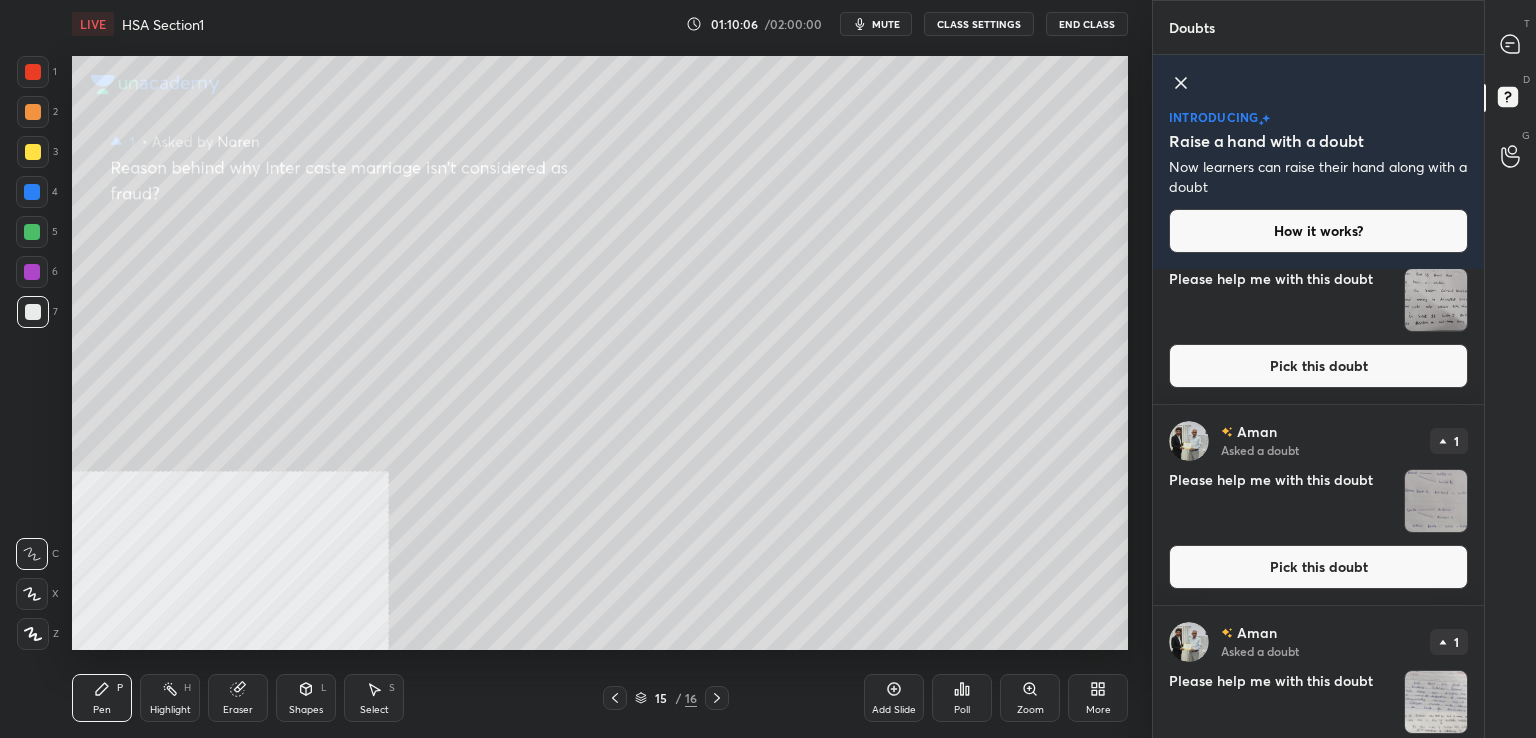 scroll, scrollTop: 1297, scrollLeft: 0, axis: vertical 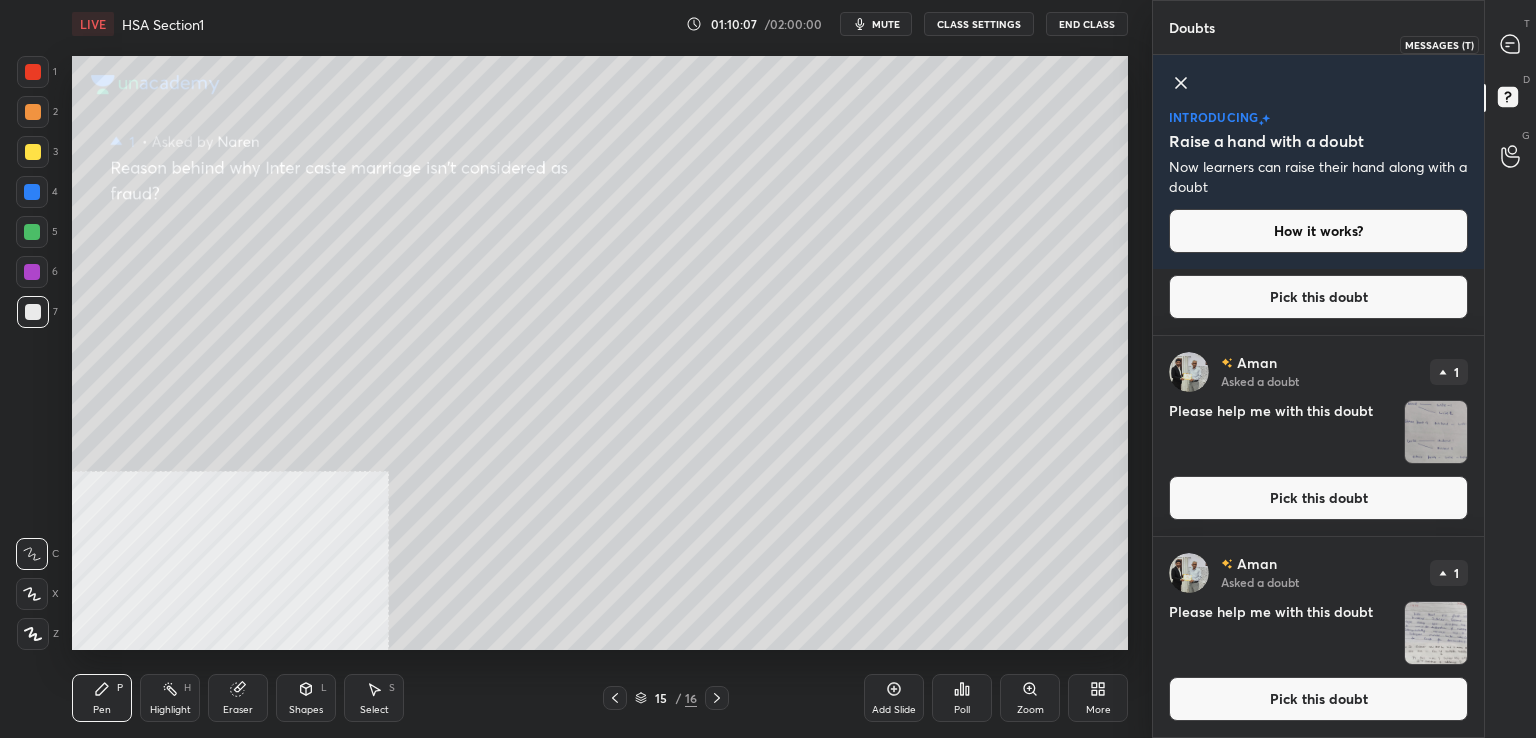 click 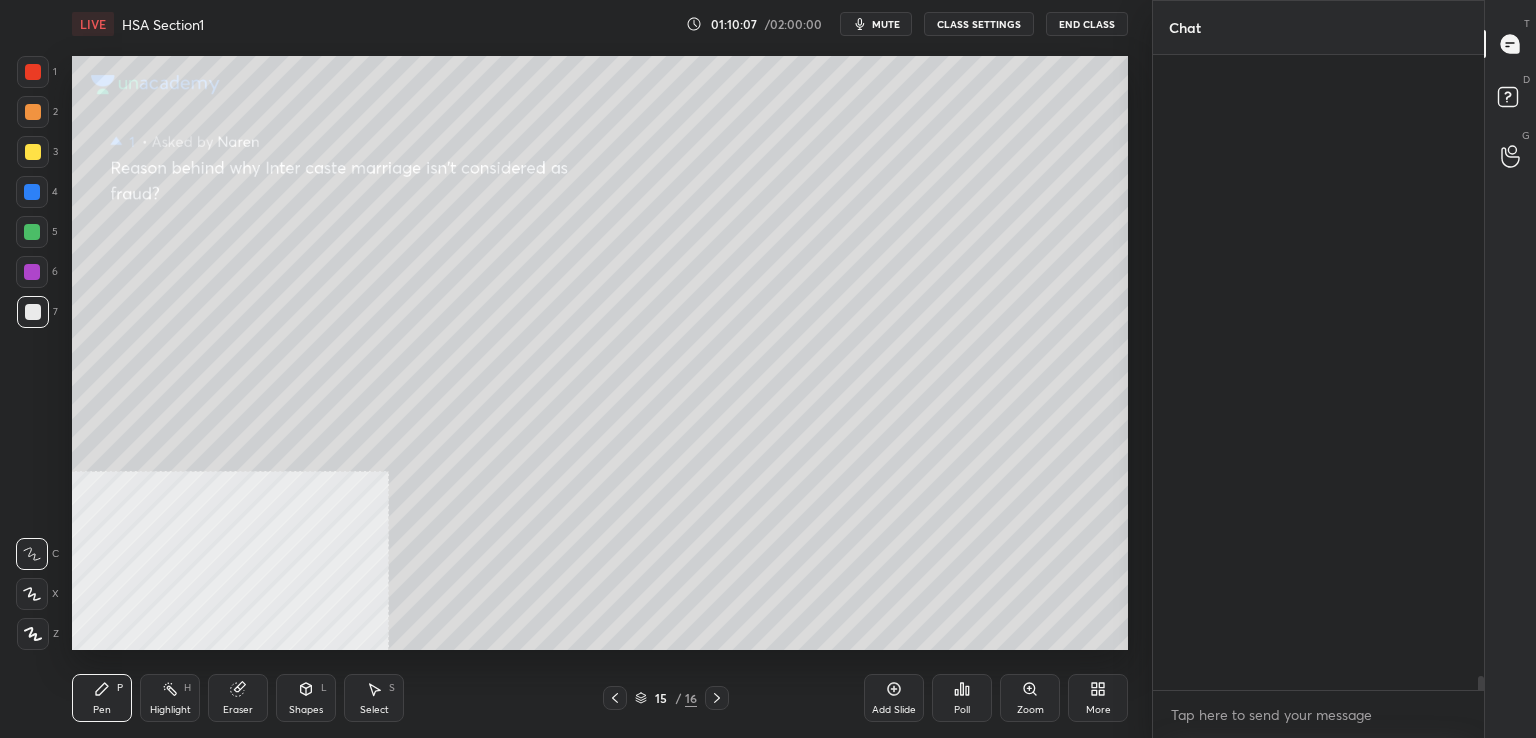 scroll, scrollTop: 35116, scrollLeft: 0, axis: vertical 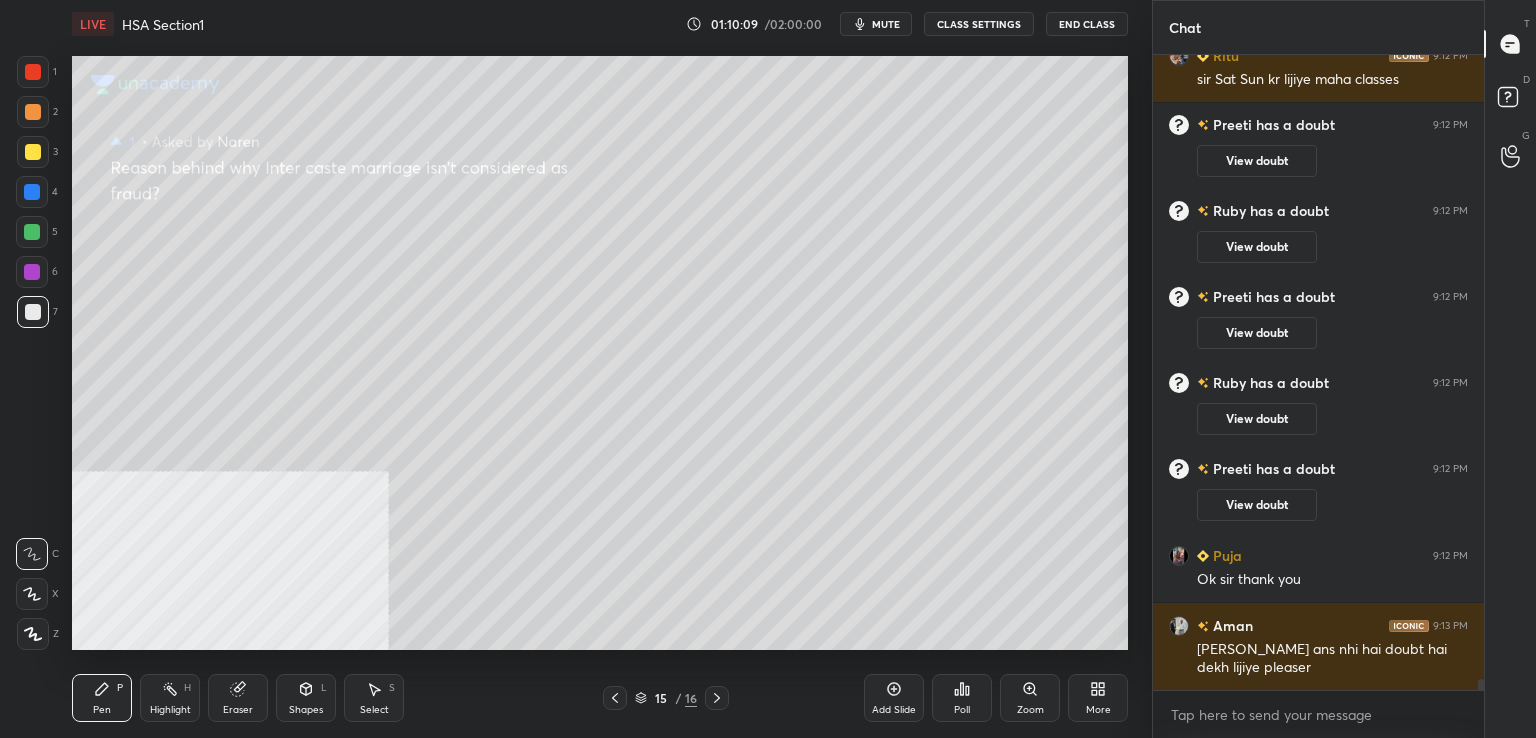 drag, startPoint x: 1480, startPoint y: 685, endPoint x: 1476, endPoint y: 705, distance: 20.396078 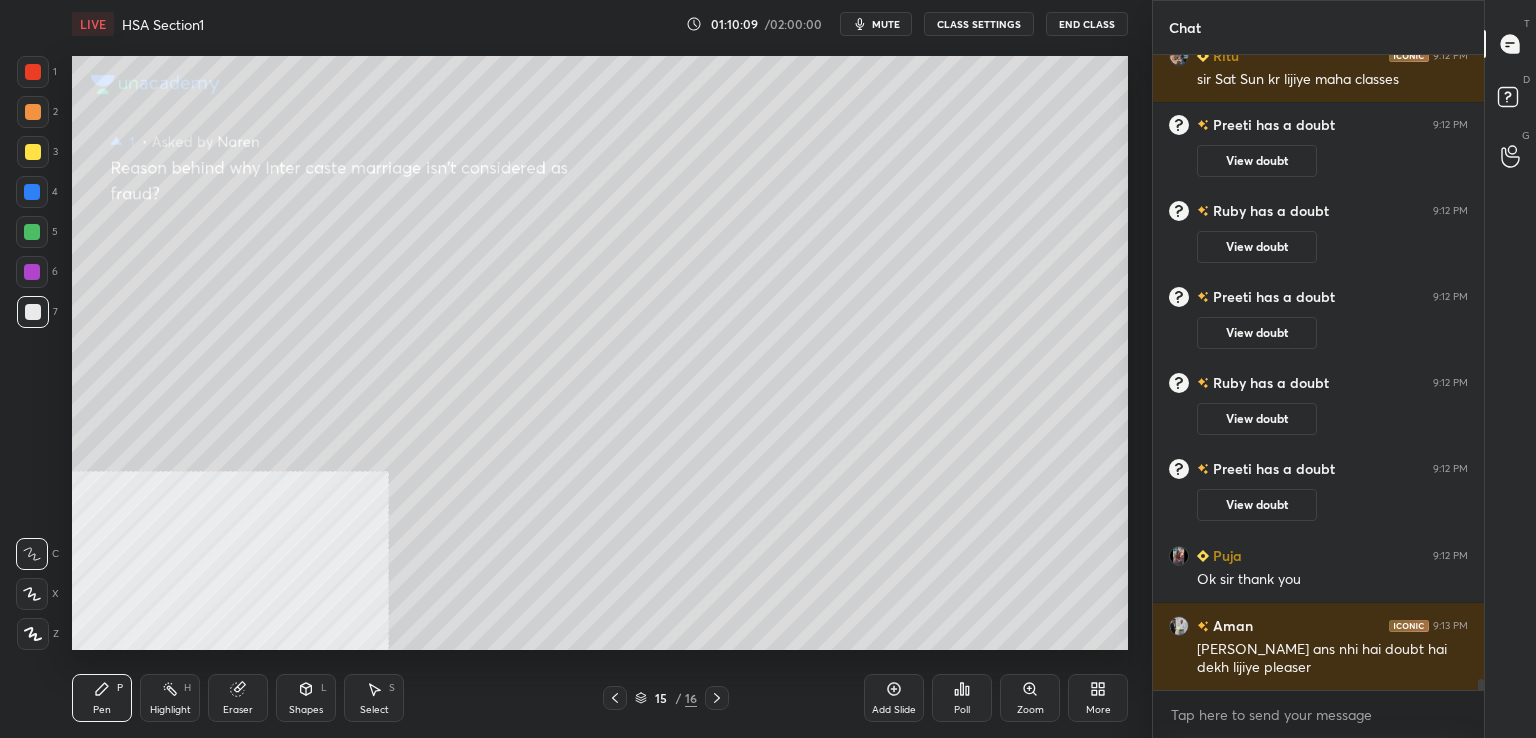 click on "Ria 9:12 PM thankyou [PERSON_NAME] 9:12 PM [PERSON_NAME] Sun kr lijiye maha classes Preeti   has a doubt 9:12 PM View doubt [PERSON_NAME]   has a doubt 9:12 PM View doubt [PERSON_NAME]   has a doubt 9:12 PM View doubt [PERSON_NAME]   has a doubt 9:12 PM View doubt [PERSON_NAME]   has a doubt 9:12 PM View doubt Puja 9:12 PM Ok sir thank you [PERSON_NAME] 9:13 PM [PERSON_NAME] ans nhi hai doubt hai dekh lijiye pleaser JUMP TO LATEST Enable hand raising Enable raise hand to speak to learners. Once enabled, chat will be turned off temporarily. Enable x" at bounding box center (1318, 396) 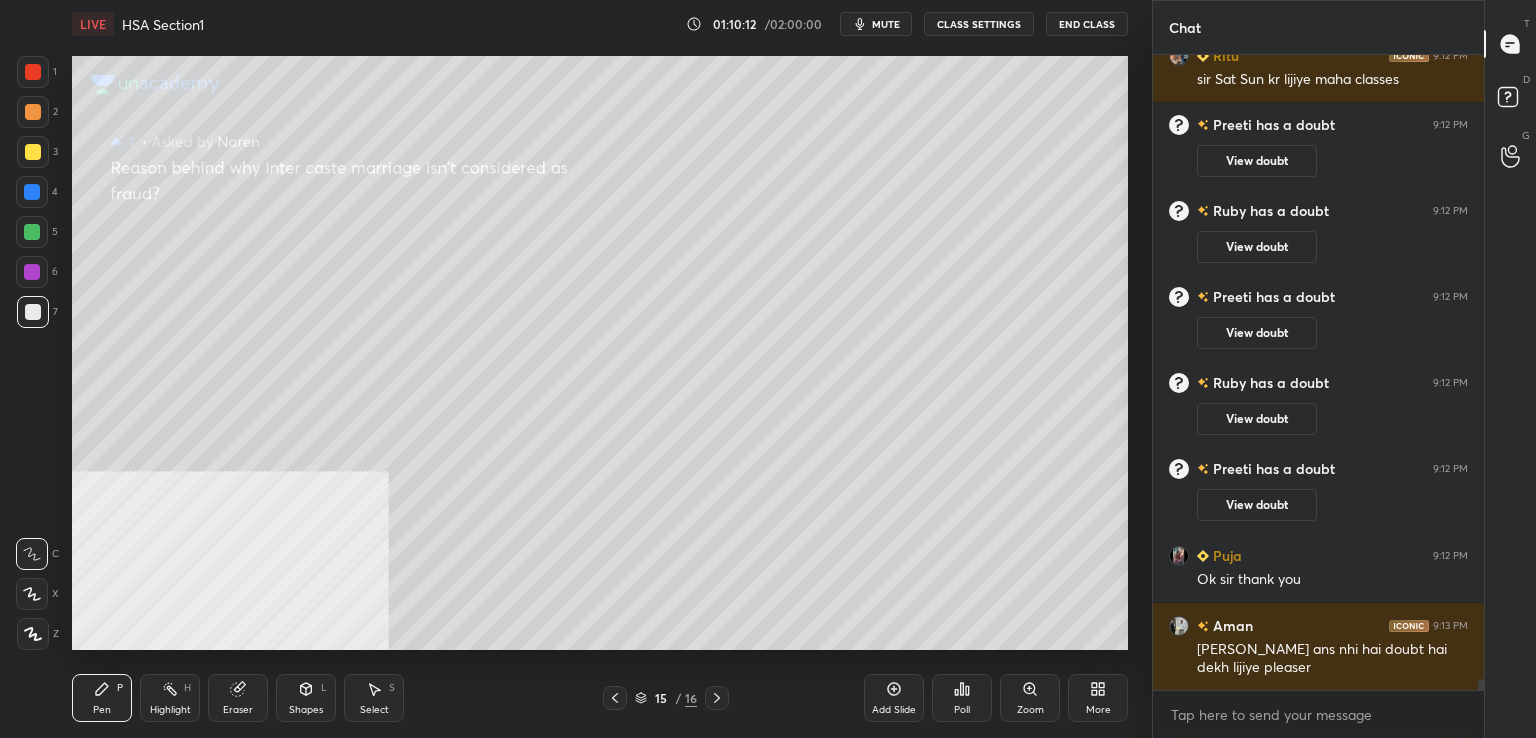 scroll, scrollTop: 35316, scrollLeft: 0, axis: vertical 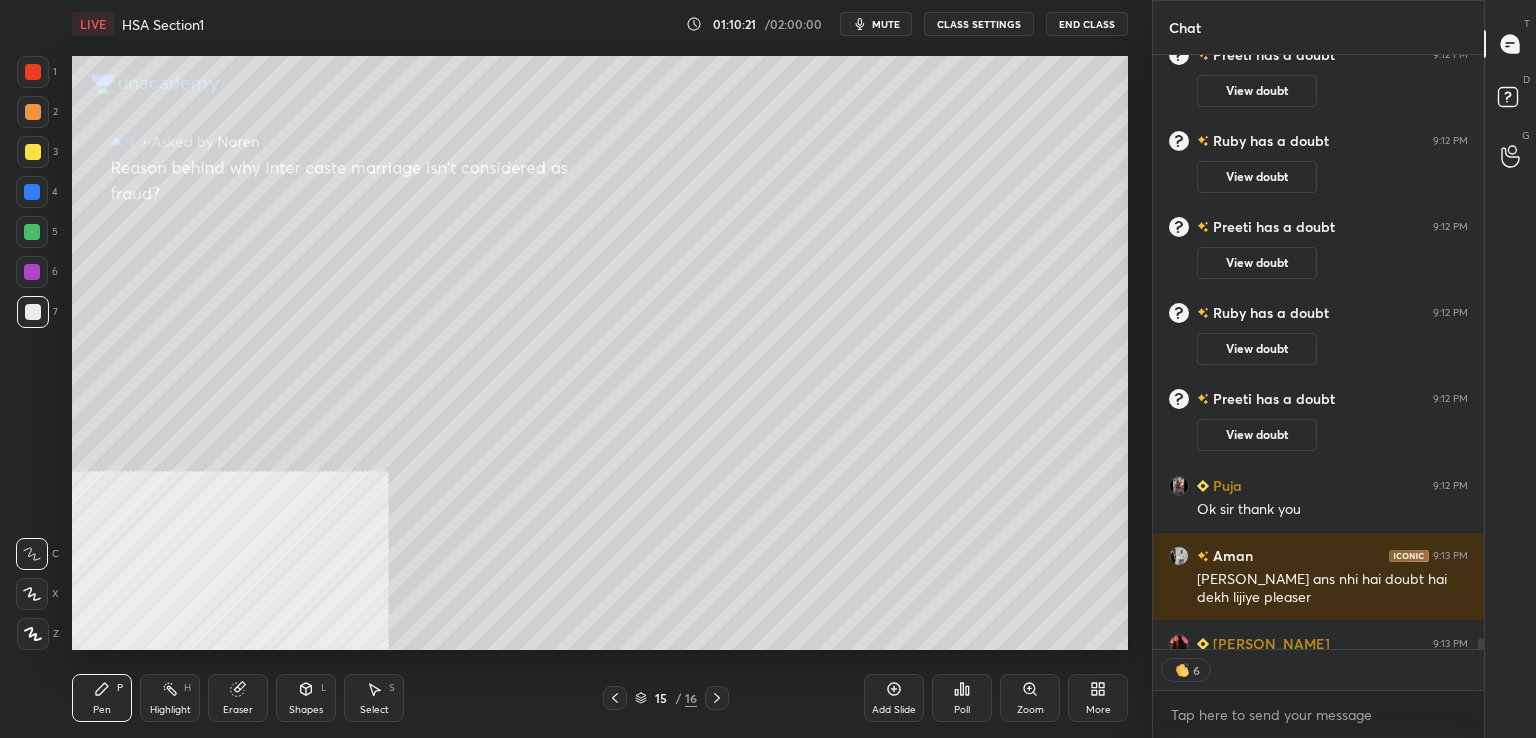 click at bounding box center (33, 152) 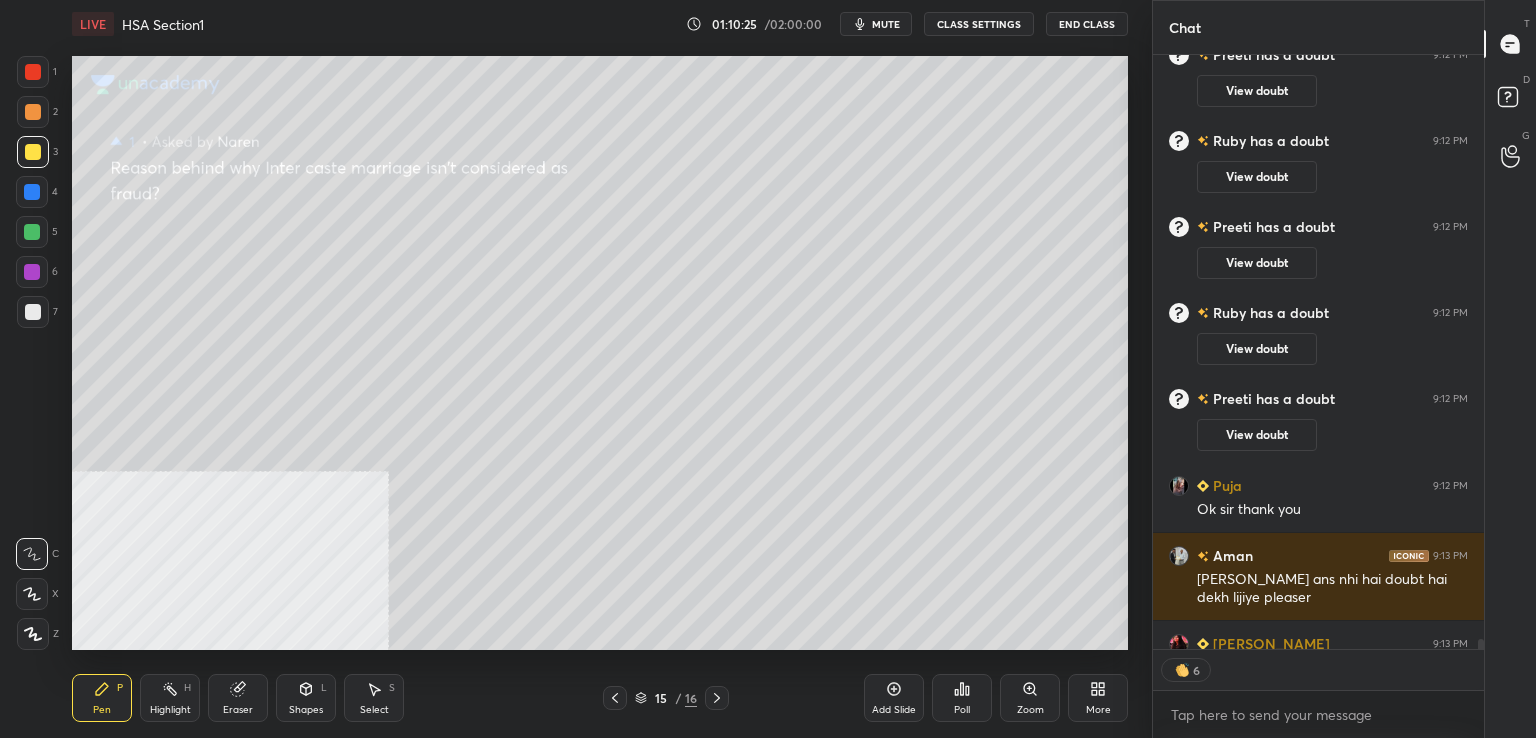 scroll, scrollTop: 35427, scrollLeft: 0, axis: vertical 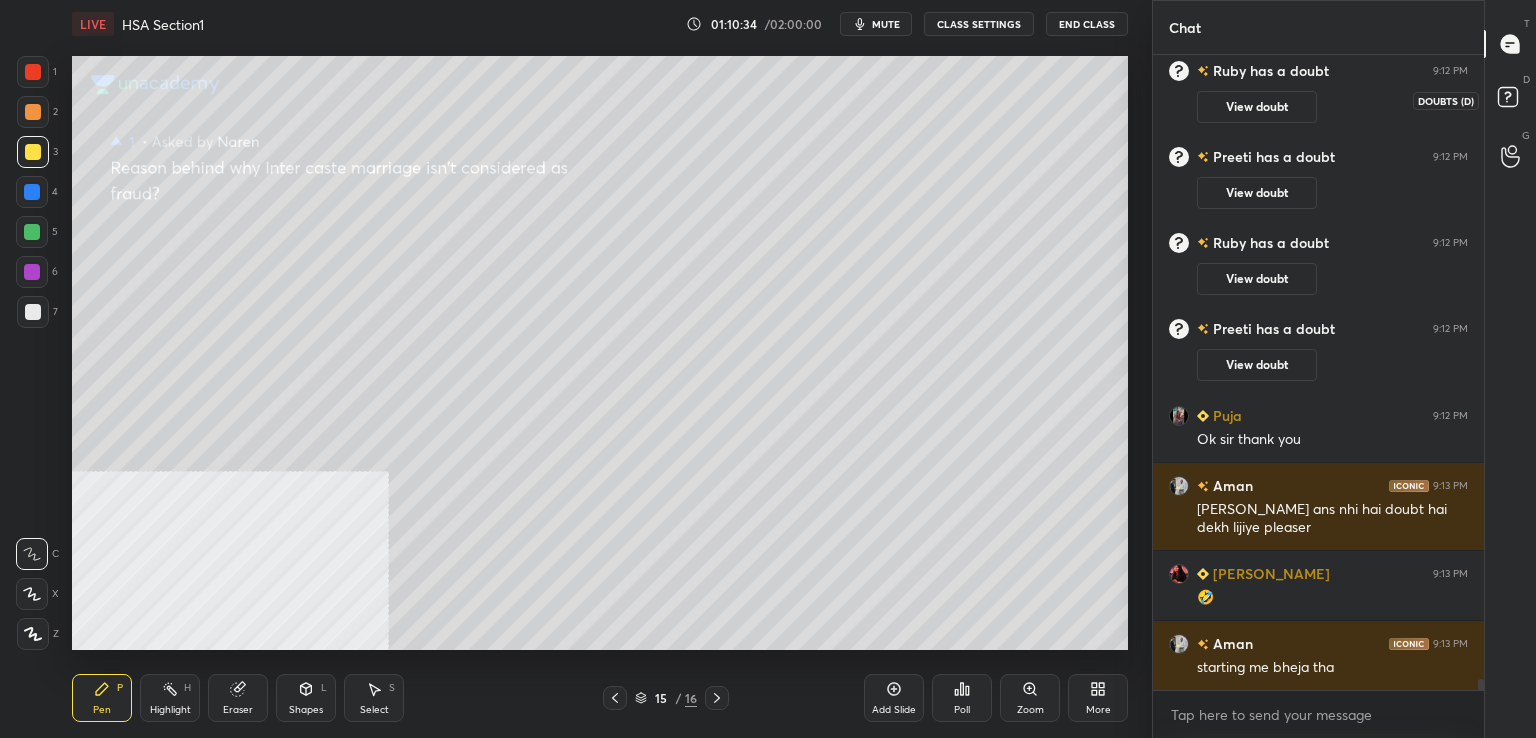 drag, startPoint x: 1506, startPoint y: 96, endPoint x: 1501, endPoint y: 125, distance: 29.427877 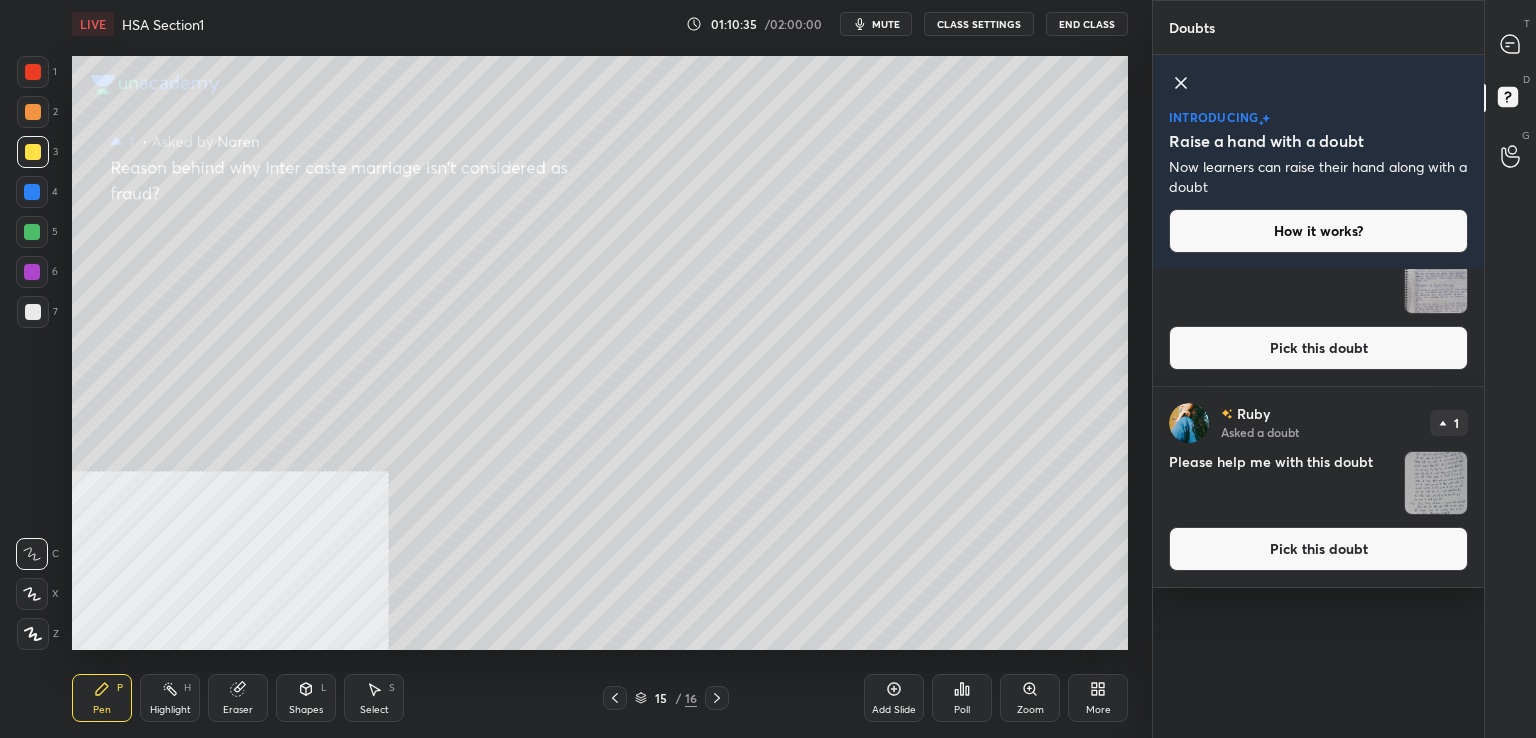 scroll, scrollTop: 0, scrollLeft: 0, axis: both 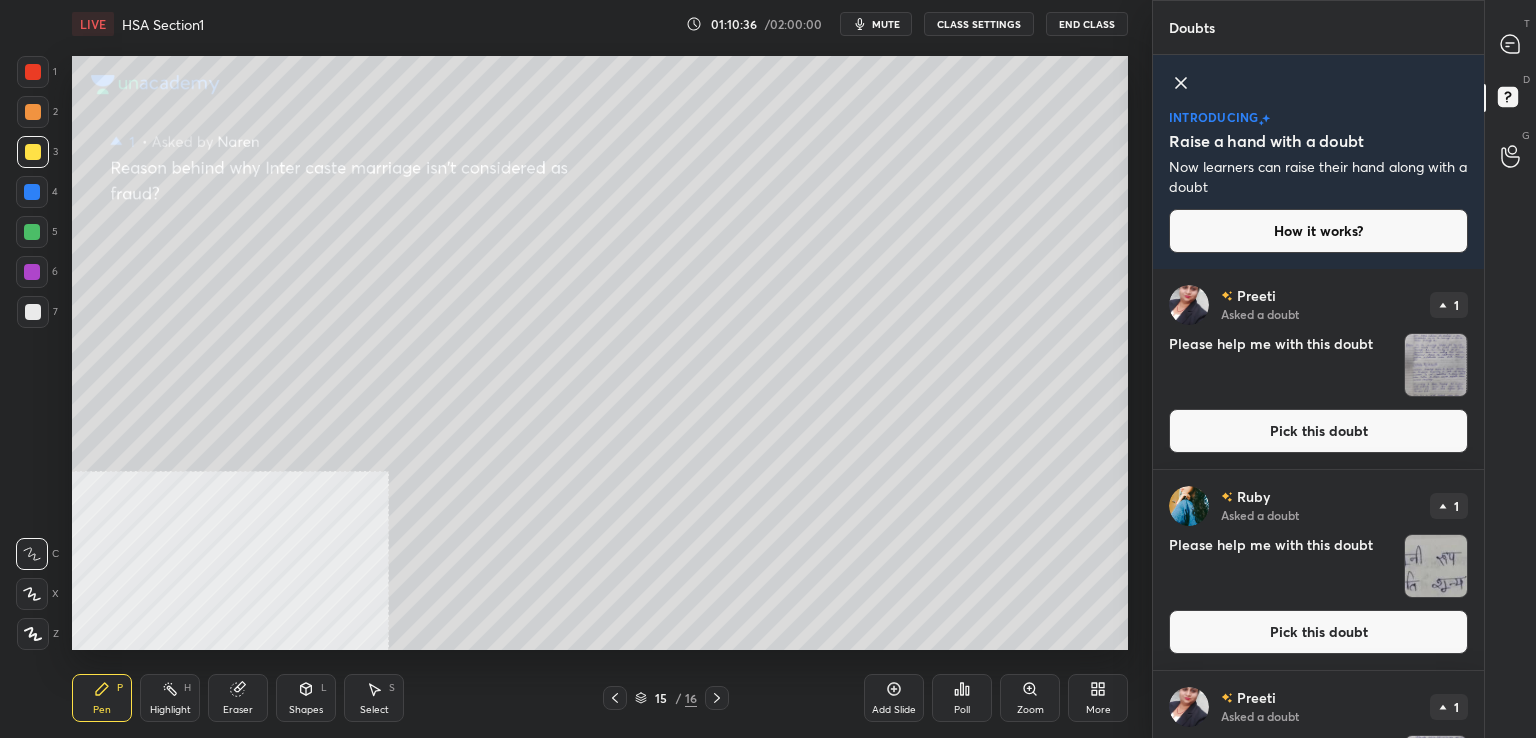drag, startPoint x: 1484, startPoint y: 431, endPoint x: 1481, endPoint y: 464, distance: 33.13608 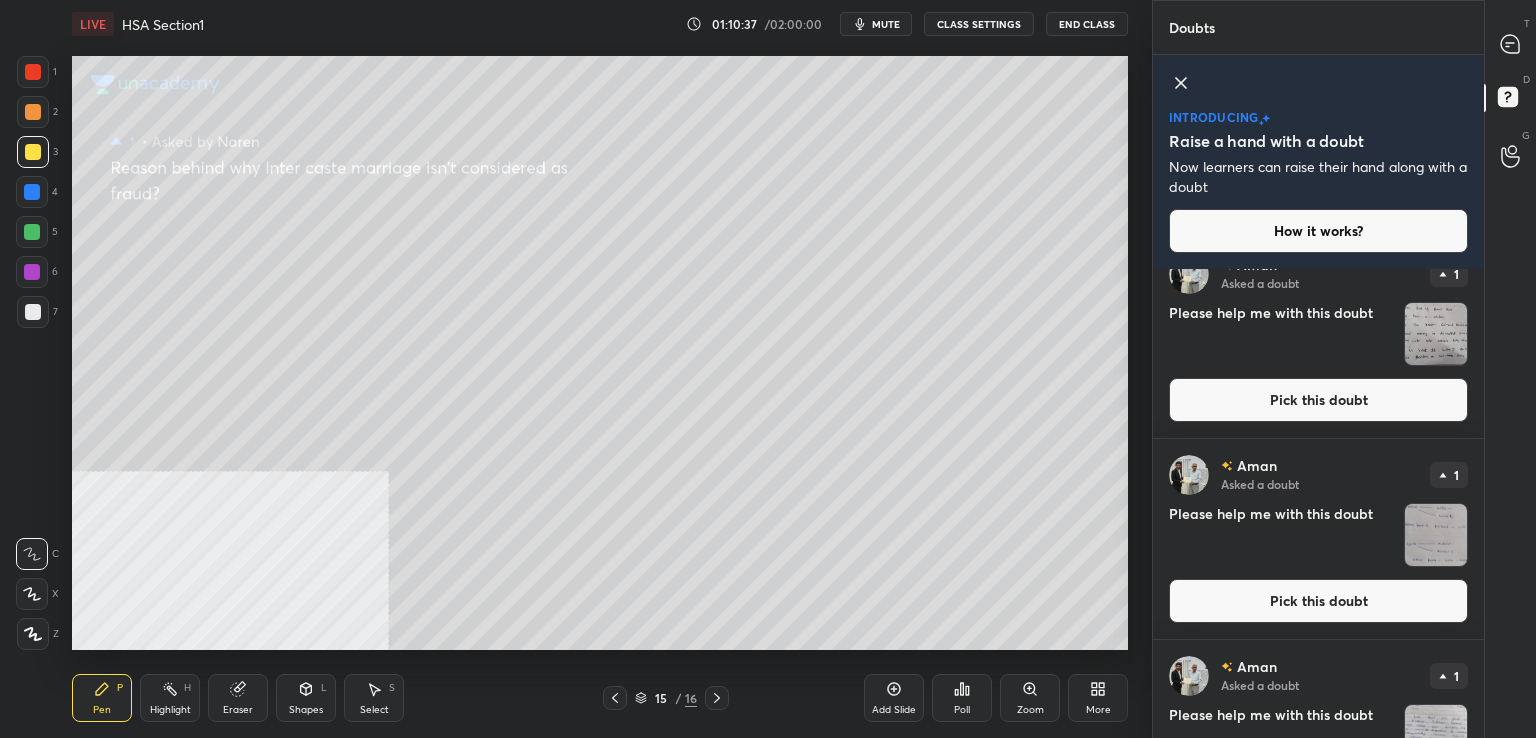 scroll, scrollTop: 1195, scrollLeft: 0, axis: vertical 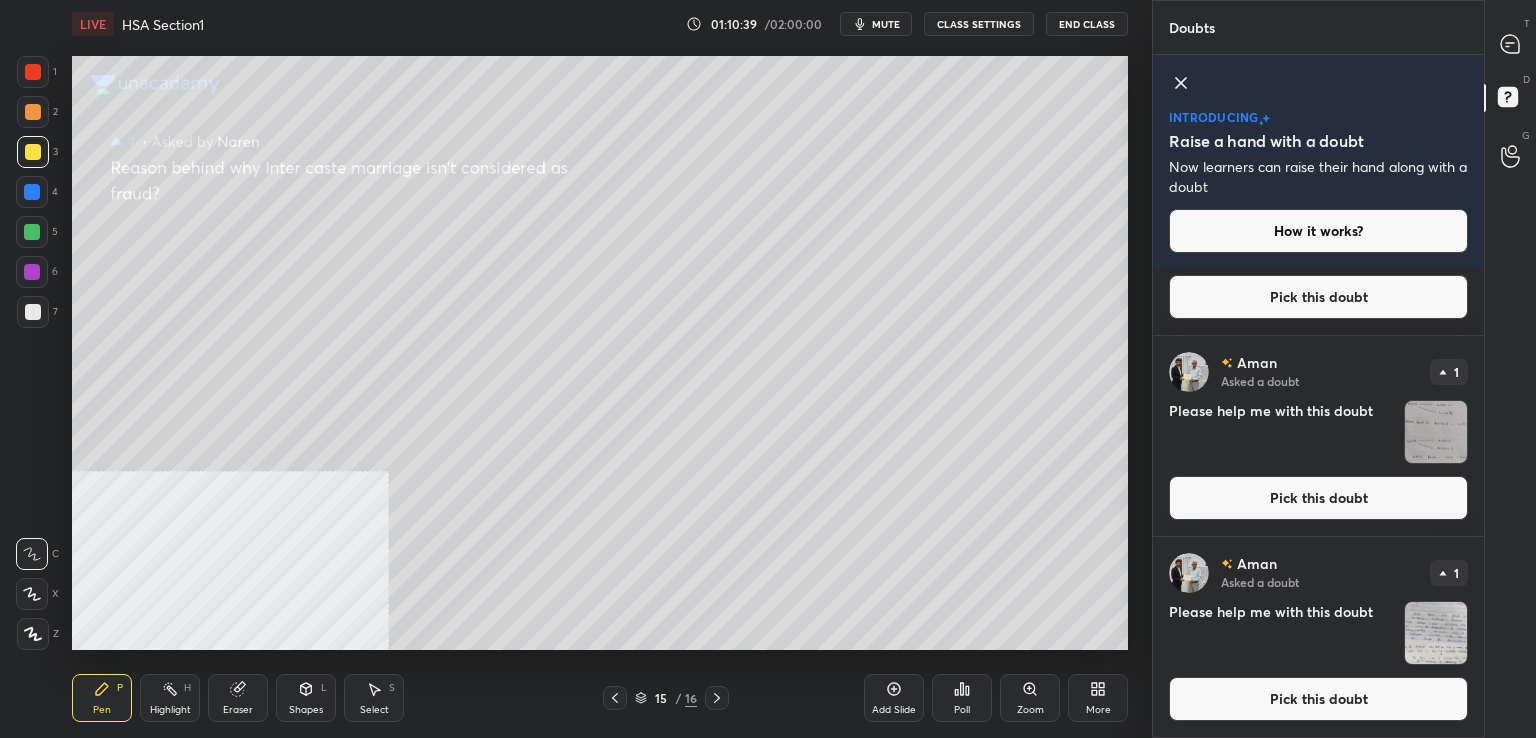 drag, startPoint x: 1316, startPoint y: 694, endPoint x: 1231, endPoint y: 656, distance: 93.10747 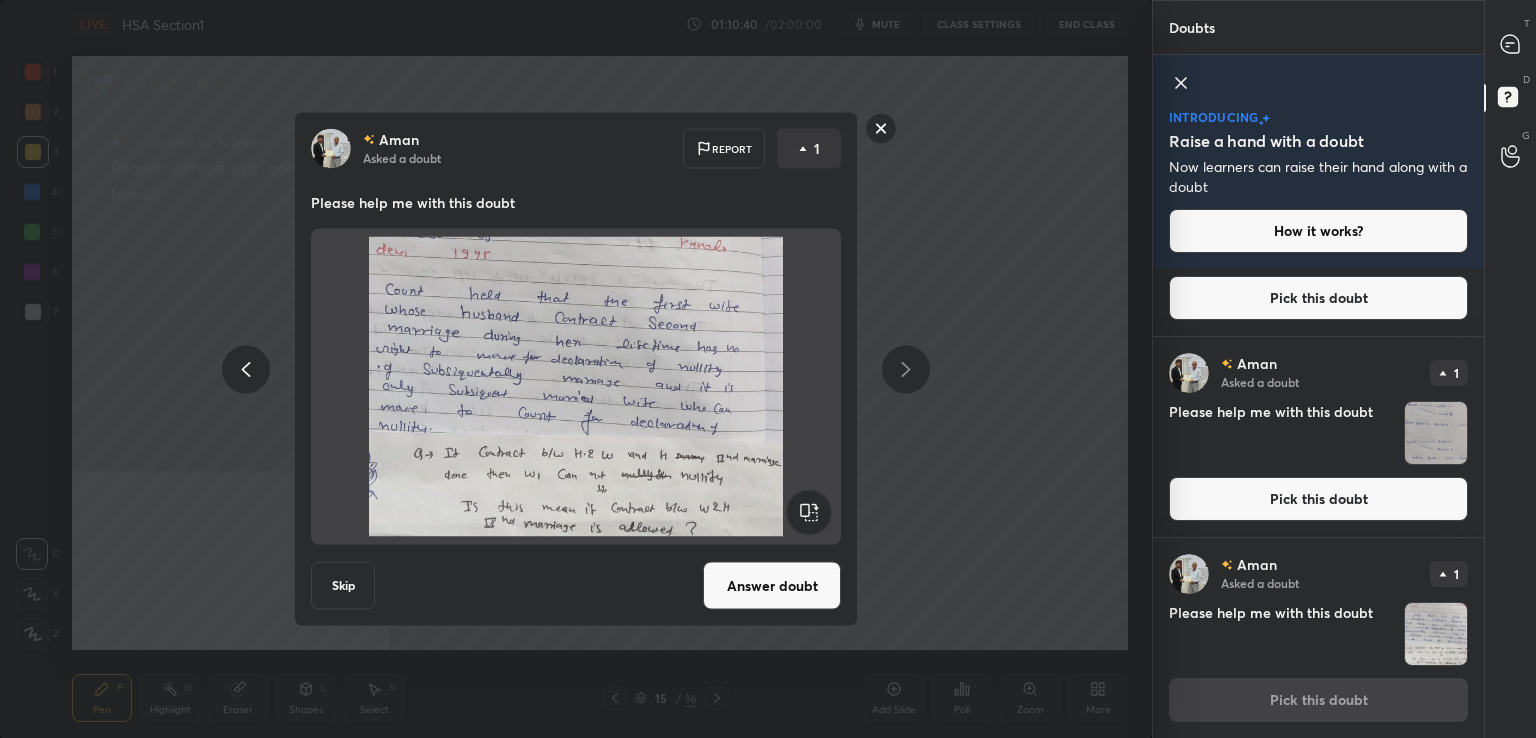 click on "Answer doubt" at bounding box center [772, 586] 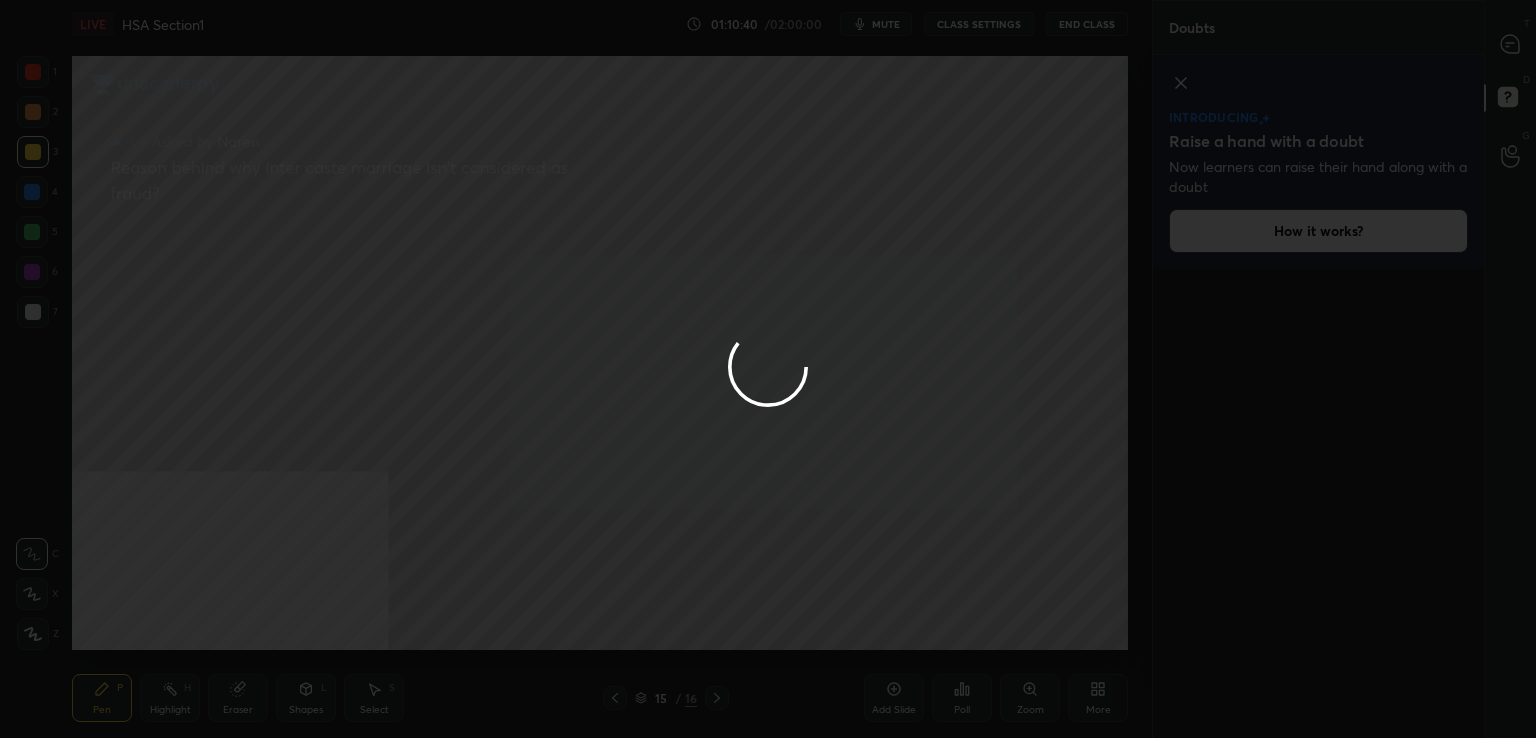 scroll, scrollTop: 0, scrollLeft: 0, axis: both 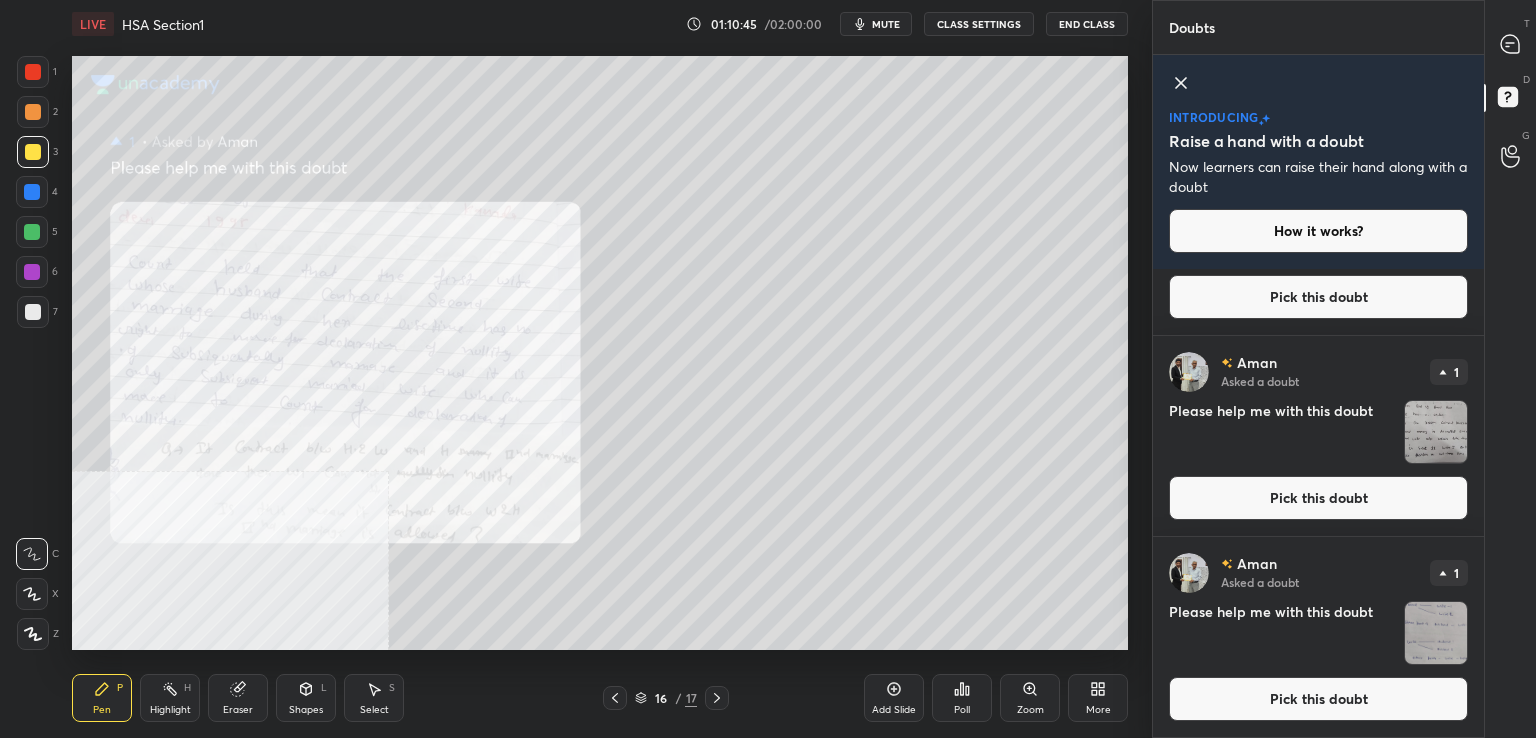 drag, startPoint x: 1349, startPoint y: 696, endPoint x: 1320, endPoint y: 676, distance: 35.22783 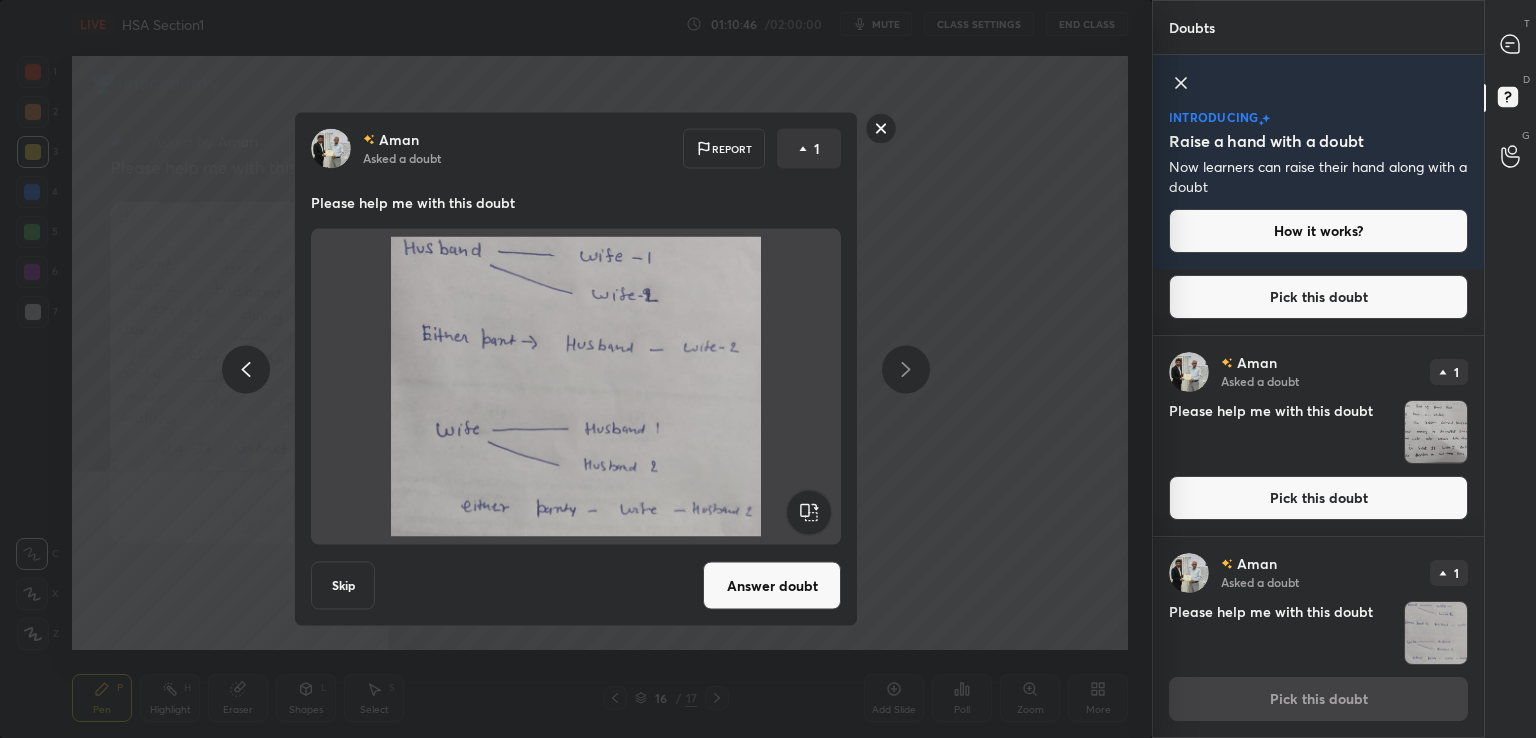 drag, startPoint x: 794, startPoint y: 585, endPoint x: 824, endPoint y: 573, distance: 32.31099 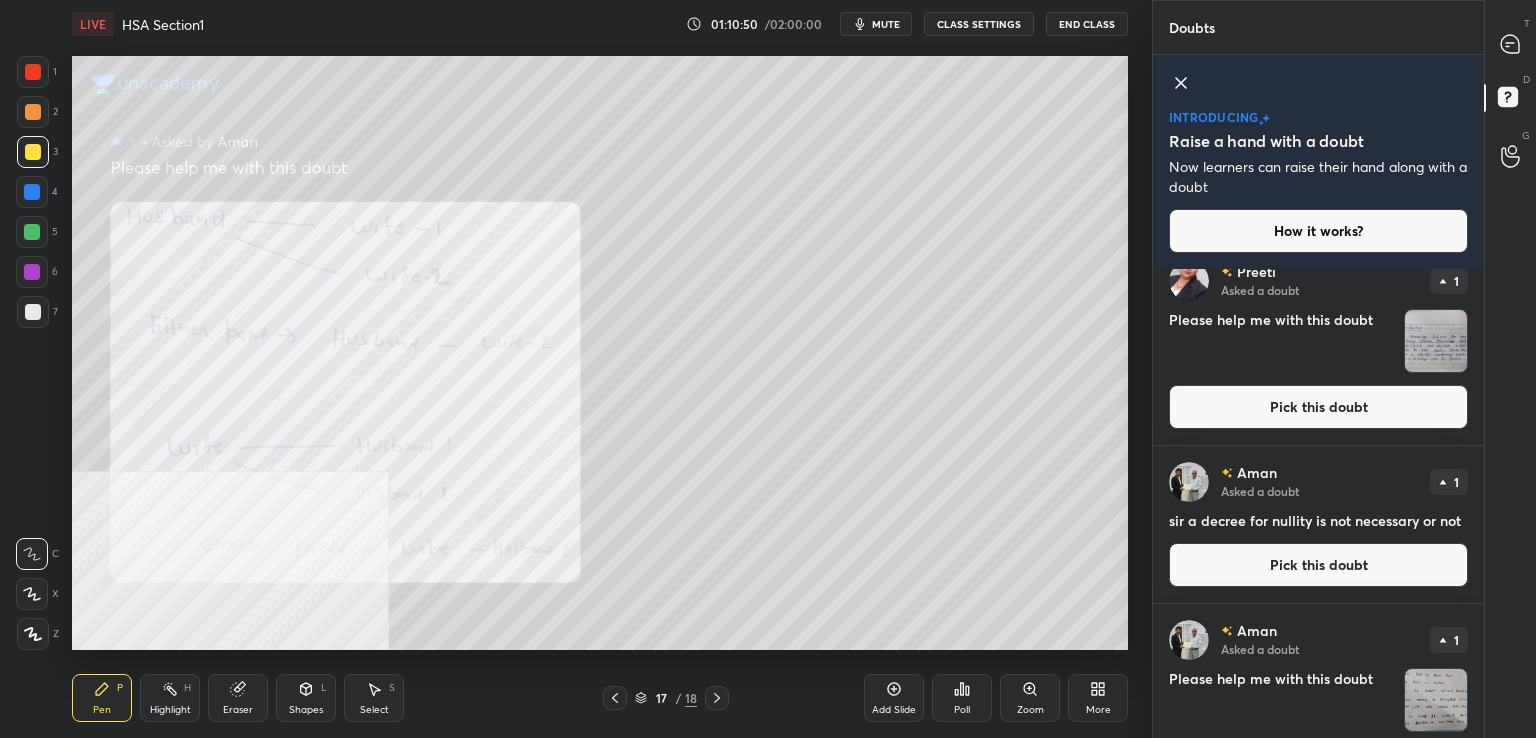 scroll, scrollTop: 825, scrollLeft: 0, axis: vertical 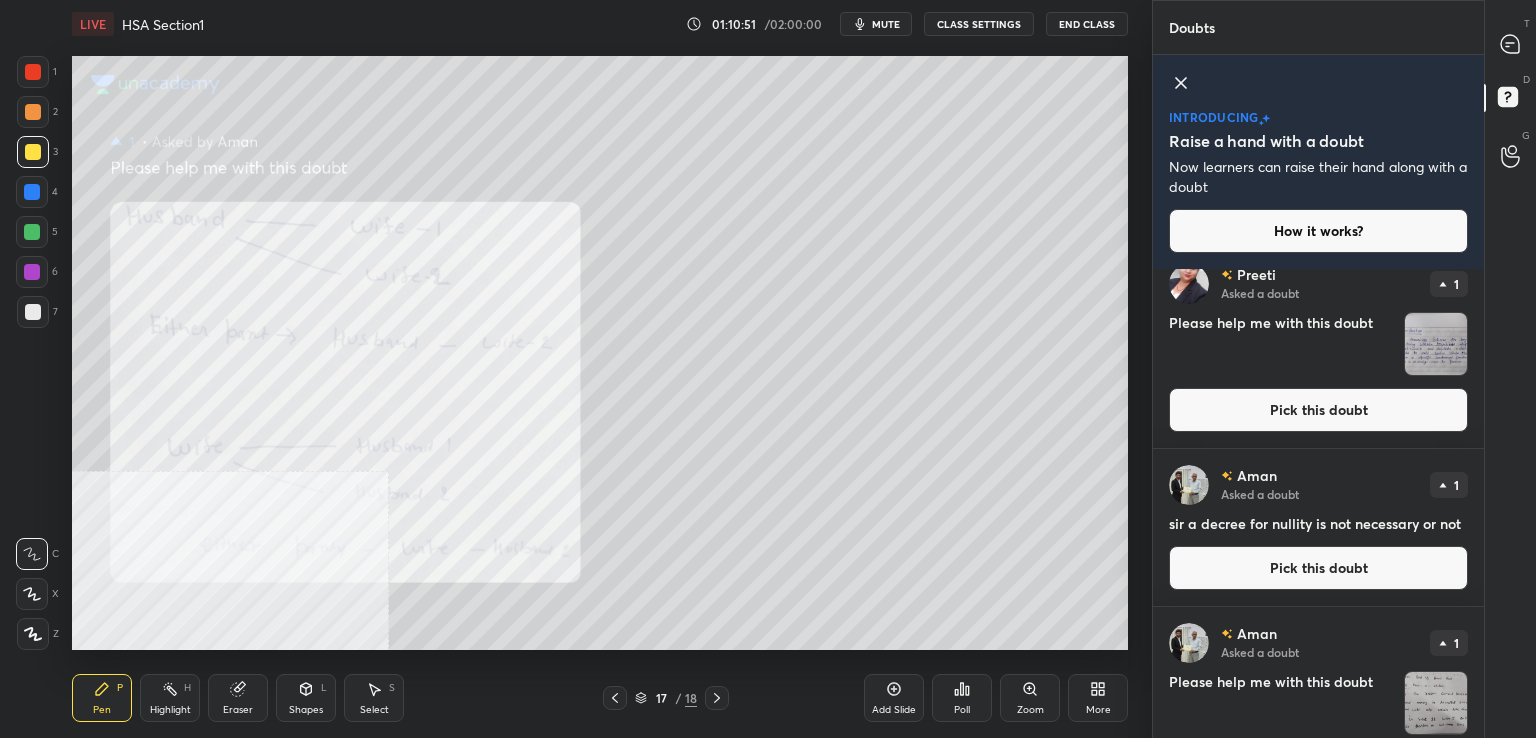 drag, startPoint x: 1487, startPoint y: 621, endPoint x: 1484, endPoint y: 671, distance: 50.08992 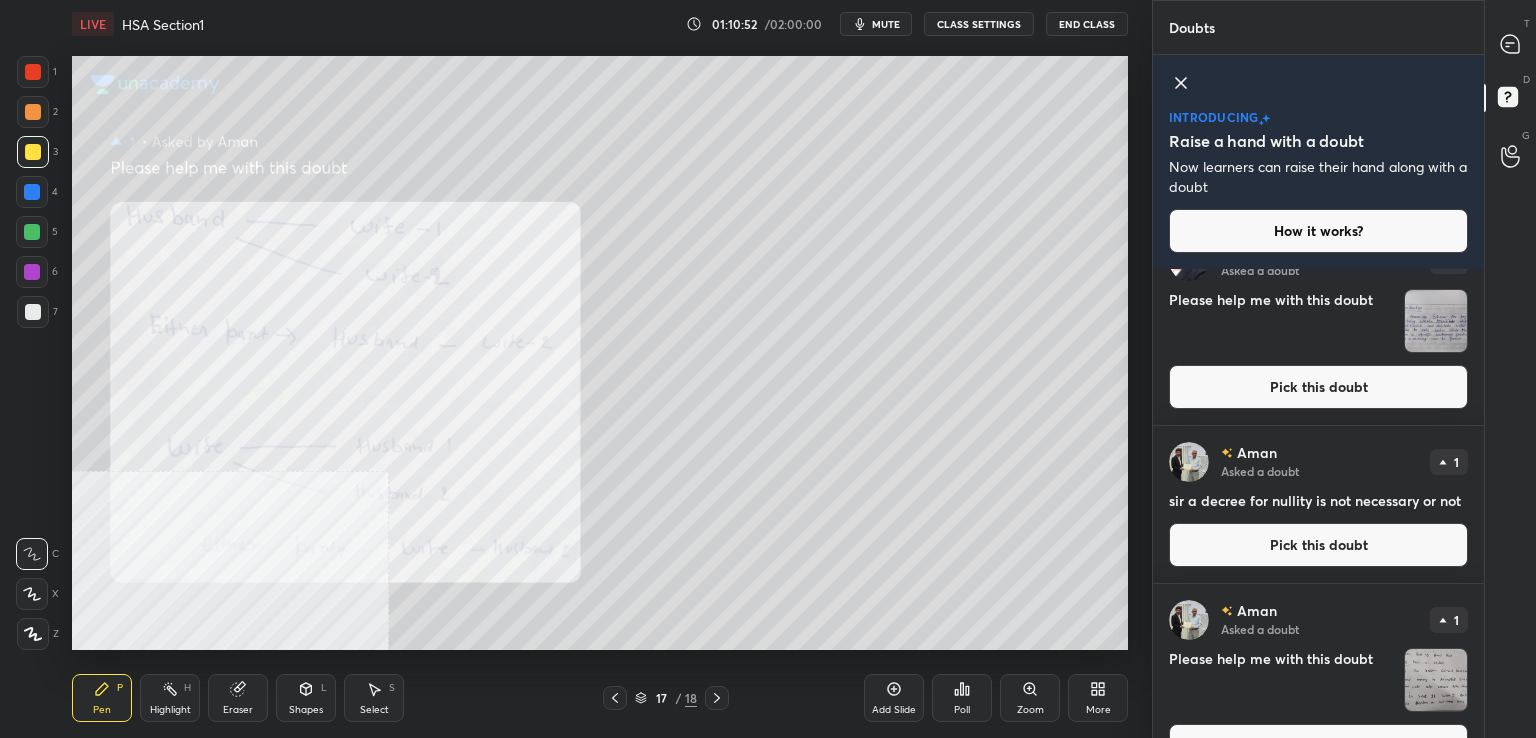 scroll, scrollTop: 895, scrollLeft: 0, axis: vertical 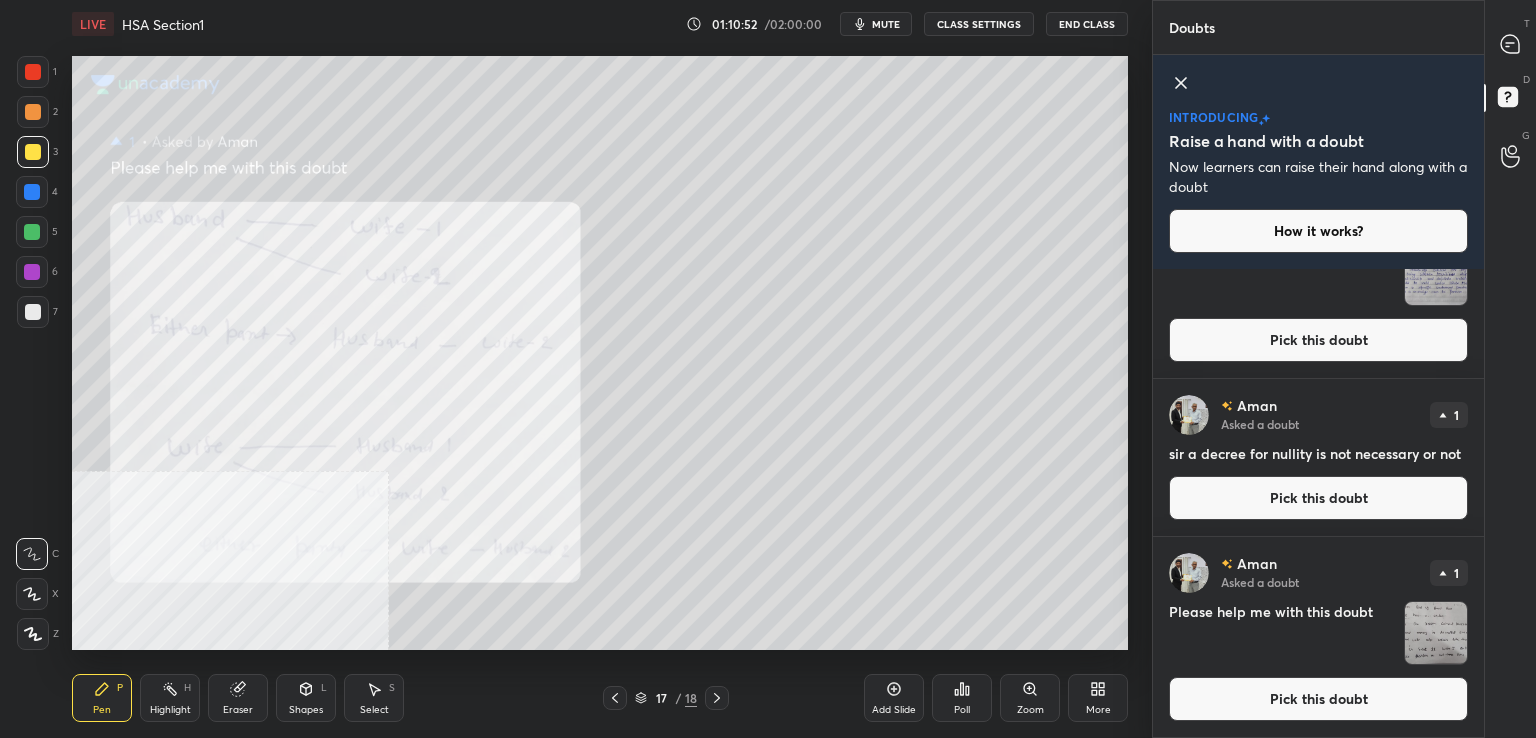 click on "Pick this doubt" at bounding box center [1318, 699] 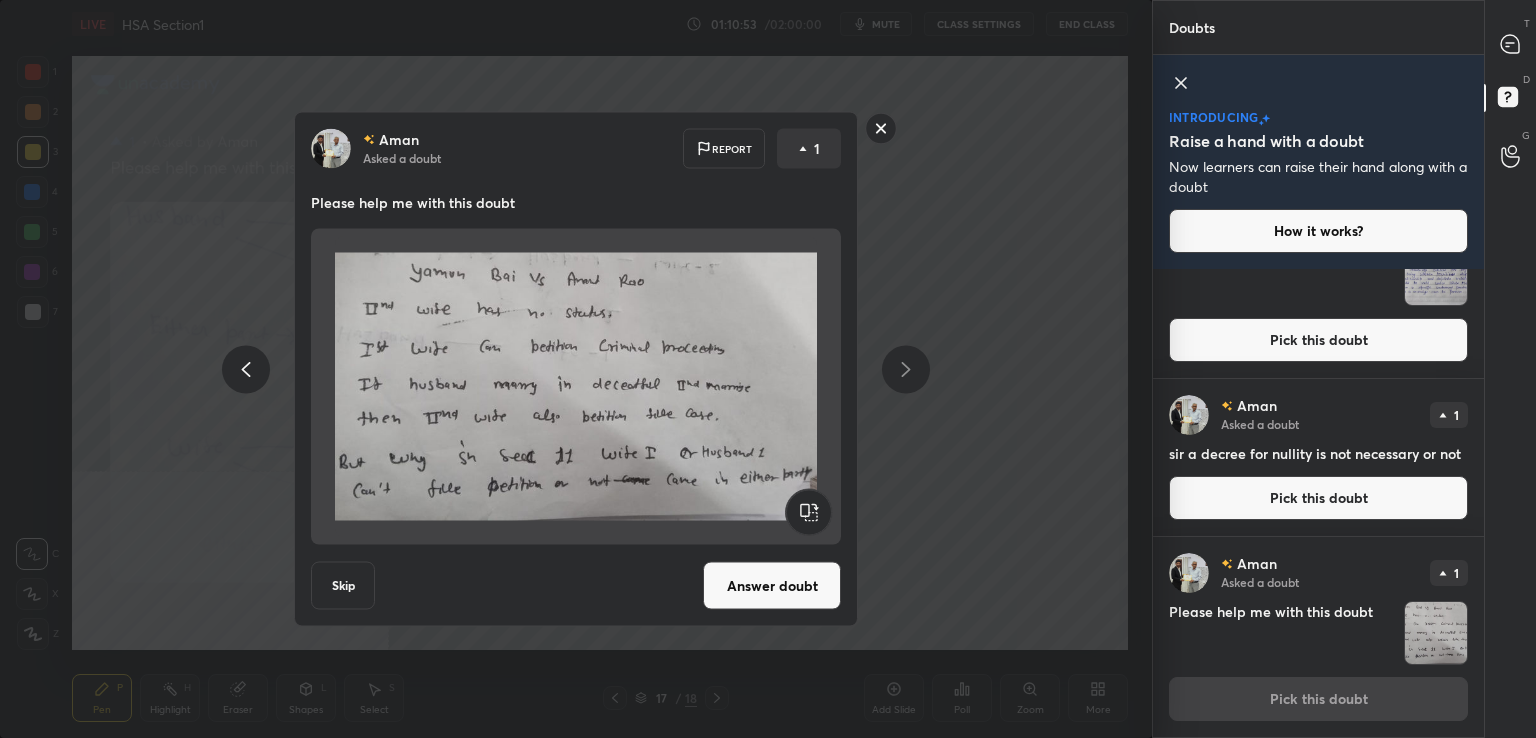 click on "Answer doubt" at bounding box center (772, 586) 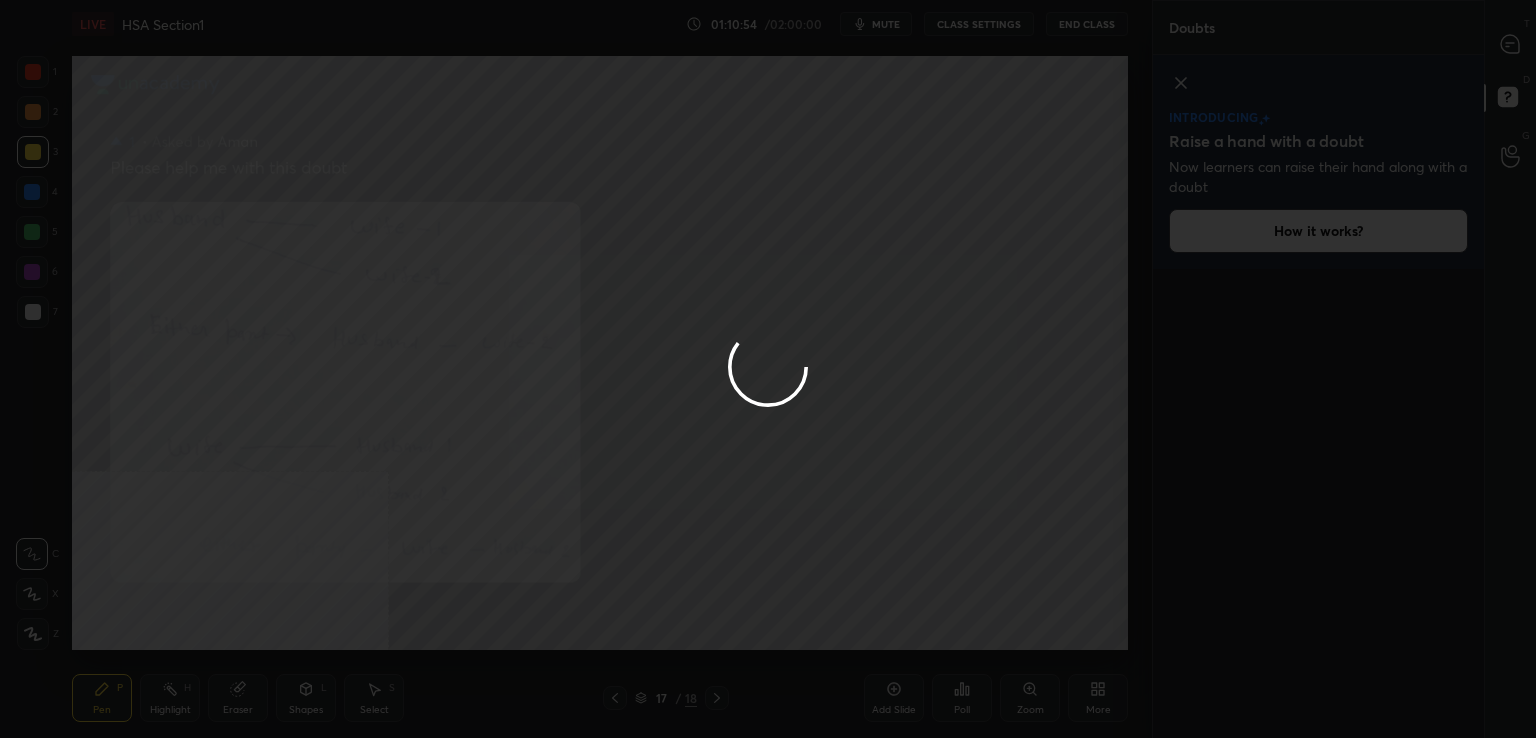 scroll, scrollTop: 0, scrollLeft: 0, axis: both 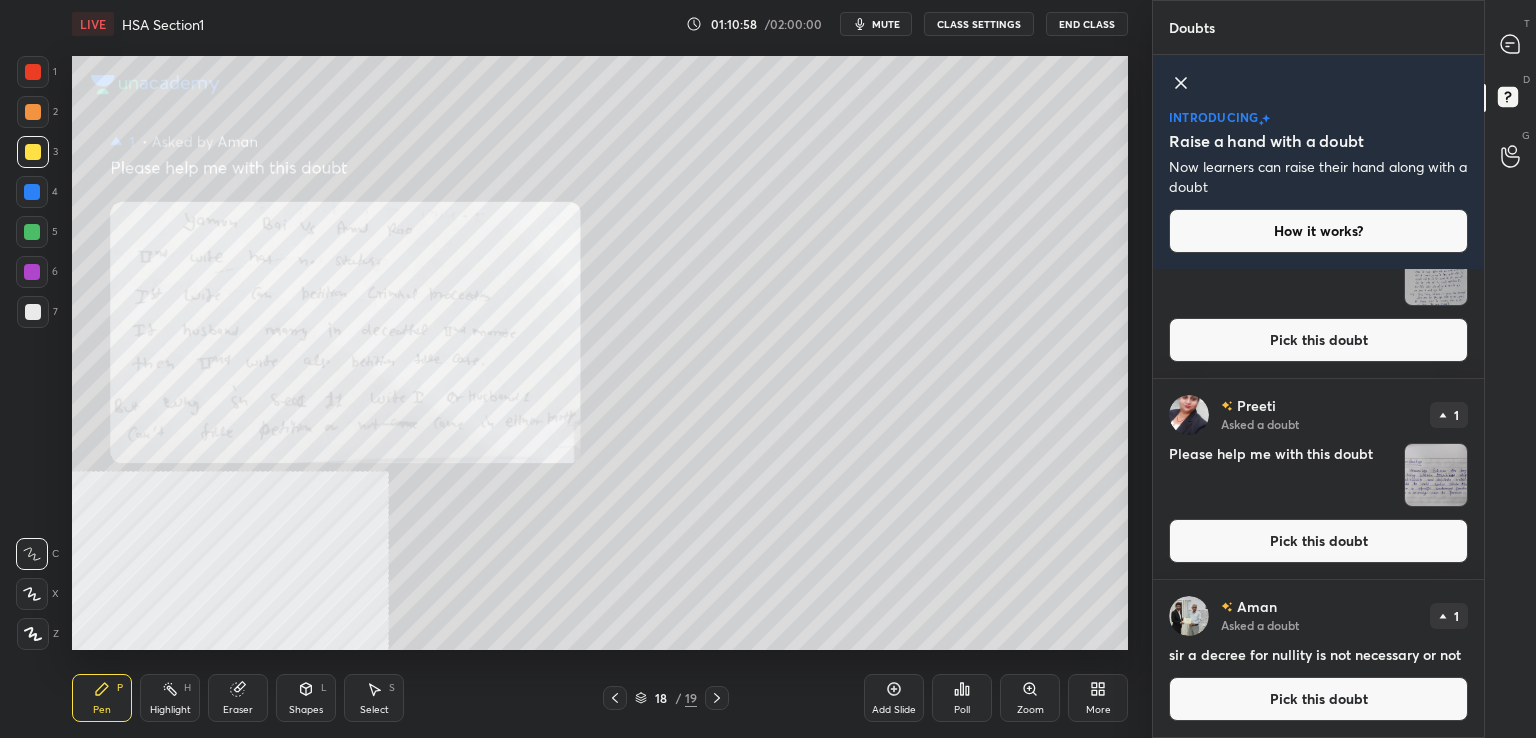 drag, startPoint x: 1304, startPoint y: 688, endPoint x: 1288, endPoint y: 687, distance: 16.03122 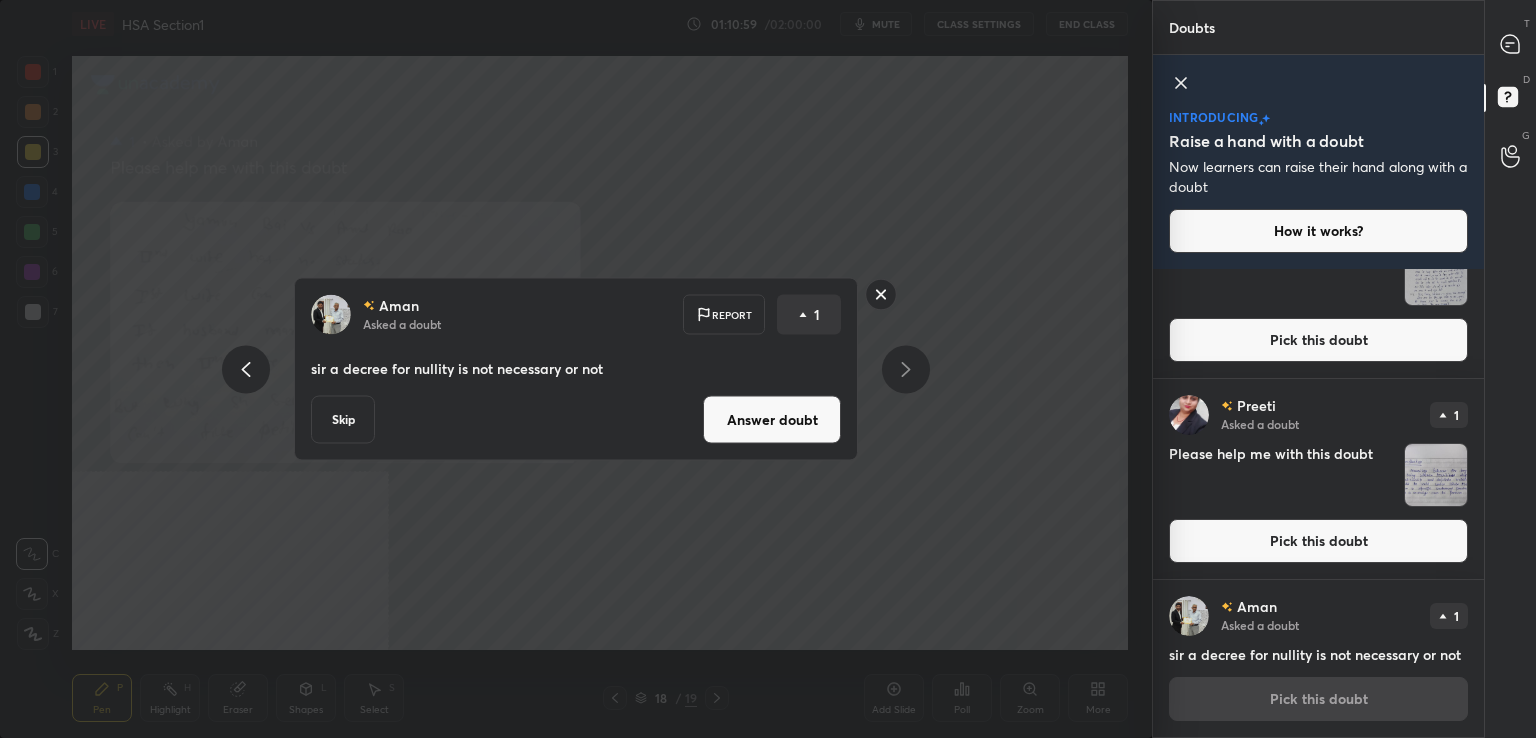 click on "Answer doubt" at bounding box center (772, 420) 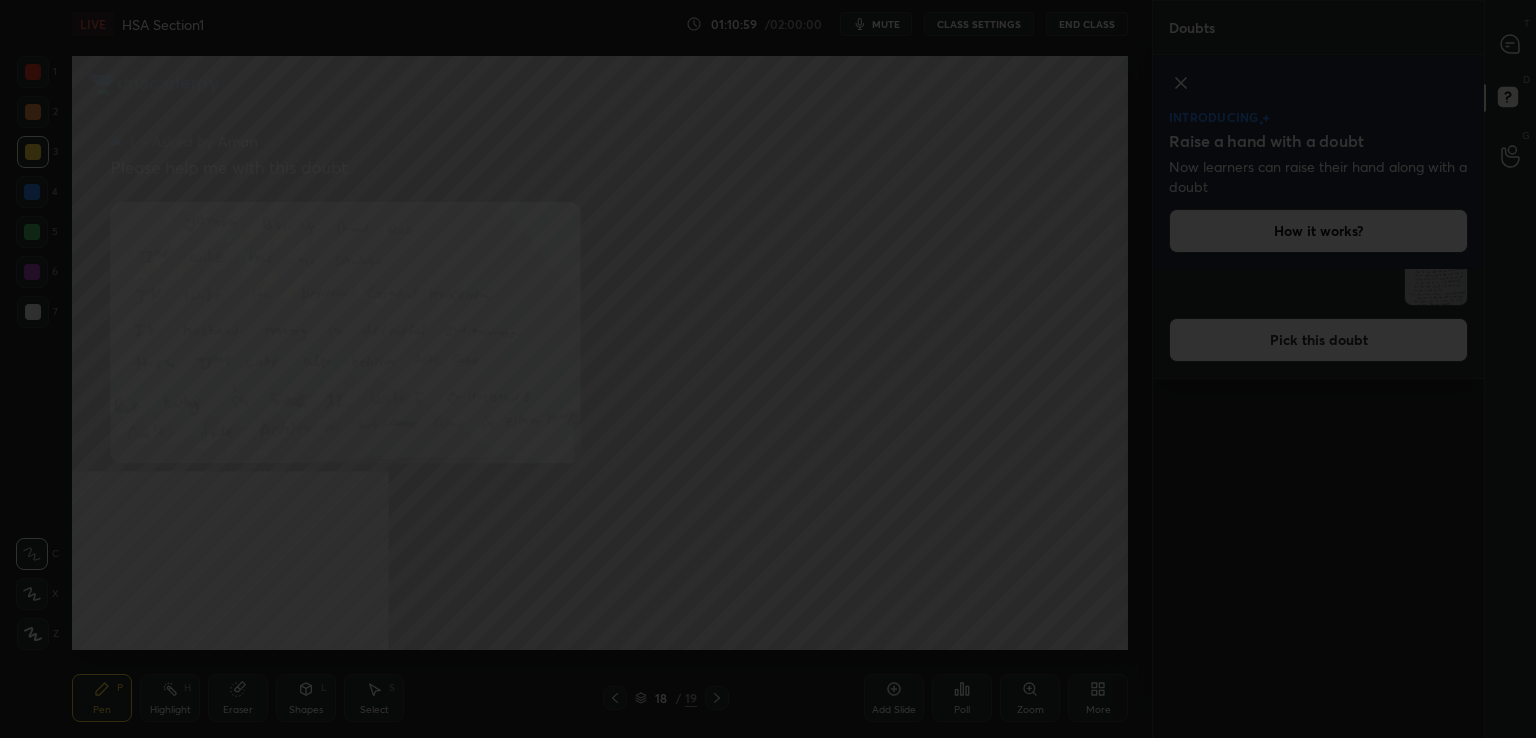 scroll, scrollTop: 0, scrollLeft: 0, axis: both 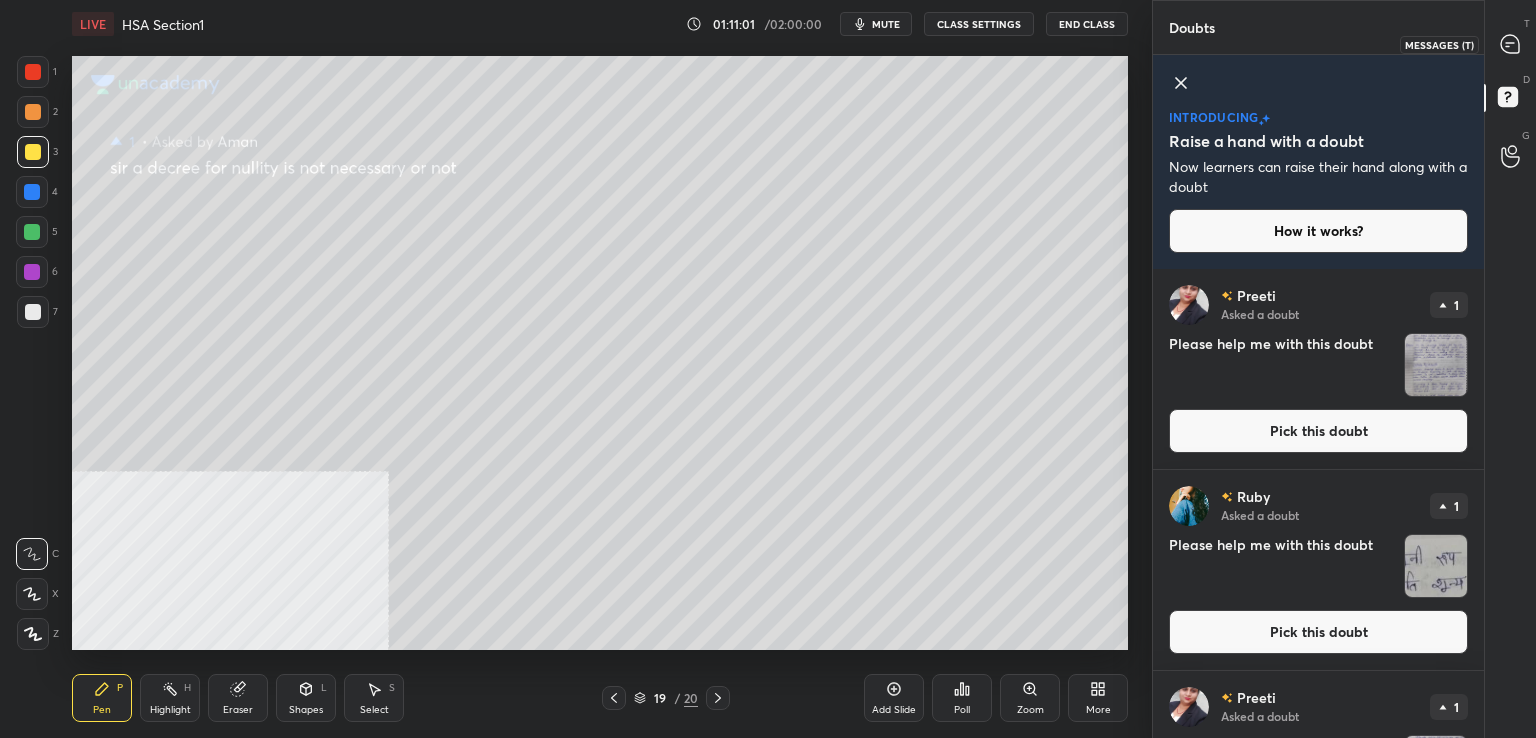 drag, startPoint x: 1512, startPoint y: 43, endPoint x: 1460, endPoint y: 52, distance: 52.773098 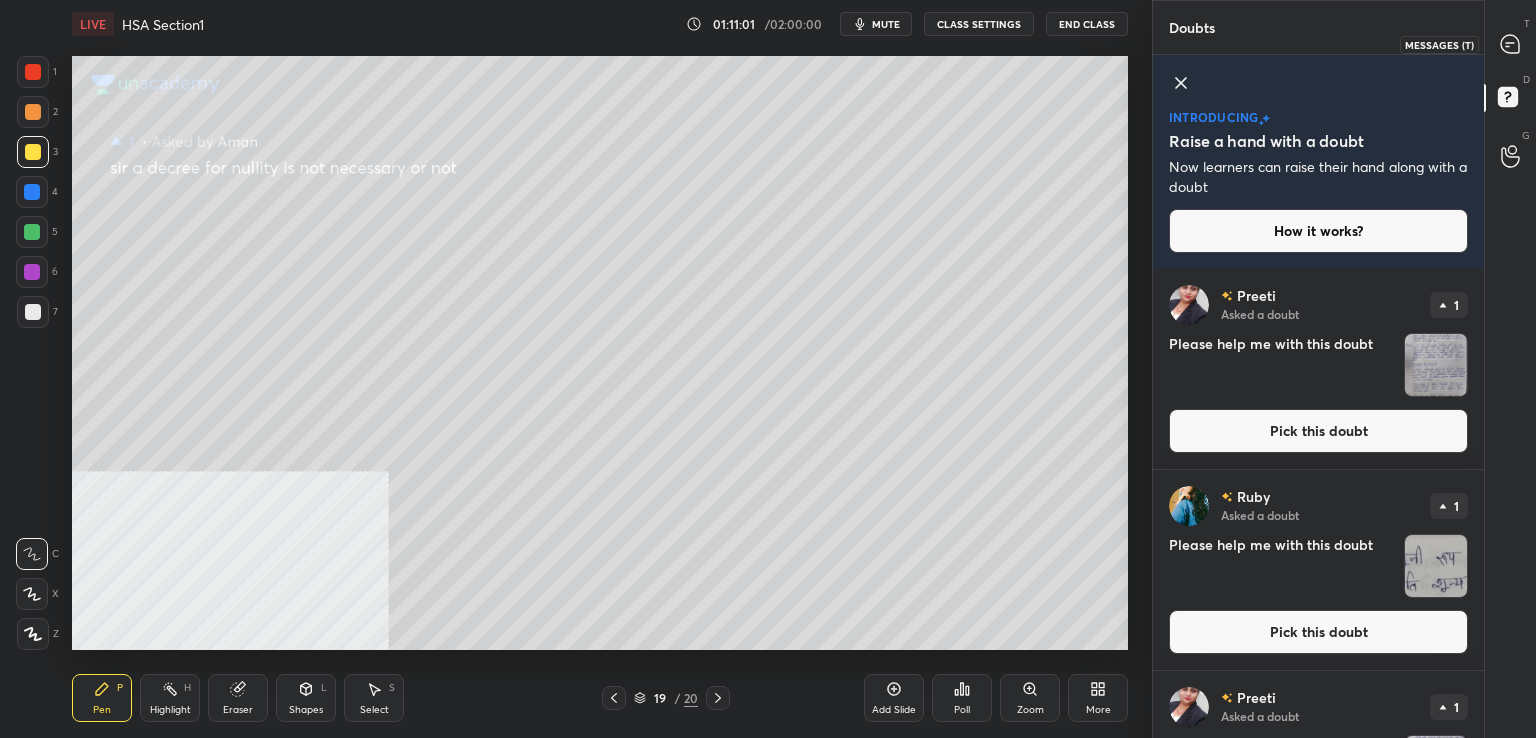 click 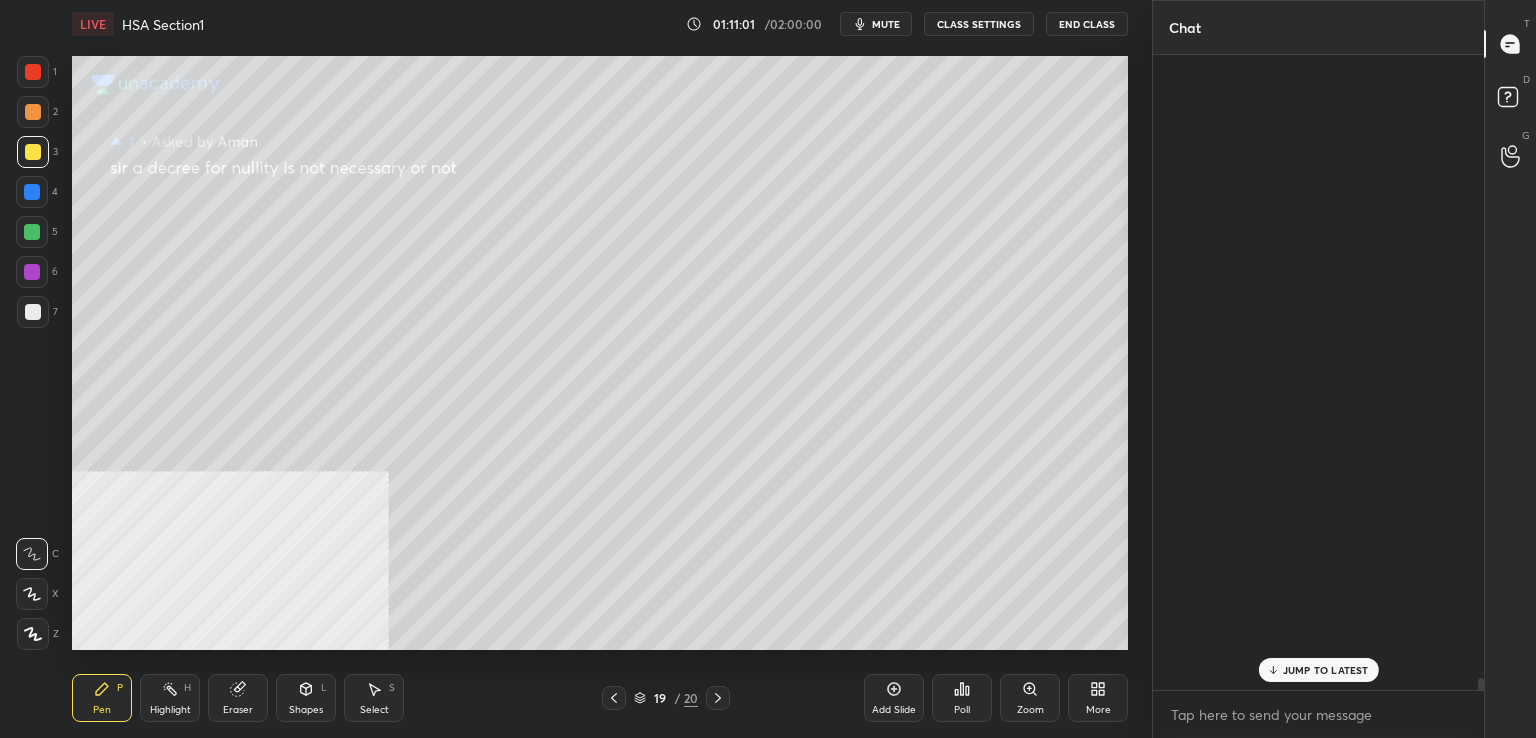 scroll, scrollTop: 35350, scrollLeft: 0, axis: vertical 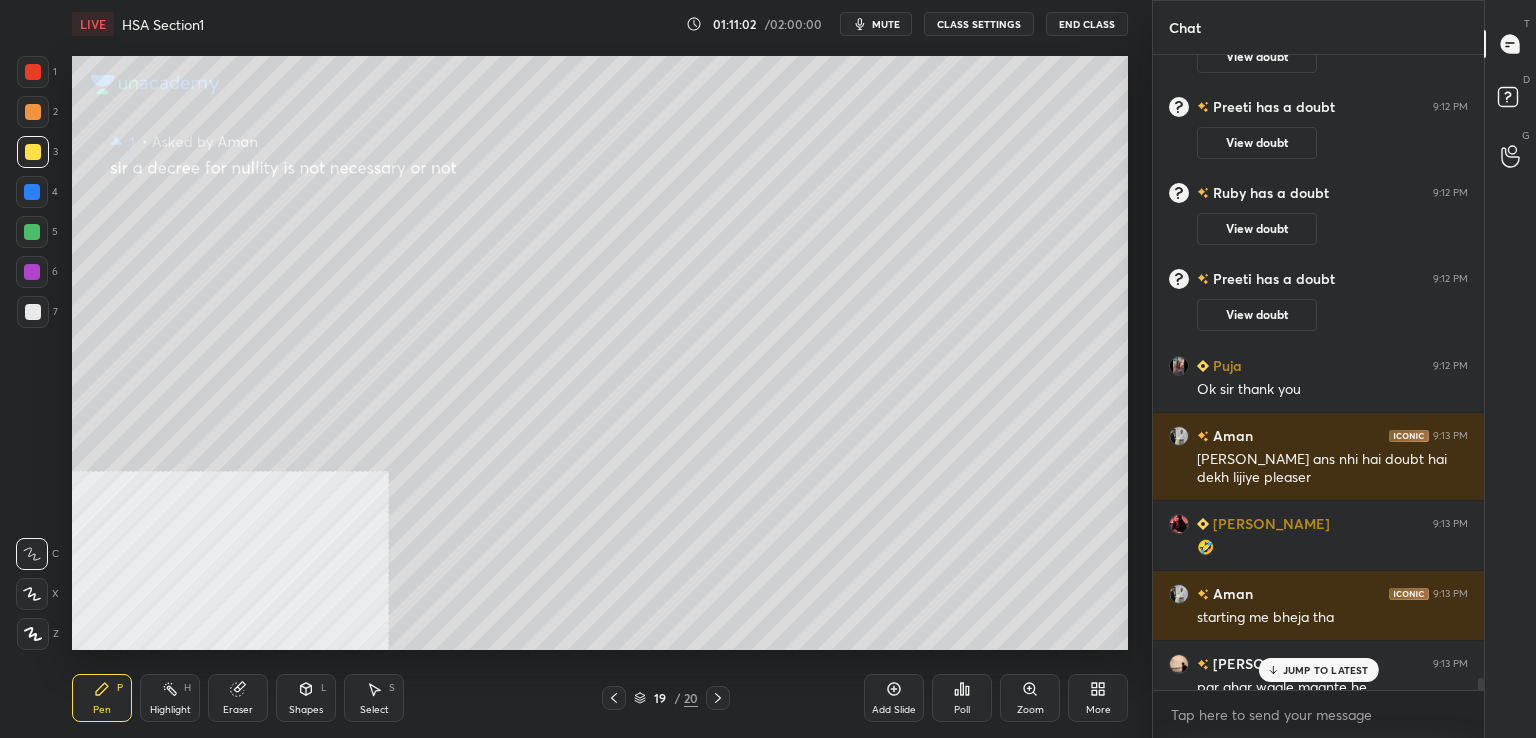 drag, startPoint x: 1324, startPoint y: 665, endPoint x: 1313, endPoint y: 667, distance: 11.18034 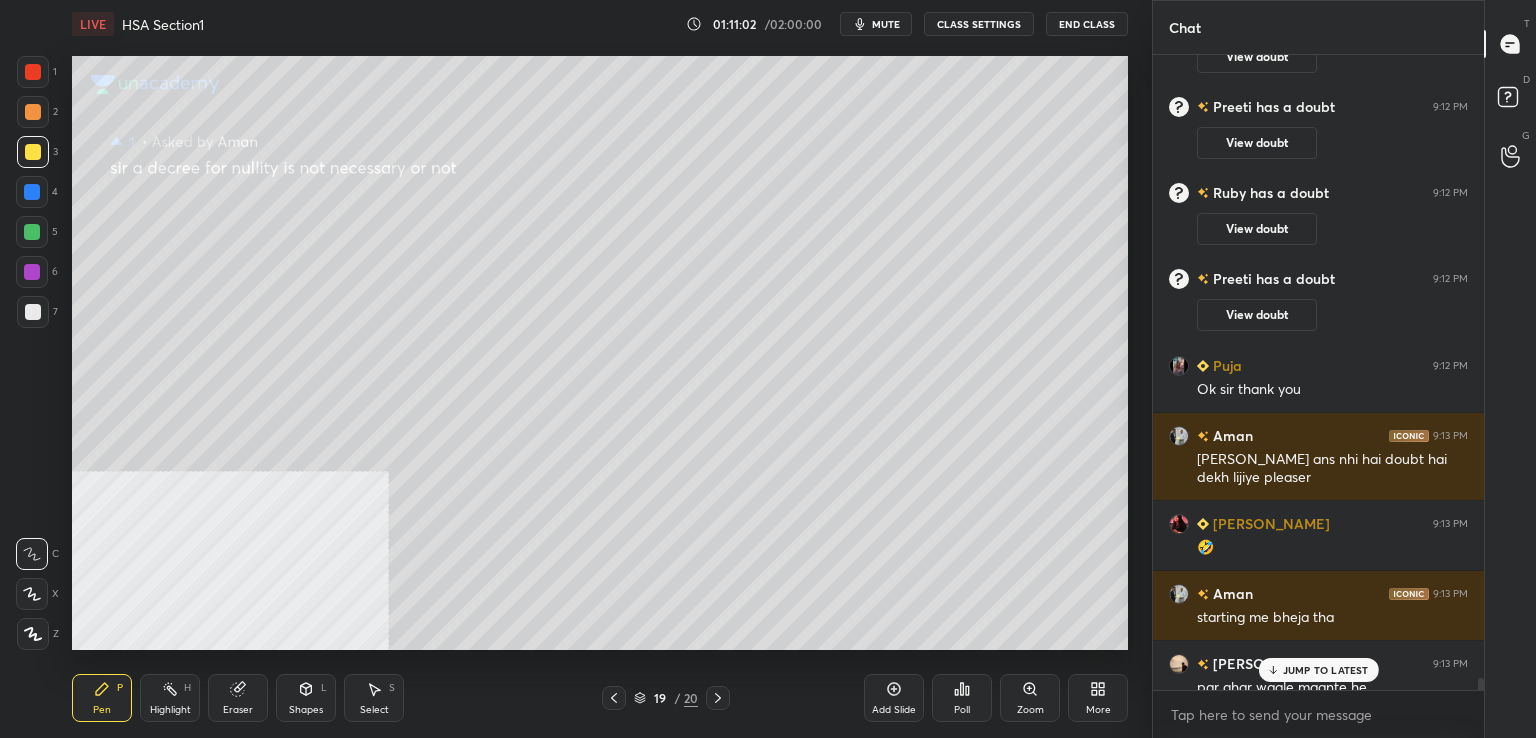 click on "JUMP TO LATEST" at bounding box center [1326, 670] 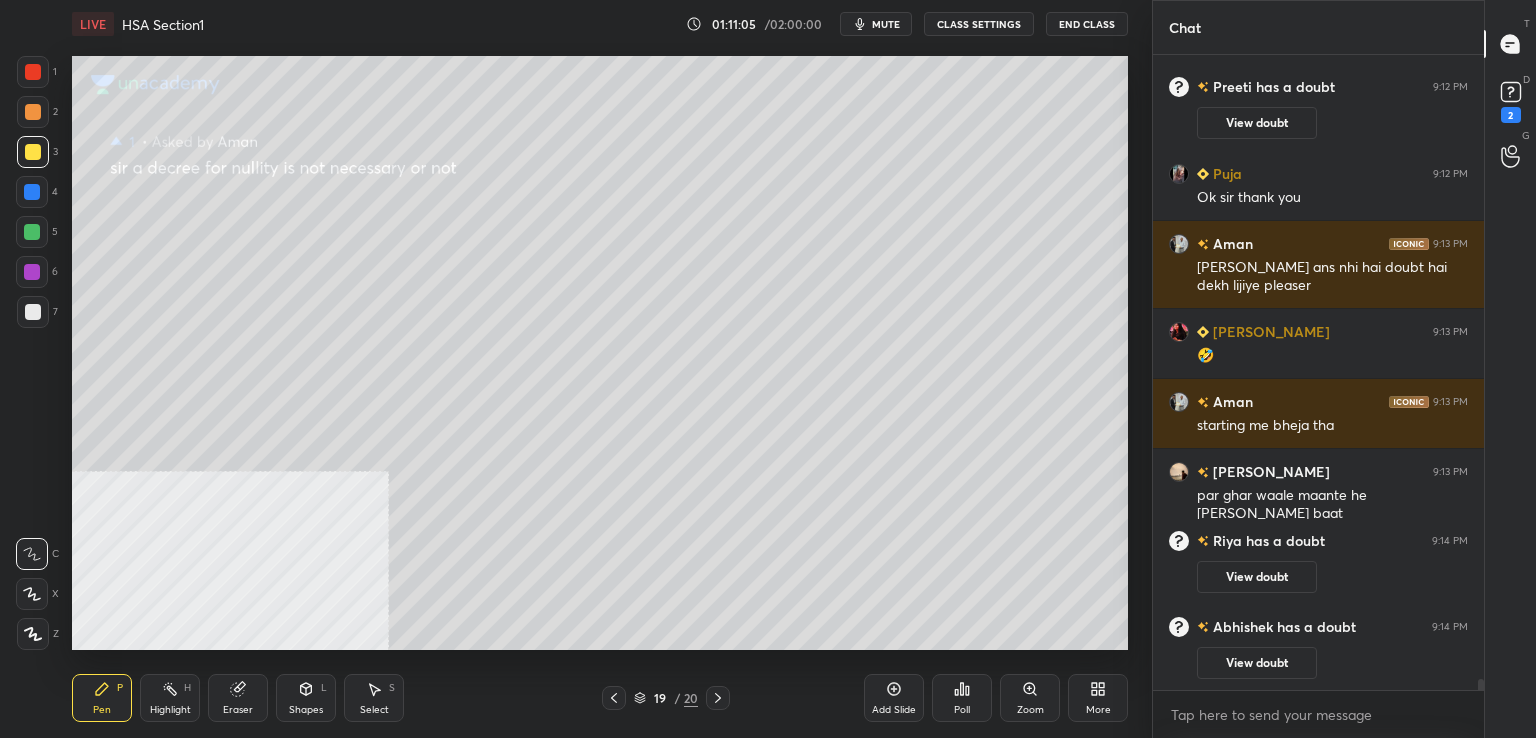 scroll, scrollTop: 34964, scrollLeft: 0, axis: vertical 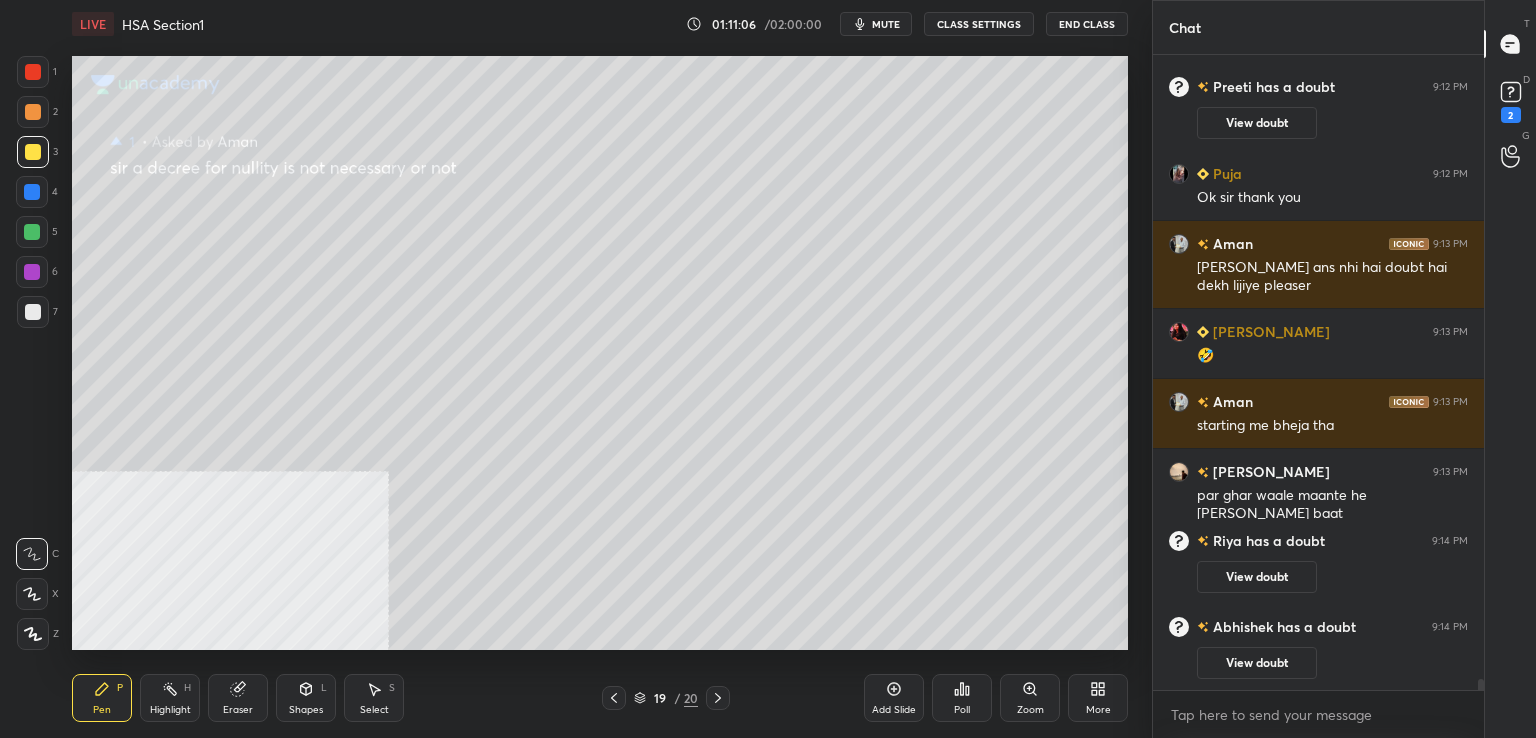 click 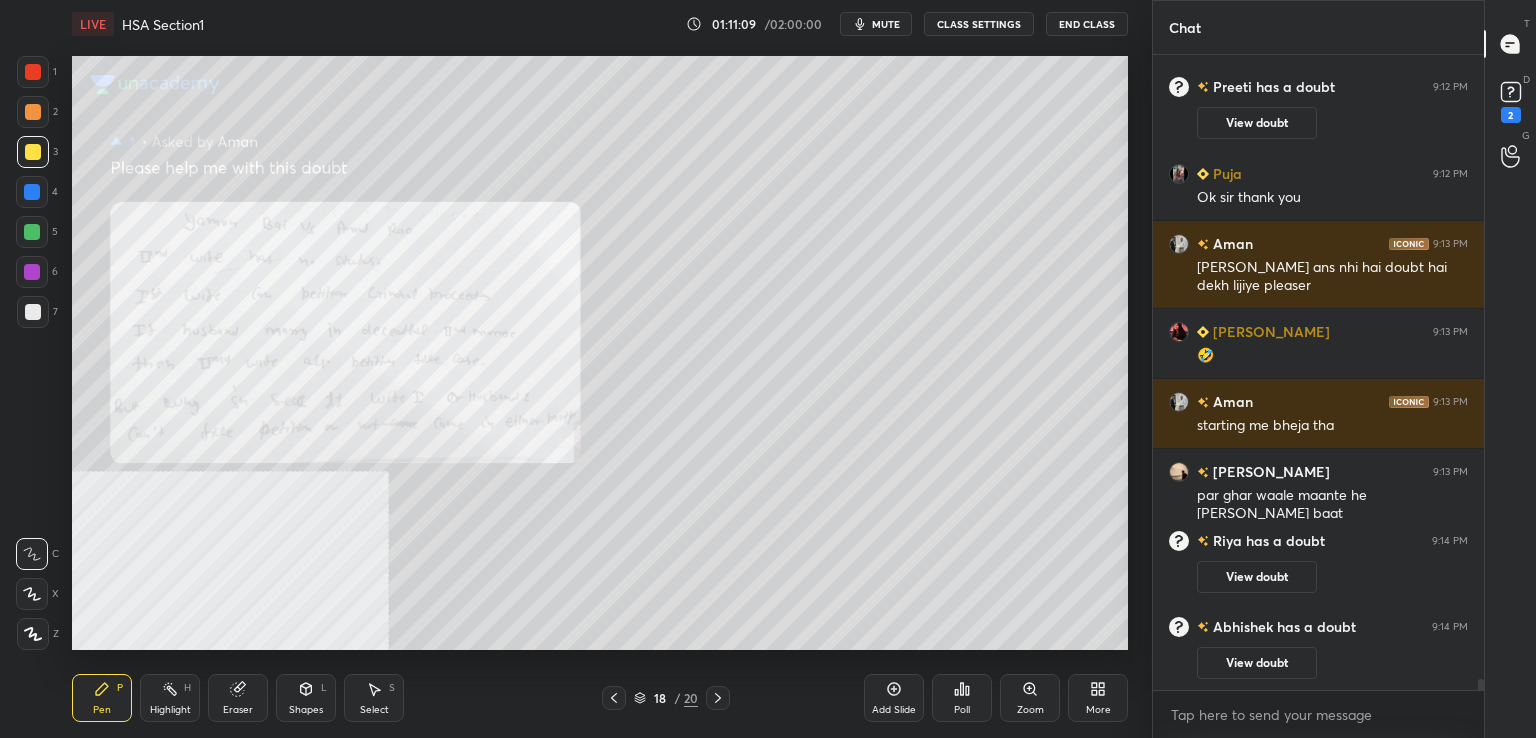 click 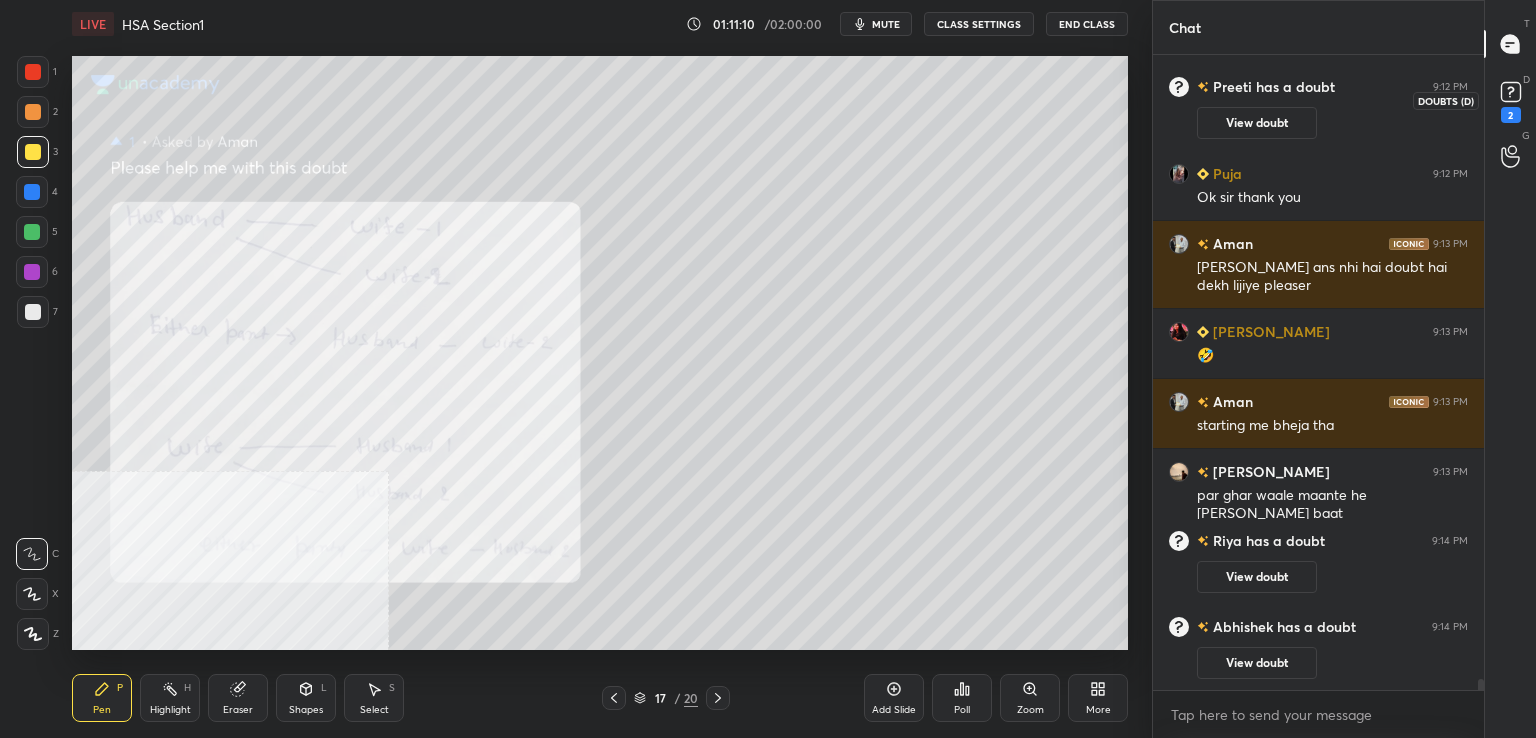 click 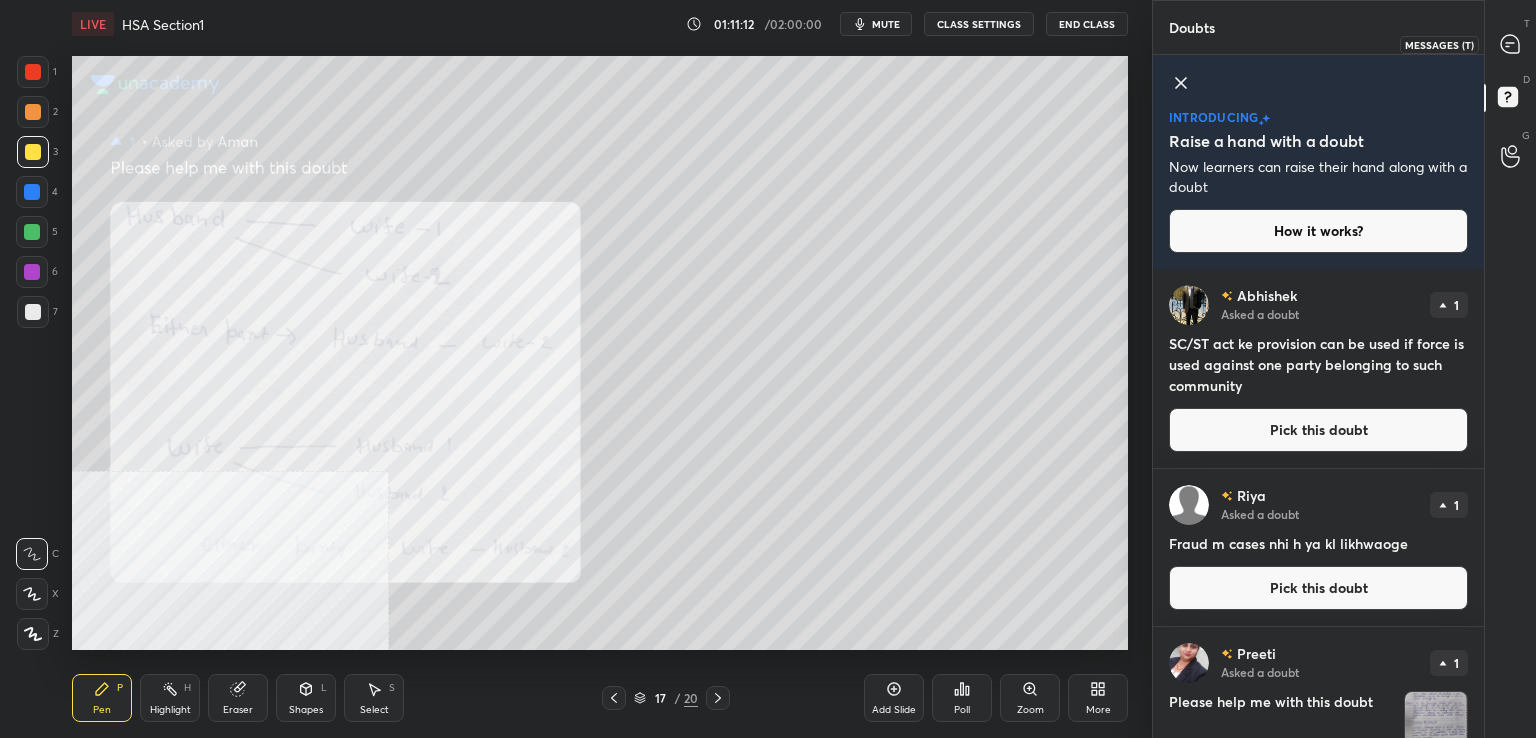 click at bounding box center [1511, 44] 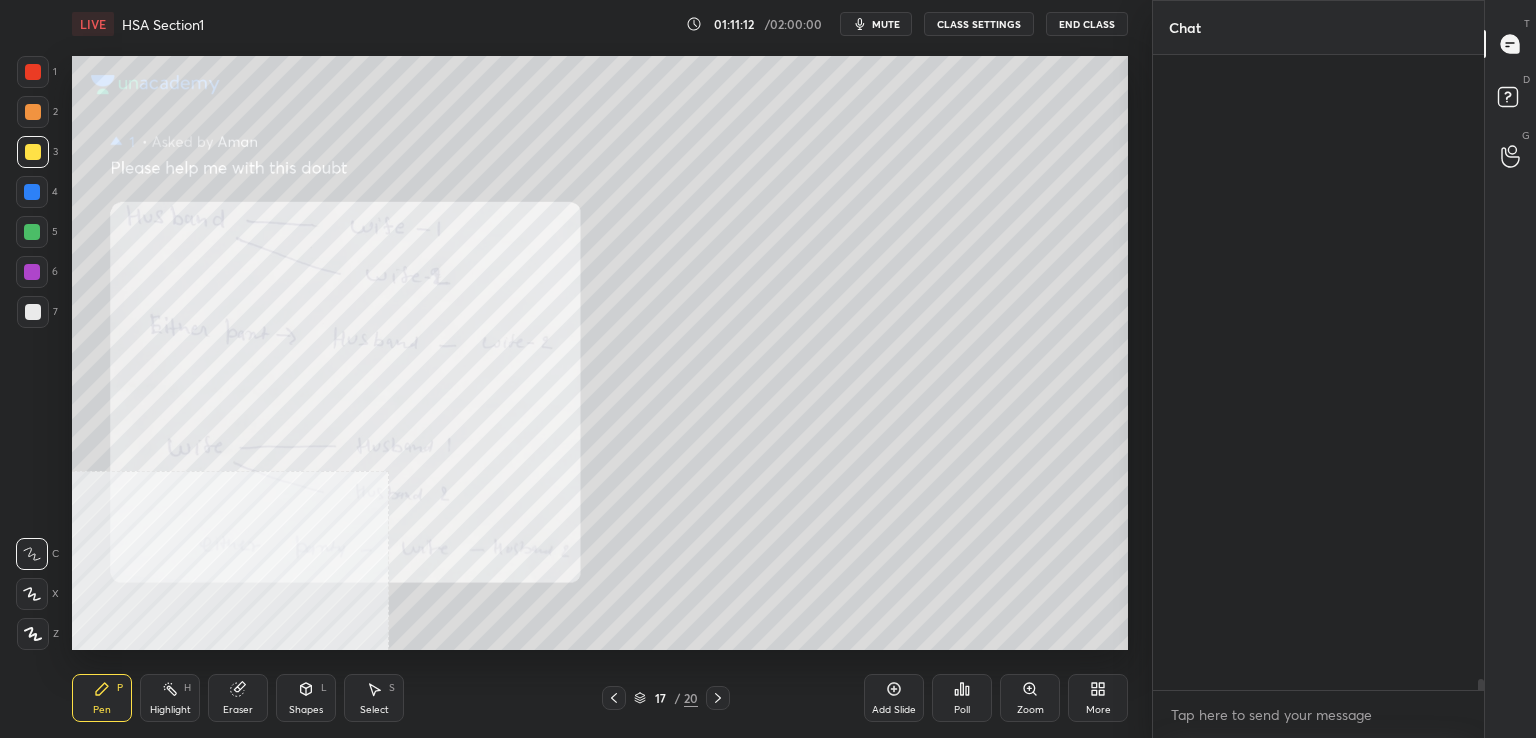 scroll, scrollTop: 35362, scrollLeft: 0, axis: vertical 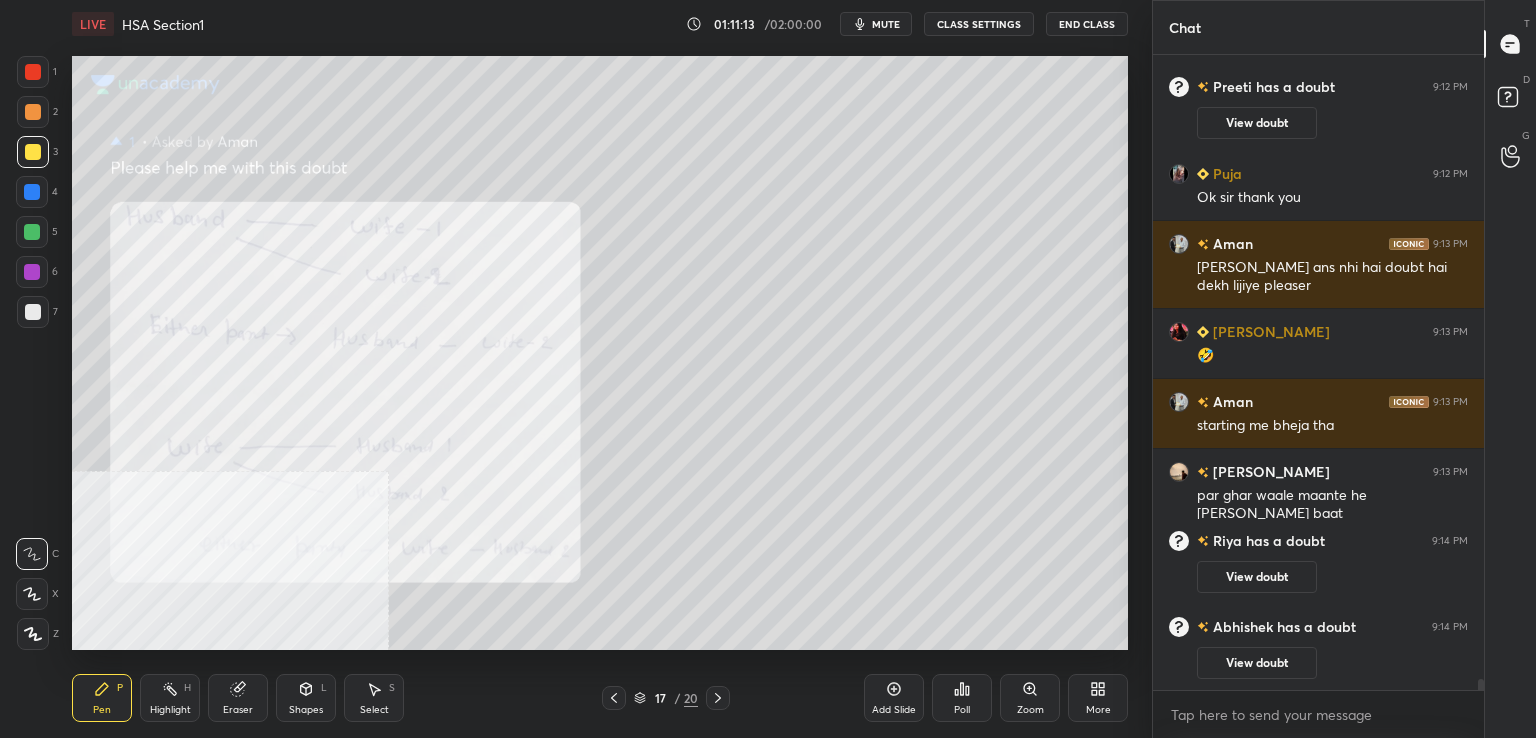 click 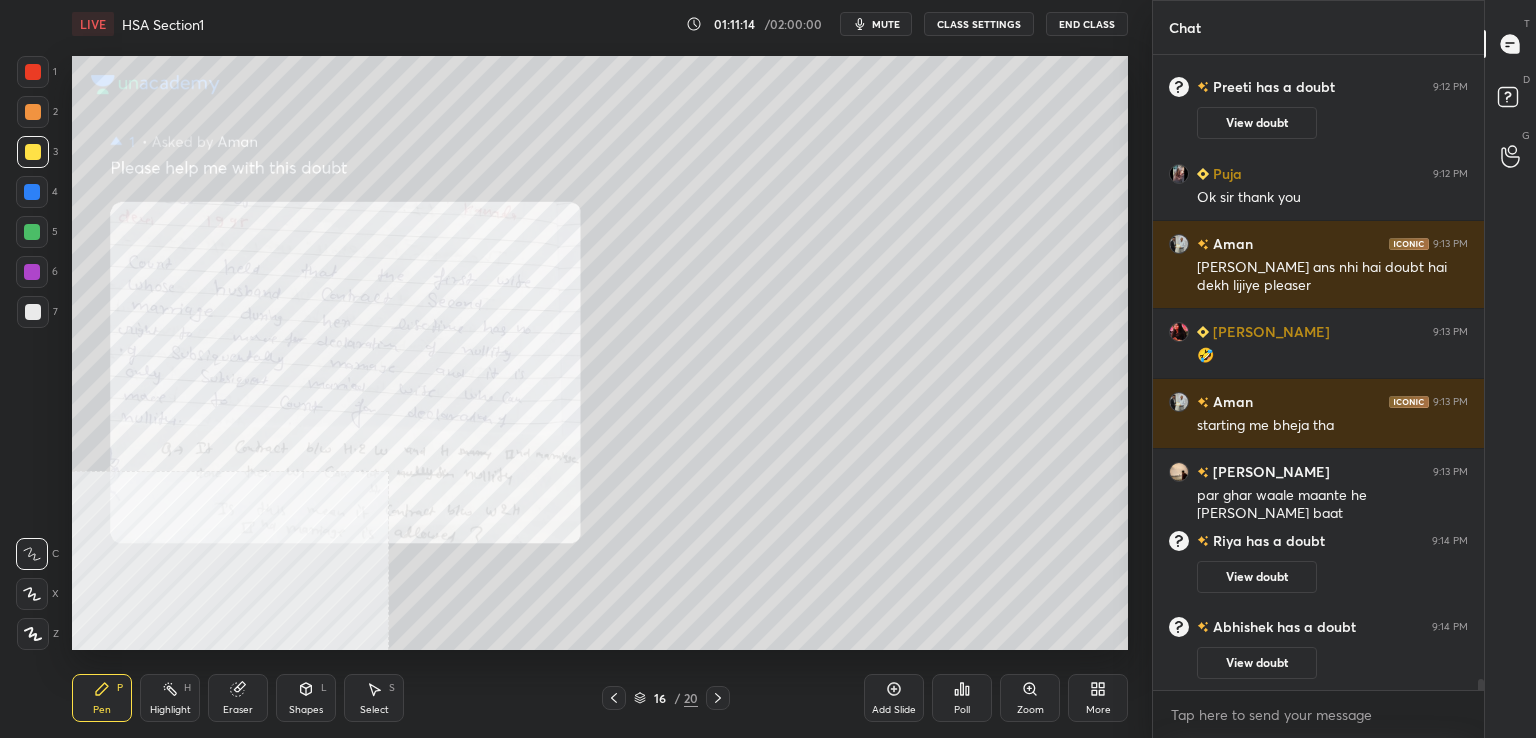 click 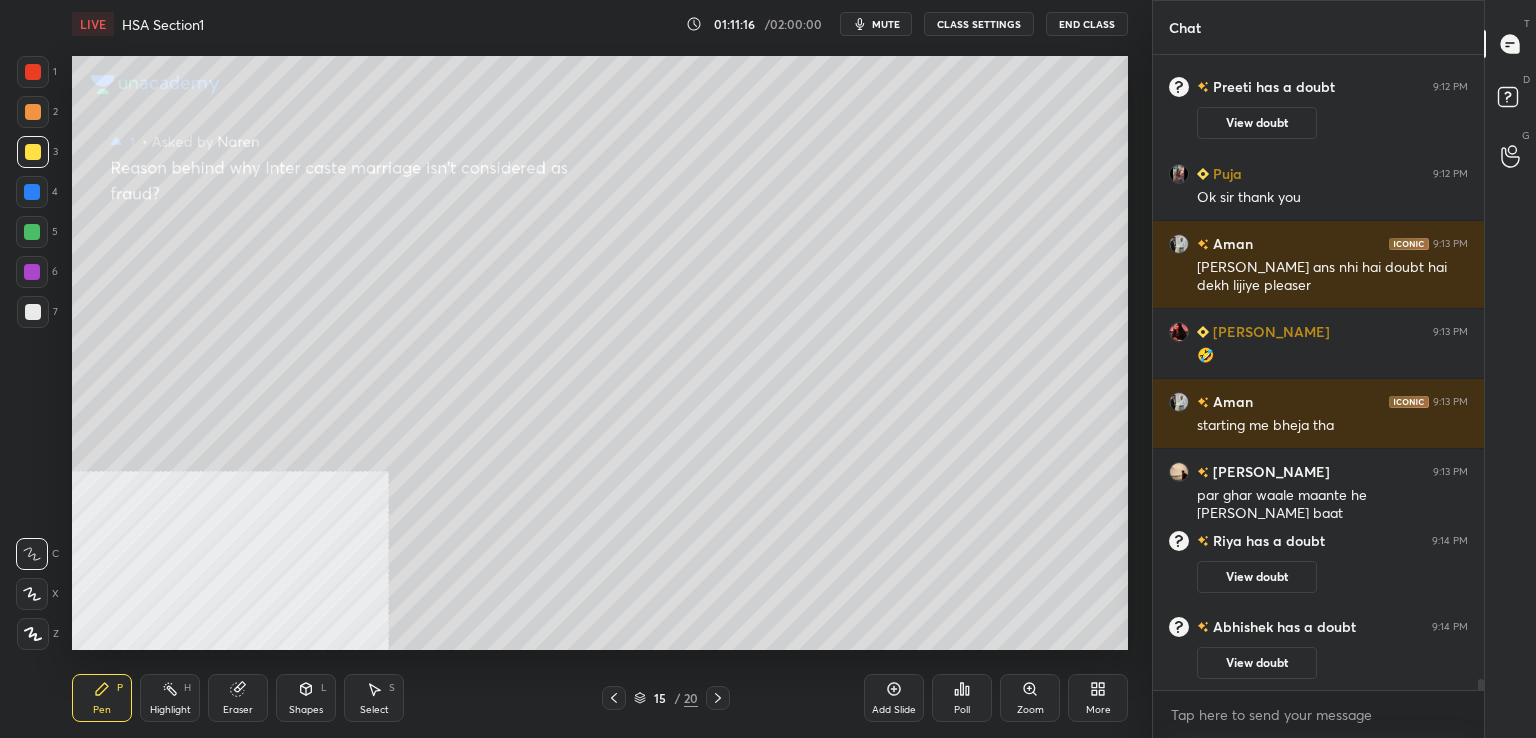 click 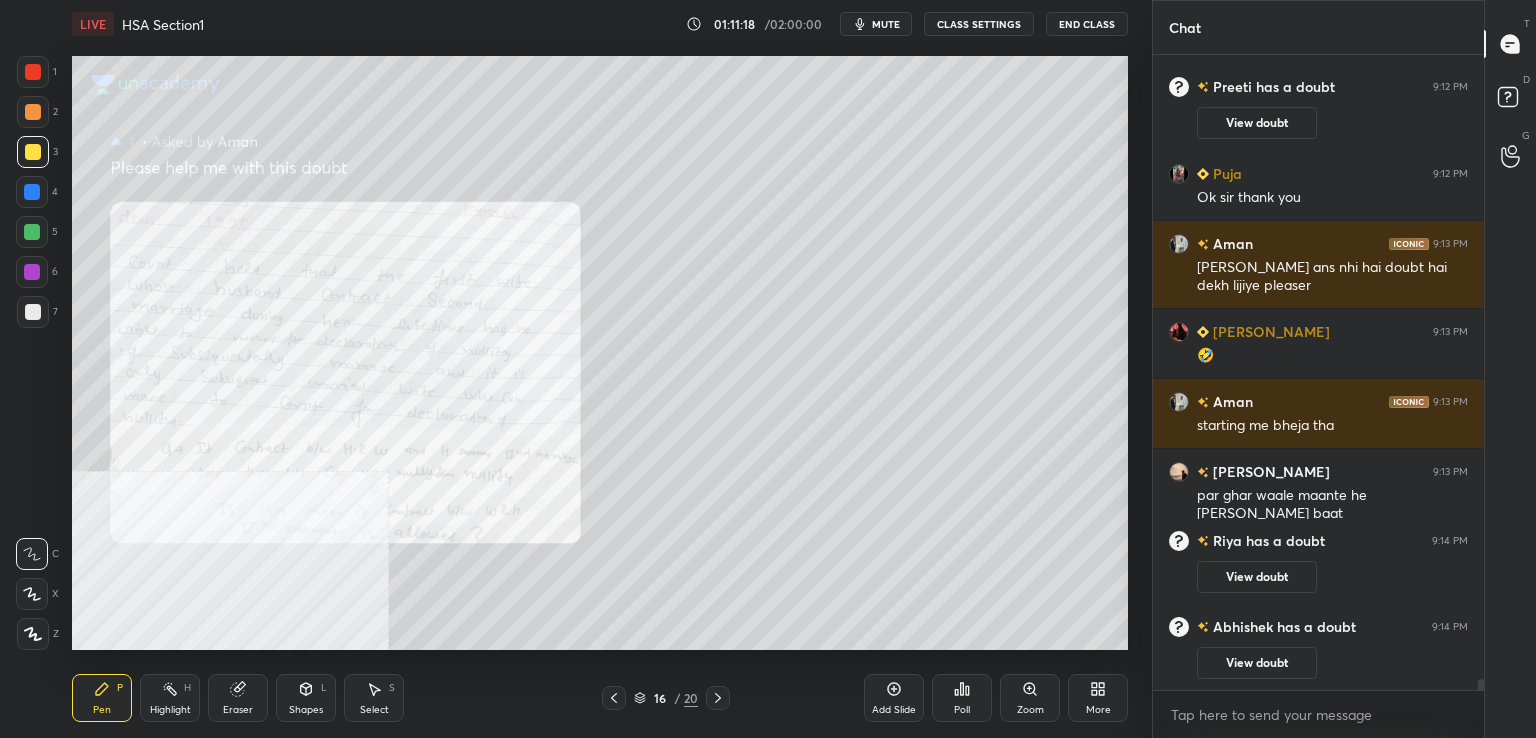 click on "Zoom" at bounding box center (1030, 698) 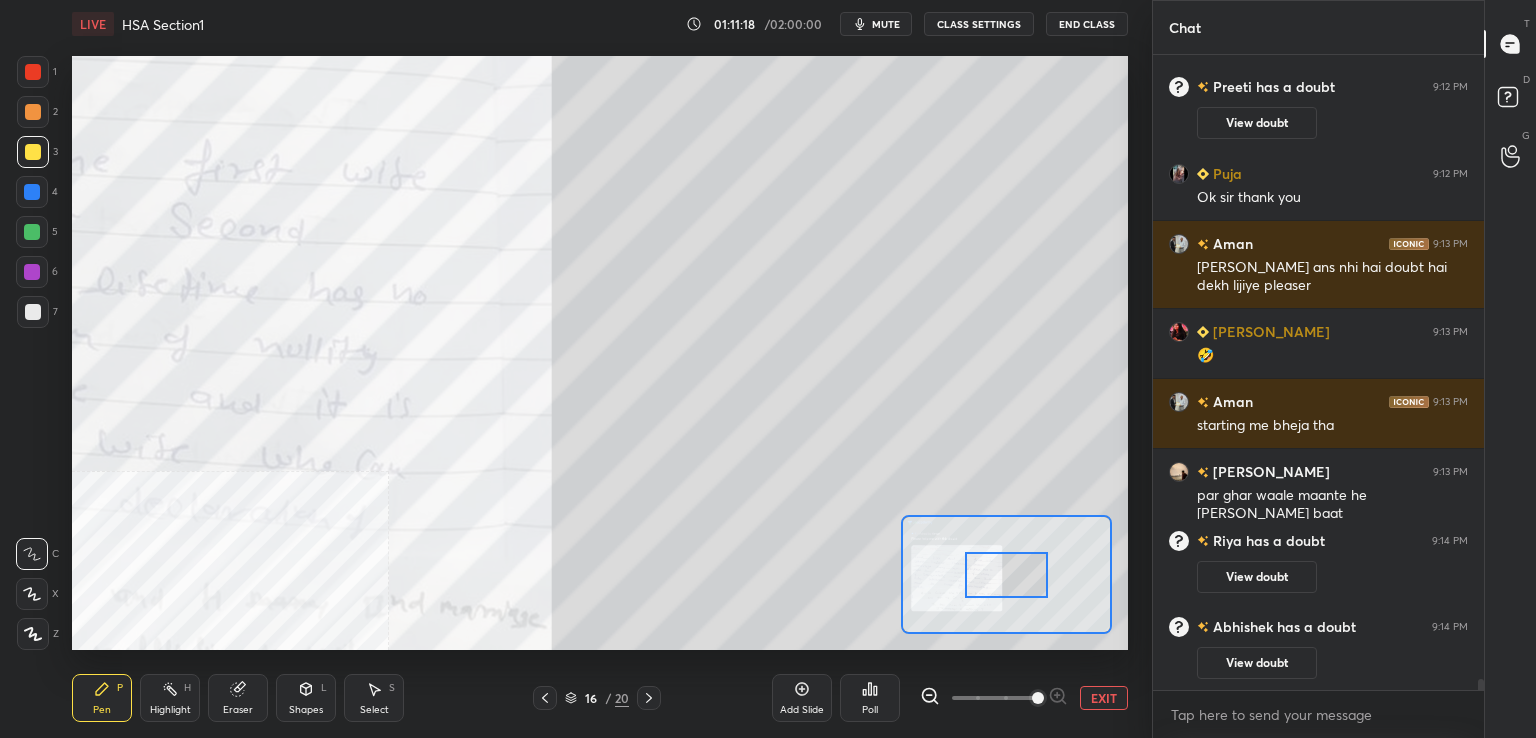 click at bounding box center (994, 698) 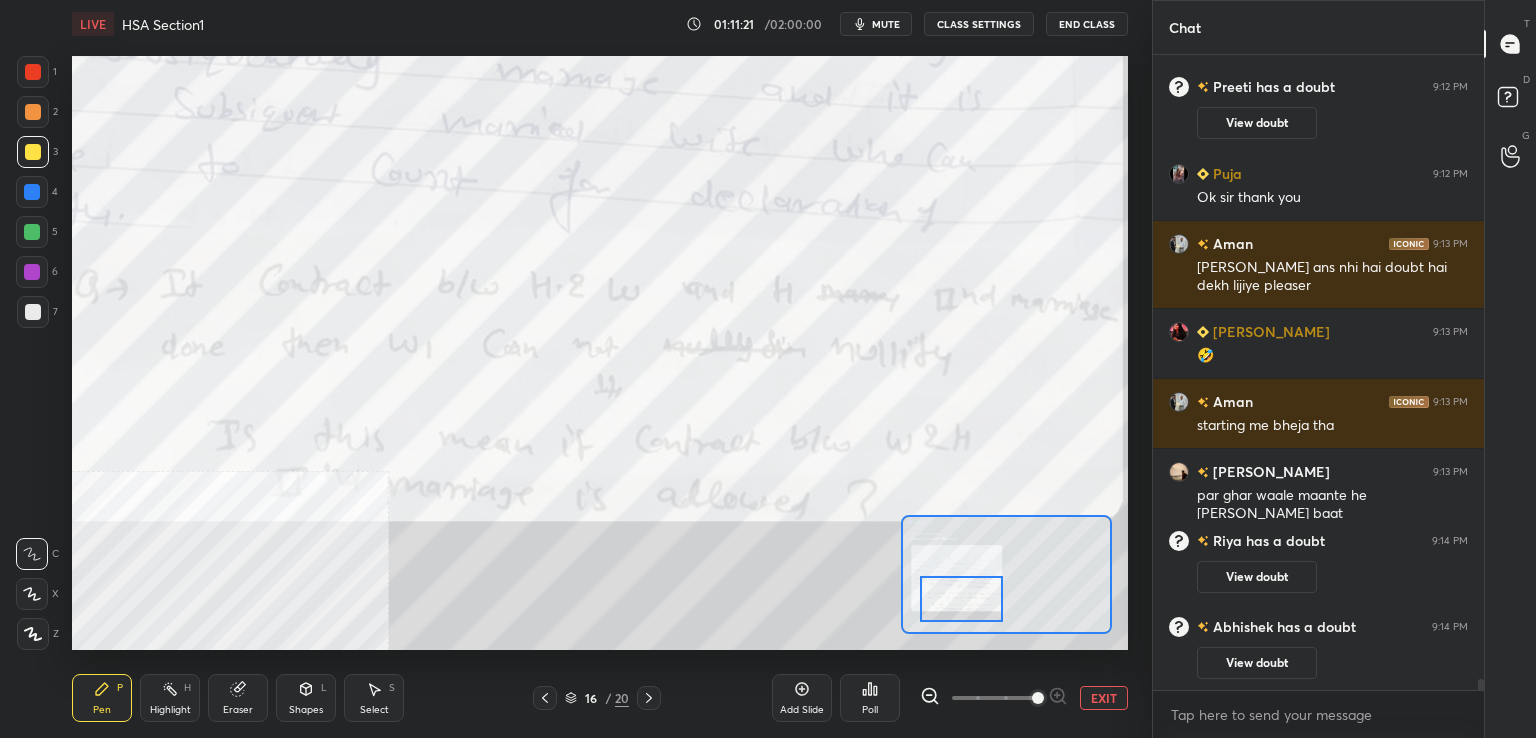 drag, startPoint x: 1008, startPoint y: 561, endPoint x: 963, endPoint y: 586, distance: 51.47815 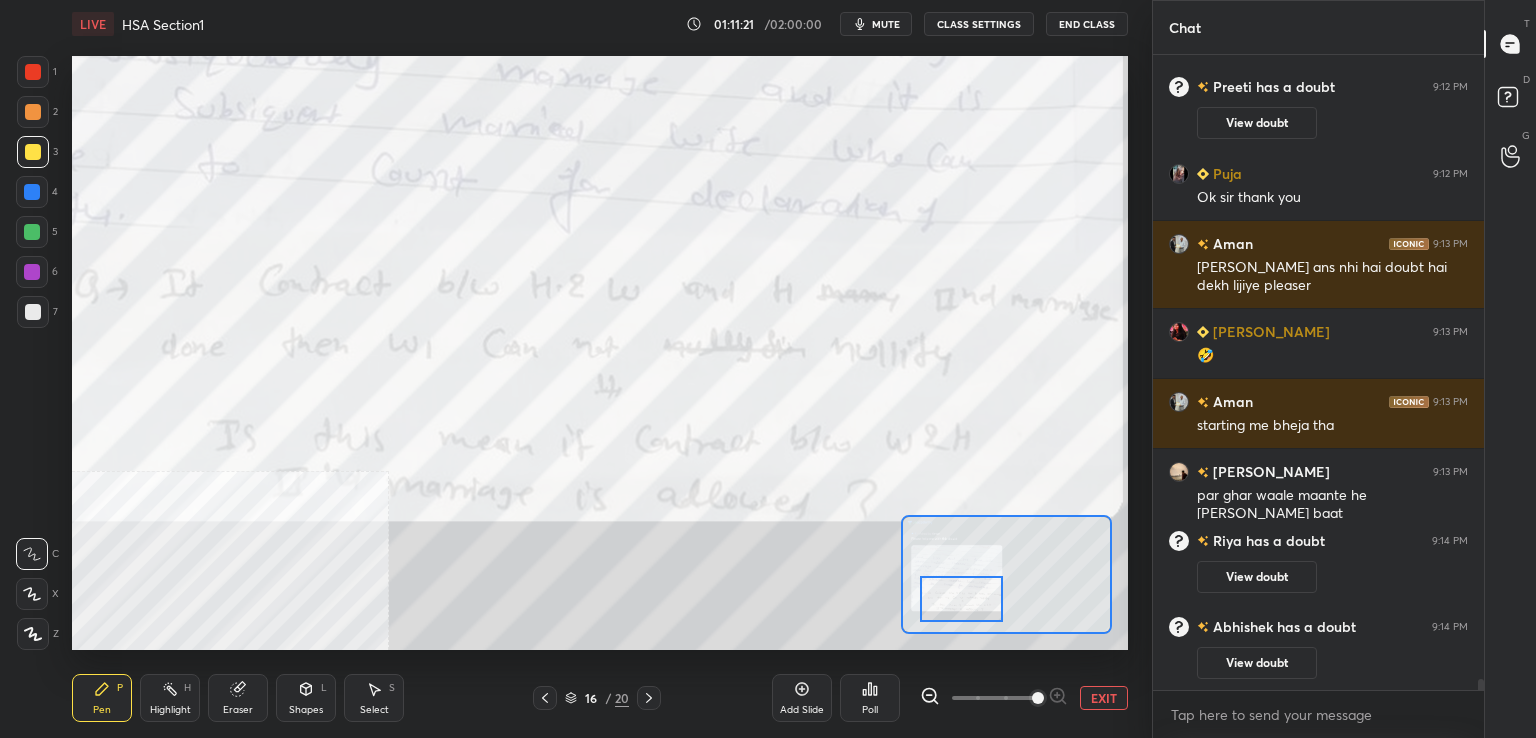 click at bounding box center (961, 599) 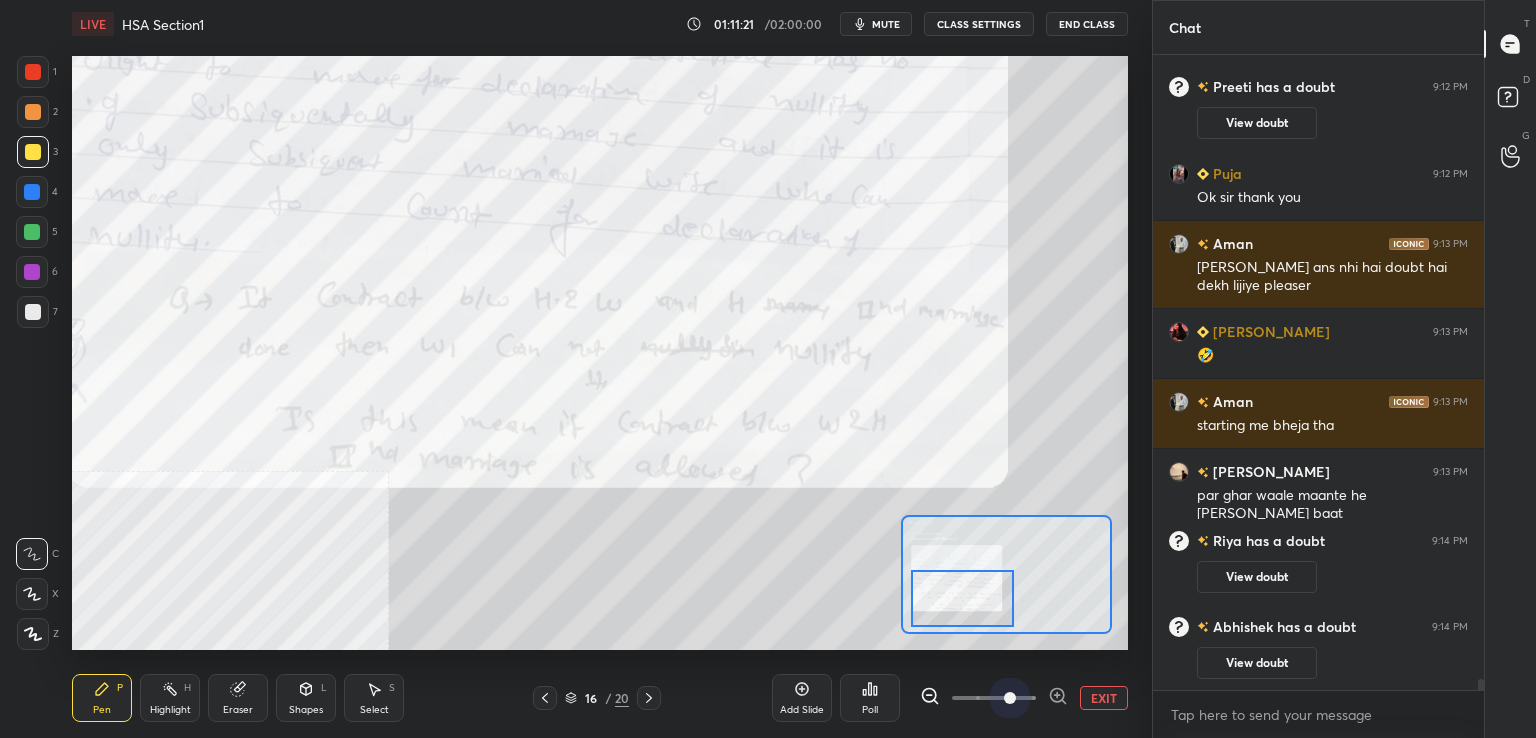 drag, startPoint x: 1001, startPoint y: 694, endPoint x: 978, endPoint y: 683, distance: 25.495098 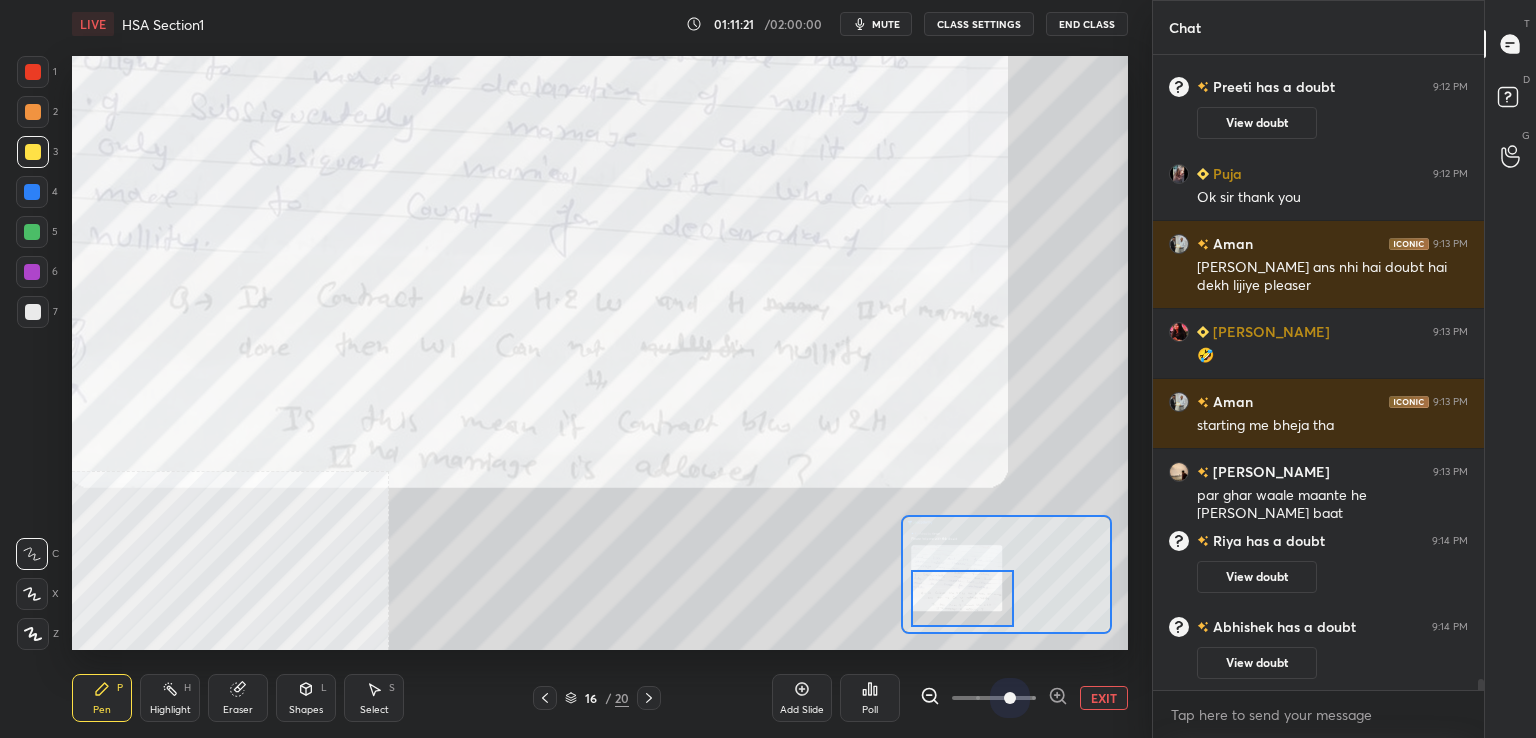 click at bounding box center (994, 698) 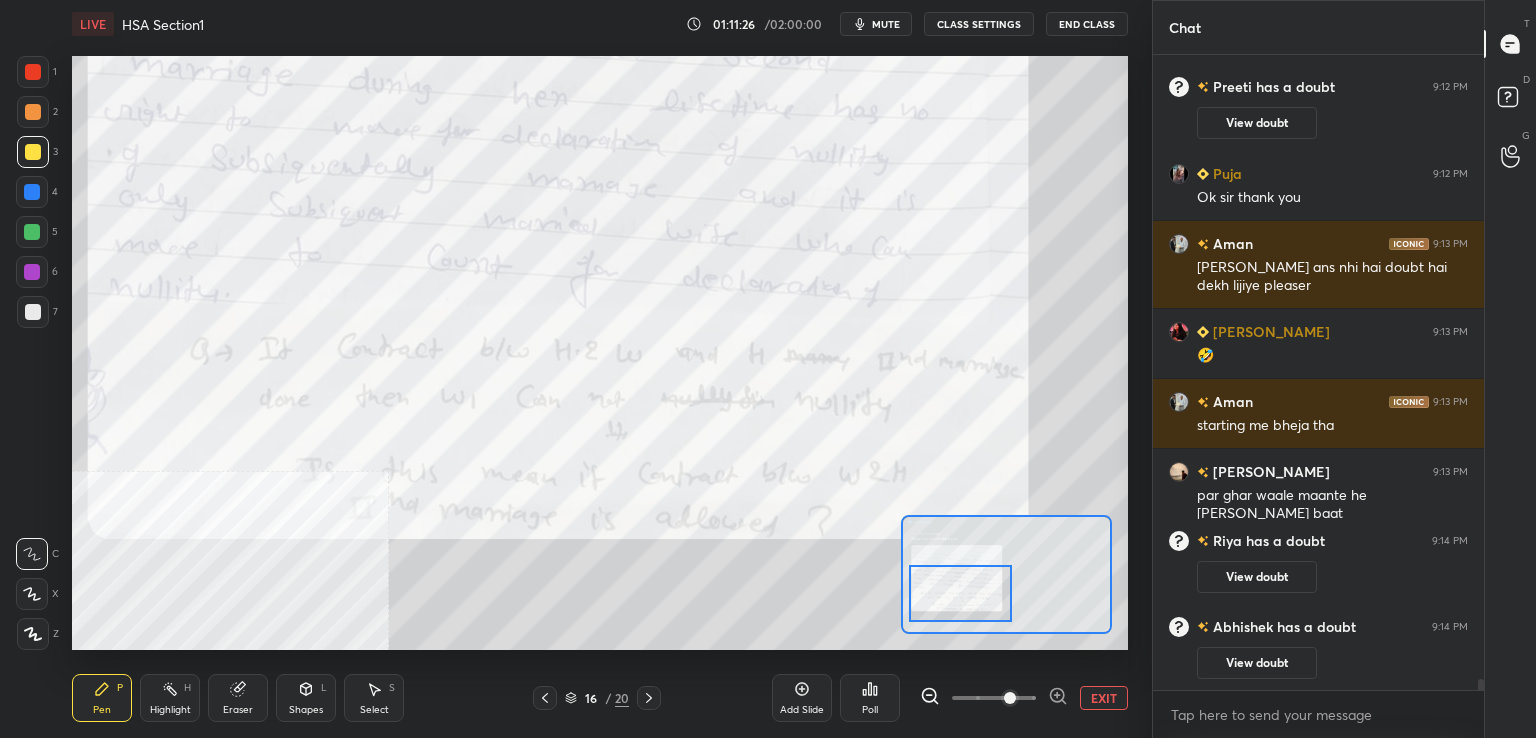 click at bounding box center (961, 593) 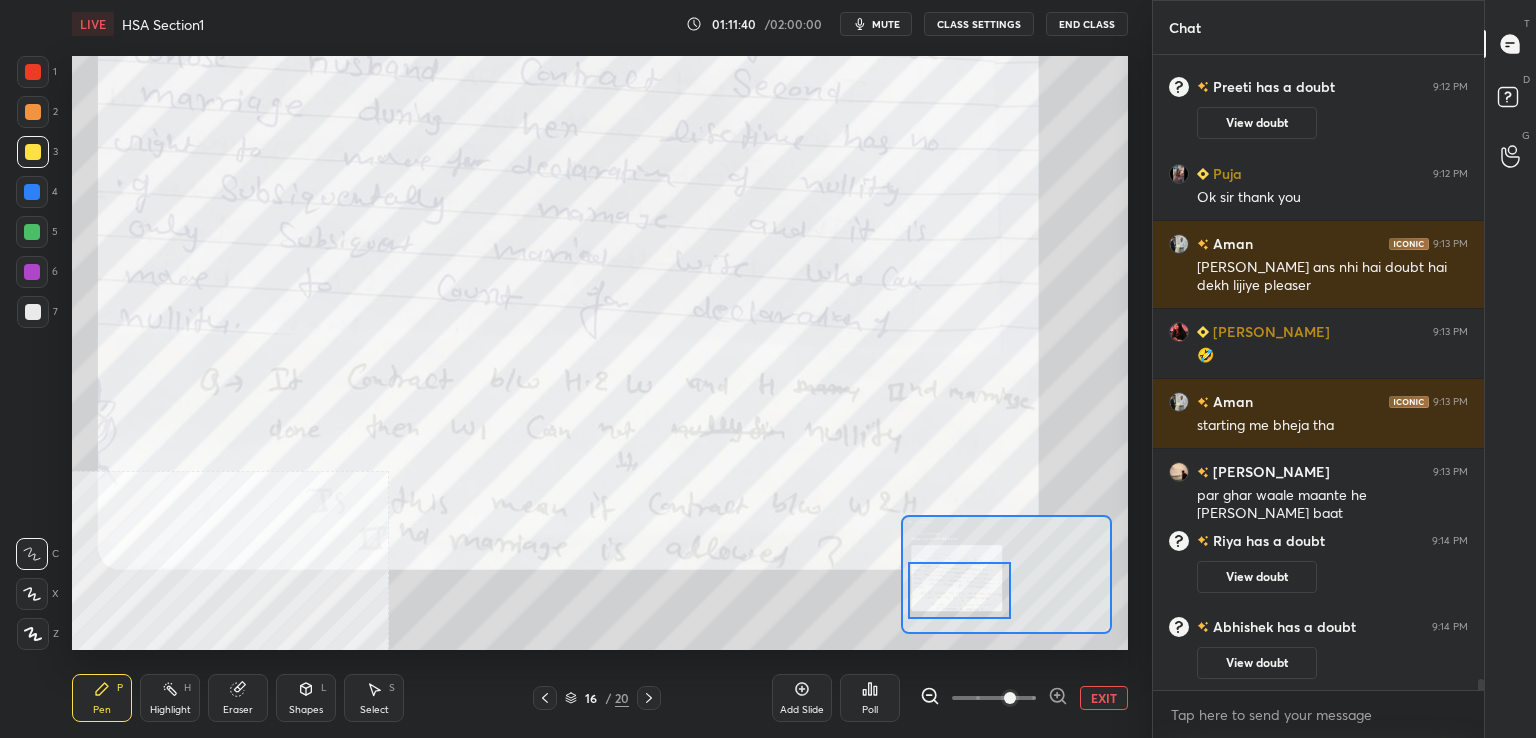 click at bounding box center [960, 590] 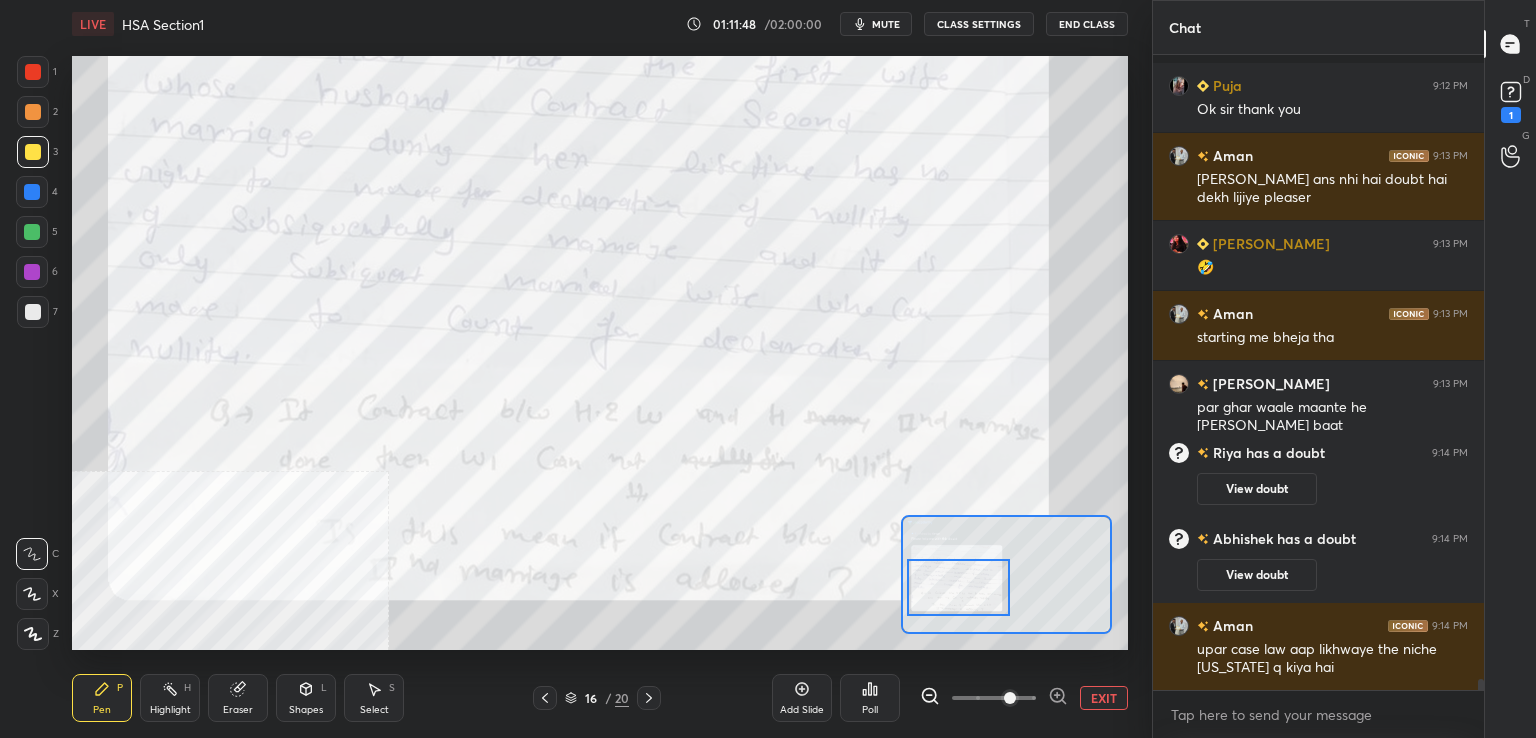 scroll, scrollTop: 35536, scrollLeft: 0, axis: vertical 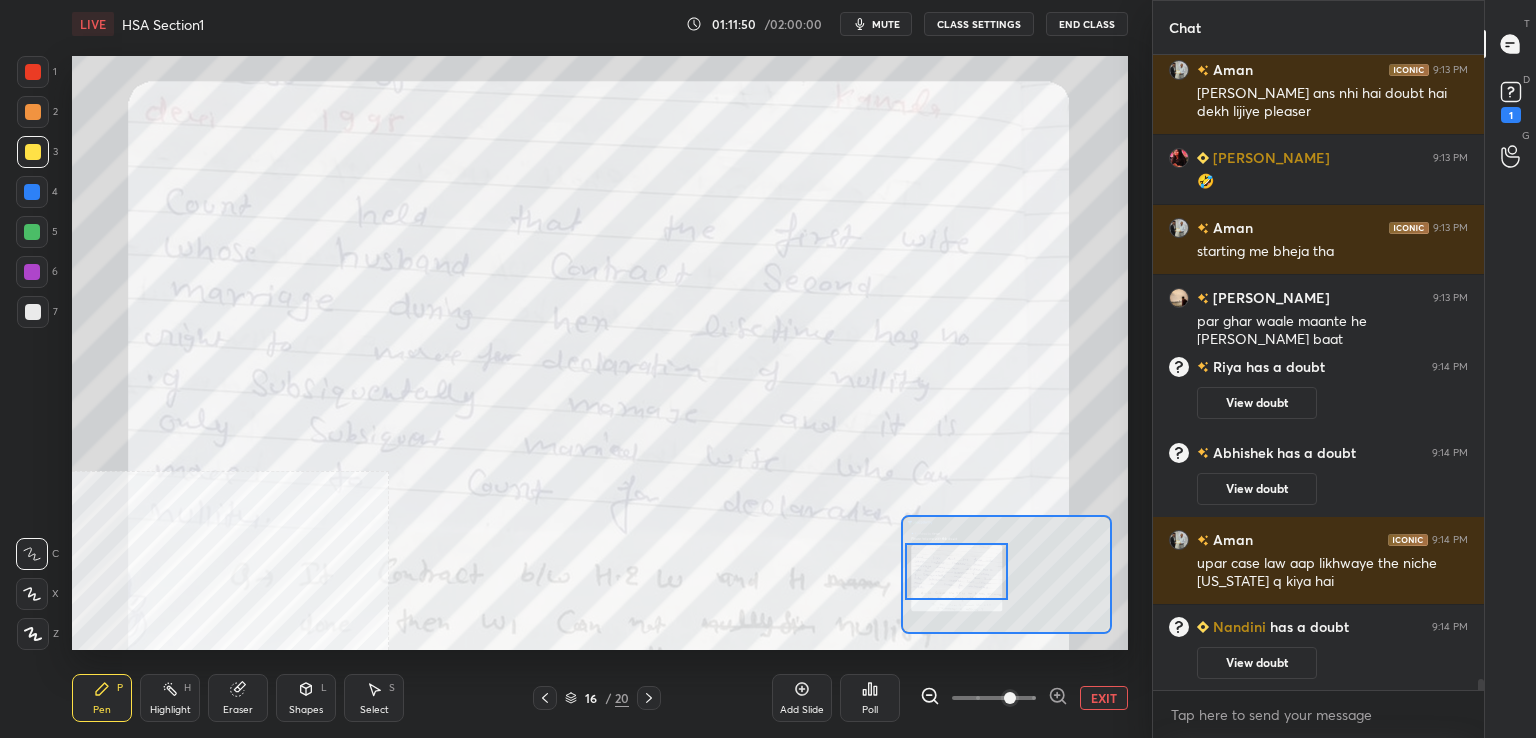 drag, startPoint x: 926, startPoint y: 567, endPoint x: 920, endPoint y: 549, distance: 18.973665 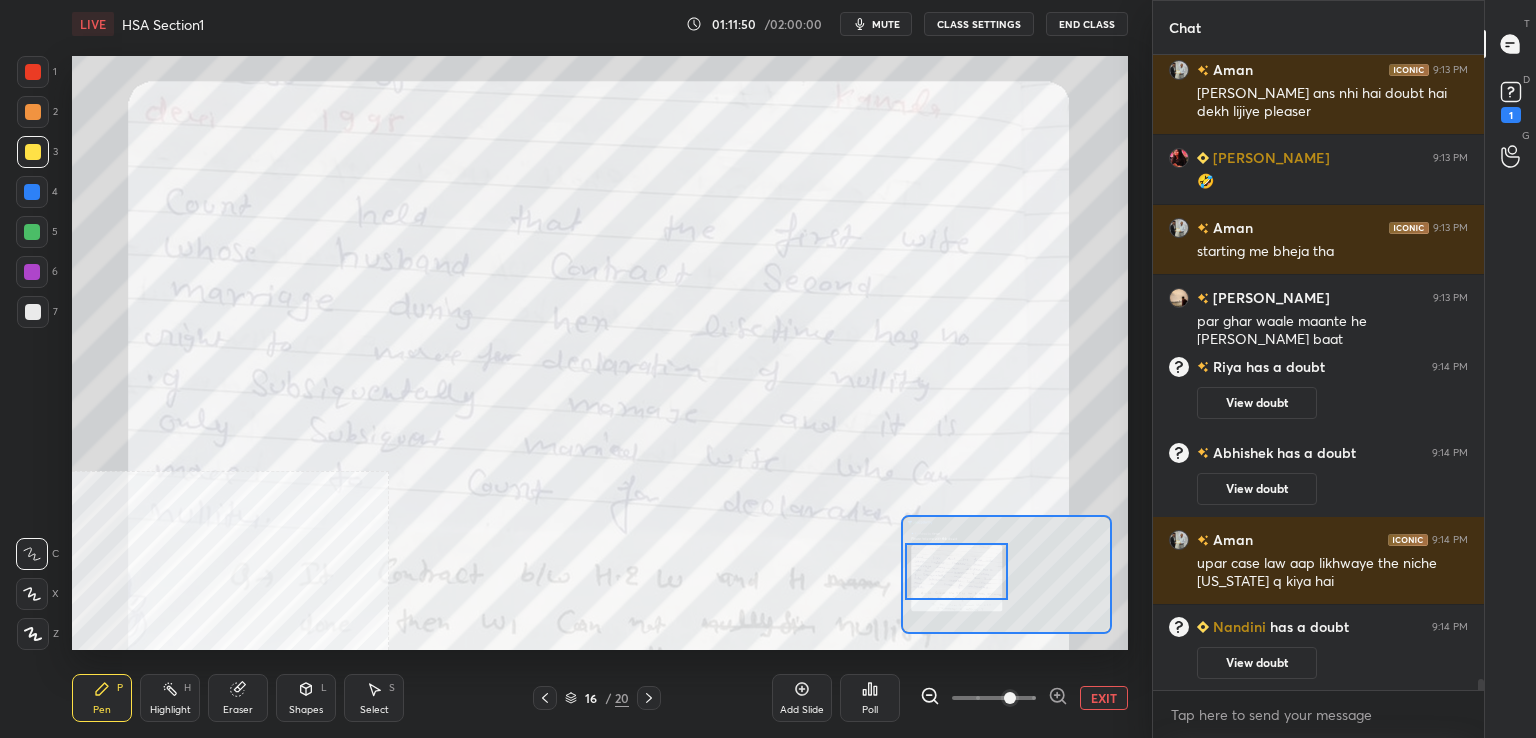 click at bounding box center [957, 571] 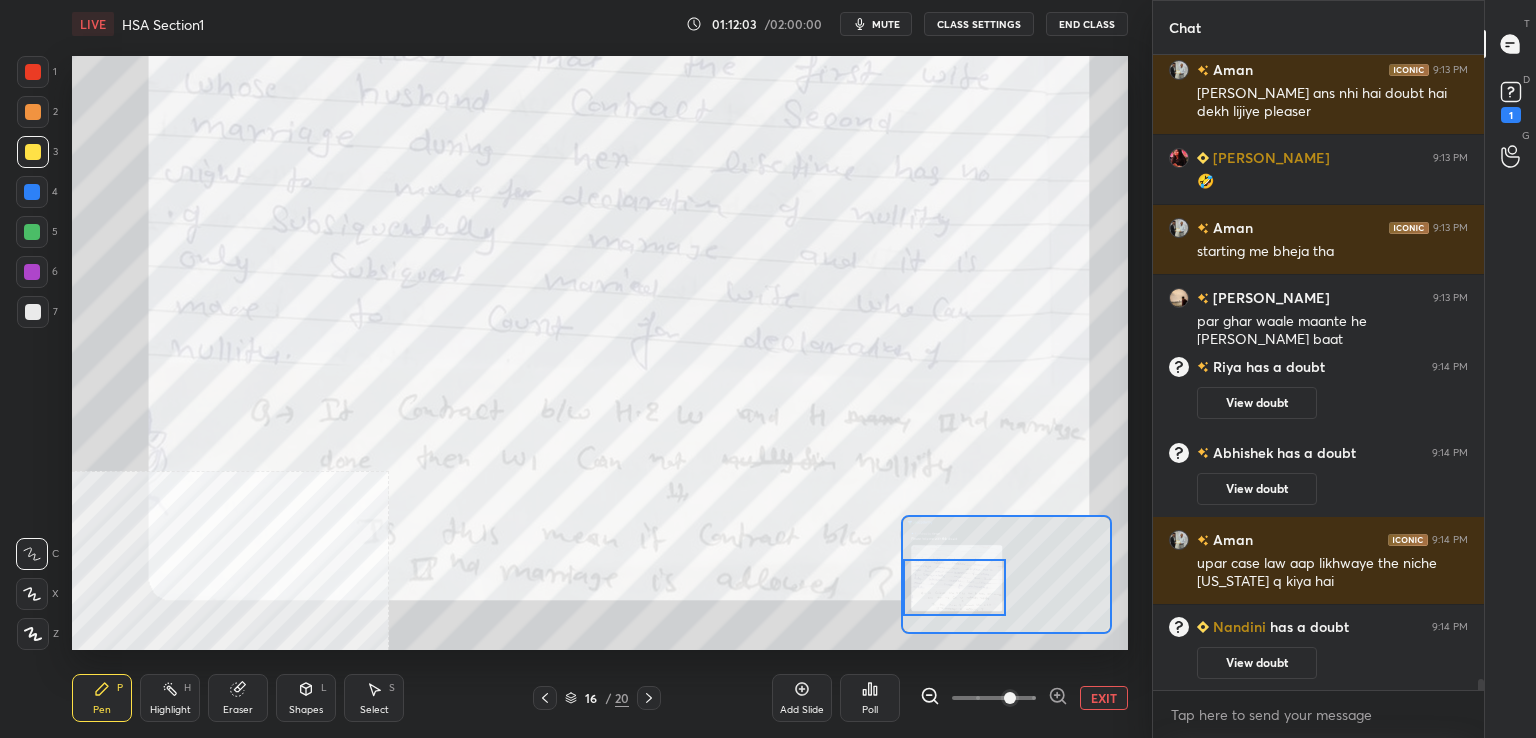 drag, startPoint x: 972, startPoint y: 552, endPoint x: 961, endPoint y: 567, distance: 18.601076 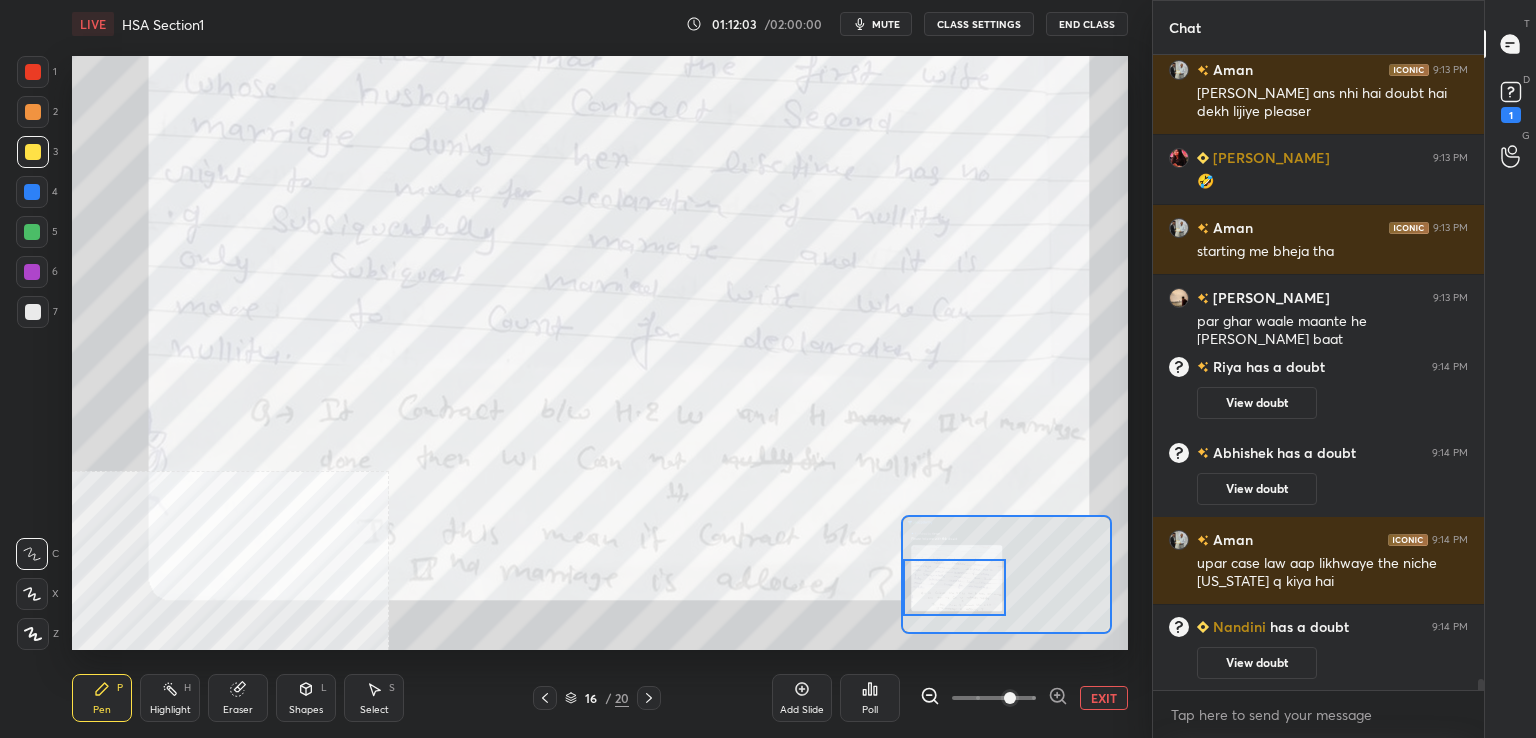 click at bounding box center [955, 587] 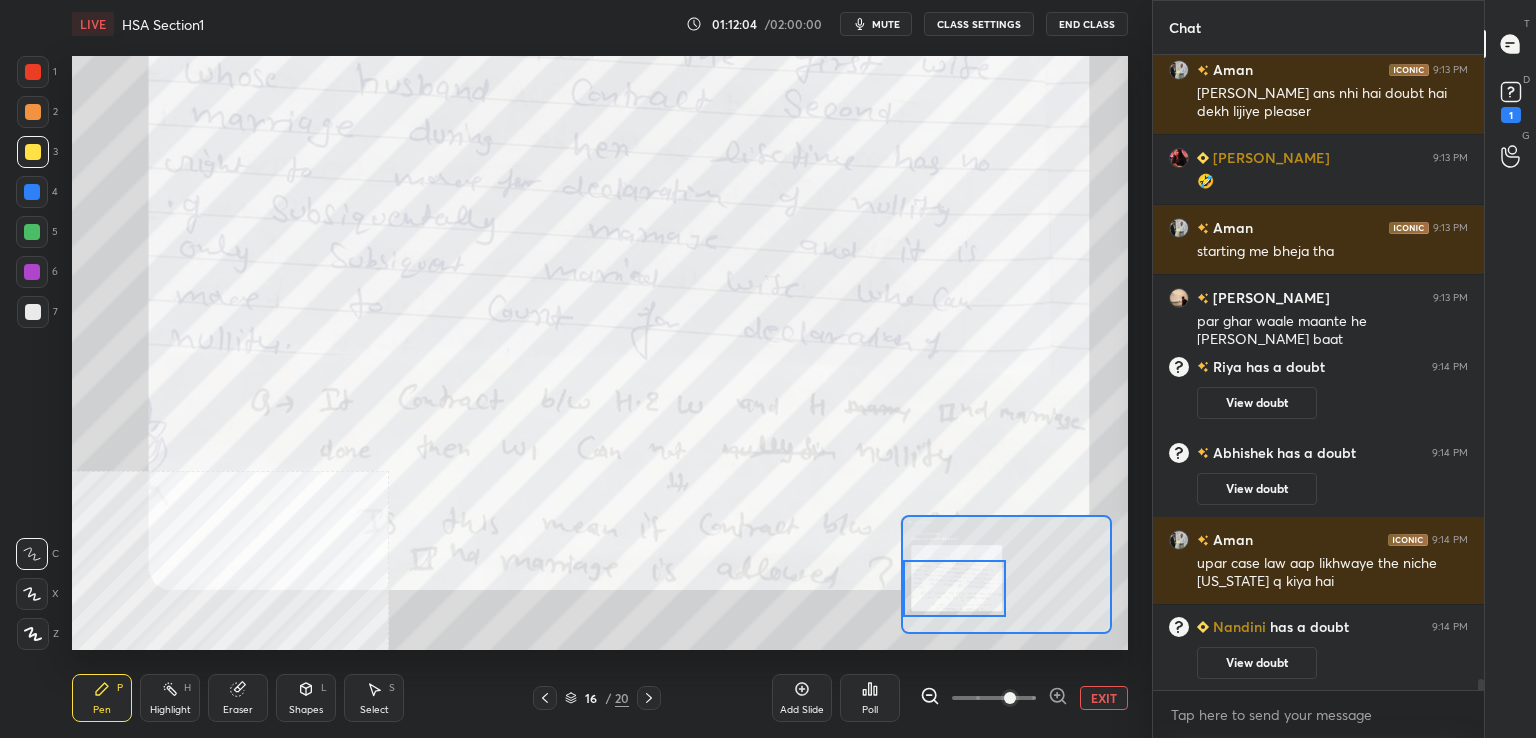 drag, startPoint x: 645, startPoint y: 705, endPoint x: 659, endPoint y: 700, distance: 14.866069 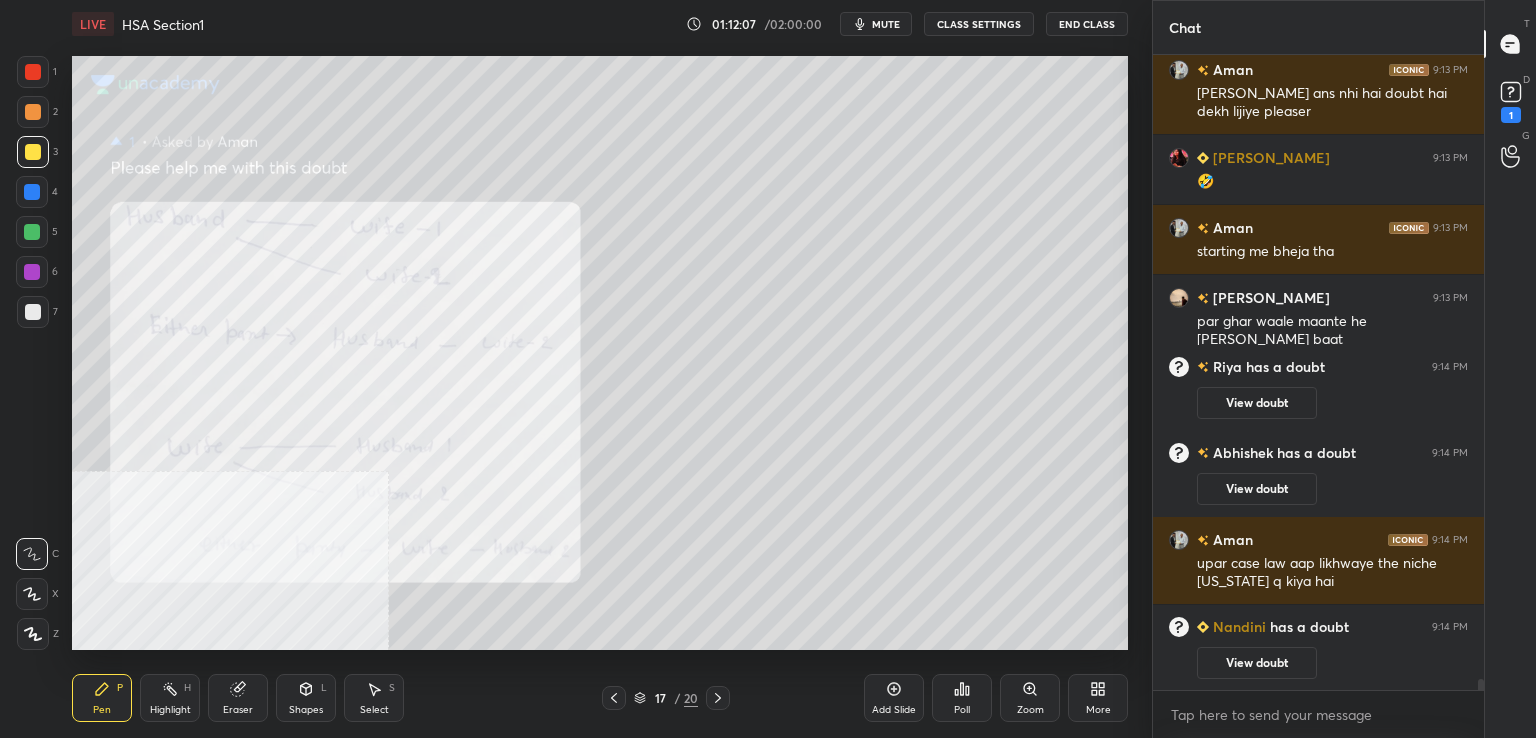 click 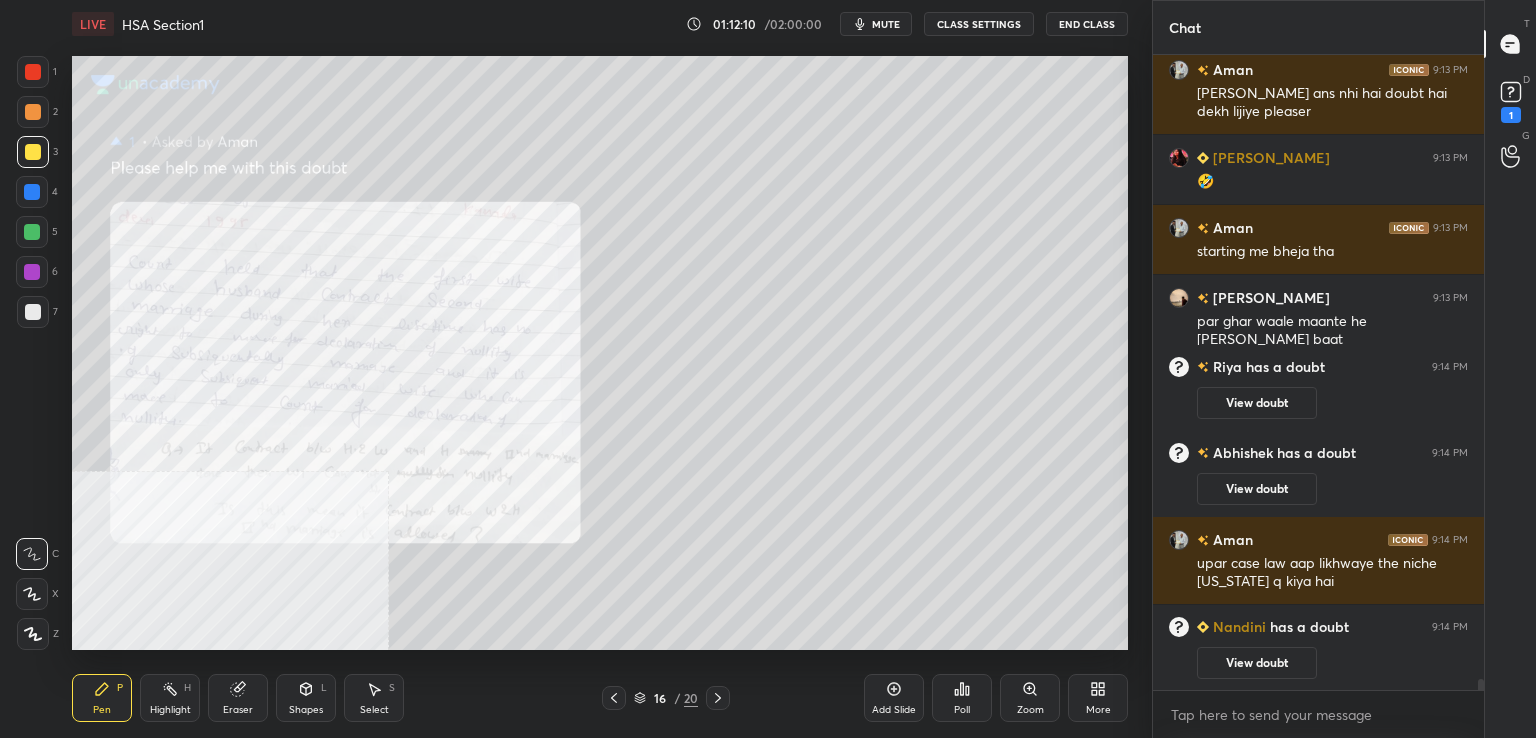 click at bounding box center [614, 698] 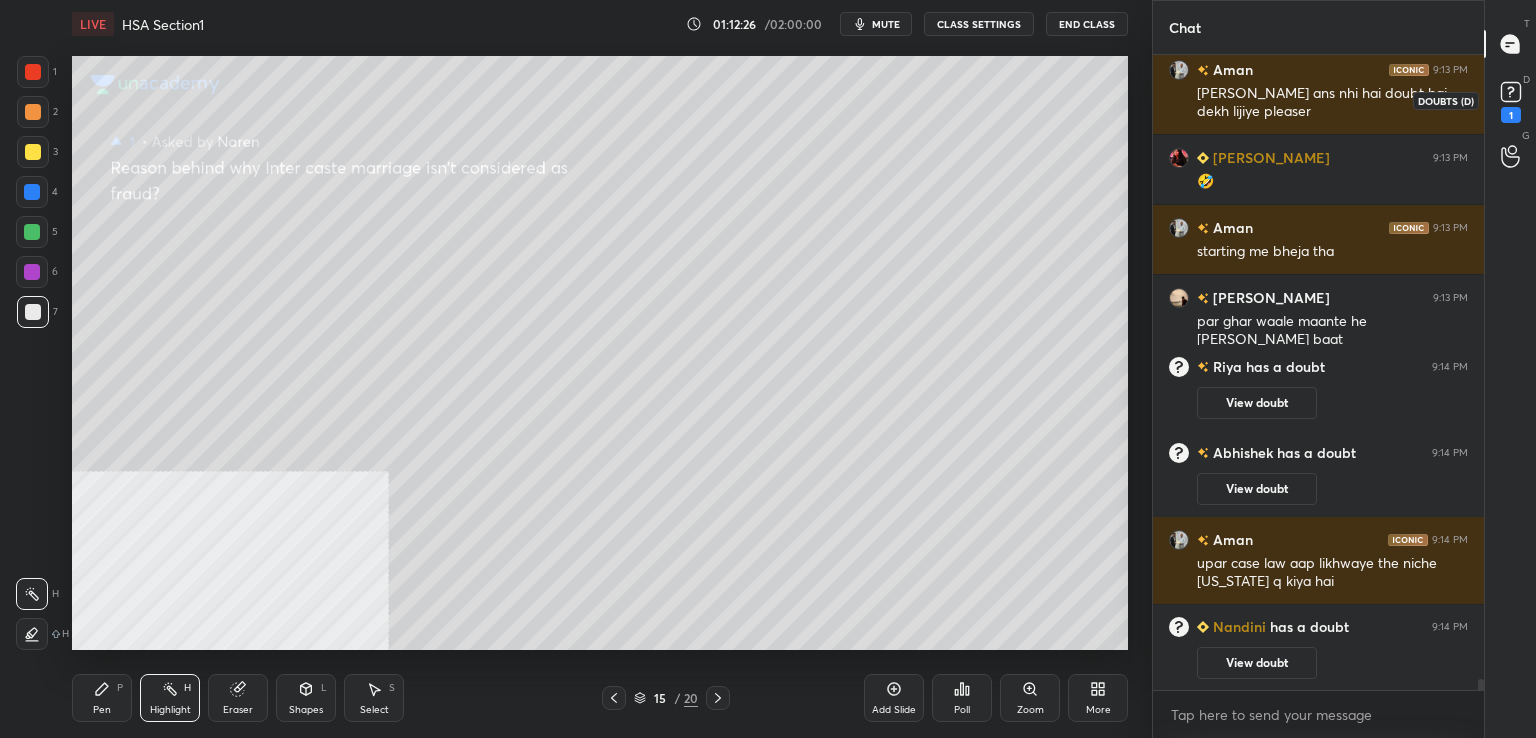 click 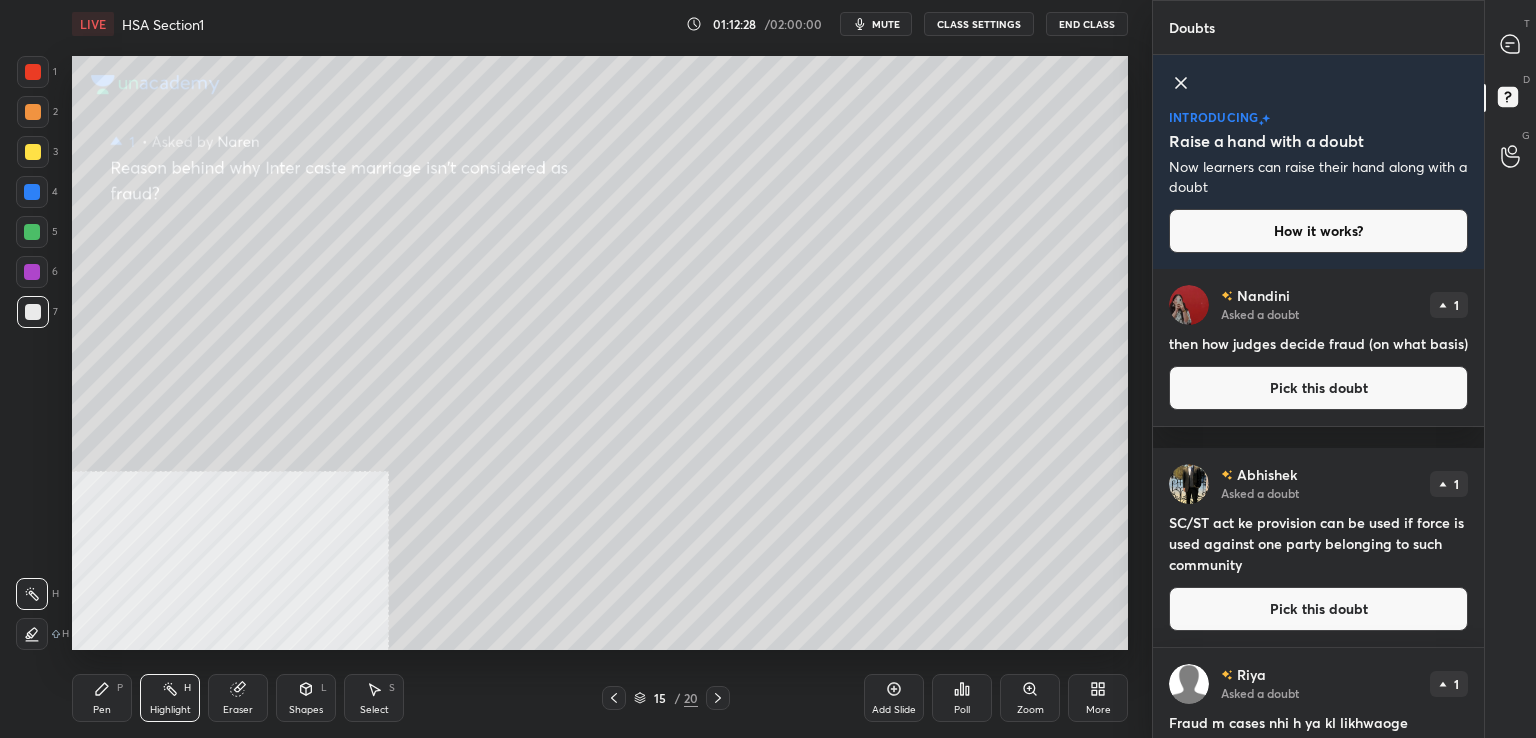 click on "Pick this doubt" at bounding box center (1318, 388) 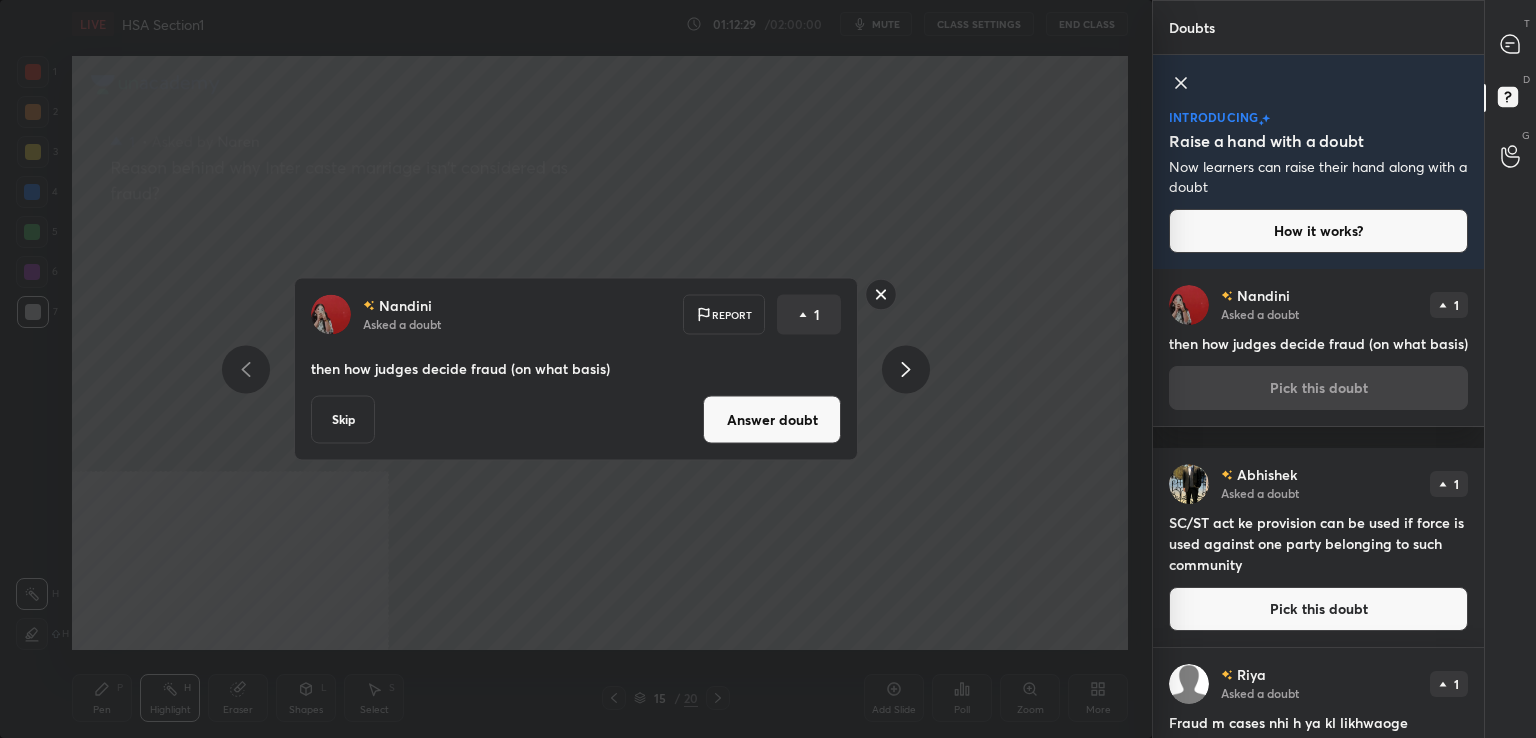 click on "Answer doubt" at bounding box center [772, 420] 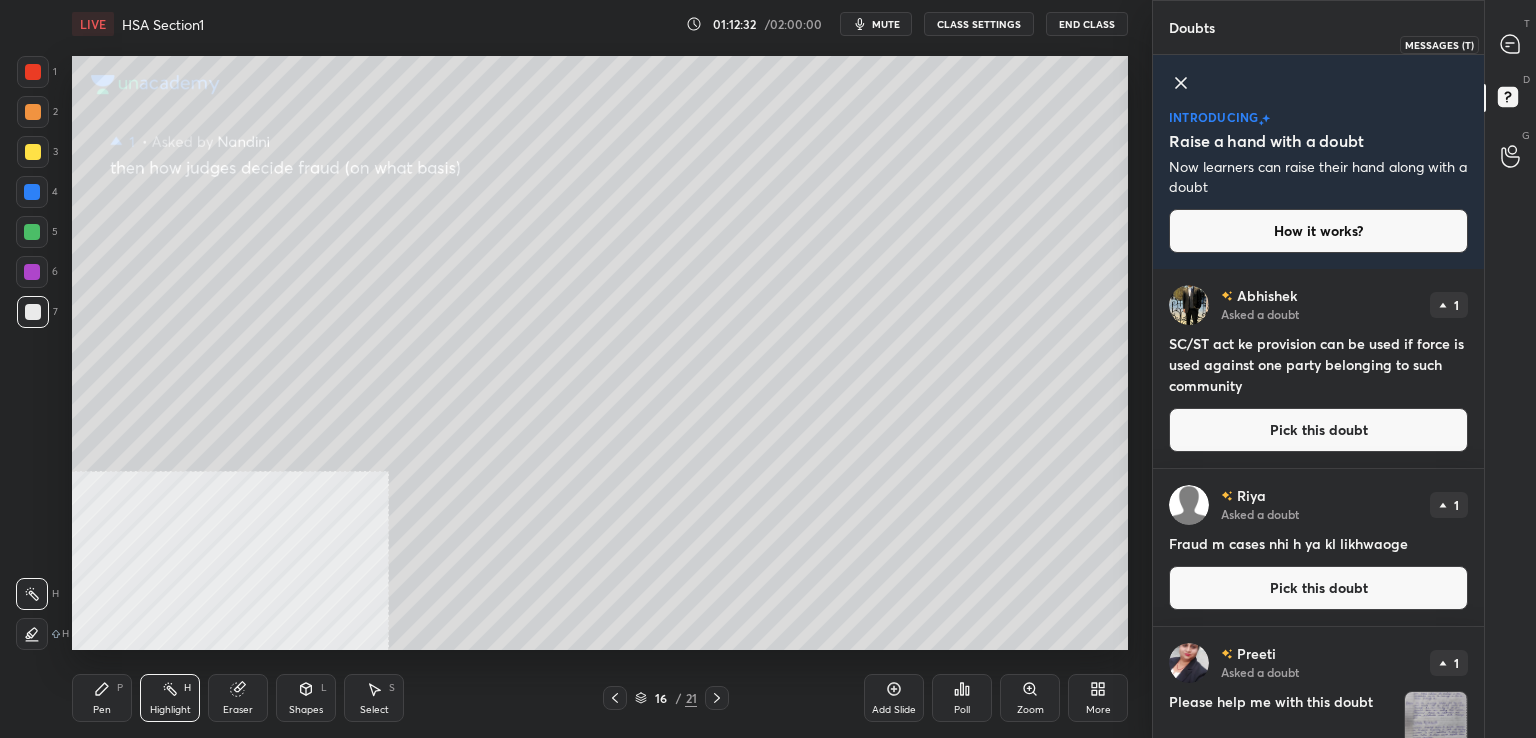 drag, startPoint x: 1514, startPoint y: 49, endPoint x: 1492, endPoint y: 51, distance: 22.090721 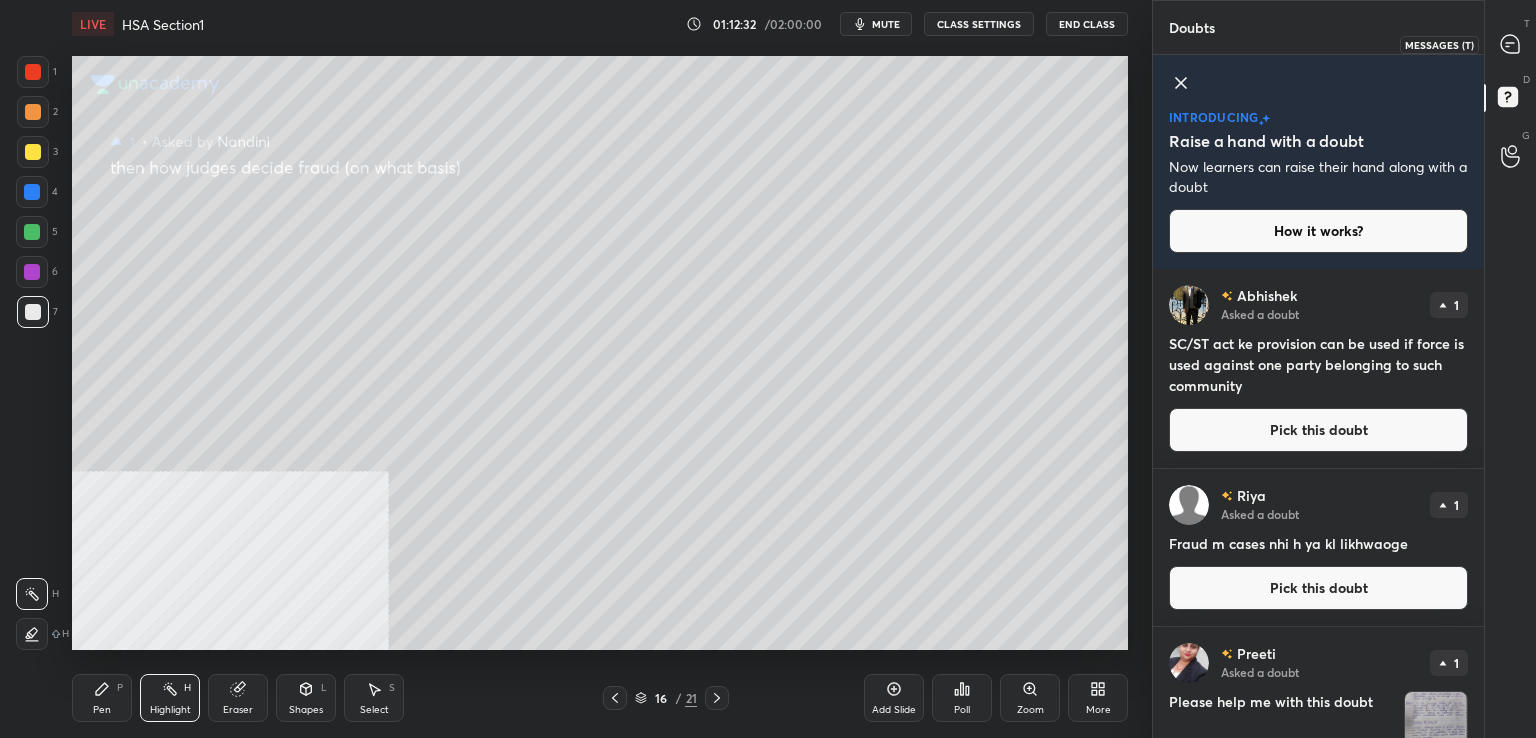 click 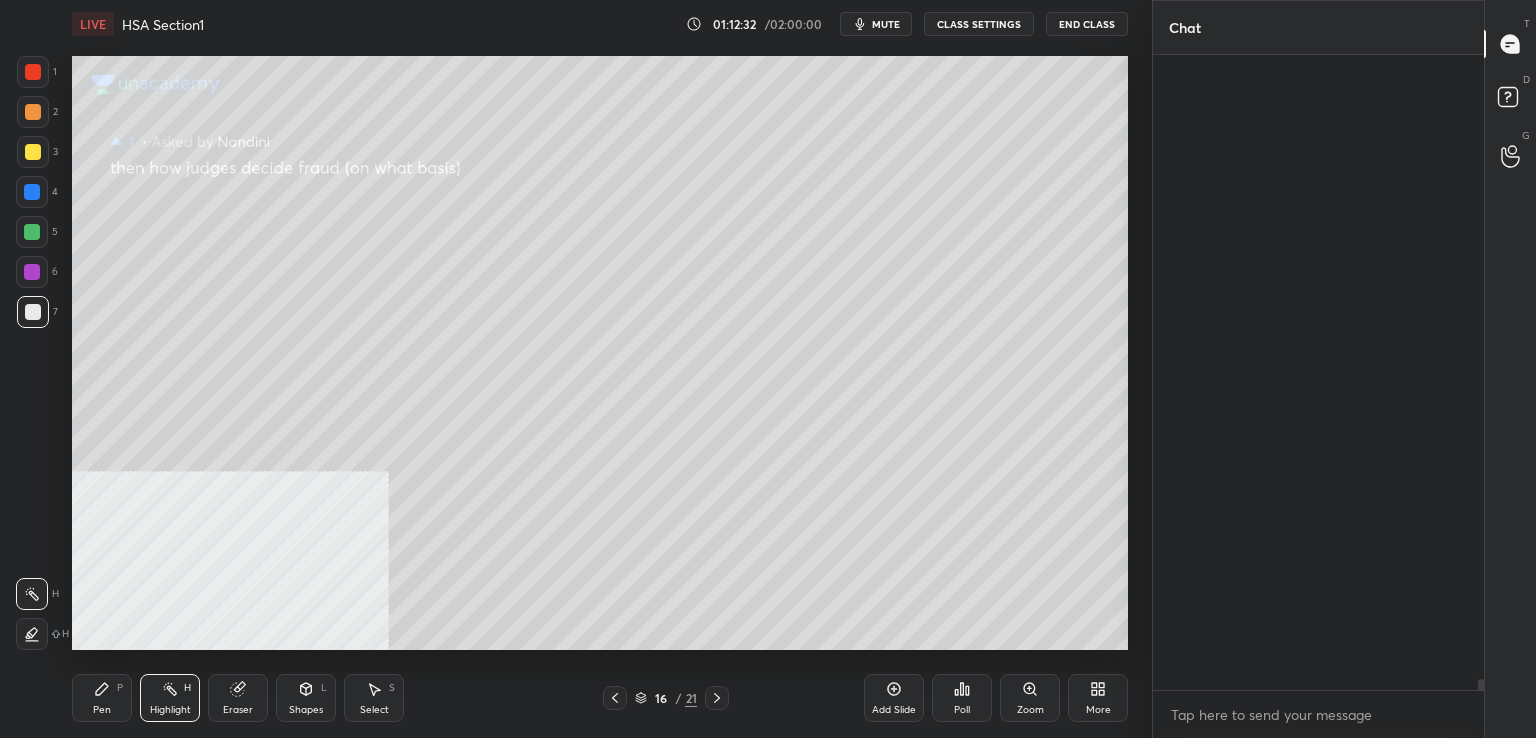 scroll, scrollTop: 35202, scrollLeft: 0, axis: vertical 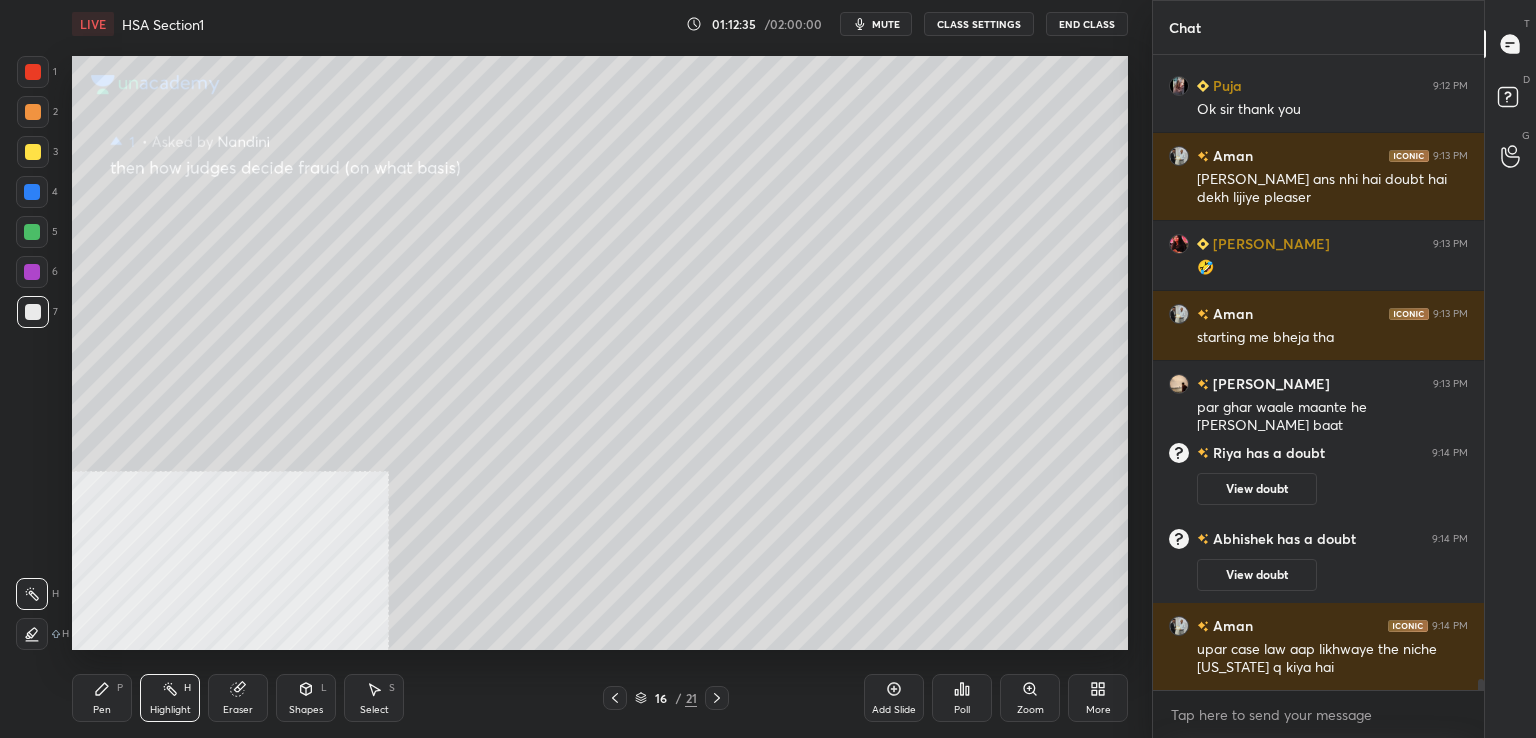 click at bounding box center (33, 72) 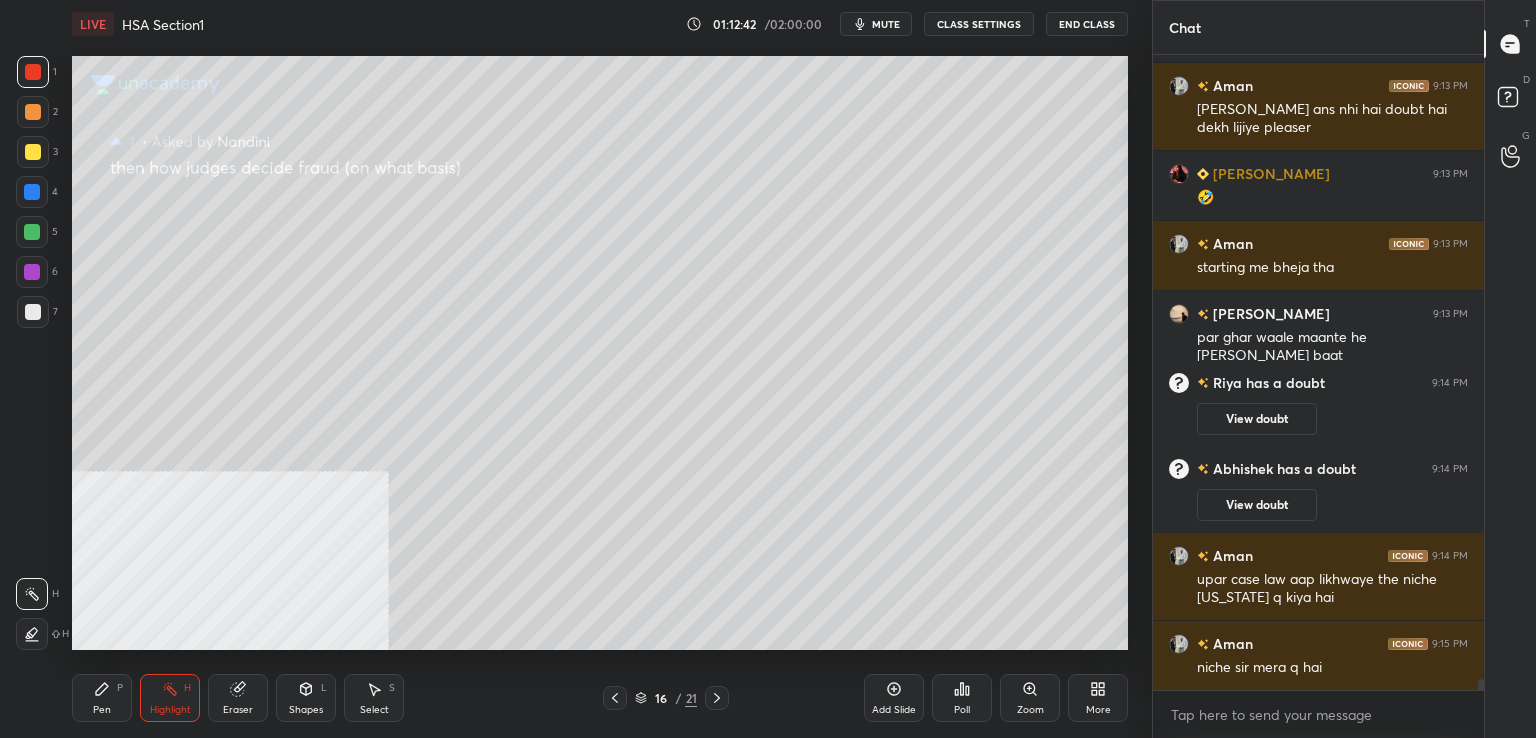 scroll, scrollTop: 35342, scrollLeft: 0, axis: vertical 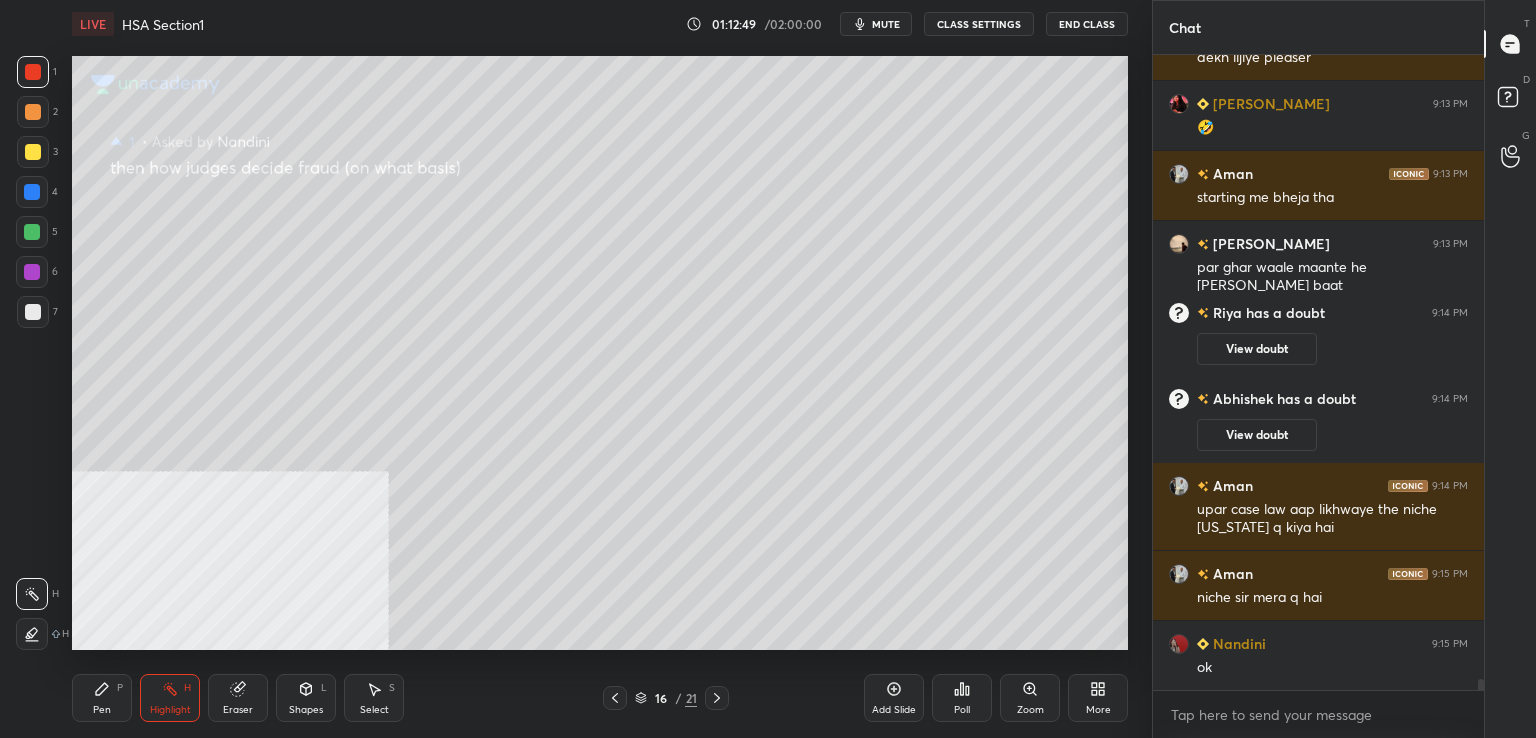 drag, startPoint x: 716, startPoint y: 700, endPoint x: 685, endPoint y: 693, distance: 31.780497 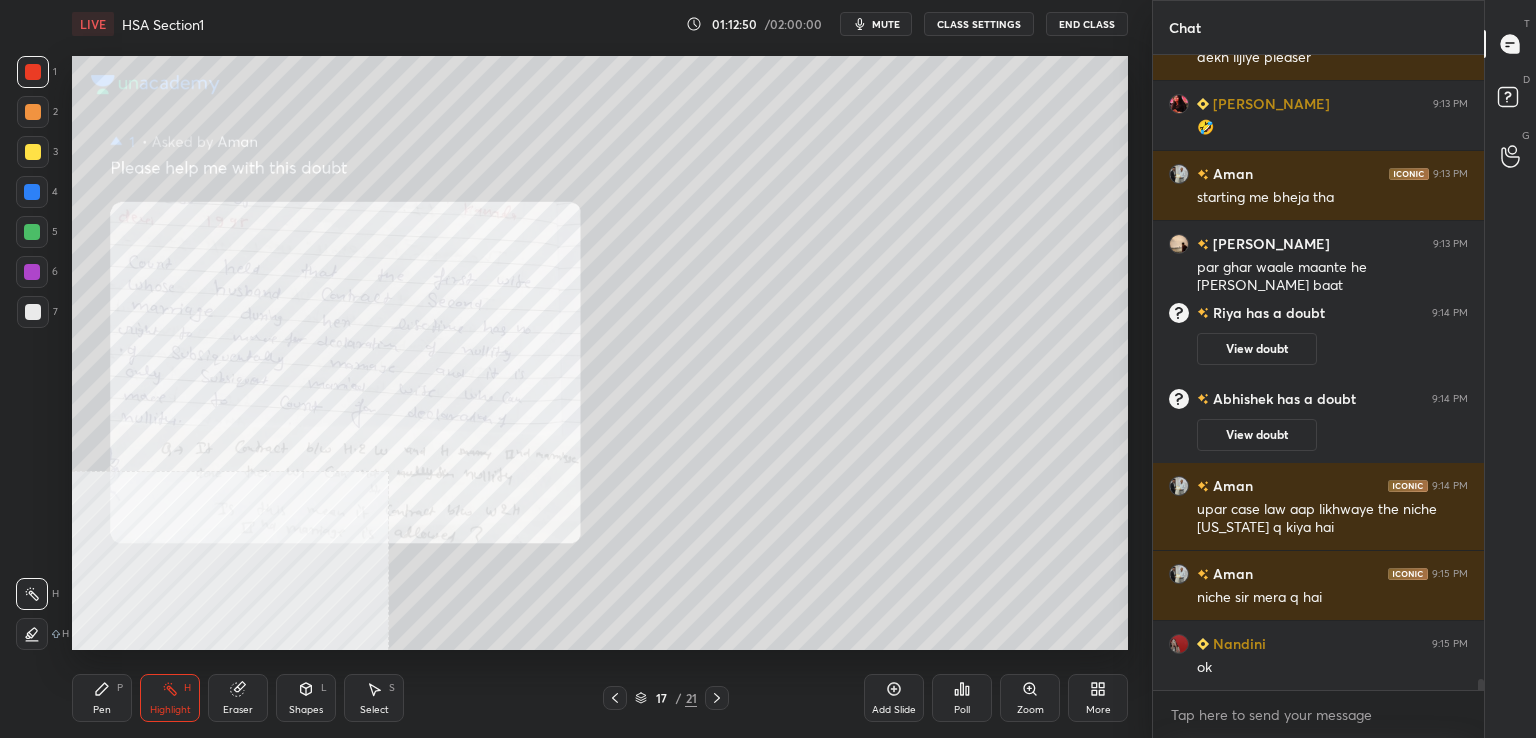 click at bounding box center (615, 698) 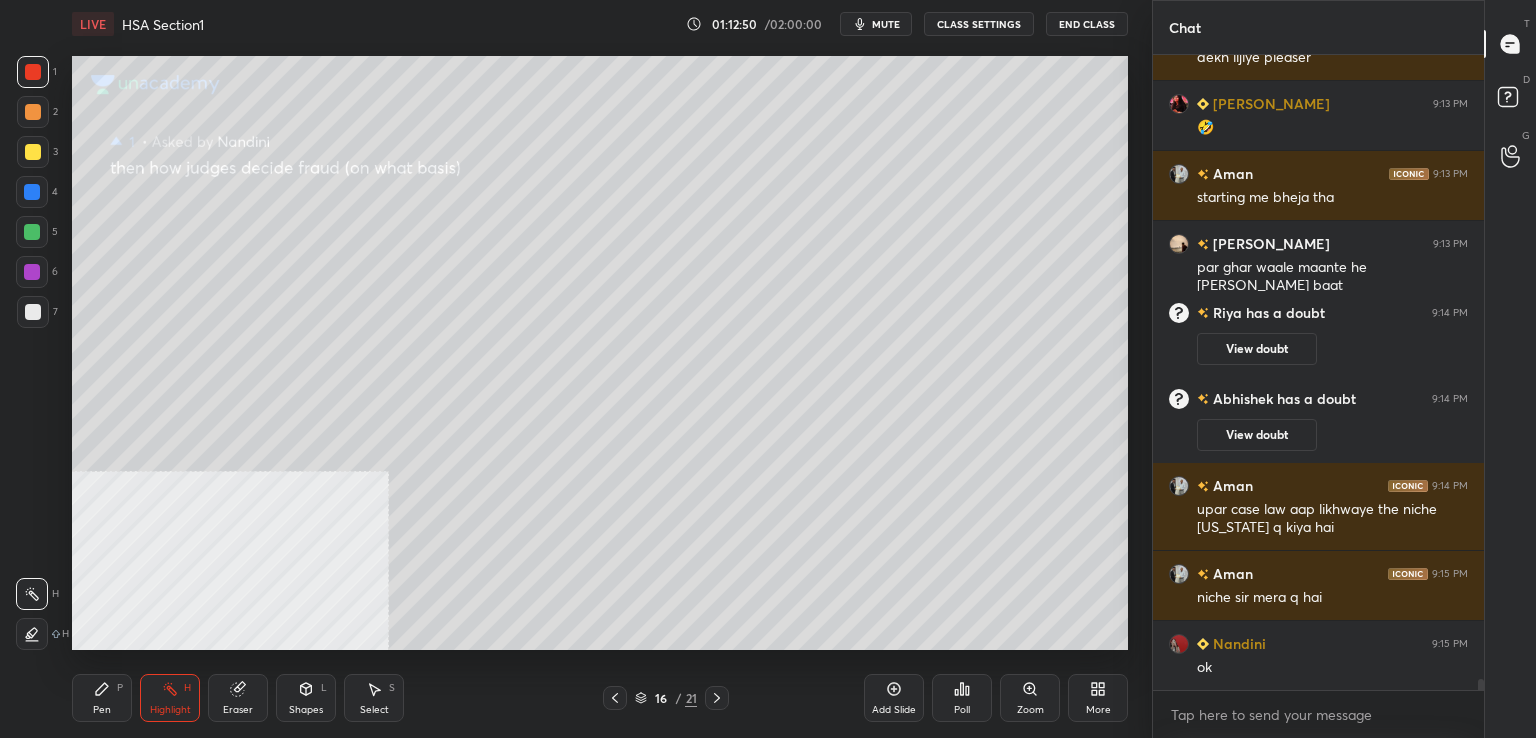 click at bounding box center [615, 698] 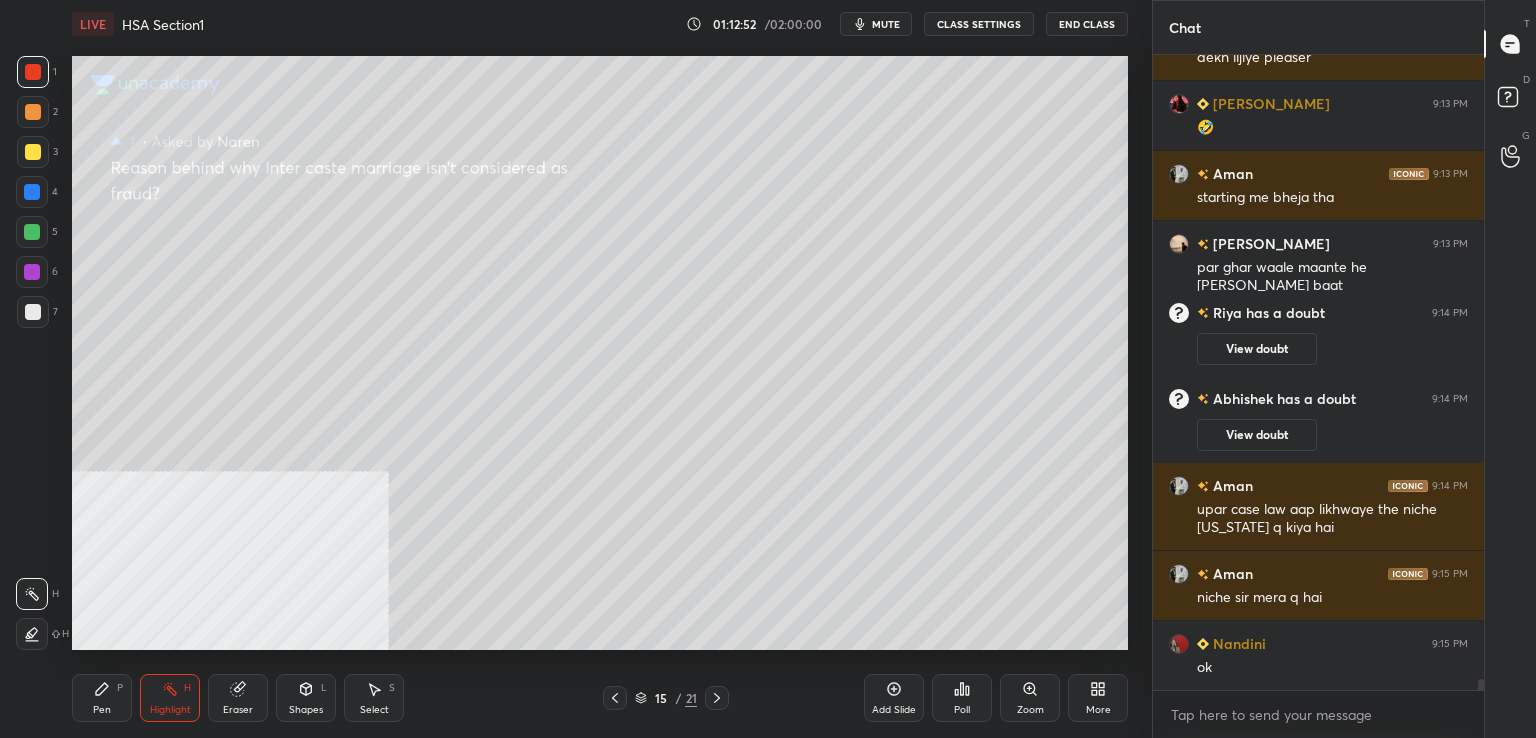 click 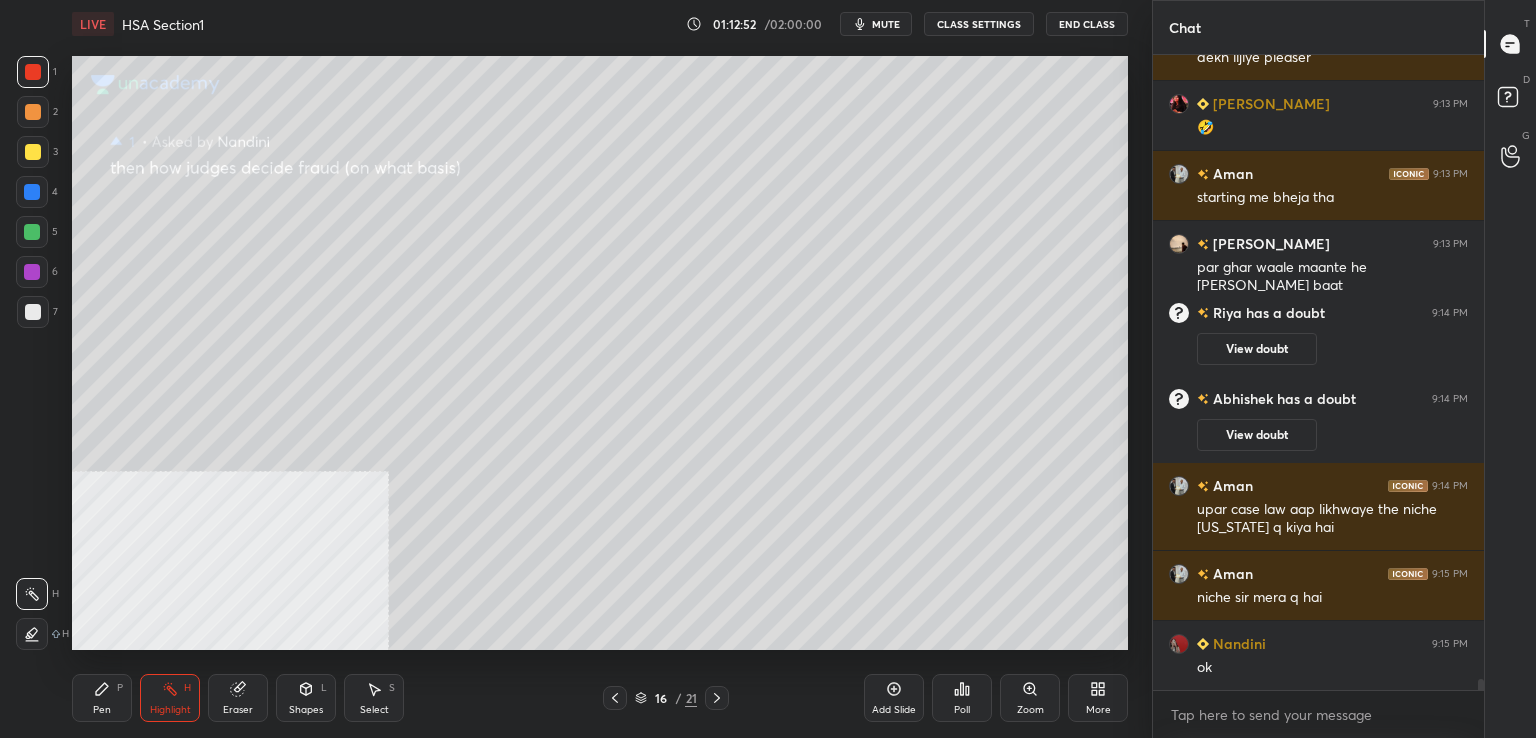 click 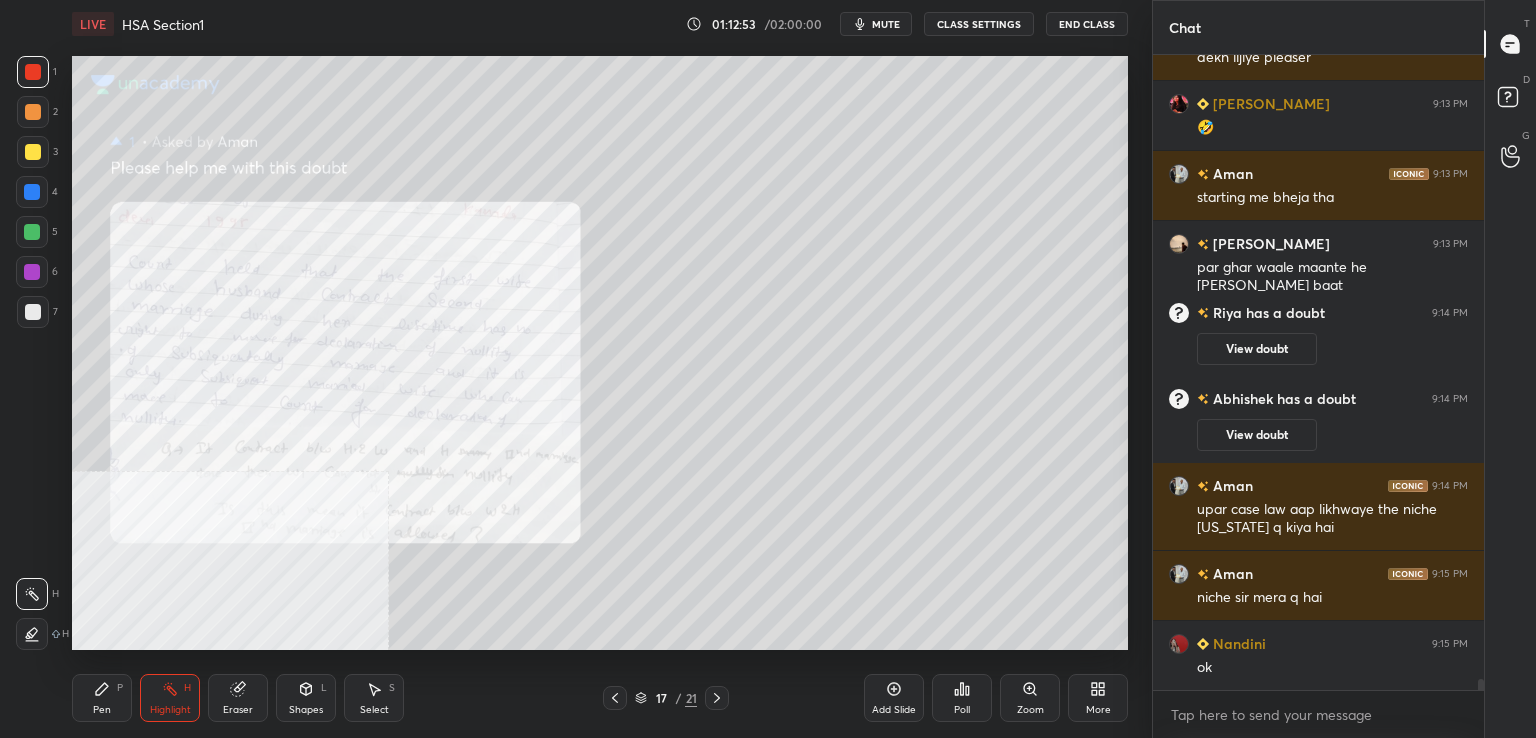 click 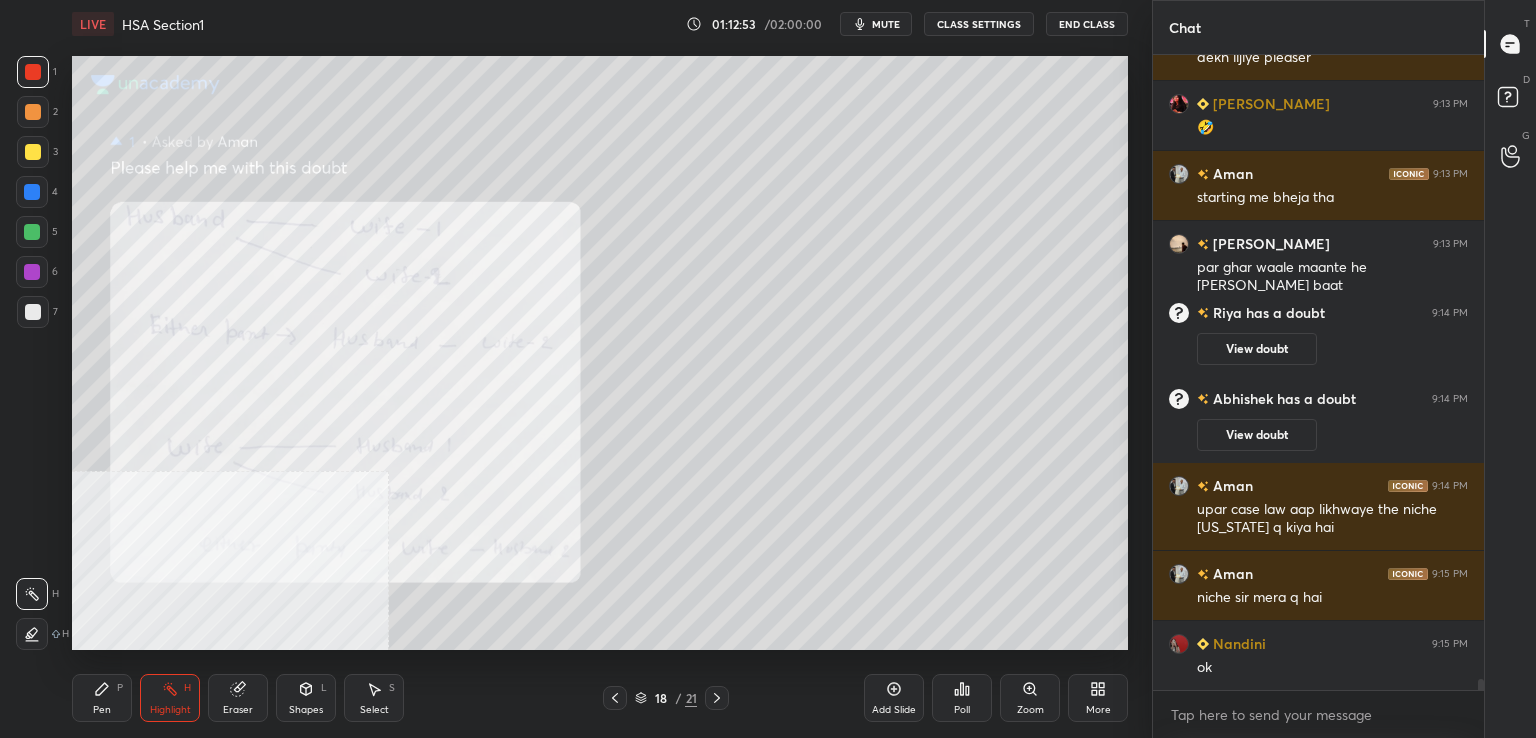 click 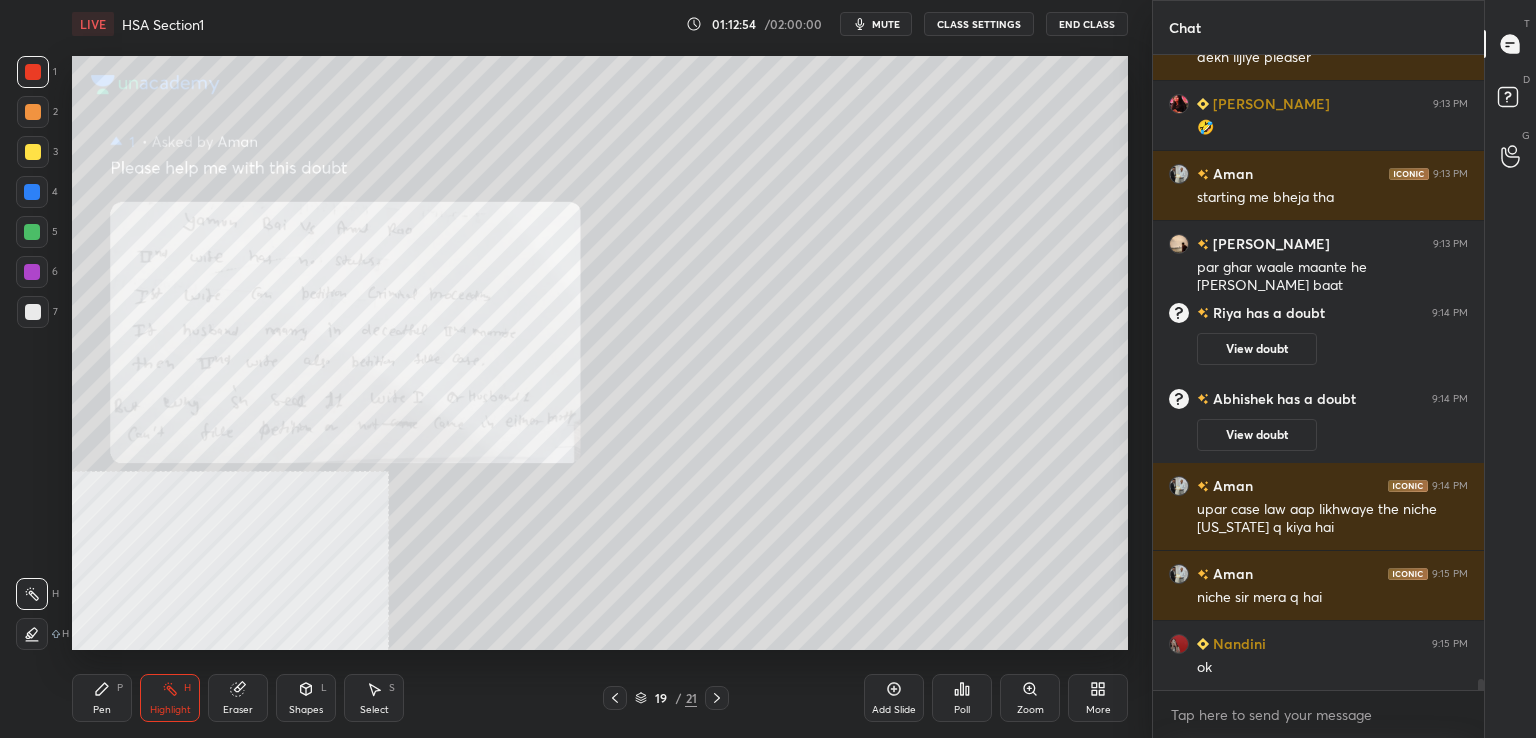 click 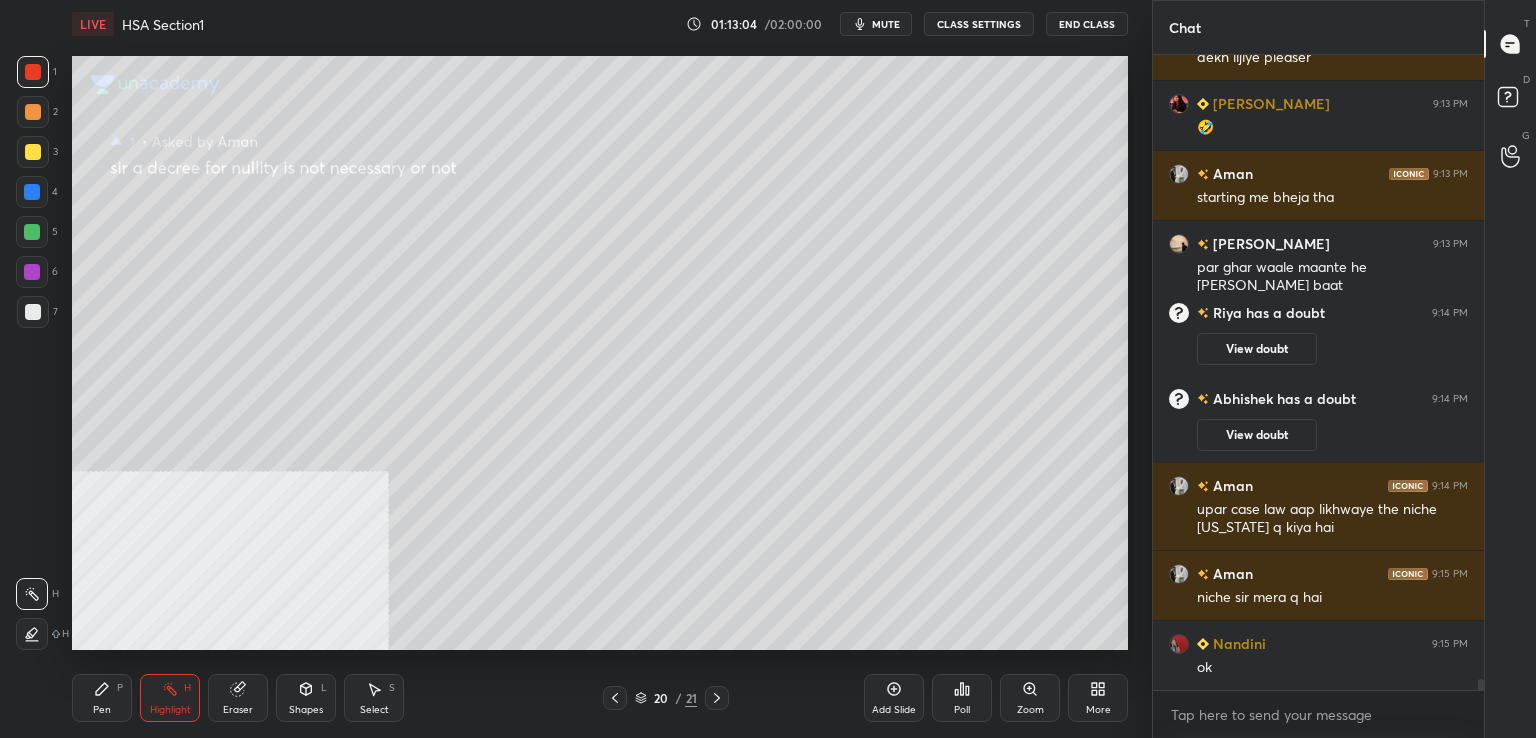 drag, startPoint x: 32, startPoint y: 197, endPoint x: 68, endPoint y: 207, distance: 37.363083 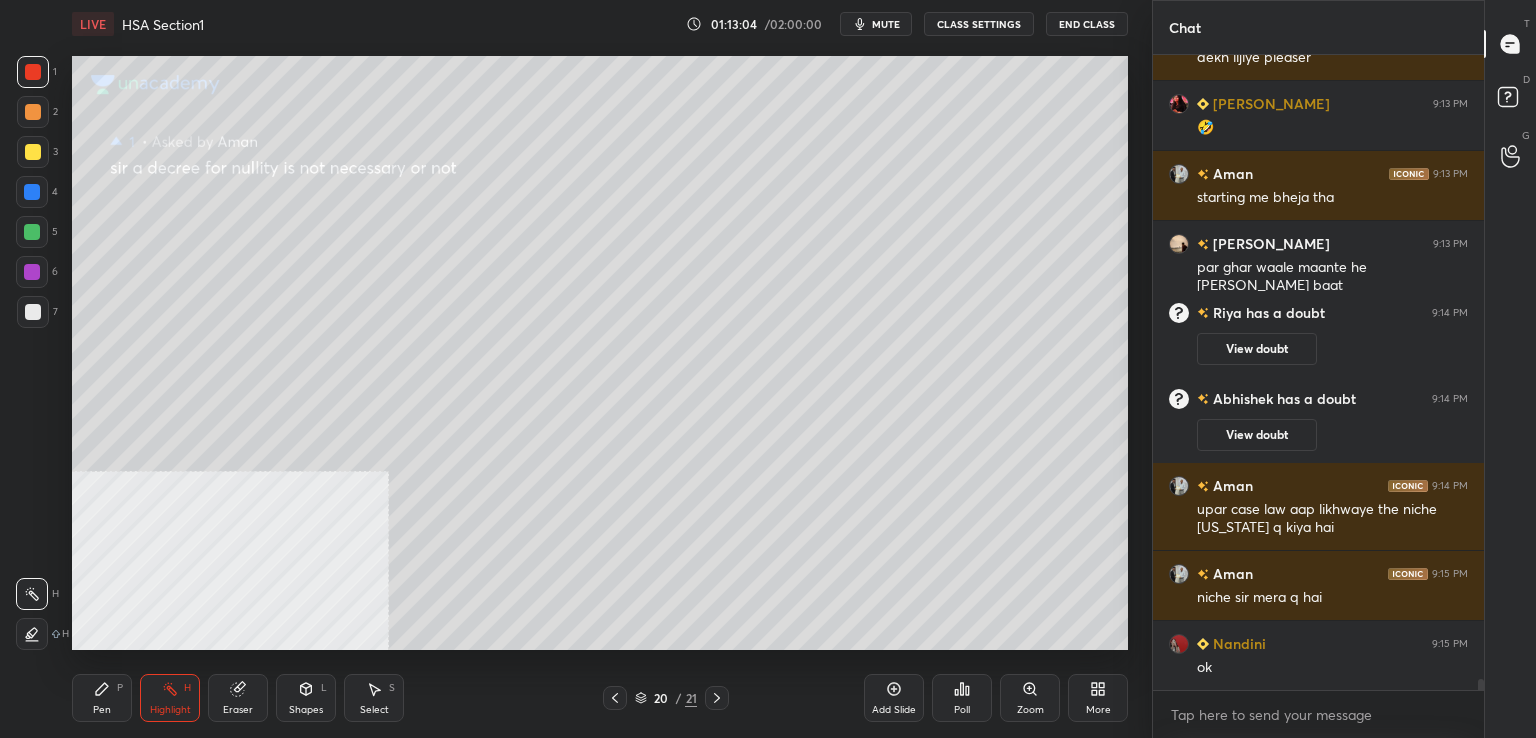 click at bounding box center (32, 192) 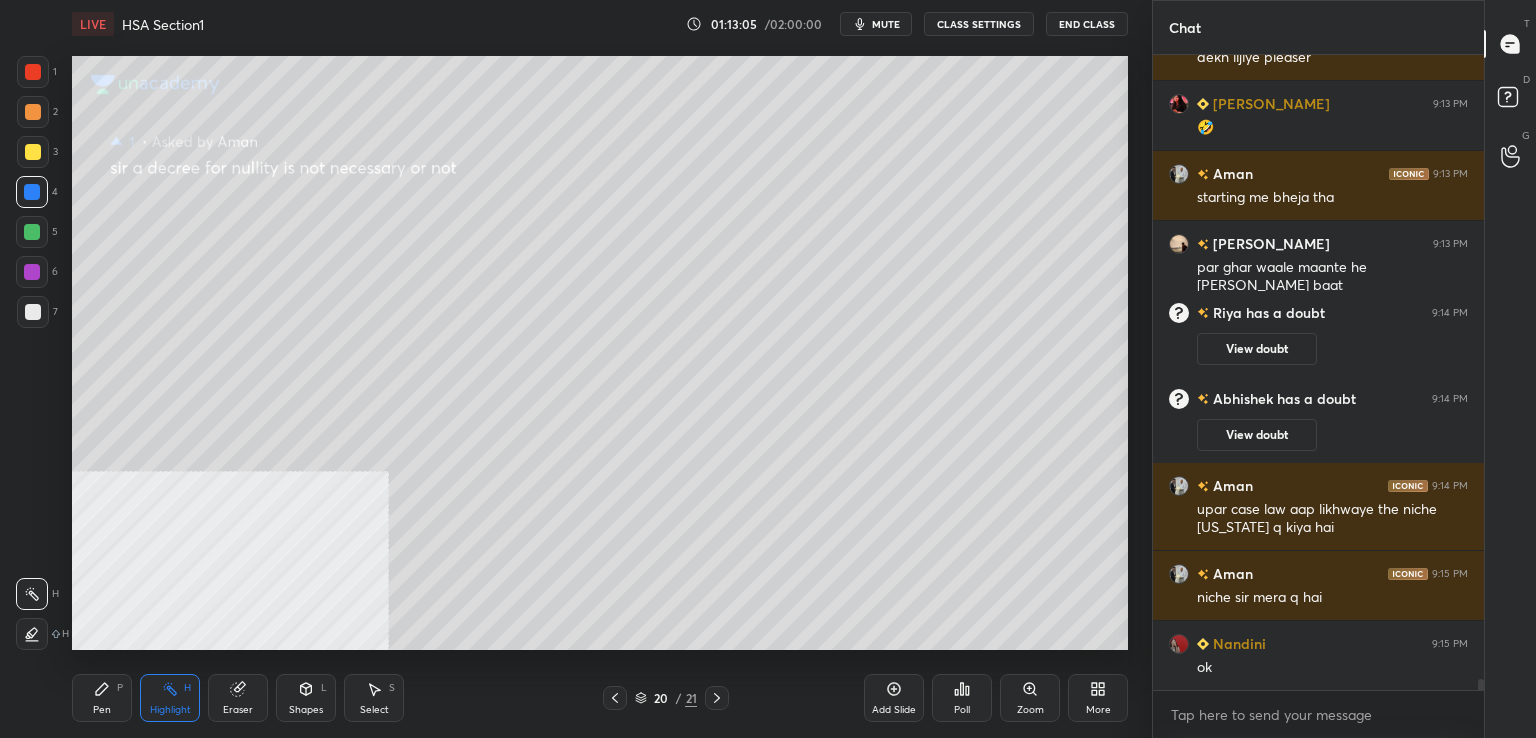 click on "Pen P" at bounding box center [102, 698] 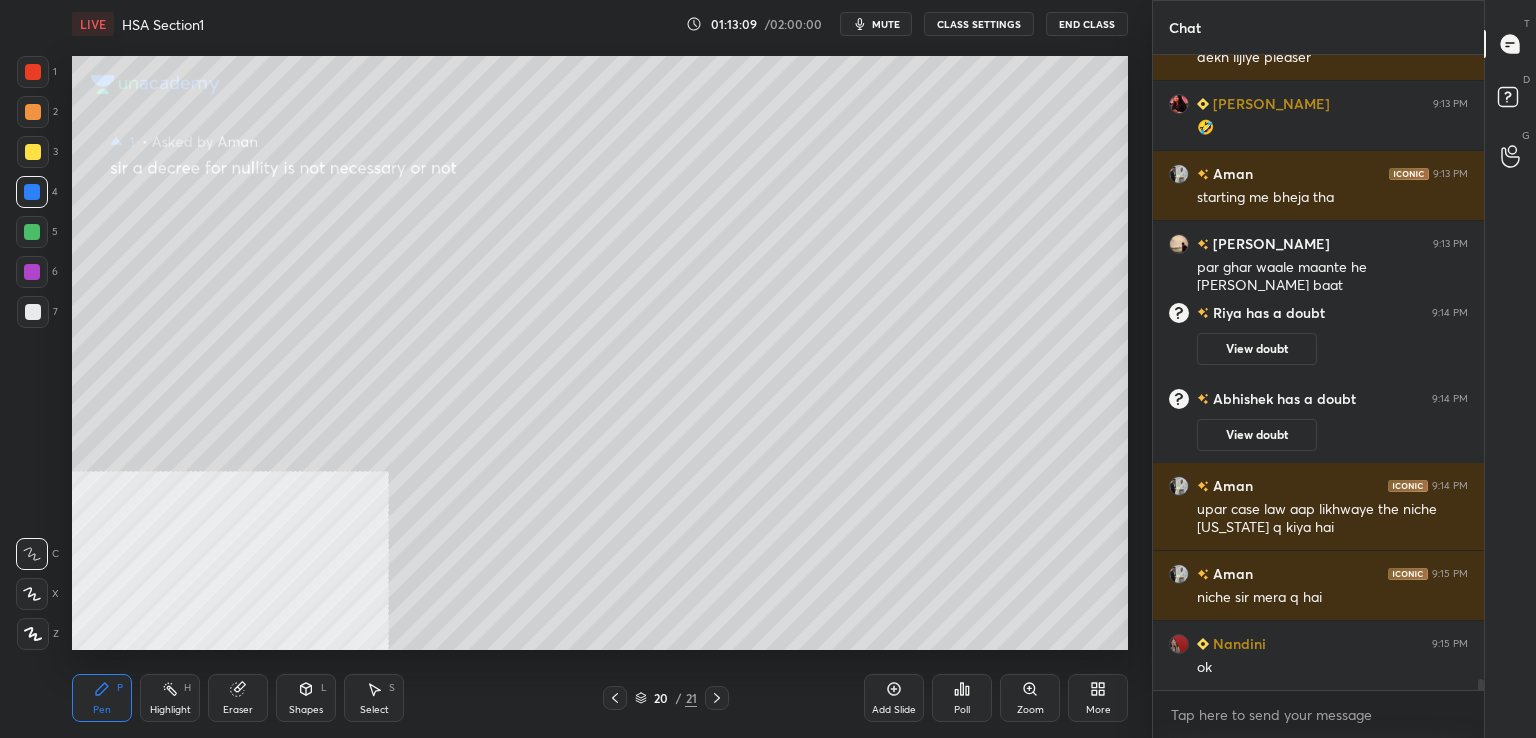scroll, scrollTop: 35412, scrollLeft: 0, axis: vertical 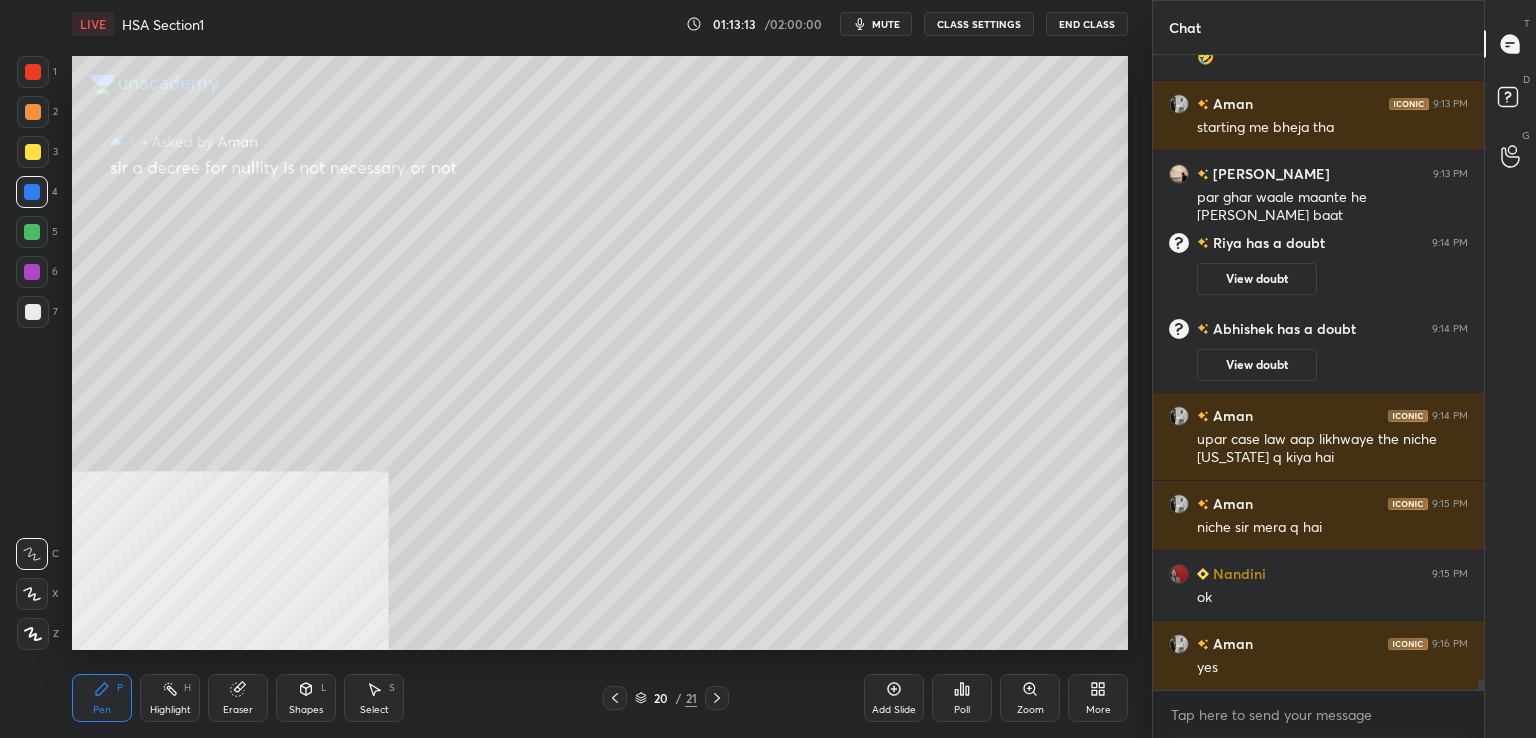 click on "1 2 3 4 5 6 7 C X Z C X Z E E Erase all   H H" at bounding box center (32, 353) 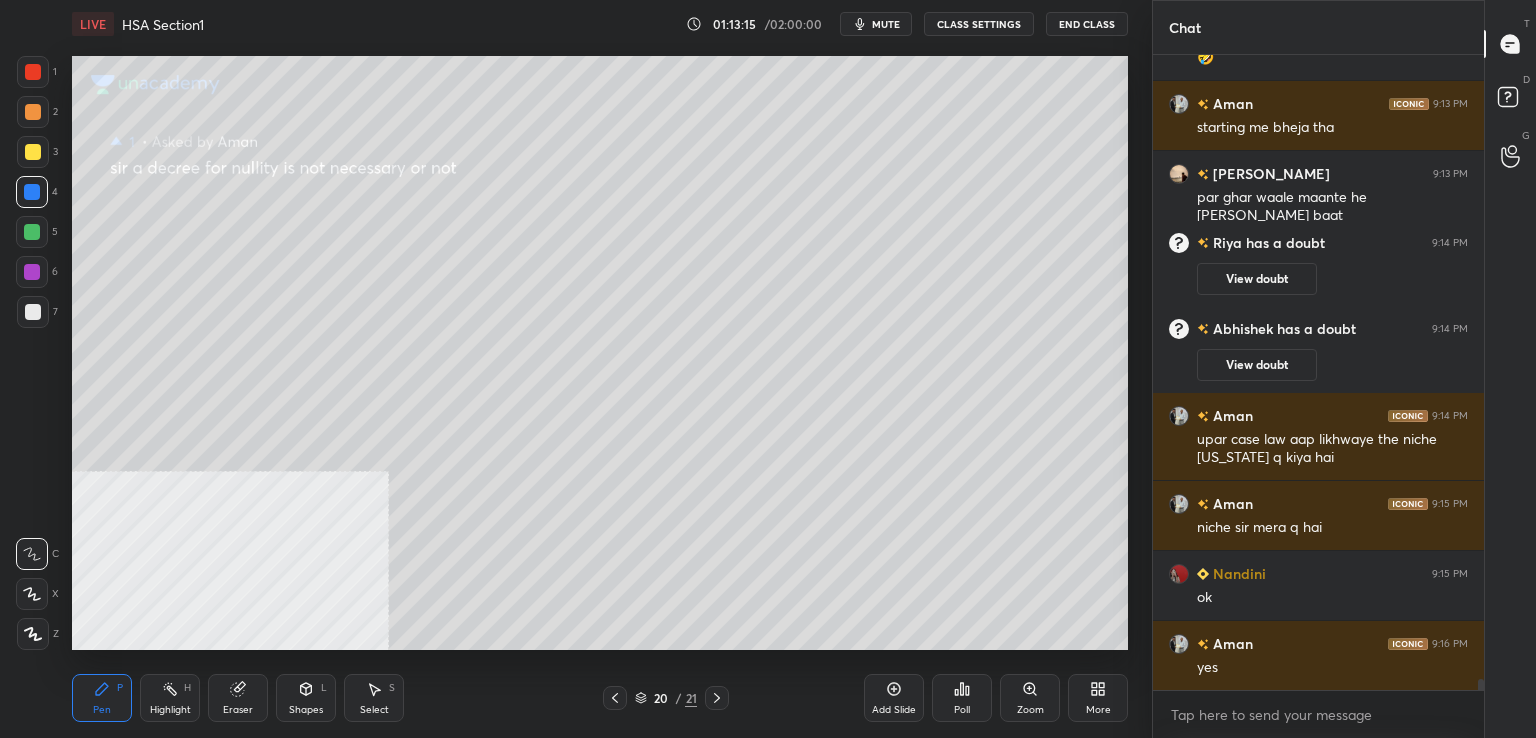 drag, startPoint x: 36, startPoint y: 312, endPoint x: 61, endPoint y: 261, distance: 56.797886 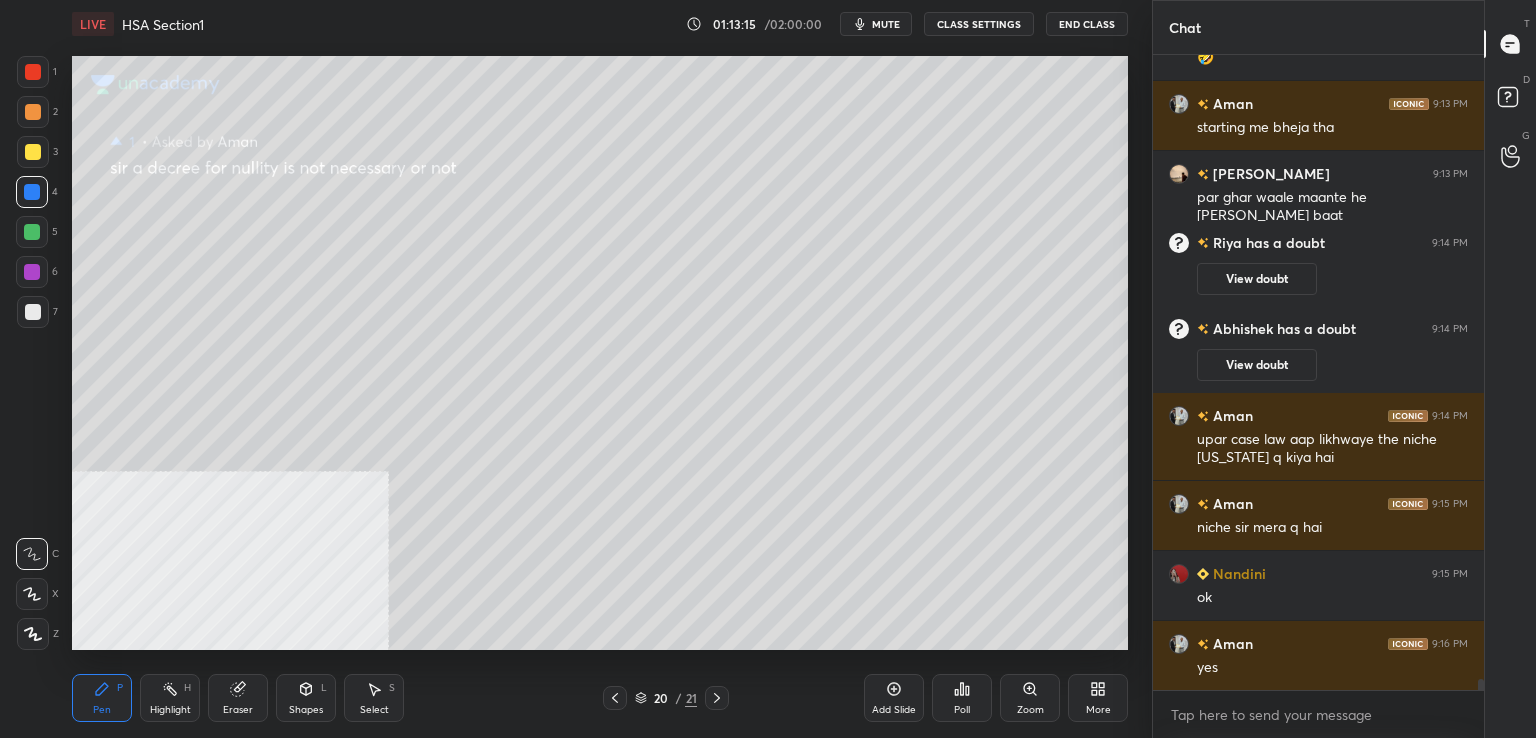click at bounding box center [33, 312] 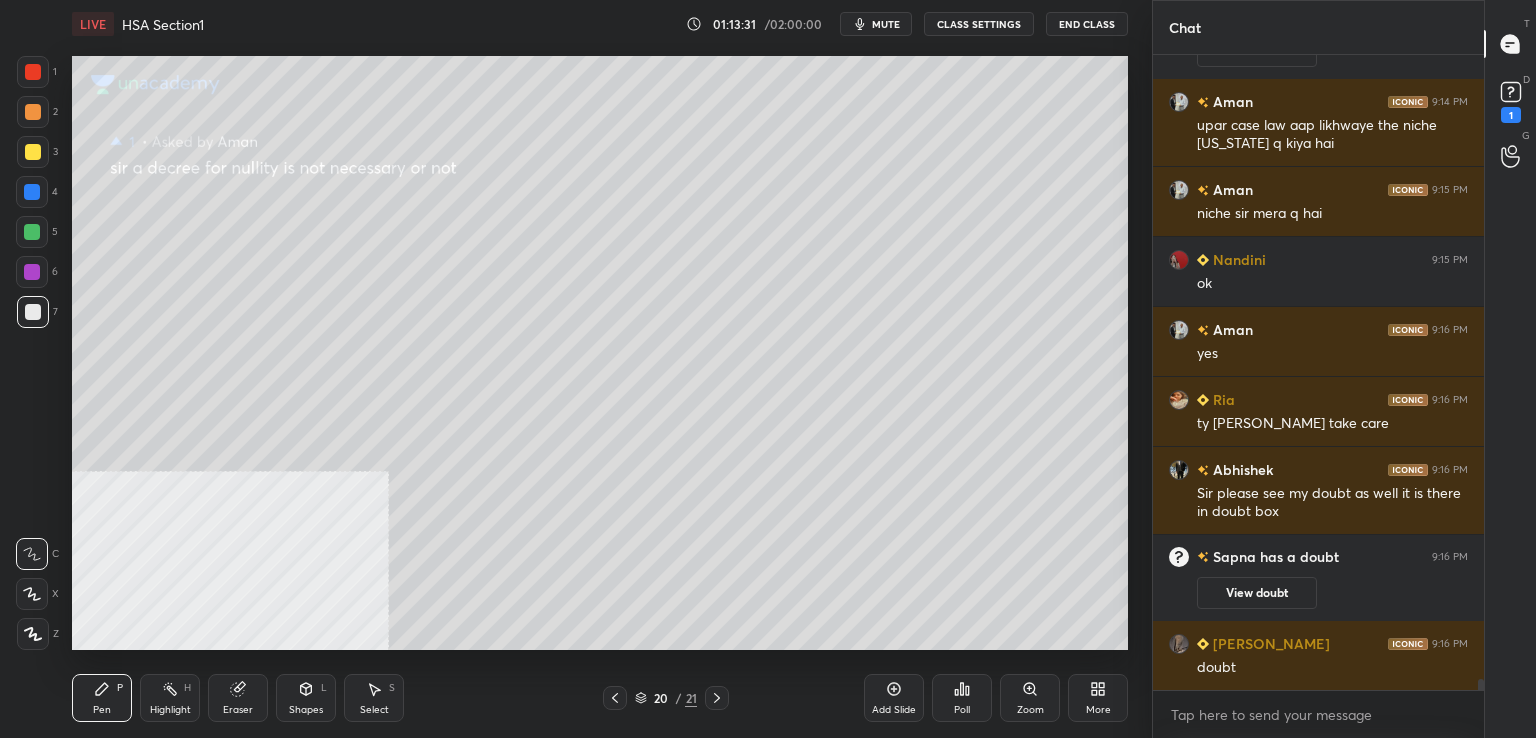 scroll, scrollTop: 35456, scrollLeft: 0, axis: vertical 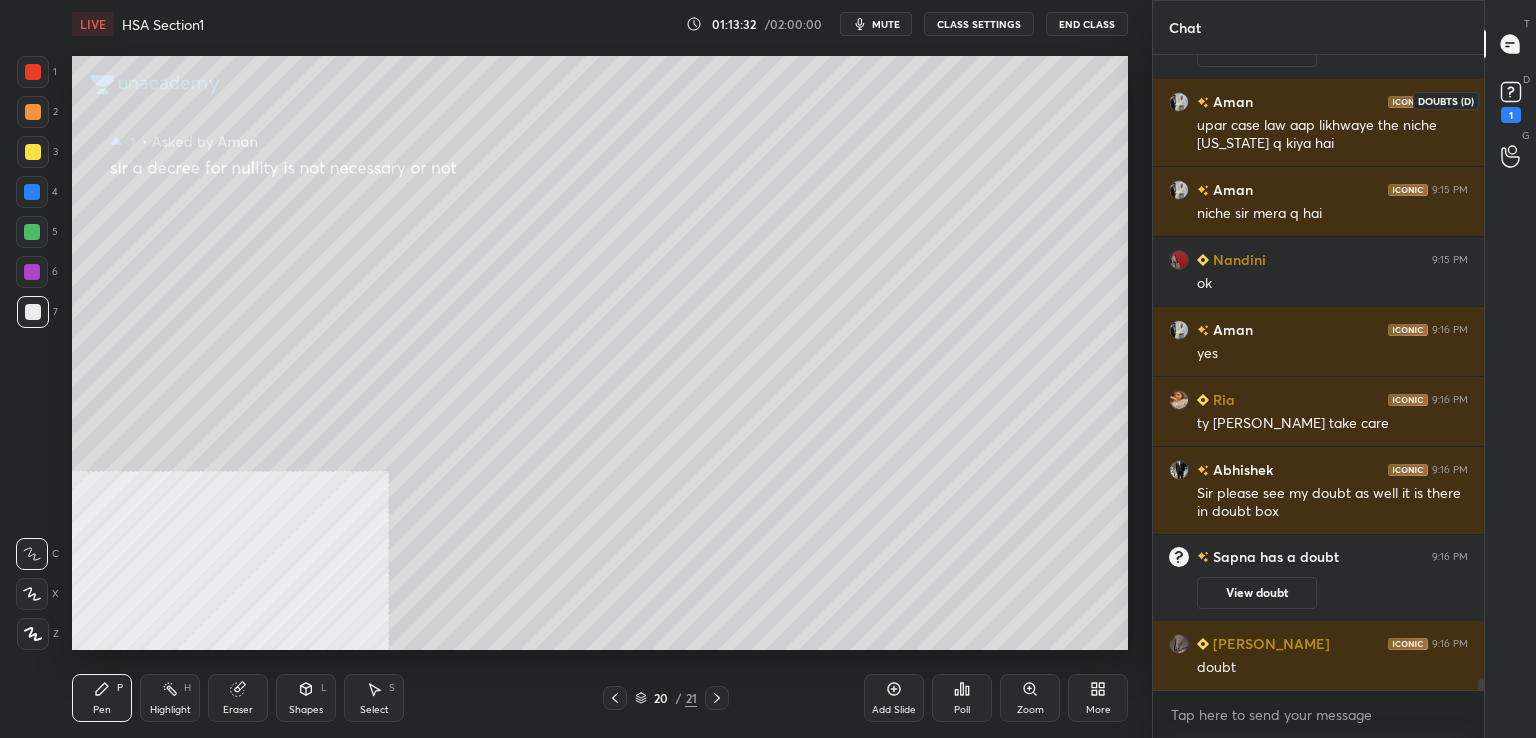 click on "1" at bounding box center (1511, 100) 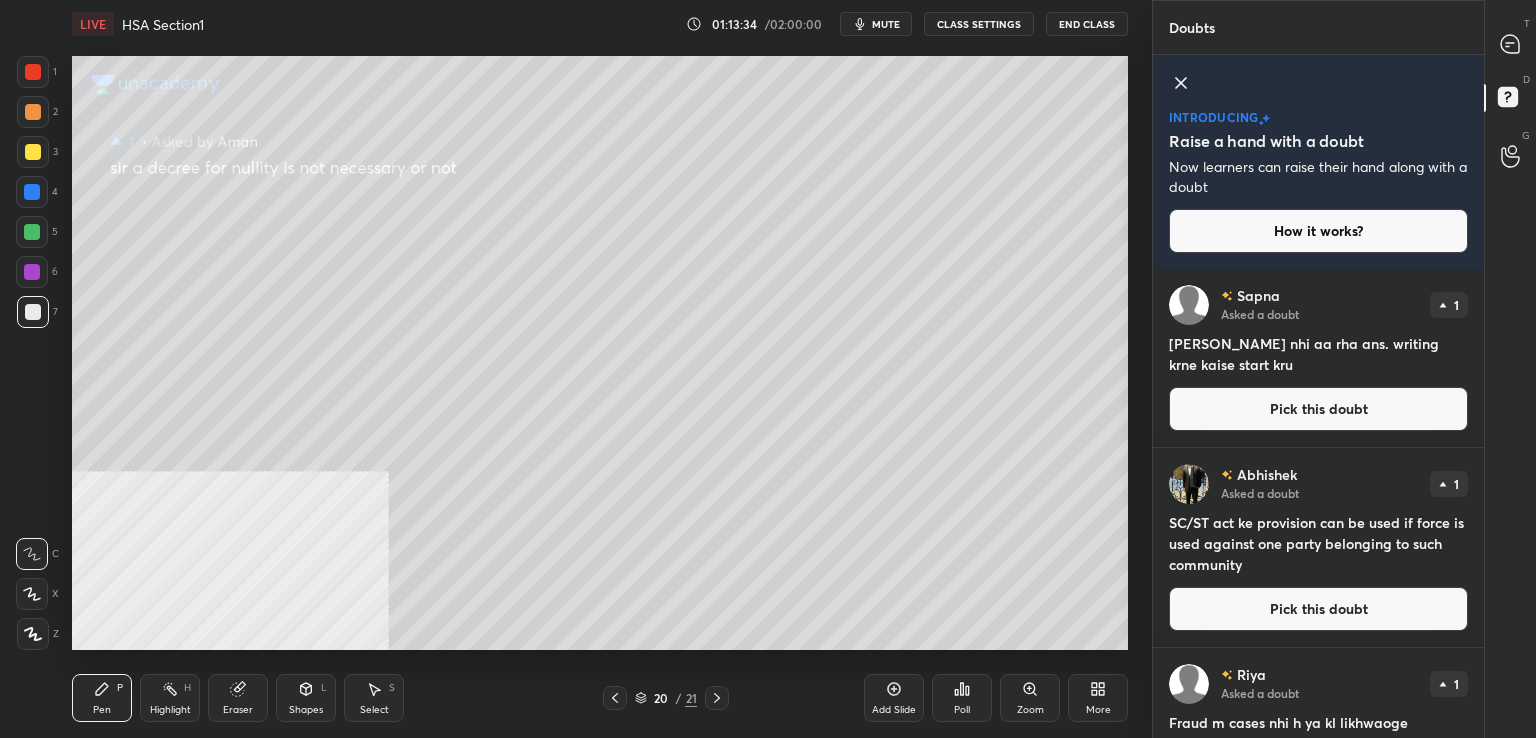 drag, startPoint x: 1232, startPoint y: 624, endPoint x: 1182, endPoint y: 593, distance: 58.830265 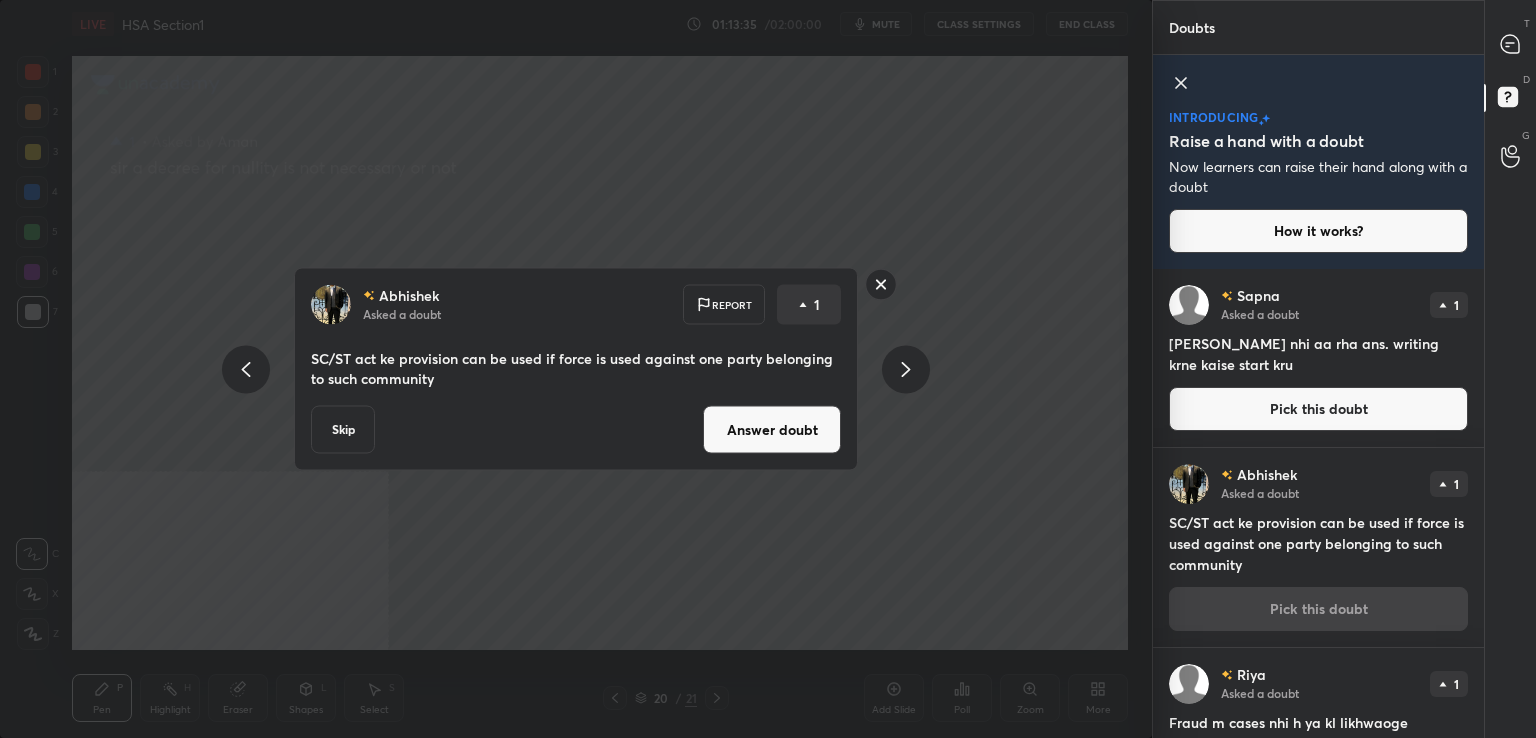 click on "Answer doubt" at bounding box center (772, 430) 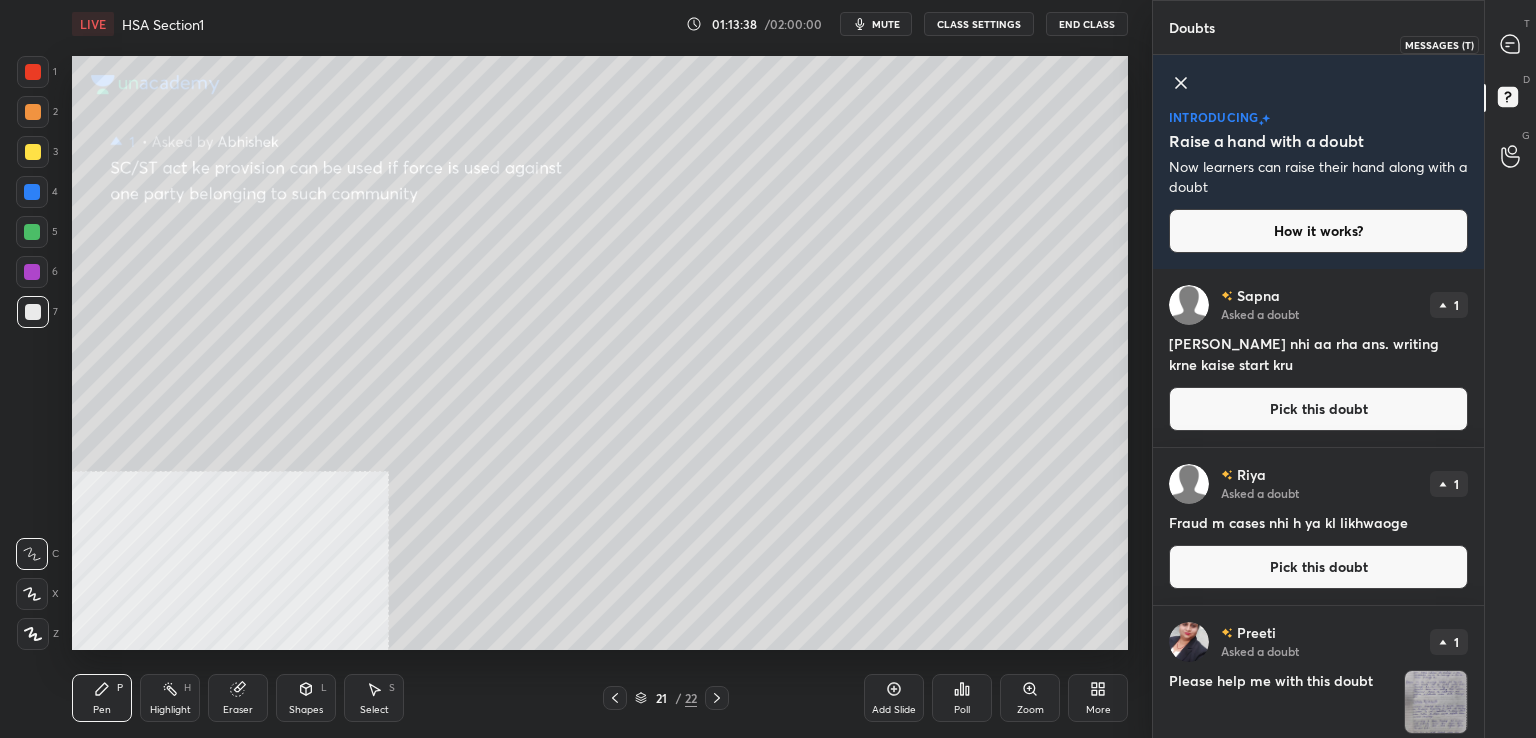 drag, startPoint x: 1520, startPoint y: 38, endPoint x: 1464, endPoint y: 51, distance: 57.48913 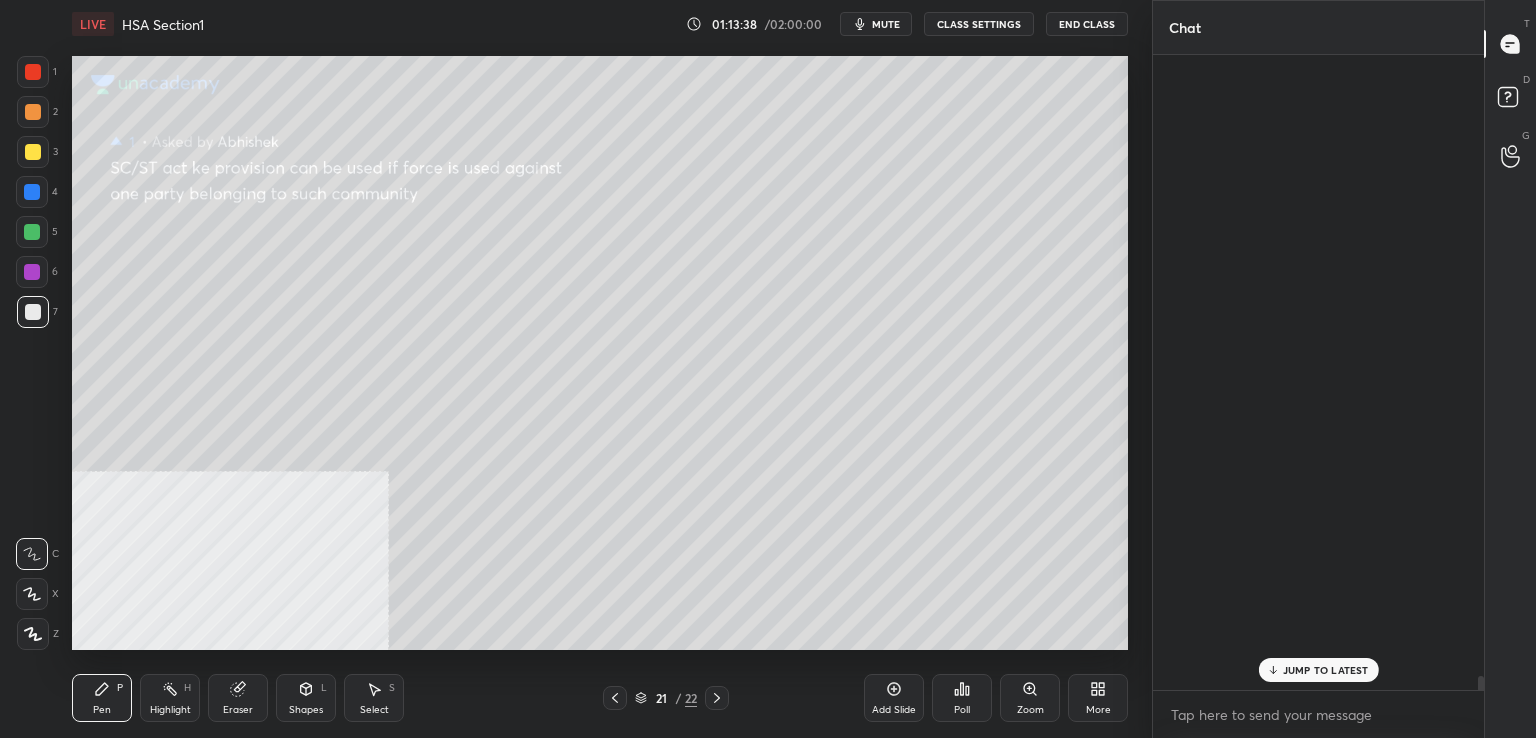 scroll, scrollTop: 36258, scrollLeft: 0, axis: vertical 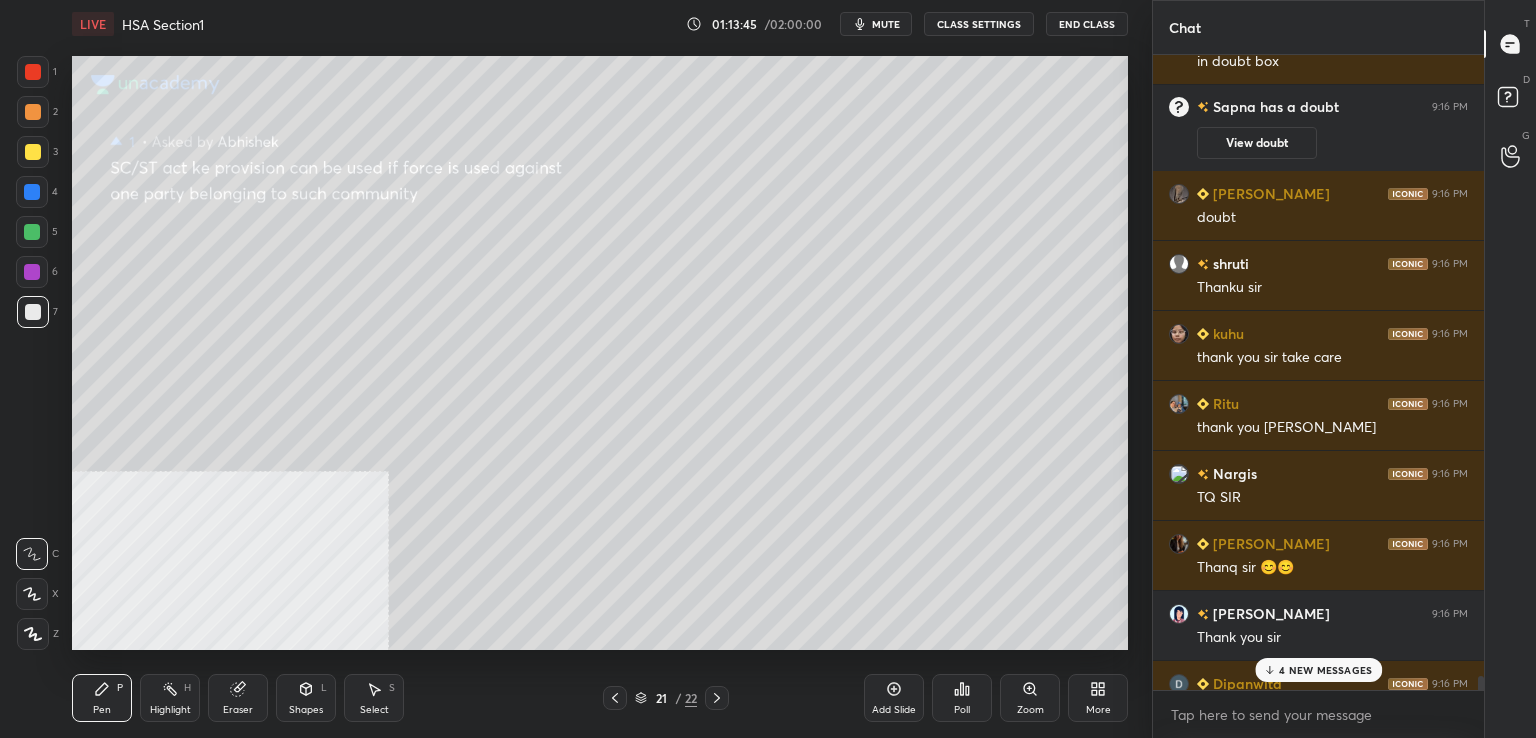 drag, startPoint x: 28, startPoint y: 114, endPoint x: 36, endPoint y: 129, distance: 17 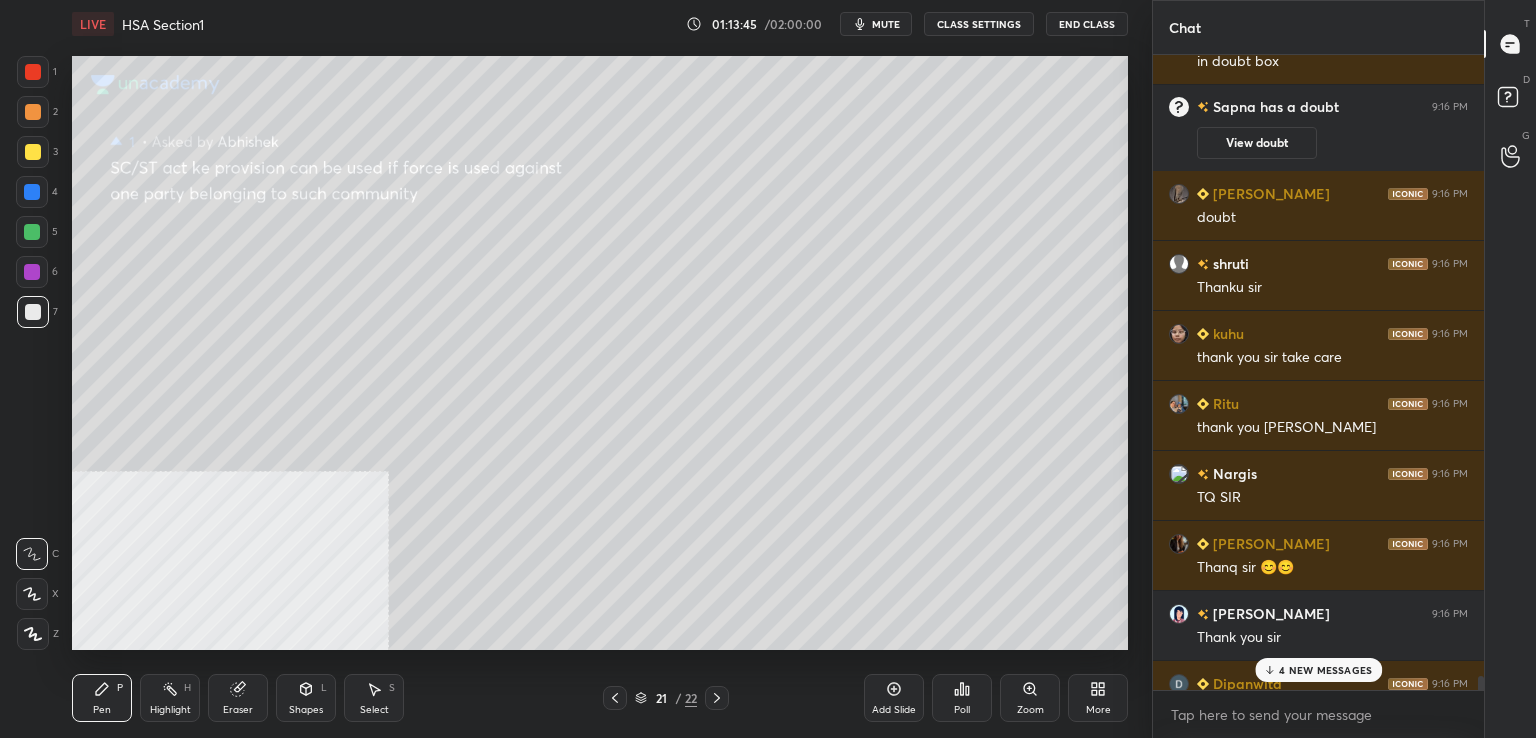 click at bounding box center (33, 112) 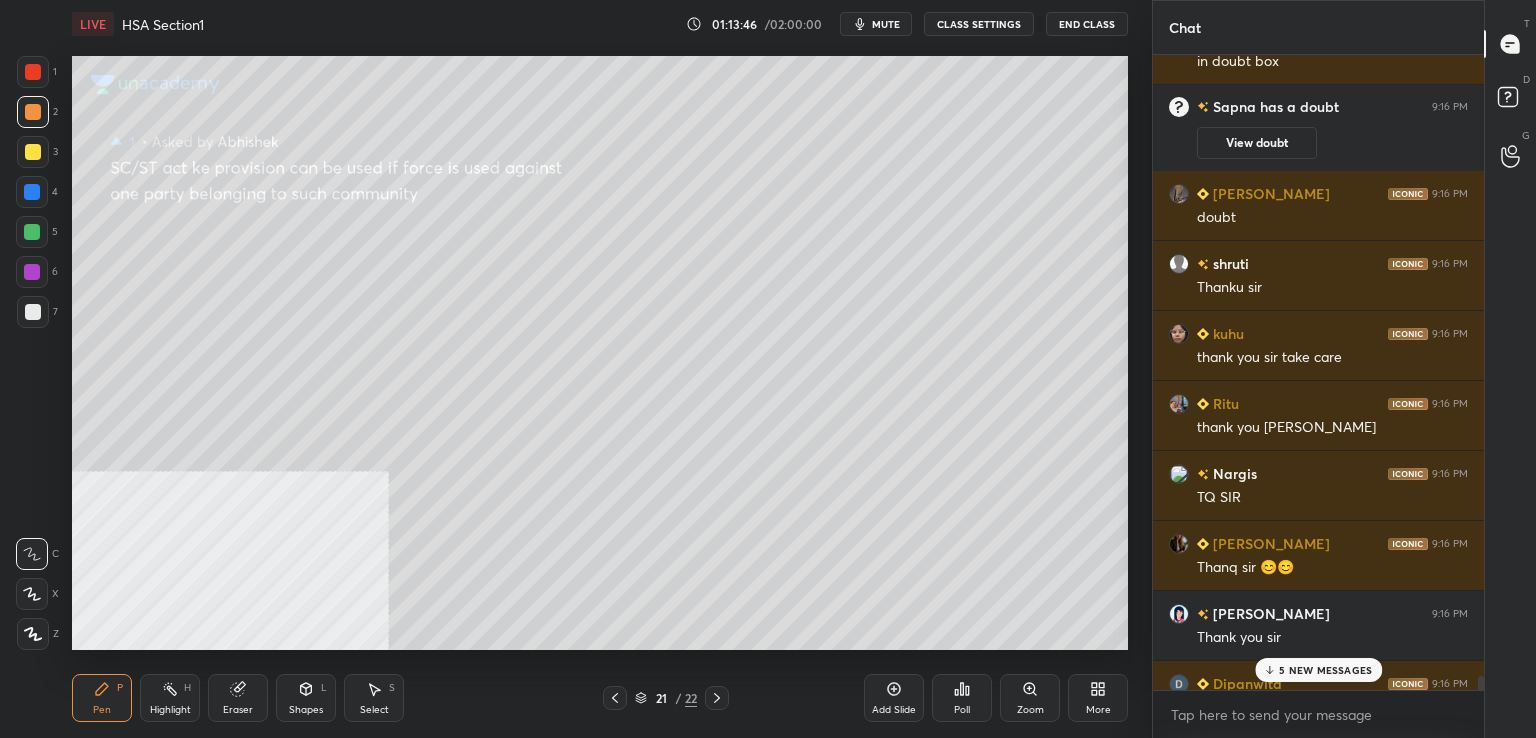 drag, startPoint x: 1320, startPoint y: 670, endPoint x: 1267, endPoint y: 669, distance: 53.009434 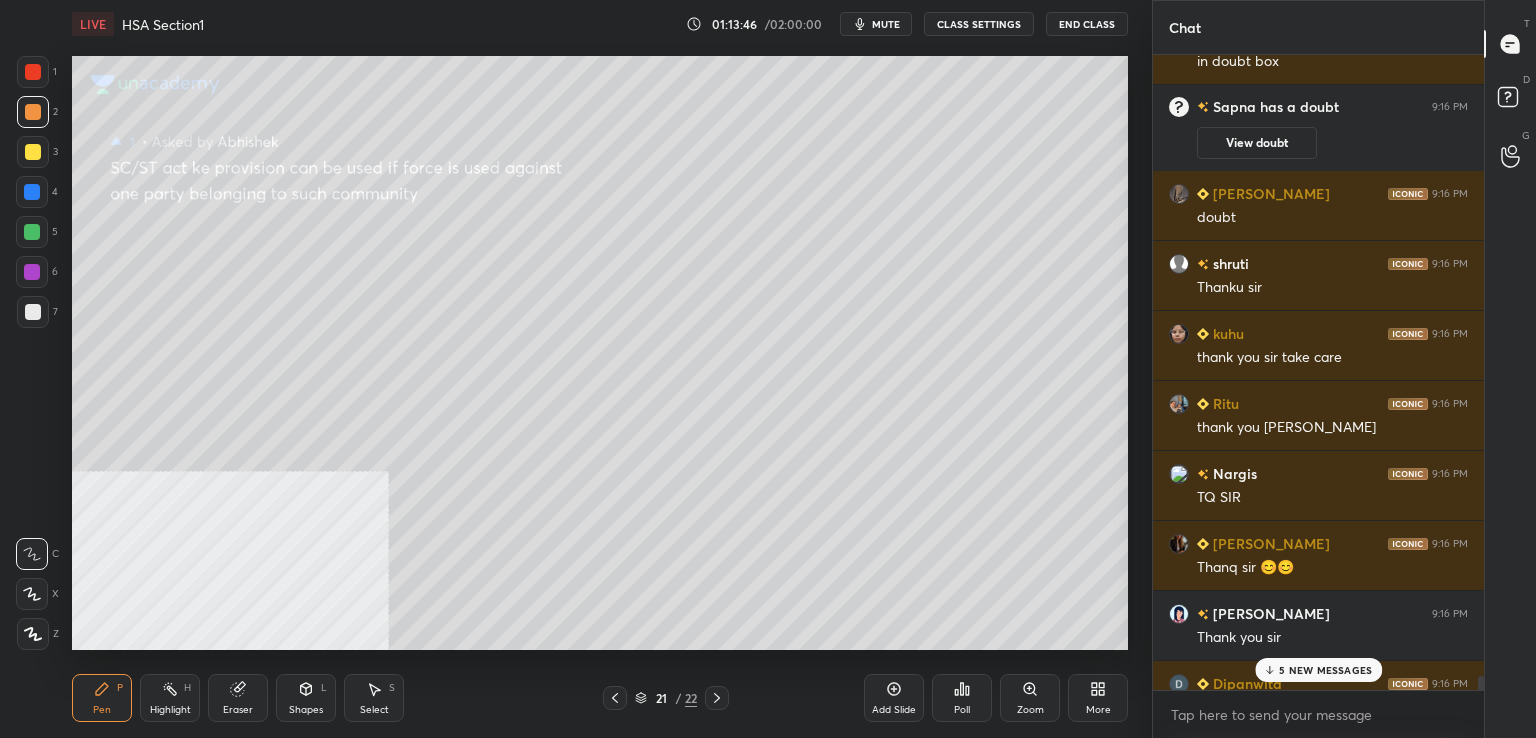 click on "5 NEW MESSAGES" at bounding box center (1325, 670) 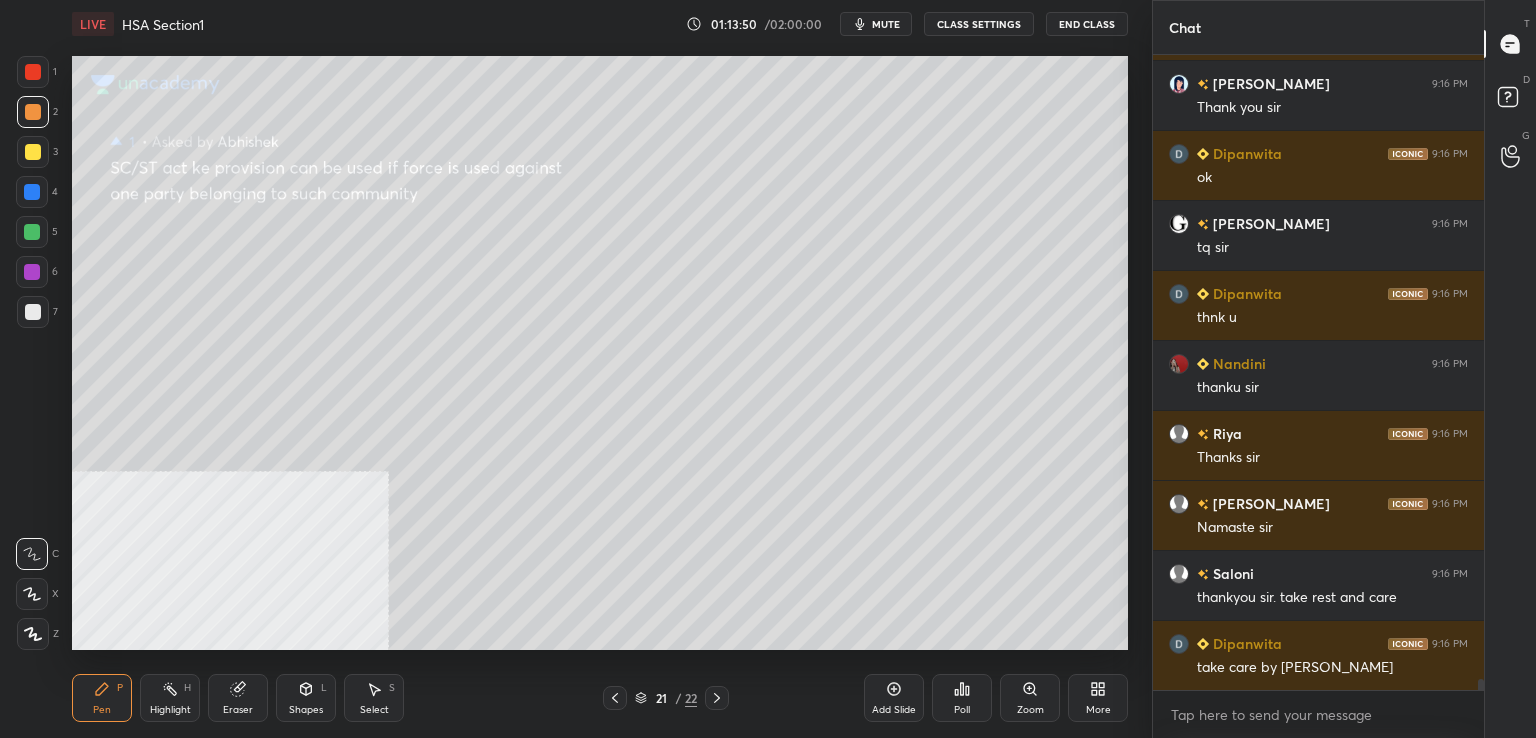scroll, scrollTop: 36876, scrollLeft: 0, axis: vertical 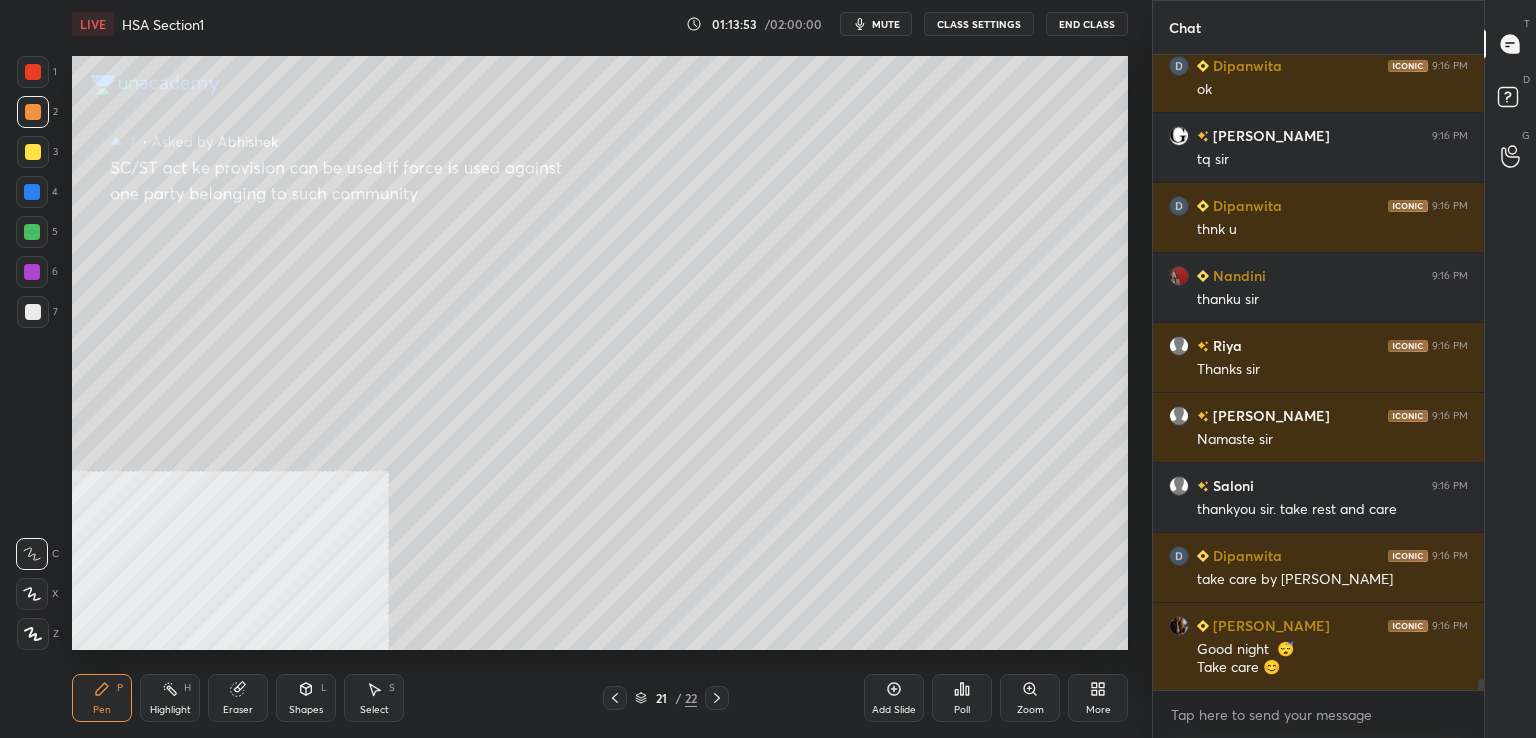 click at bounding box center [33, 72] 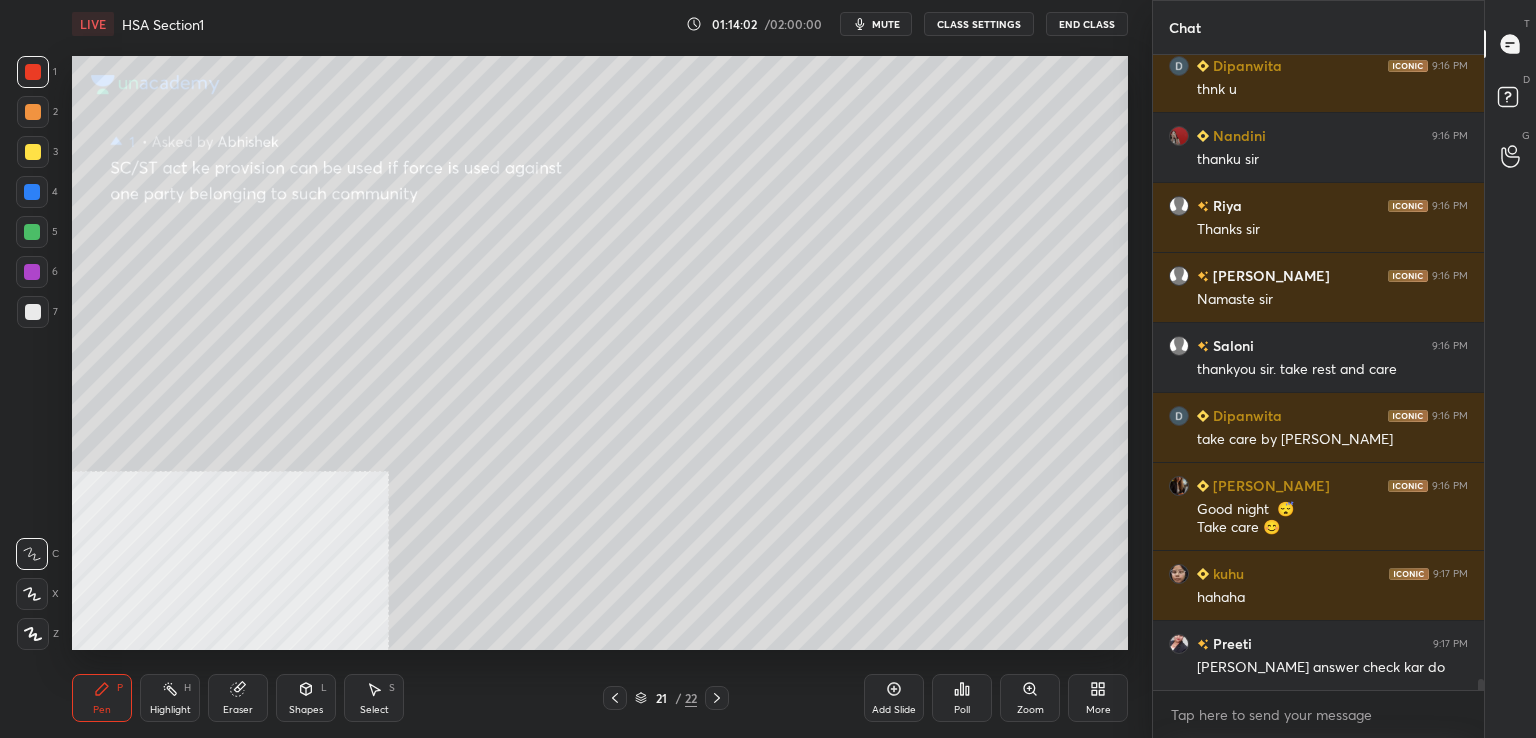 scroll, scrollTop: 37086, scrollLeft: 0, axis: vertical 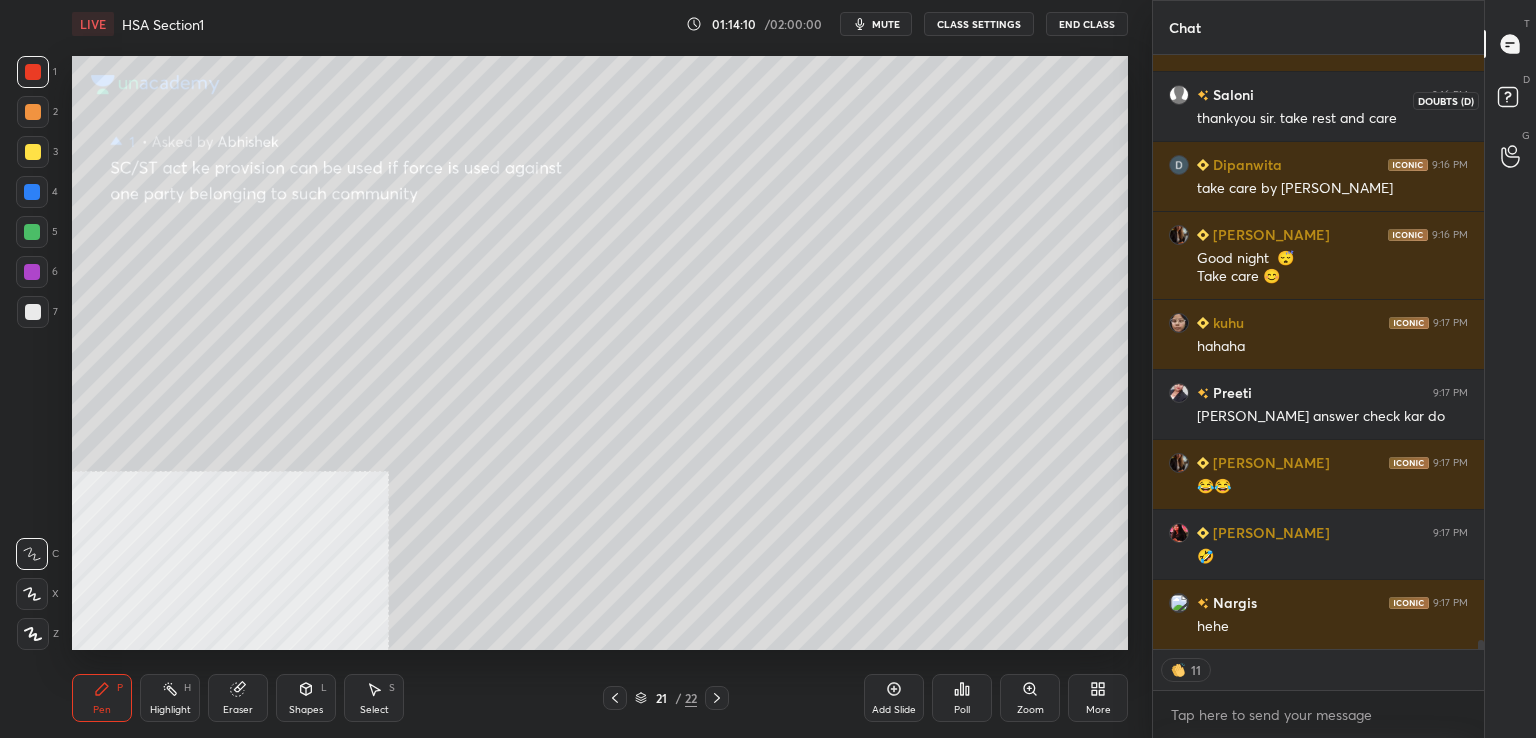 click 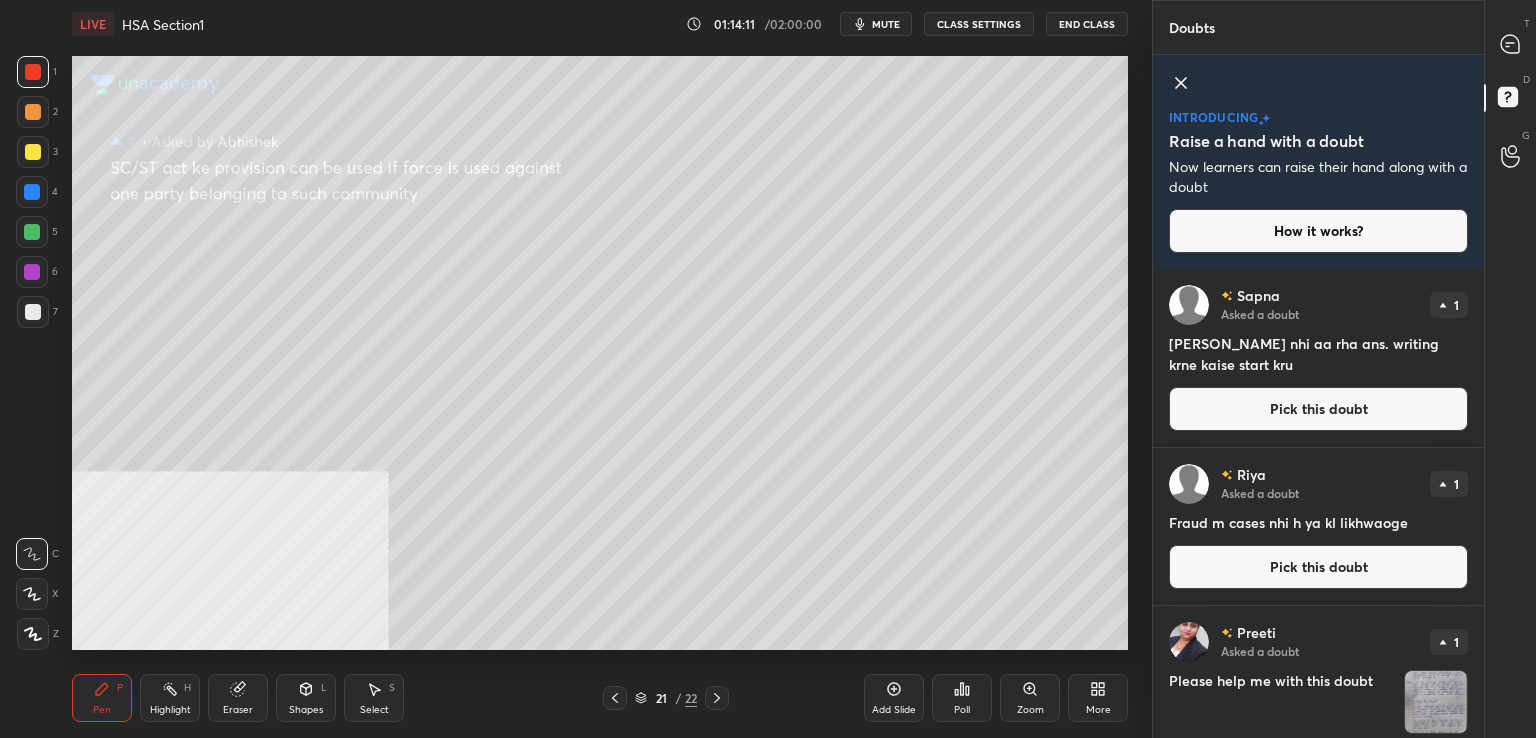 drag, startPoint x: 1264, startPoint y: 417, endPoint x: 1242, endPoint y: 421, distance: 22.36068 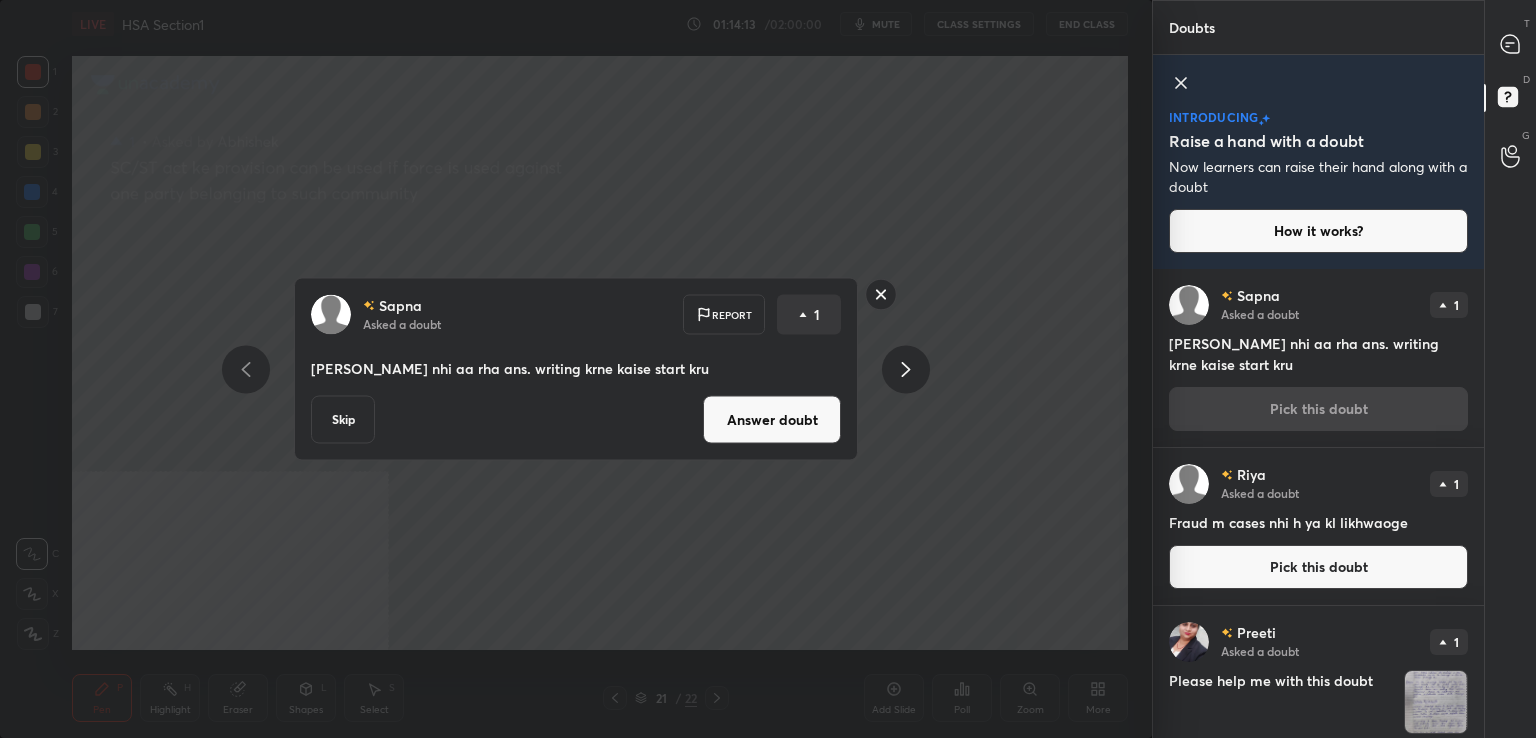 click on "Pick this doubt" at bounding box center (1318, 567) 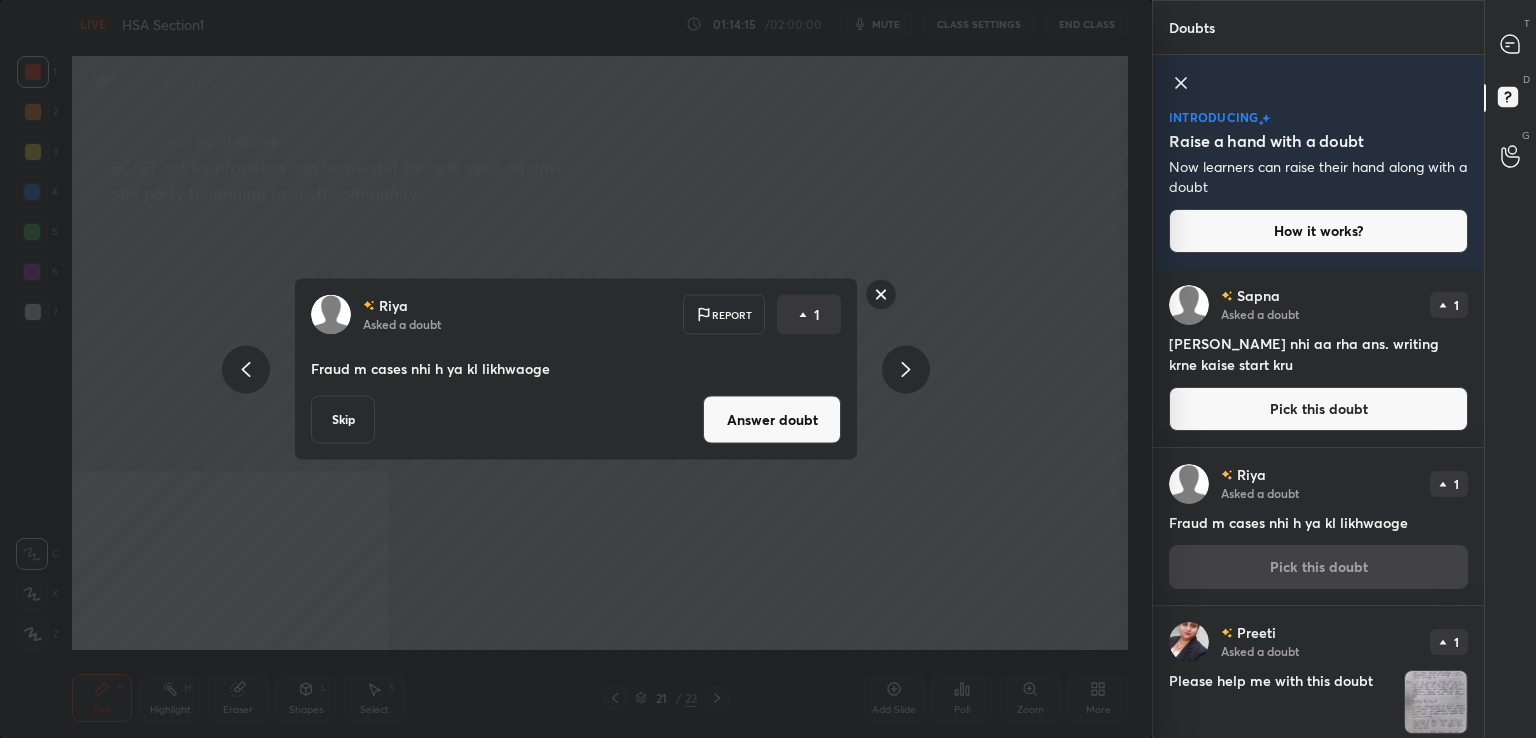 click on "Answer doubt" at bounding box center (772, 420) 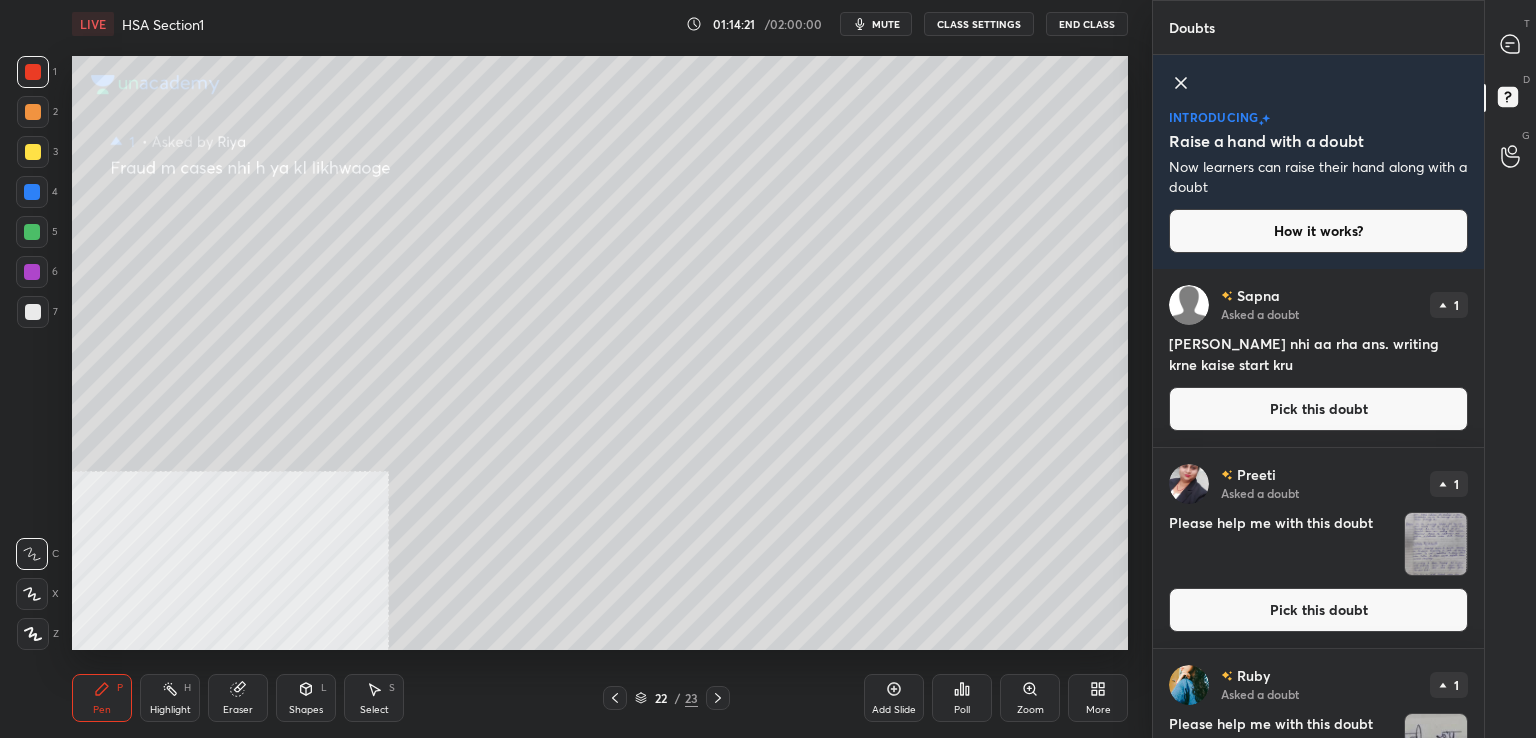 drag, startPoint x: 1284, startPoint y: 416, endPoint x: 1215, endPoint y: 423, distance: 69.354164 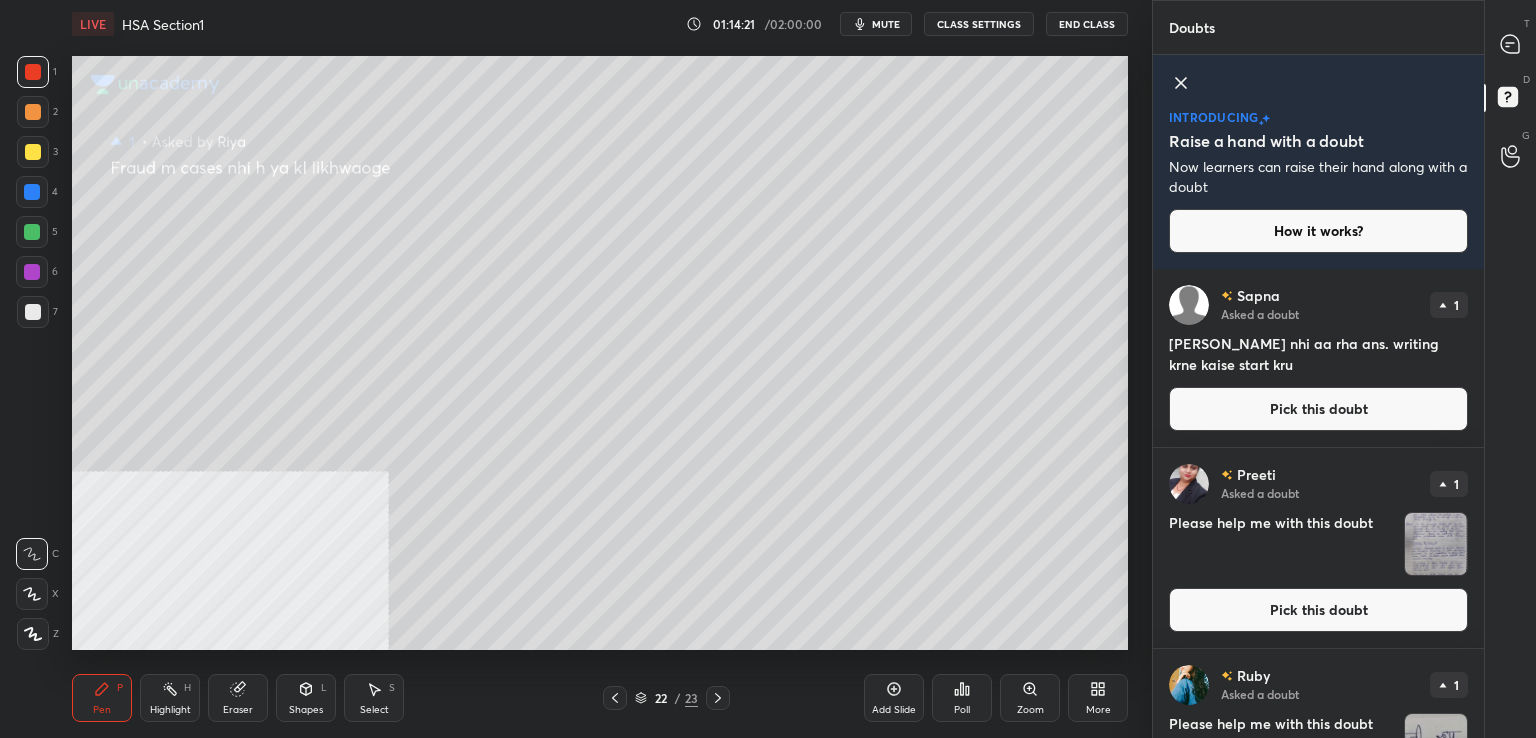 click on "Pick this doubt" at bounding box center (1318, 409) 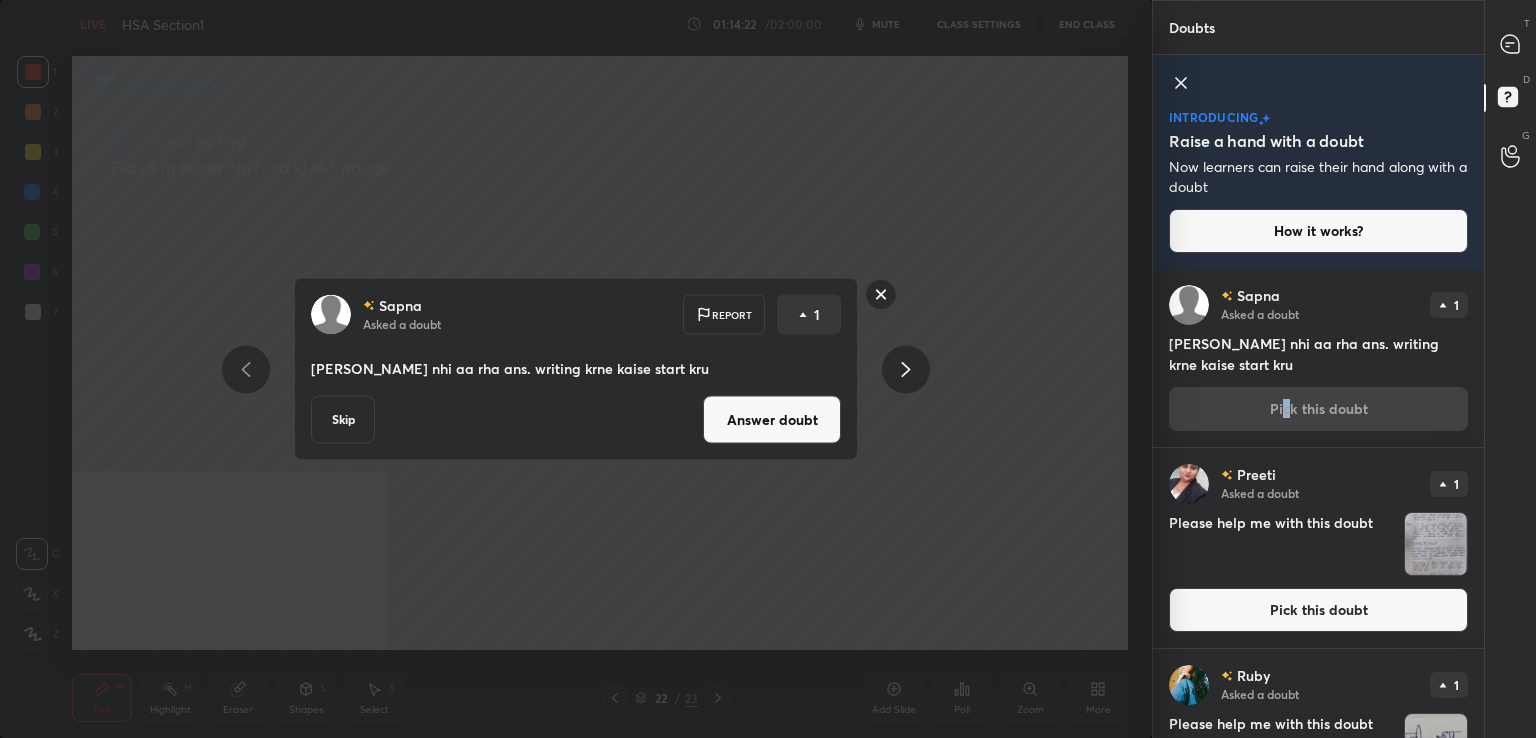 click on "Answer doubt" at bounding box center [772, 420] 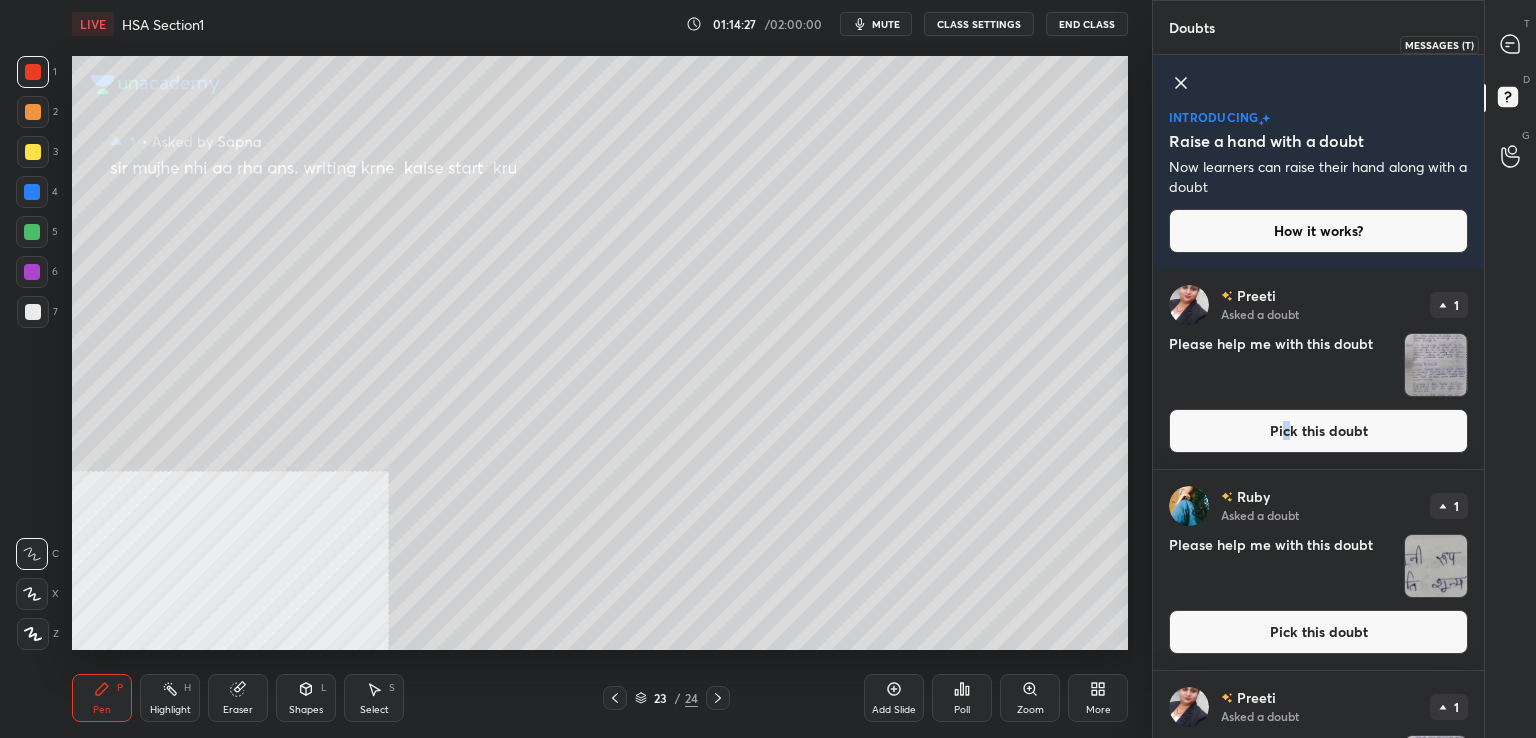 drag, startPoint x: 1510, startPoint y: 29, endPoint x: 1504, endPoint y: 51, distance: 22.803509 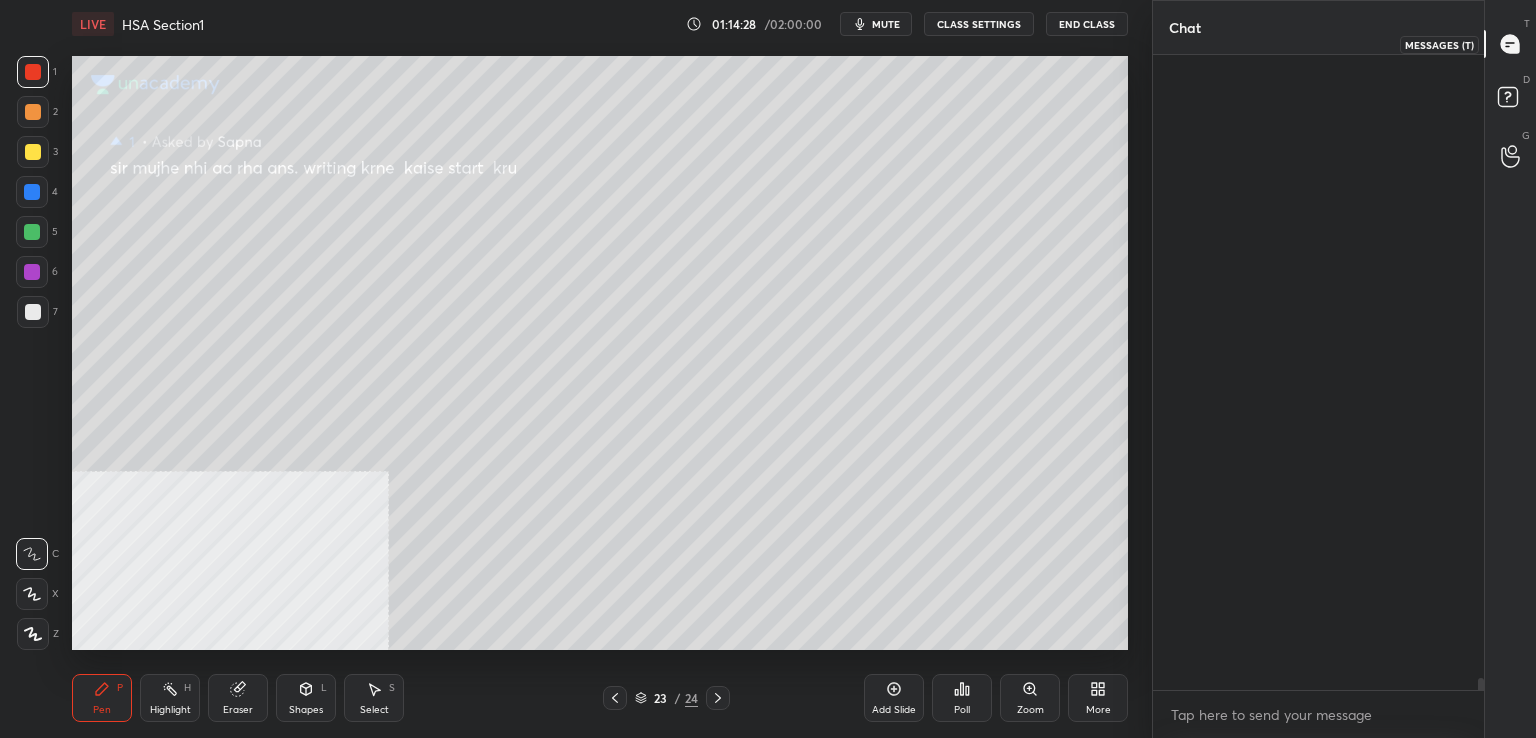 scroll, scrollTop: 37204, scrollLeft: 0, axis: vertical 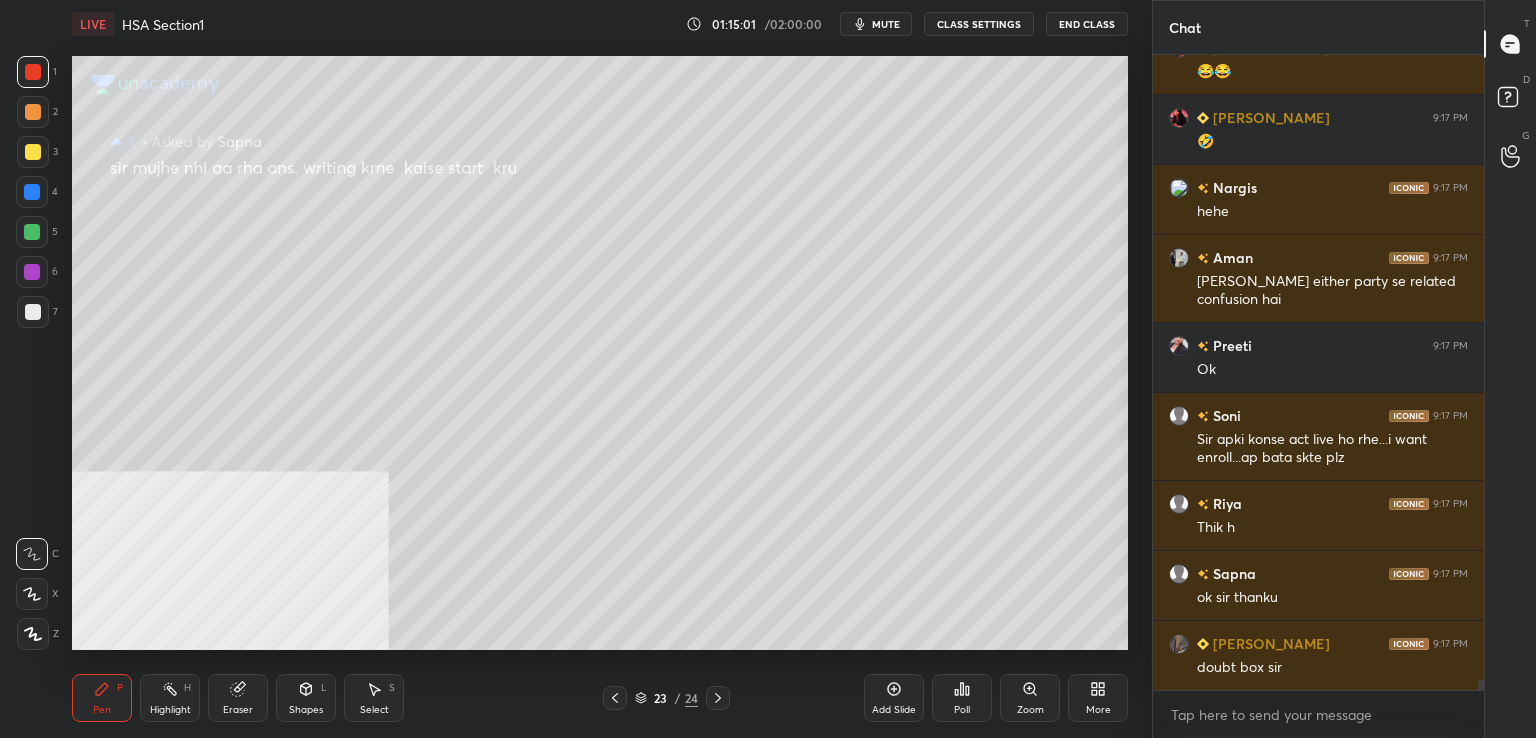 click on "D Doubts (D)" at bounding box center [1510, 100] 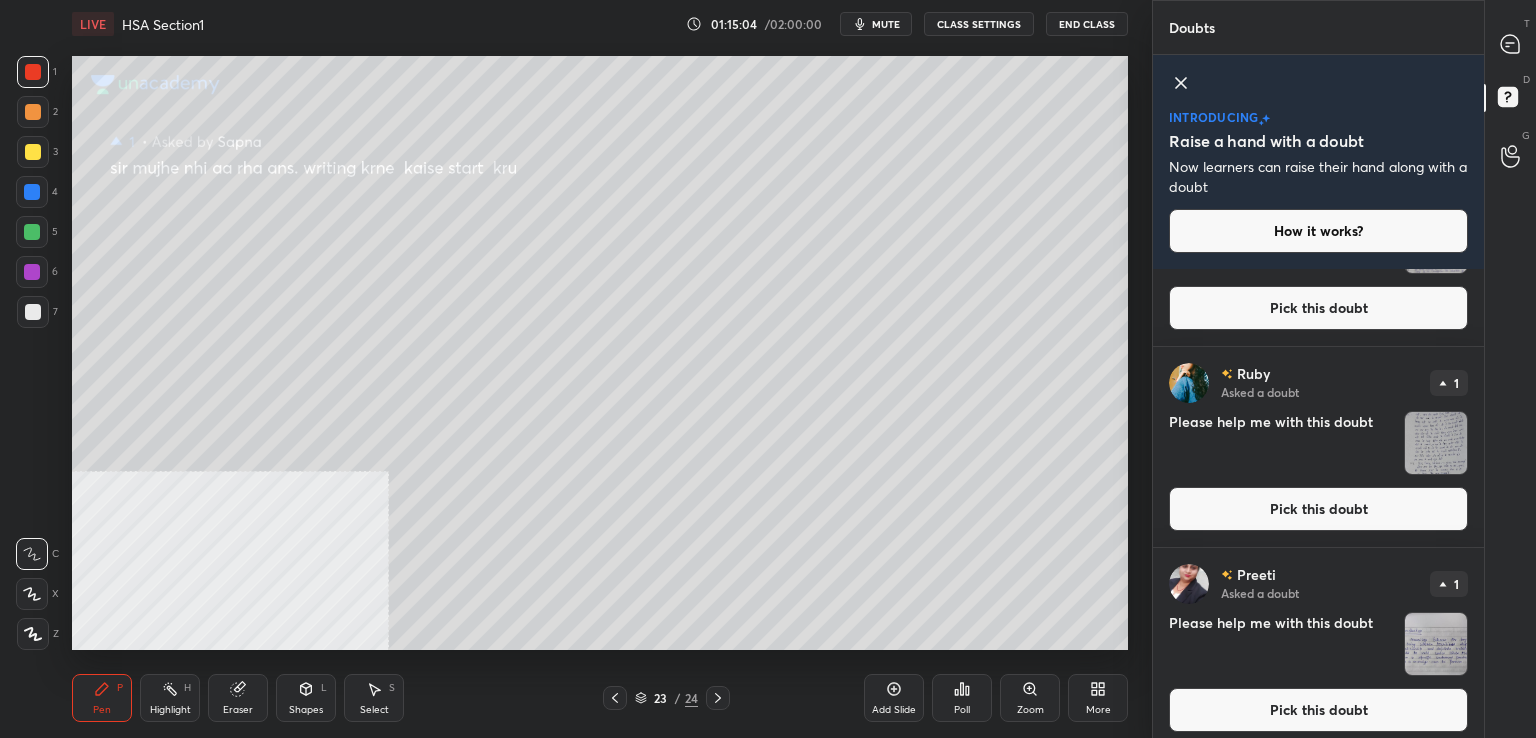 scroll, scrollTop: 536, scrollLeft: 0, axis: vertical 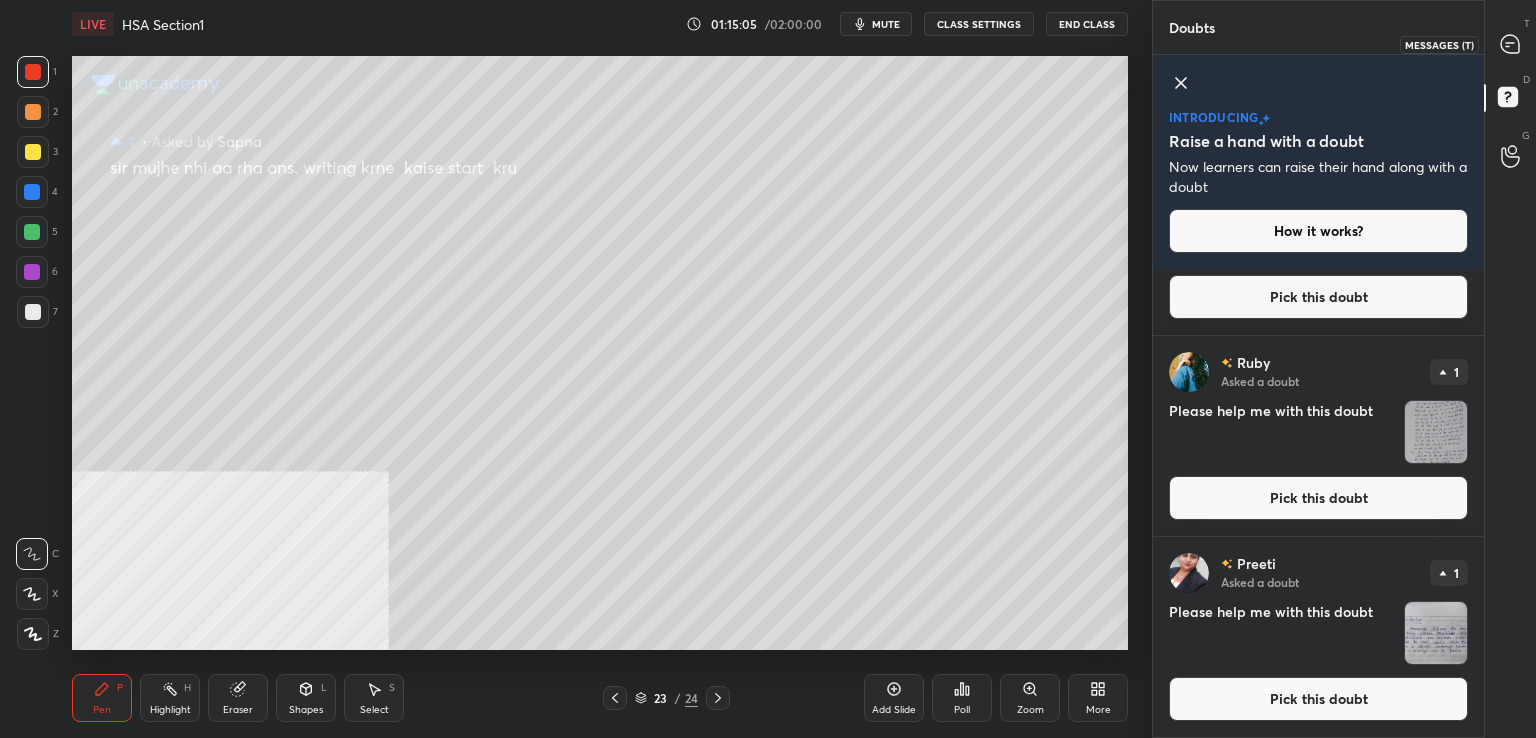 drag, startPoint x: 1513, startPoint y: 37, endPoint x: 1492, endPoint y: 58, distance: 29.698484 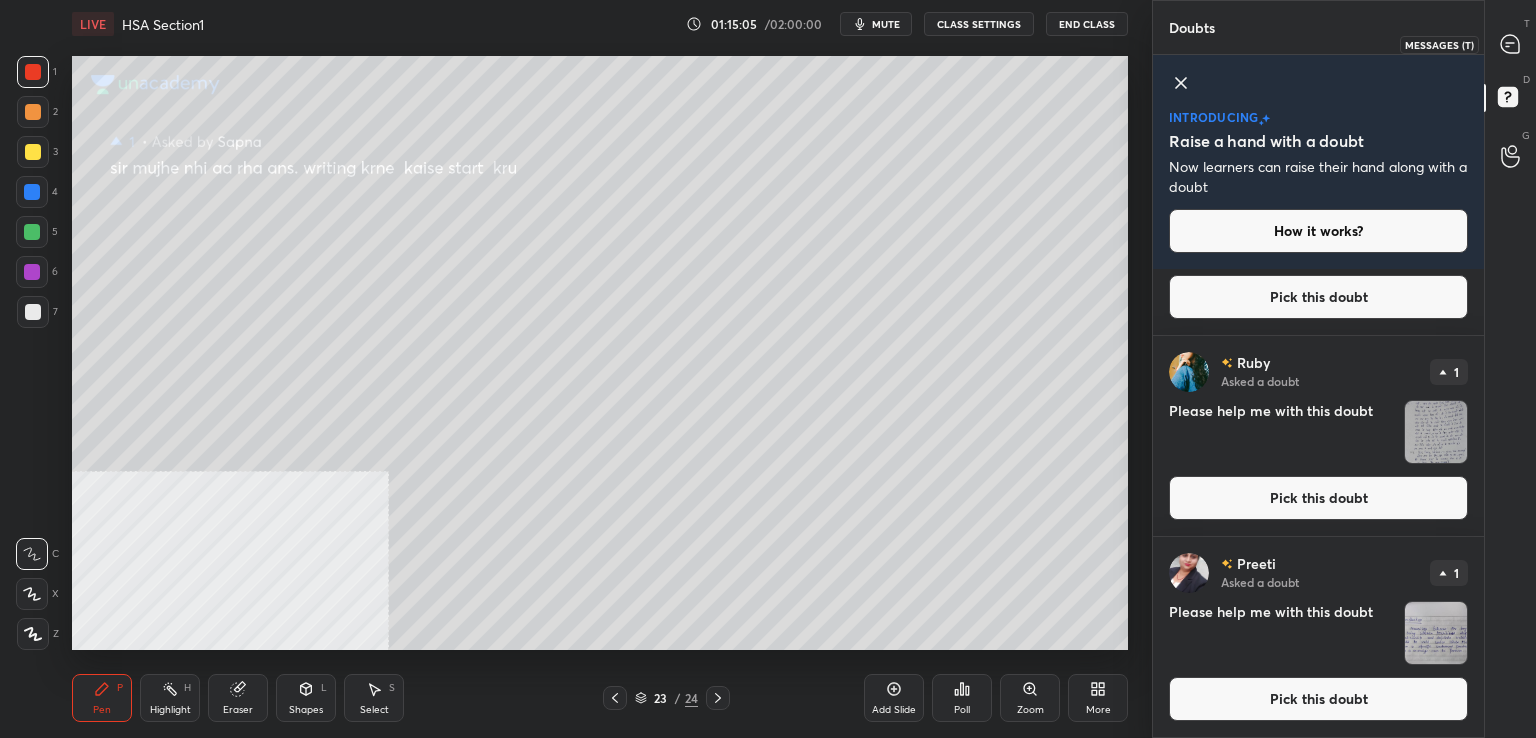 click 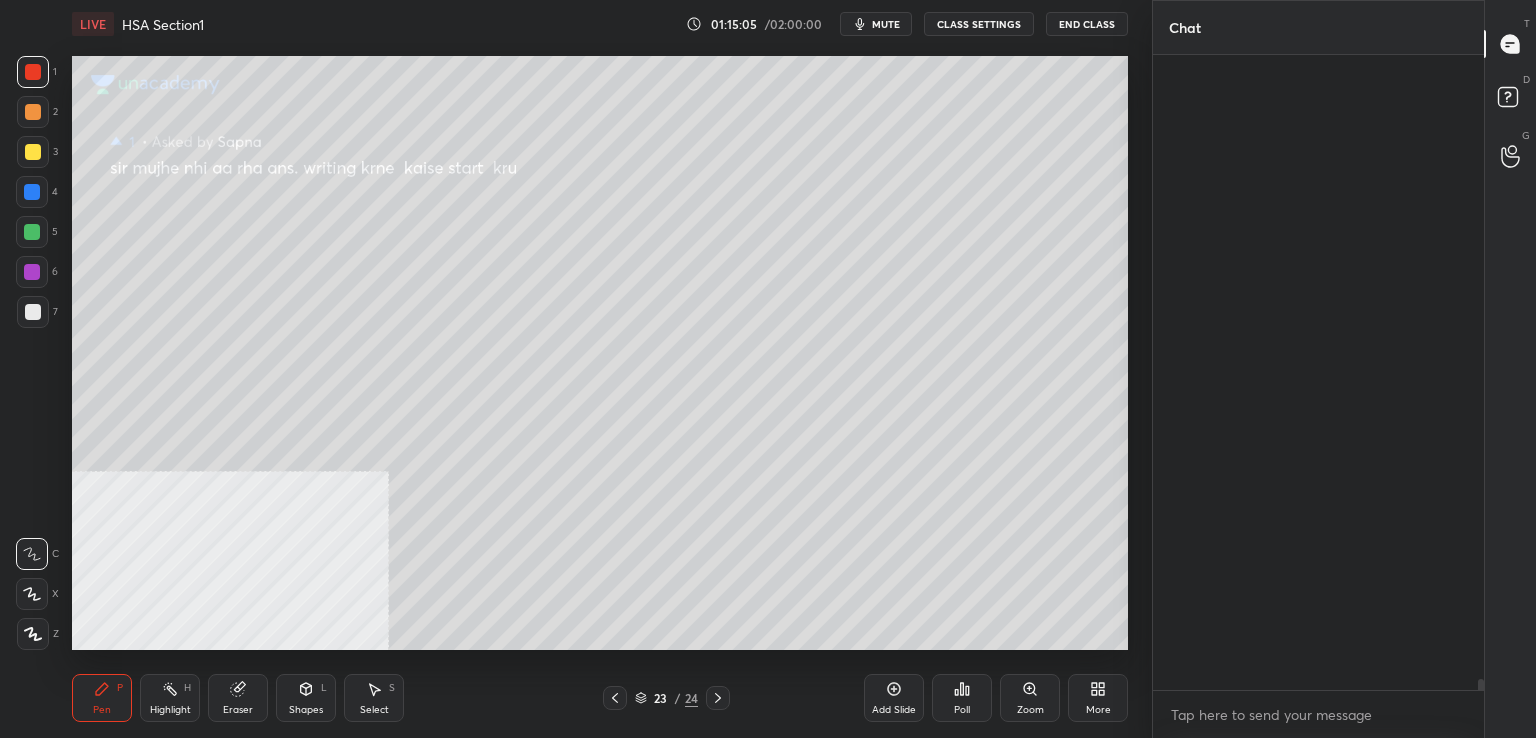 scroll, scrollTop: 37560, scrollLeft: 0, axis: vertical 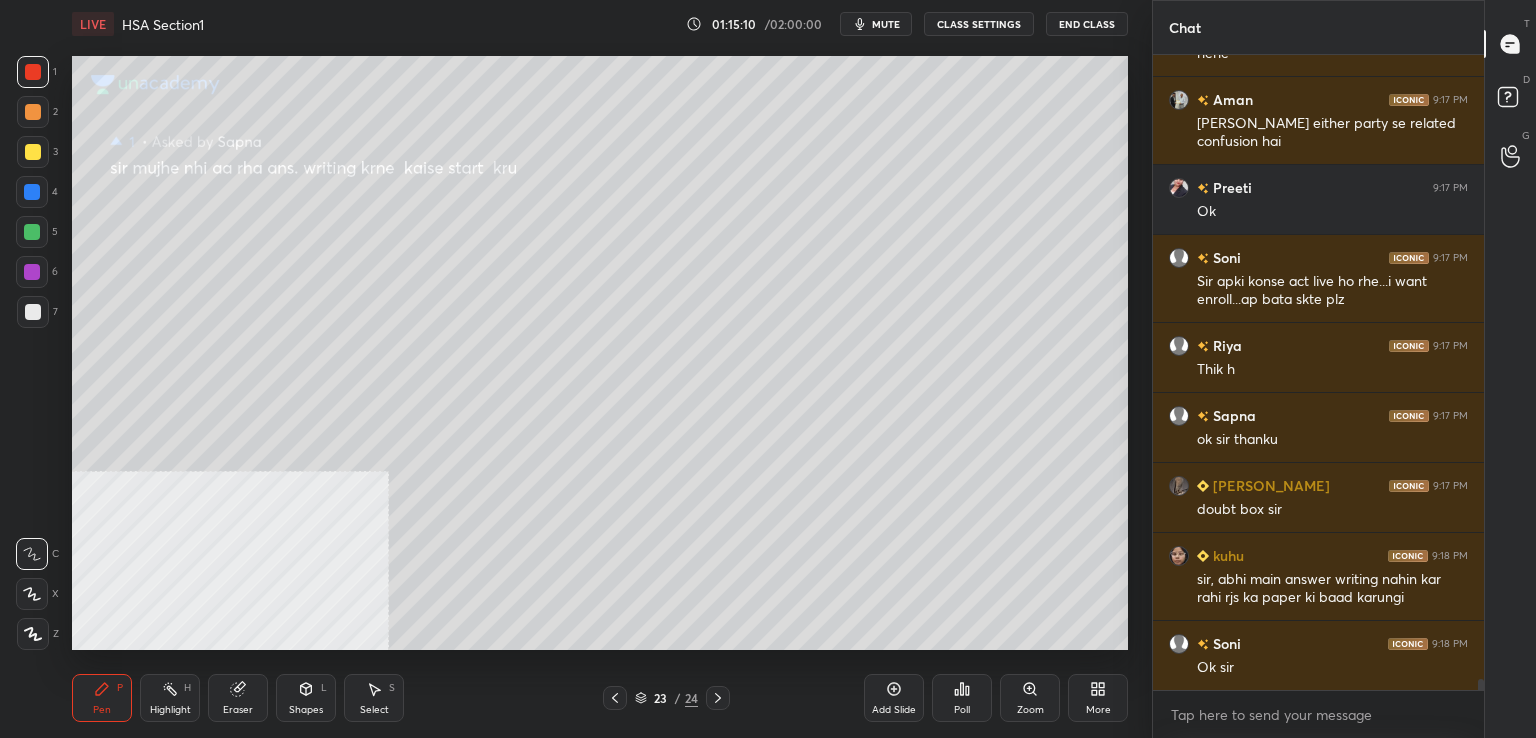 drag, startPoint x: 1478, startPoint y: 685, endPoint x: 1478, endPoint y: 697, distance: 12 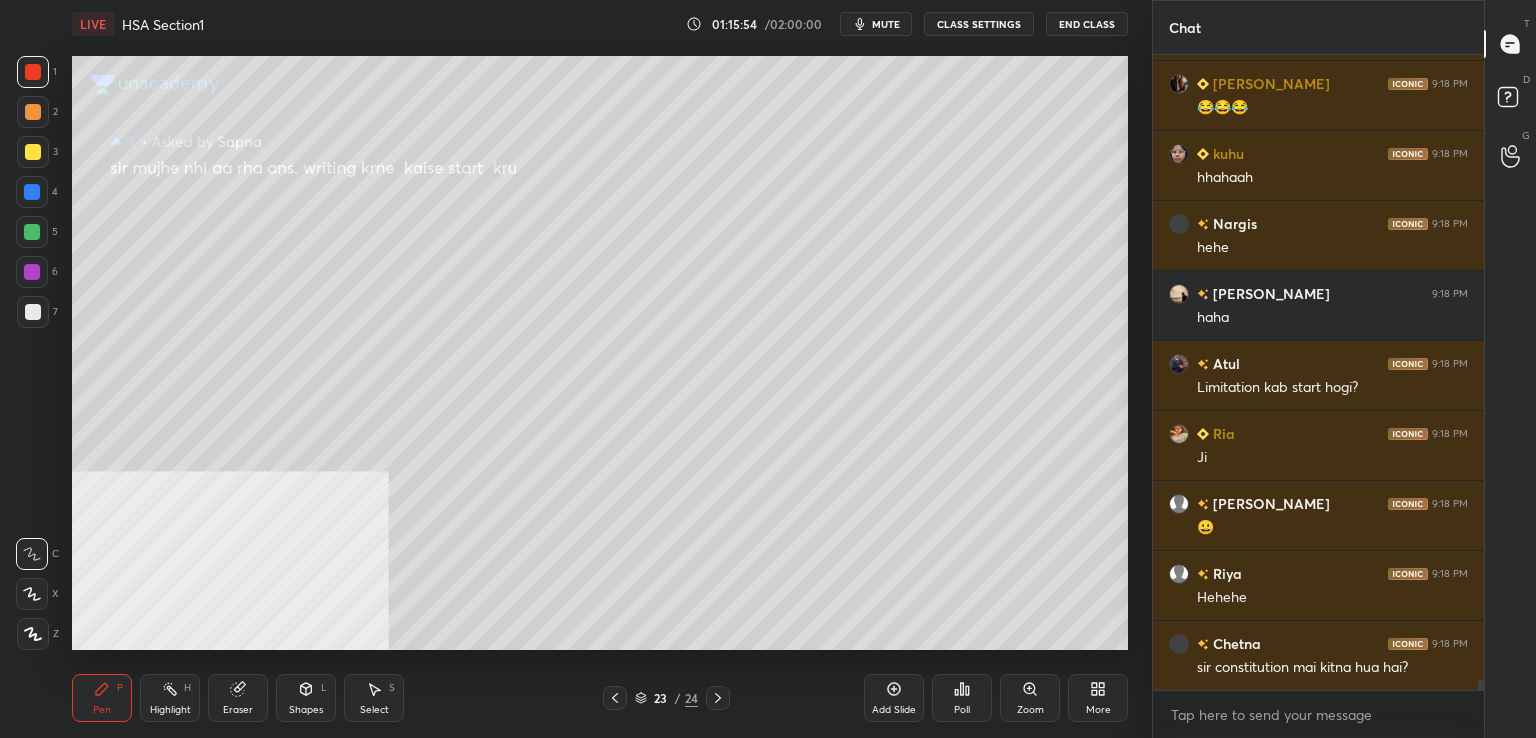 scroll, scrollTop: 38718, scrollLeft: 0, axis: vertical 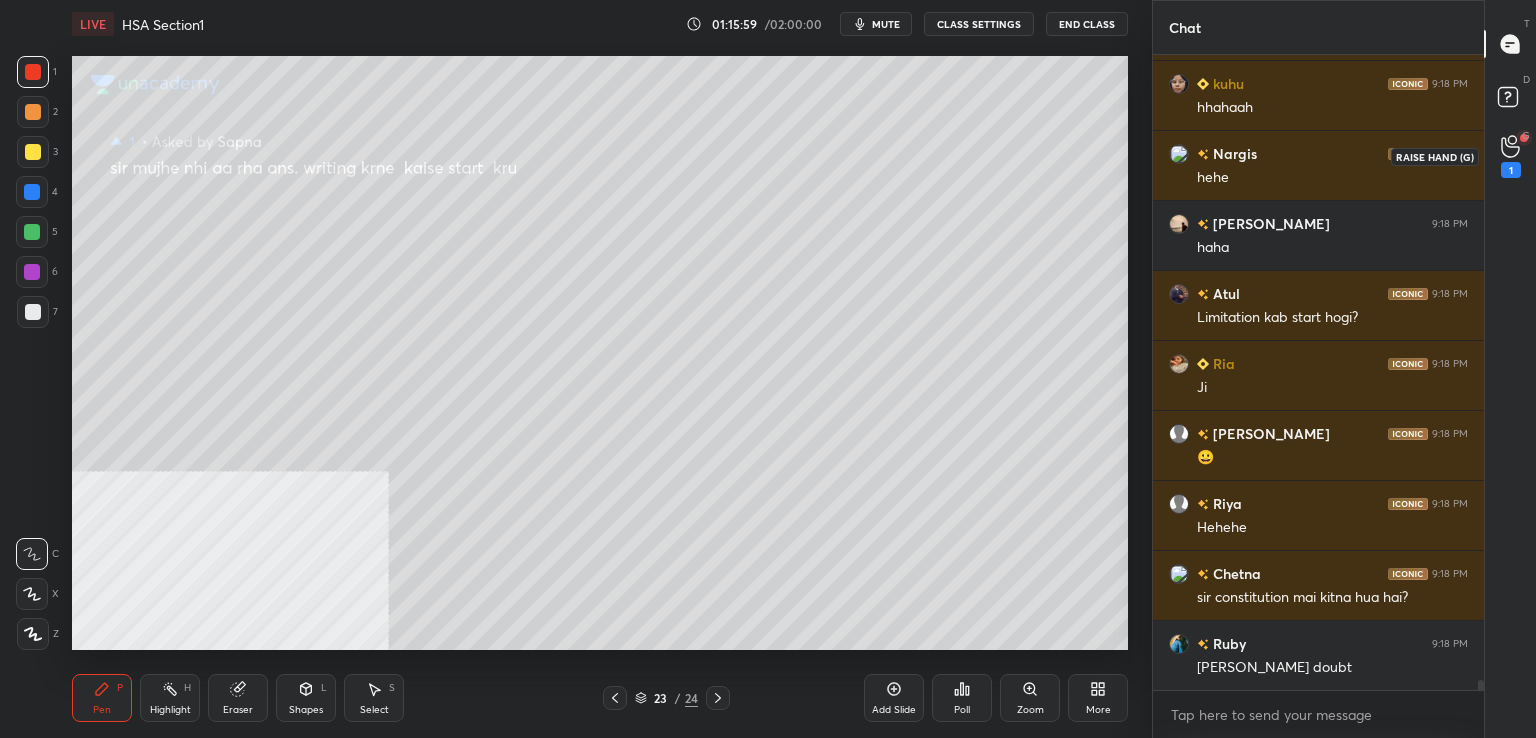 drag, startPoint x: 1504, startPoint y: 154, endPoint x: 1488, endPoint y: 149, distance: 16.763054 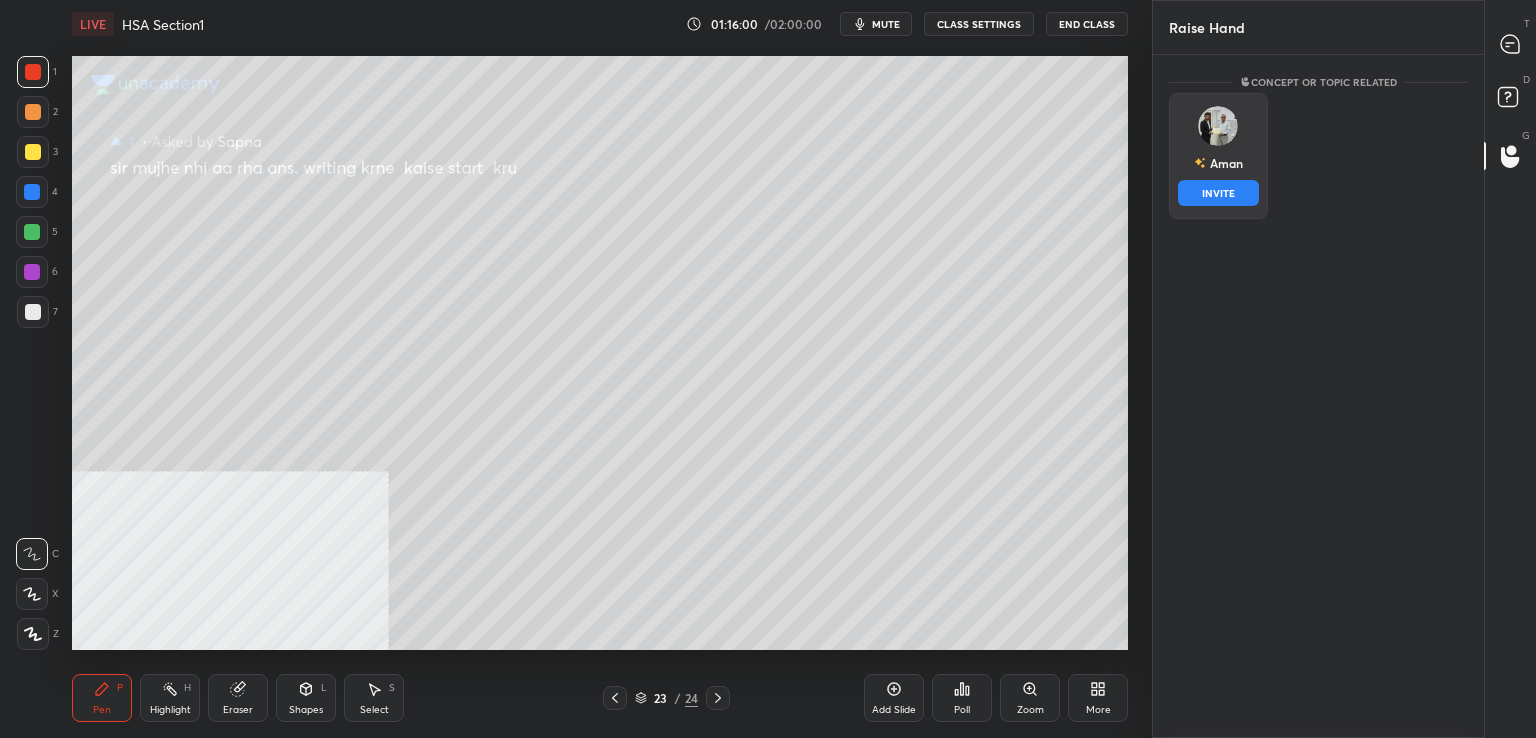 click at bounding box center (1218, 126) 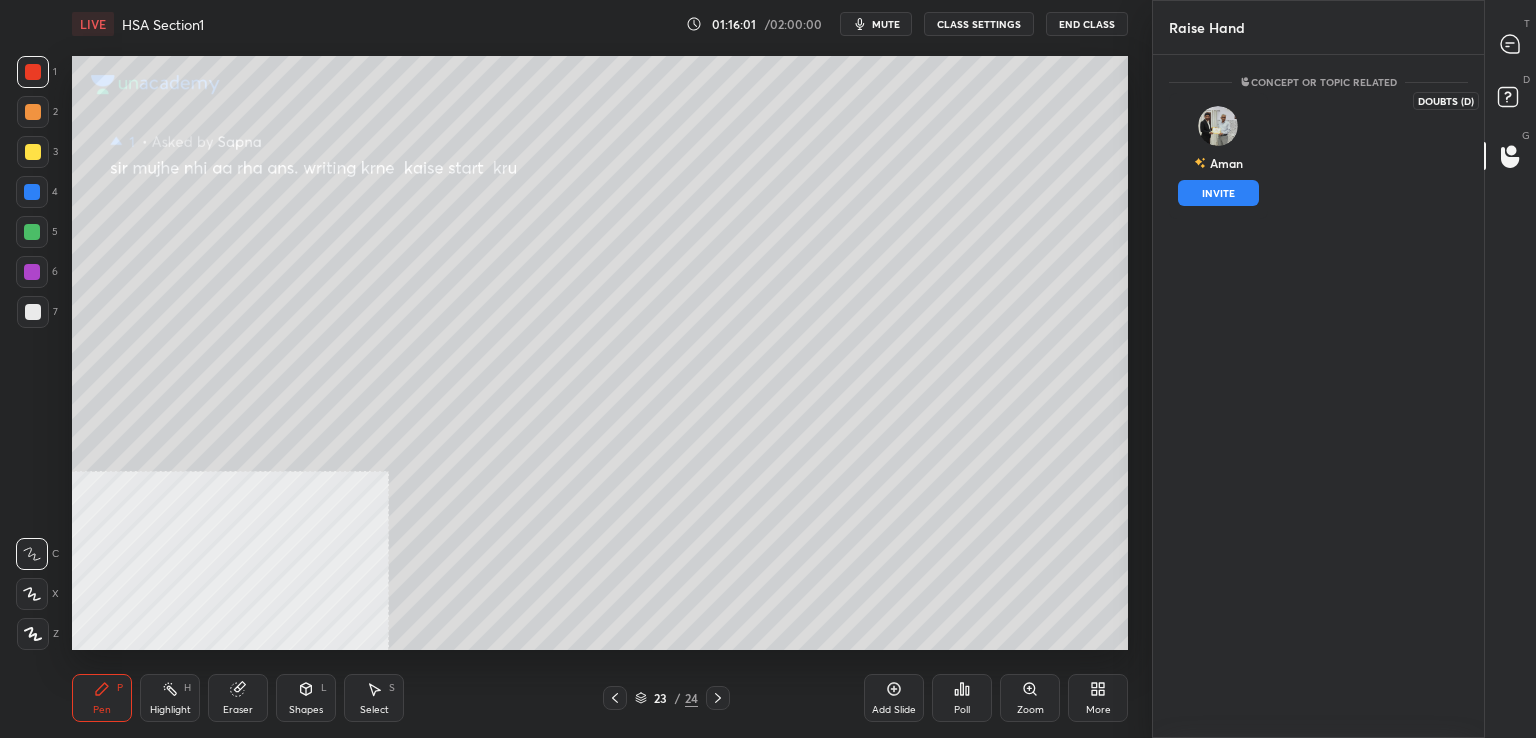 drag, startPoint x: 1517, startPoint y: 89, endPoint x: 1516, endPoint y: 72, distance: 17.029387 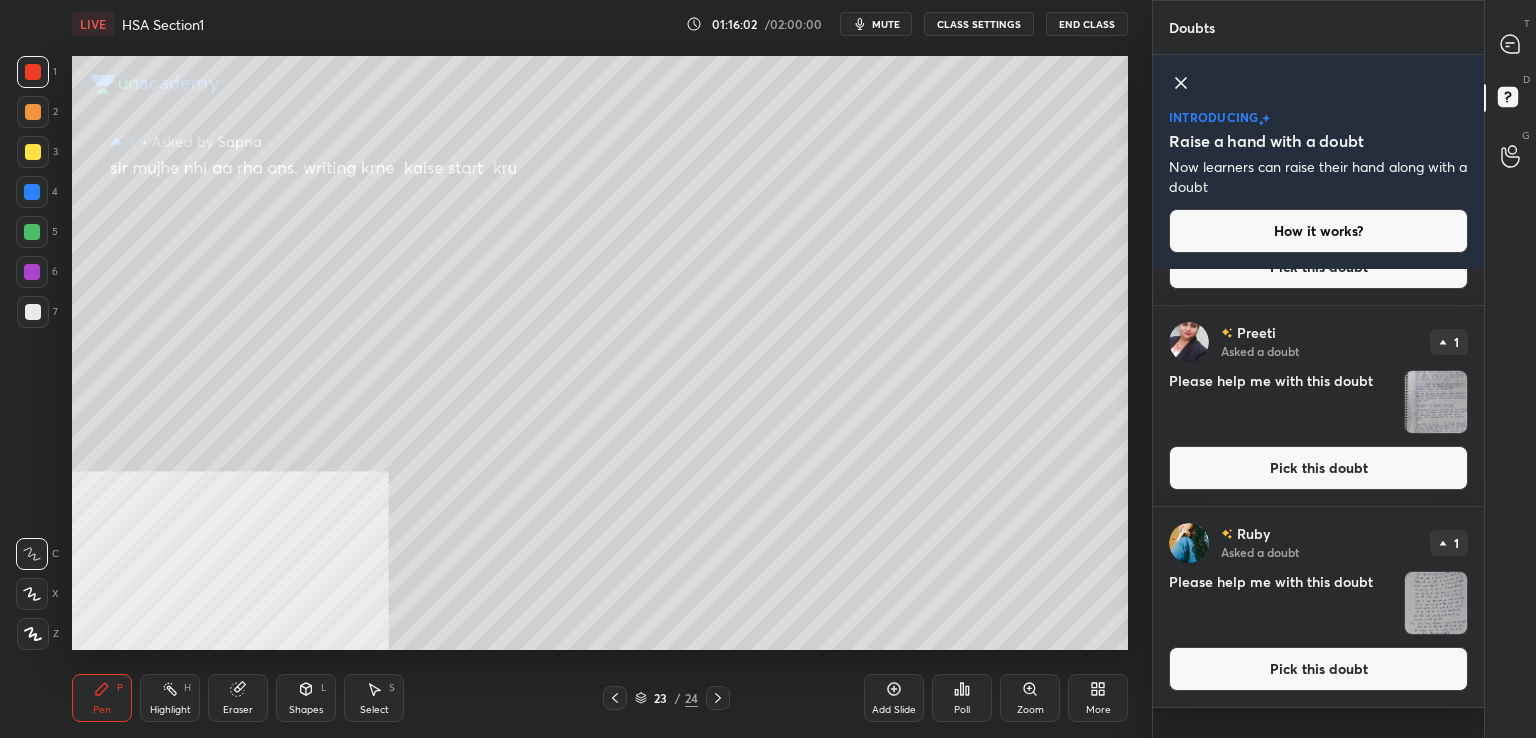 scroll, scrollTop: 0, scrollLeft: 0, axis: both 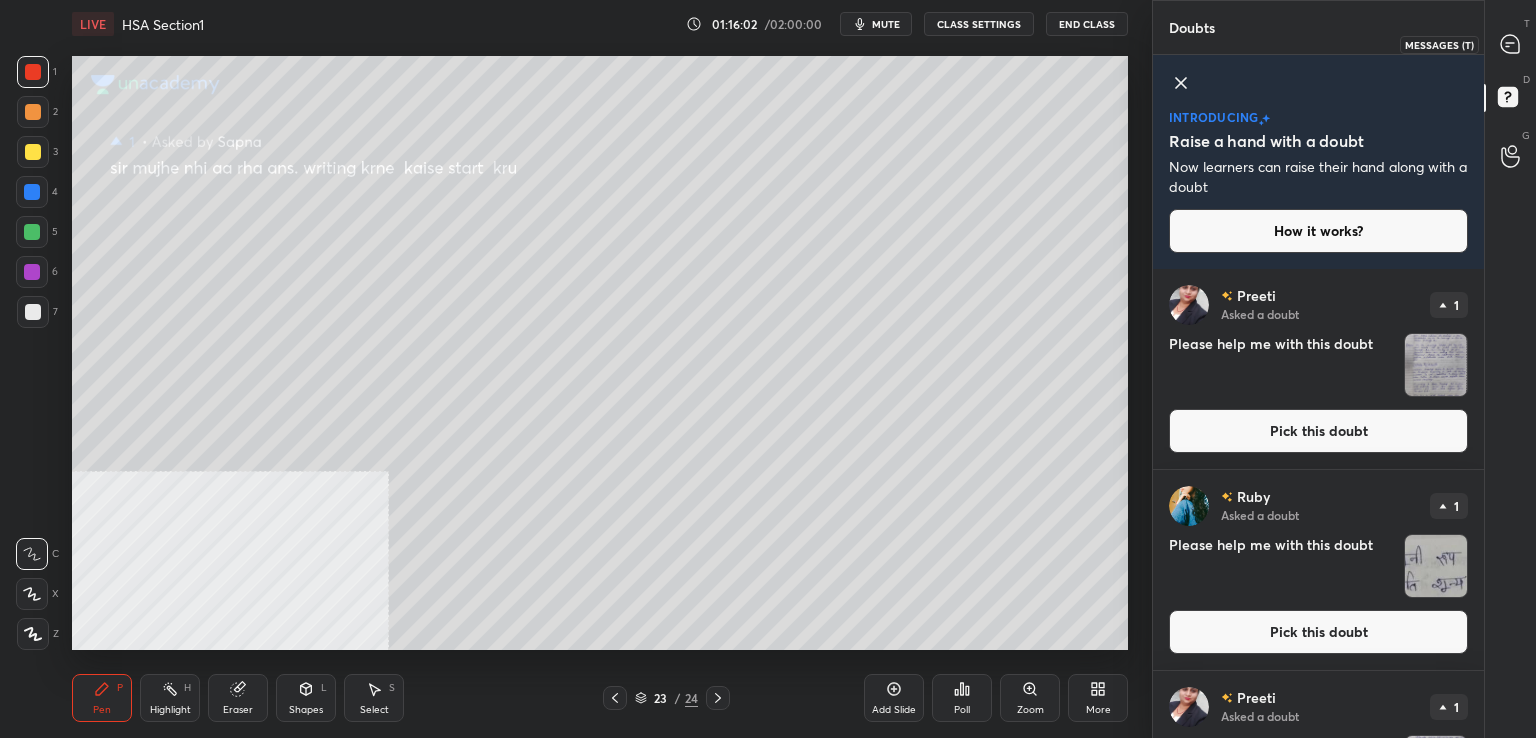 click 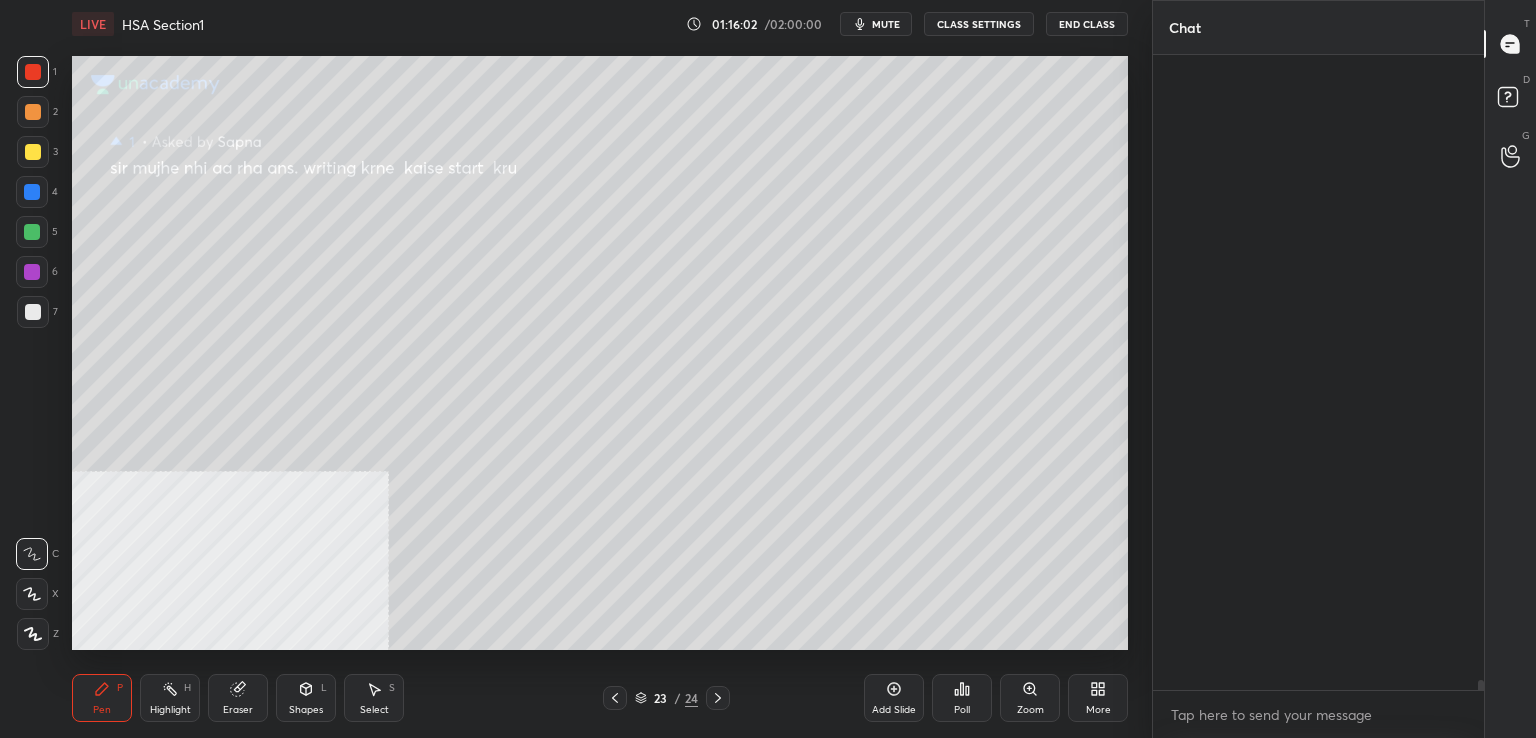 scroll, scrollTop: 38858, scrollLeft: 0, axis: vertical 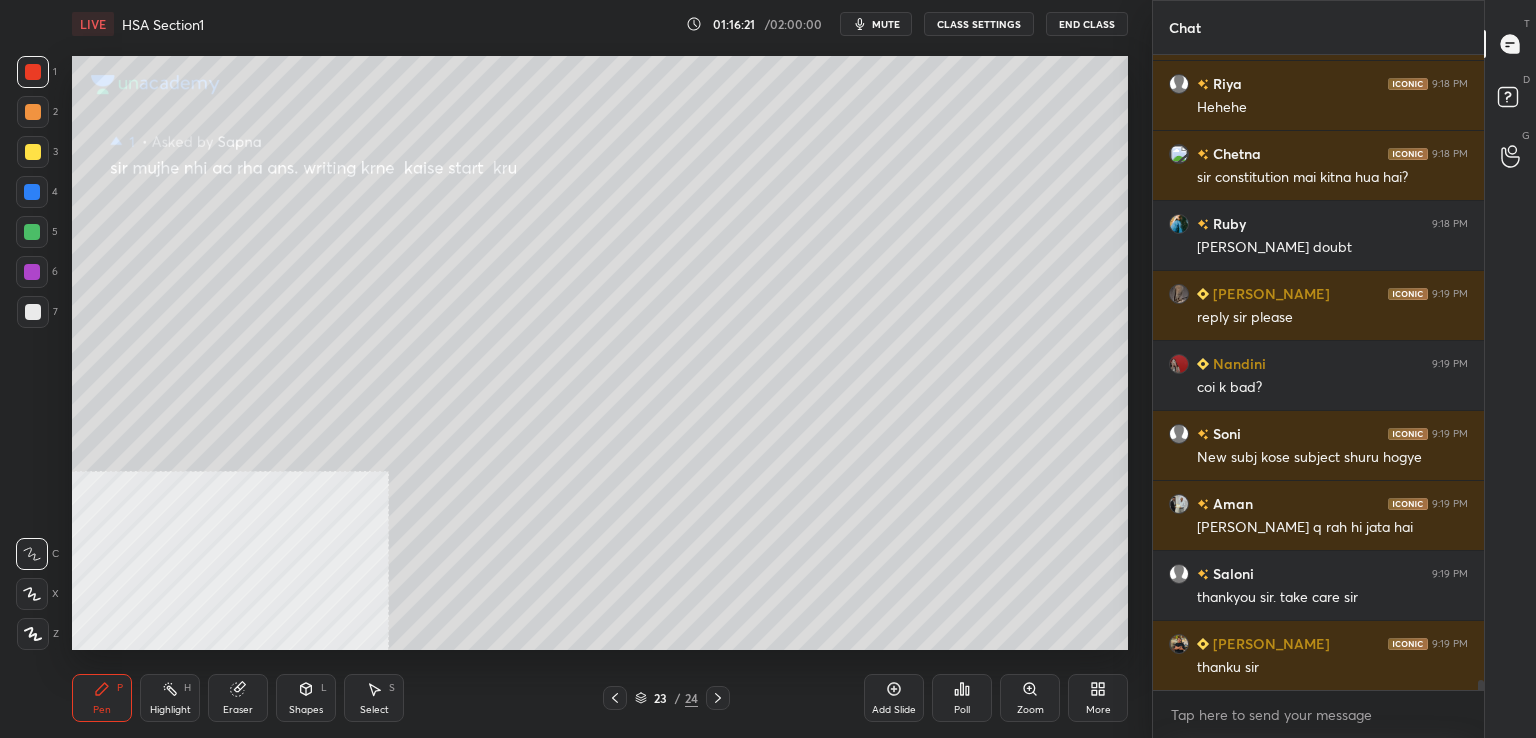 click on "End Class" at bounding box center [1087, 24] 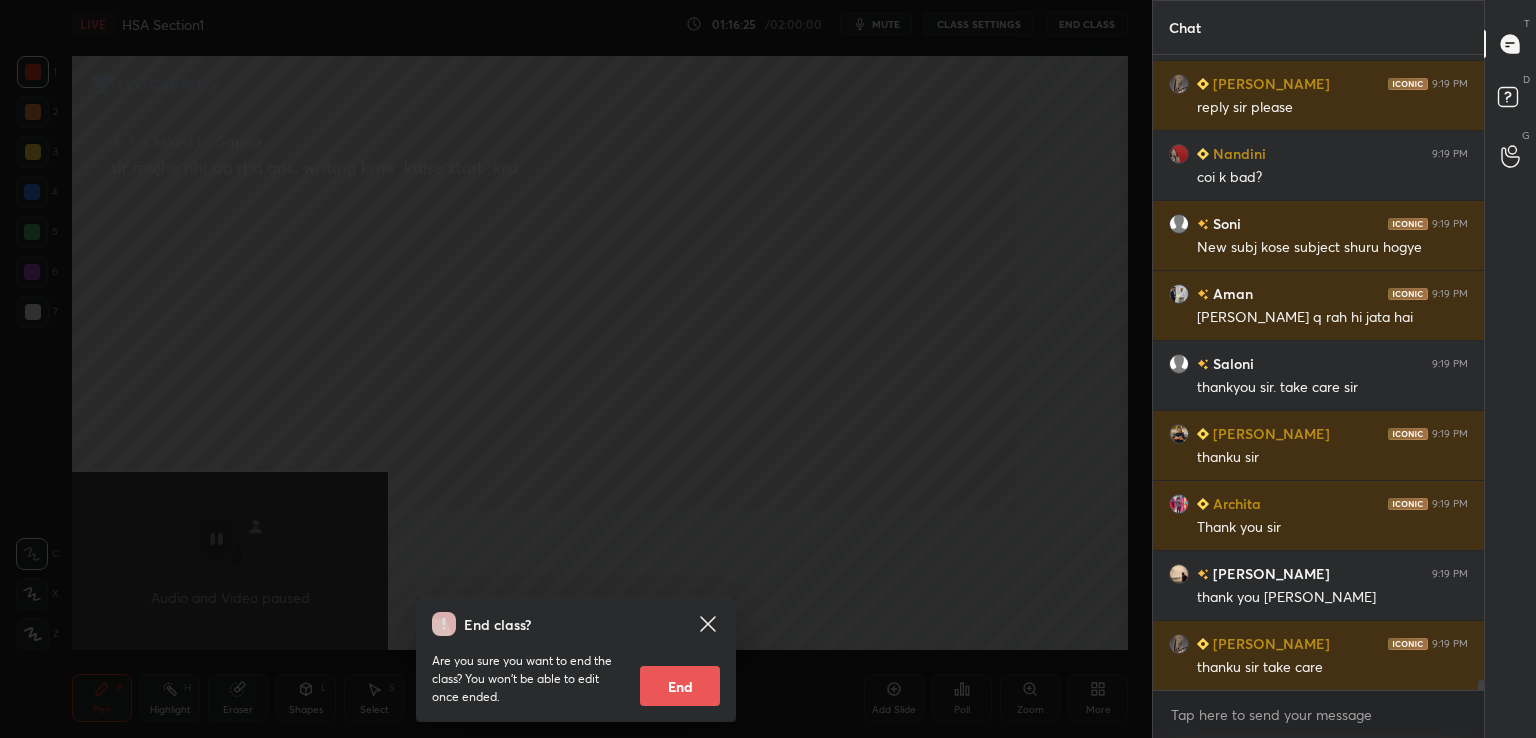 scroll, scrollTop: 39418, scrollLeft: 0, axis: vertical 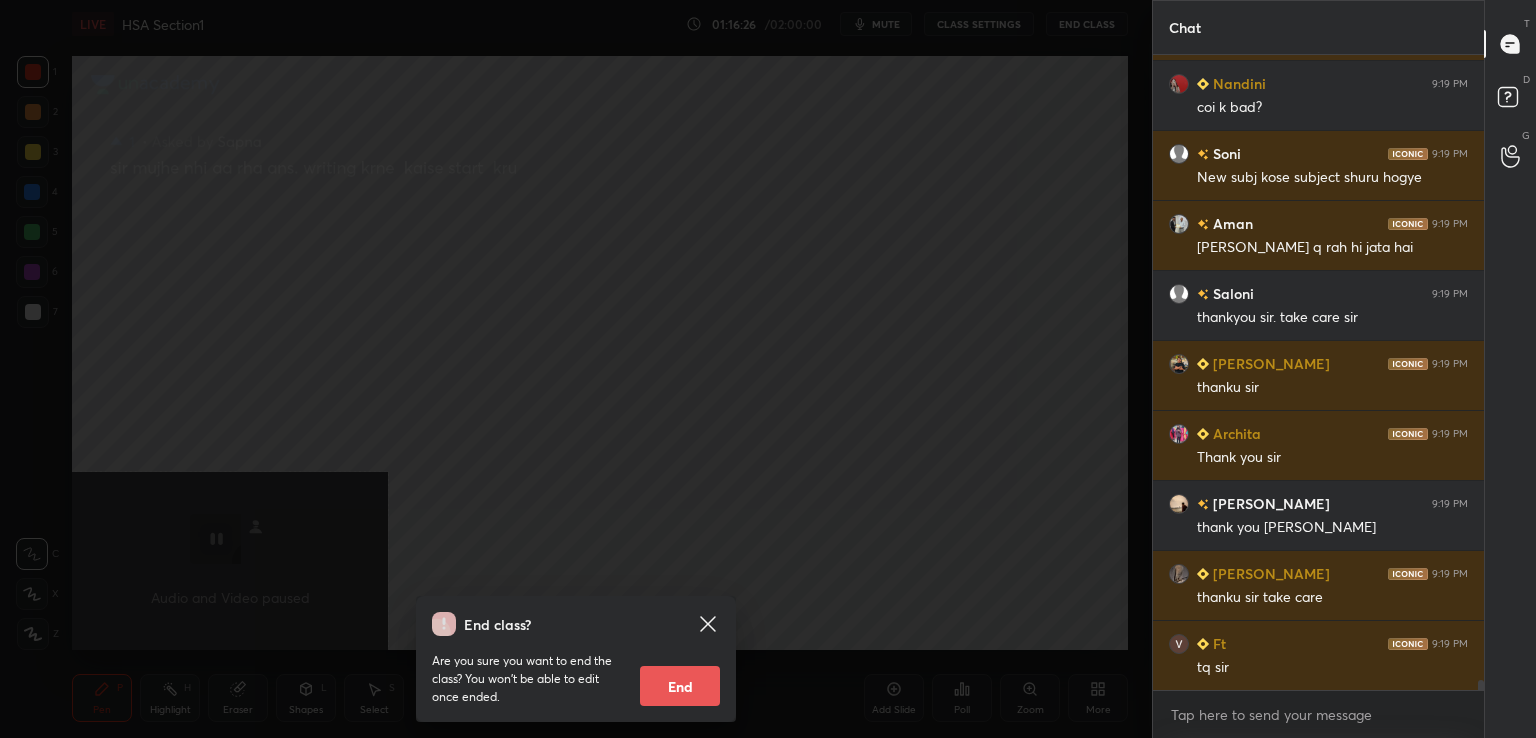 drag, startPoint x: 687, startPoint y: 681, endPoint x: 677, endPoint y: 677, distance: 10.770329 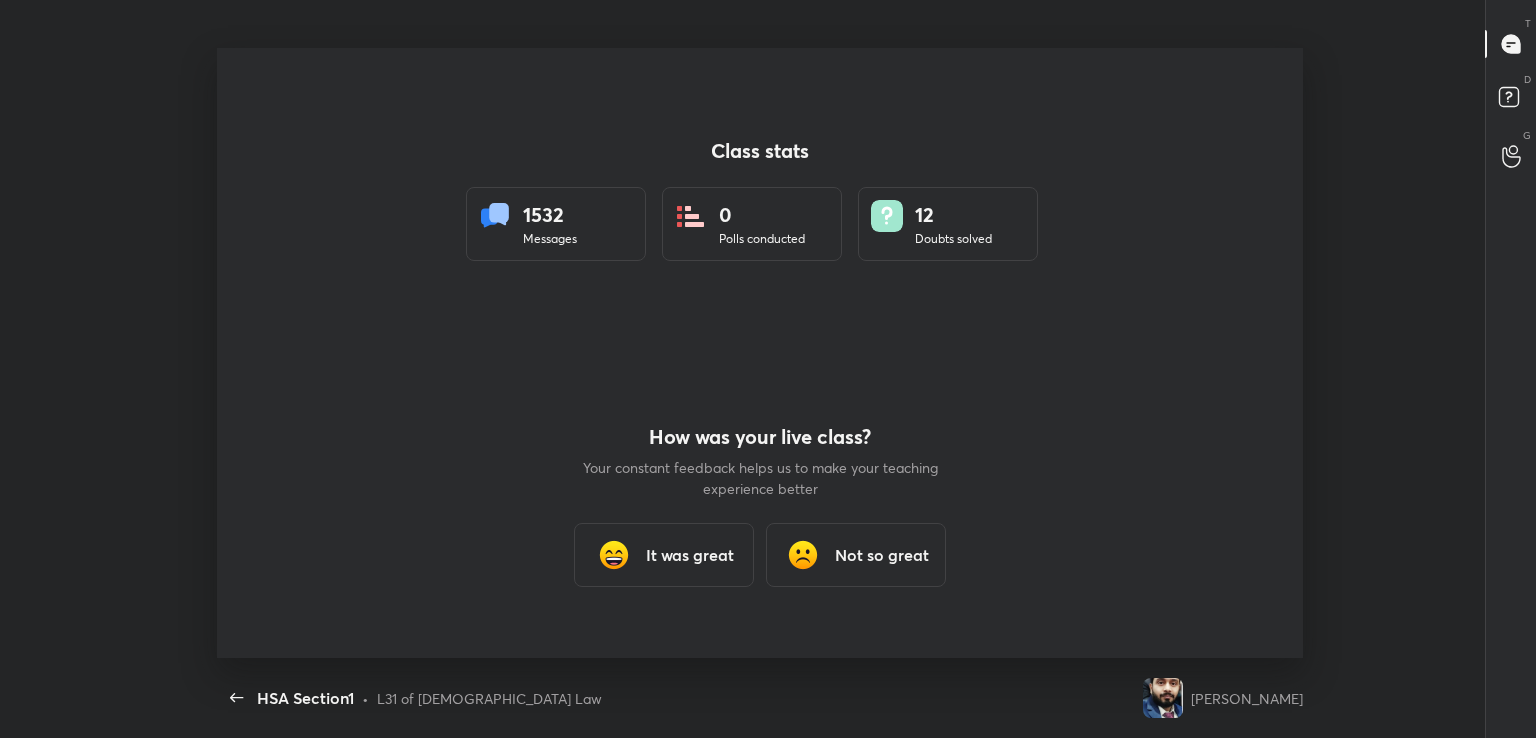 scroll, scrollTop: 99389, scrollLeft: 98628, axis: both 